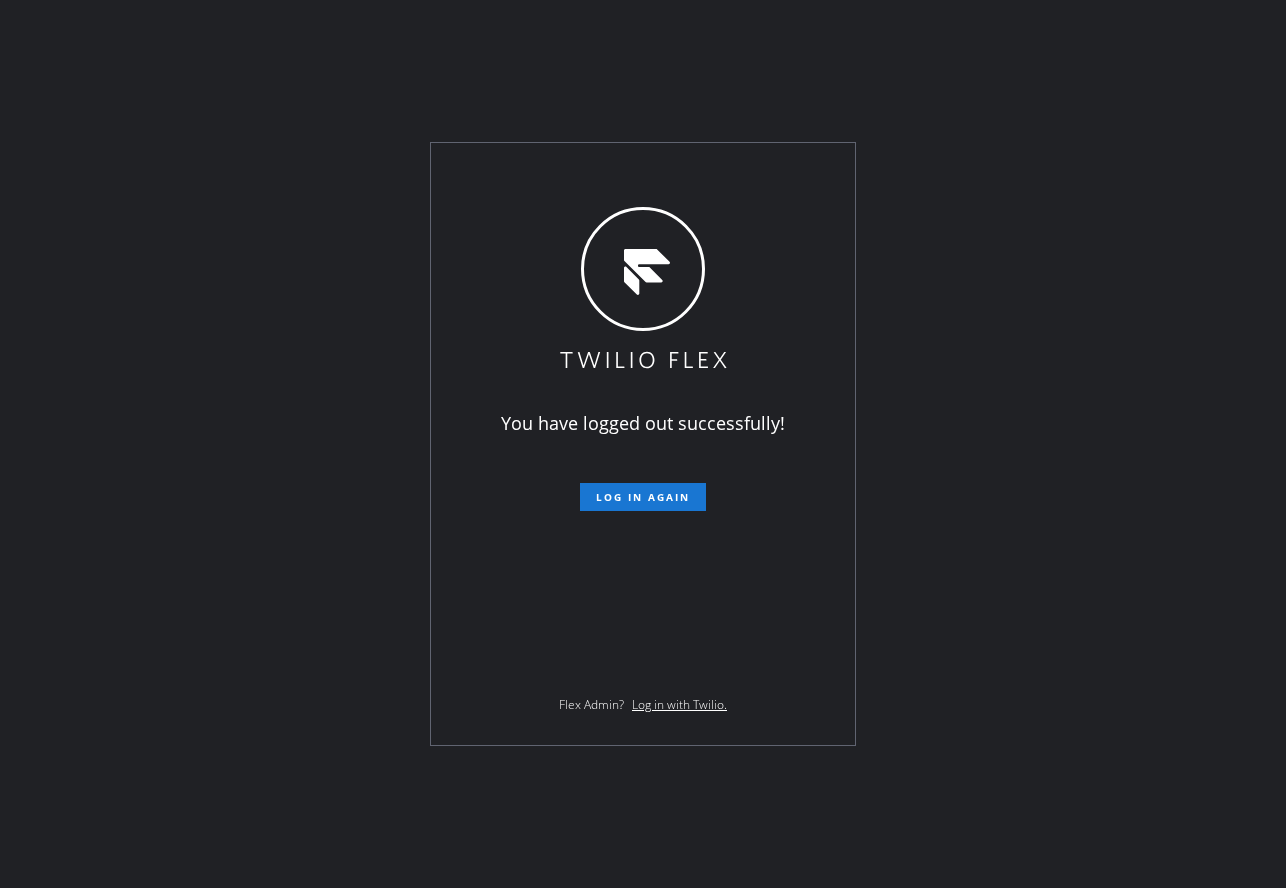 scroll, scrollTop: 0, scrollLeft: 0, axis: both 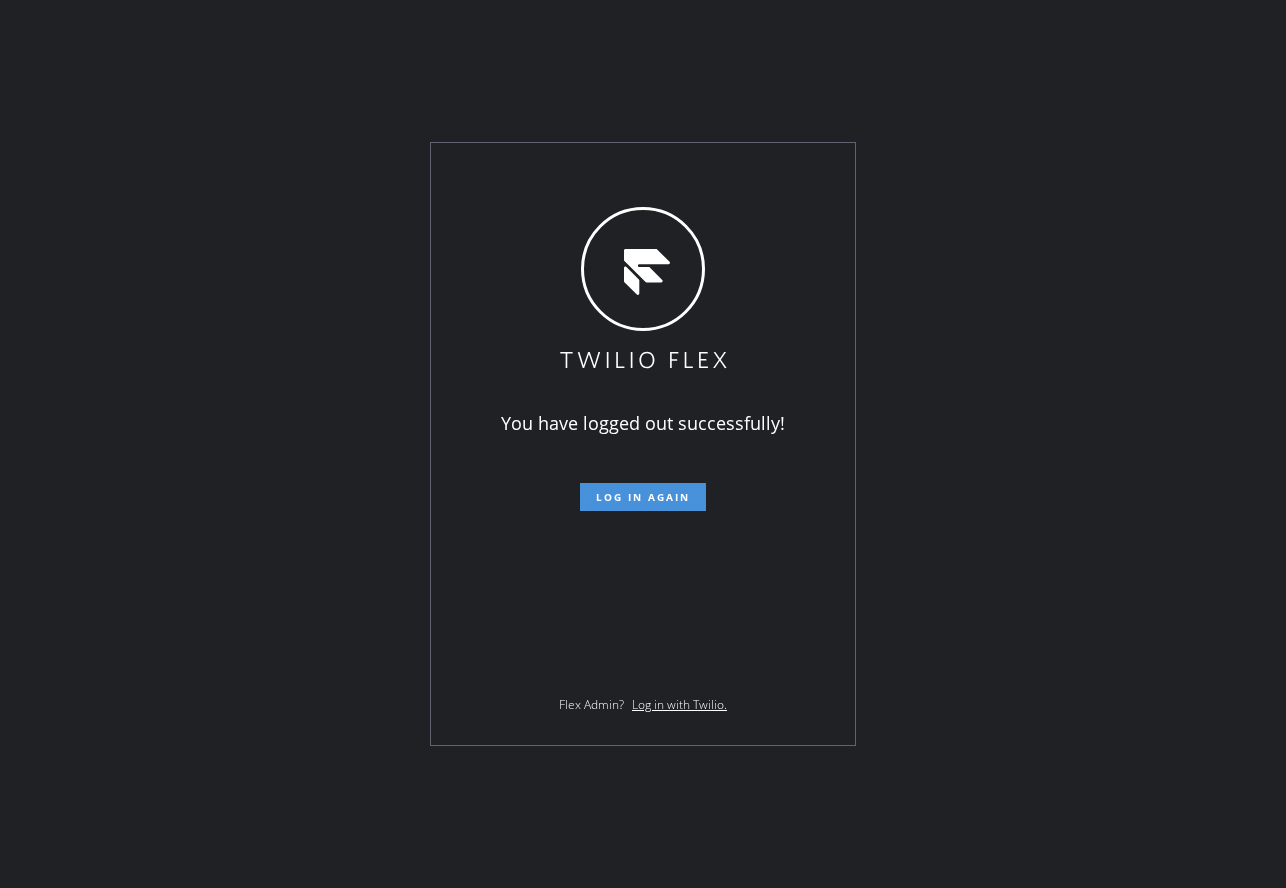 click on "Log in again" at bounding box center [643, 497] 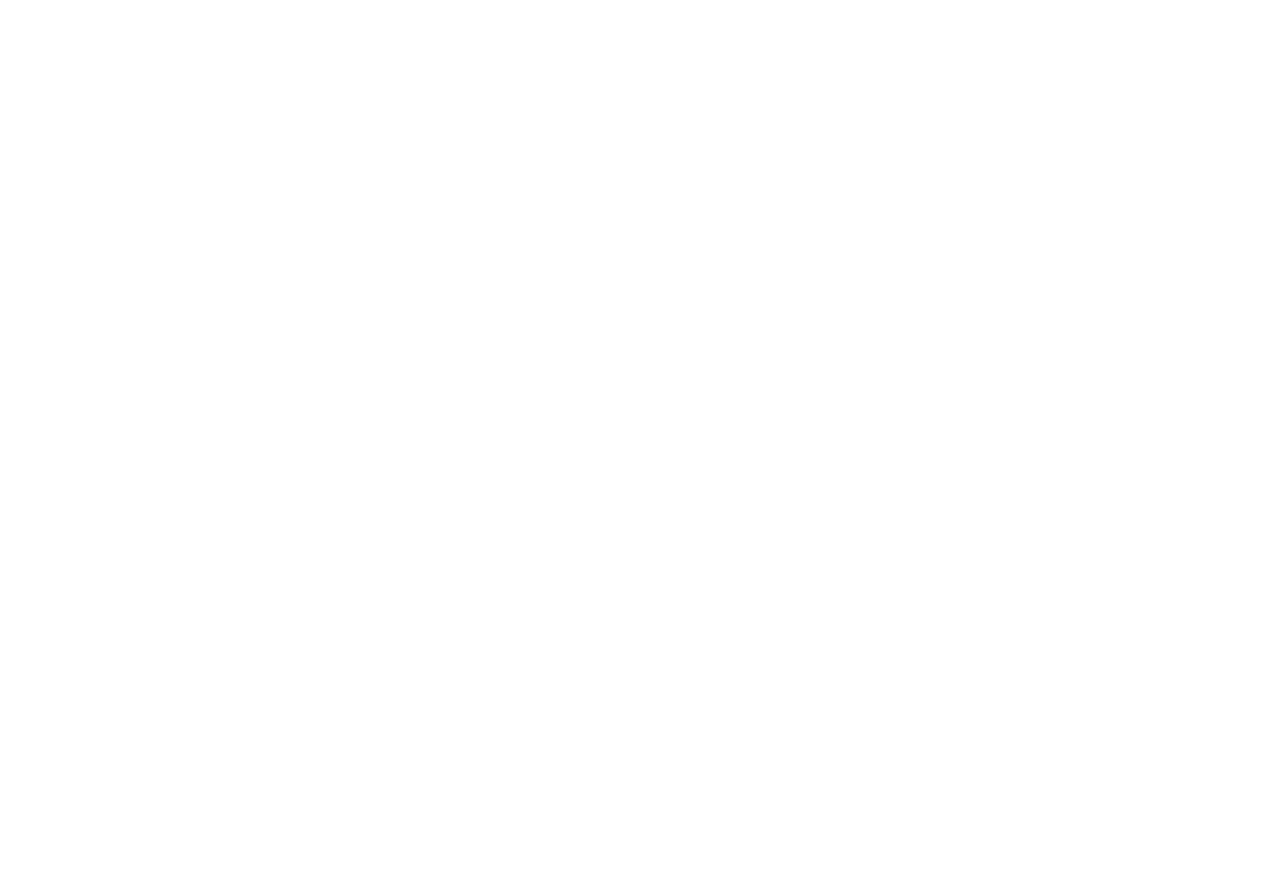 scroll, scrollTop: 0, scrollLeft: 0, axis: both 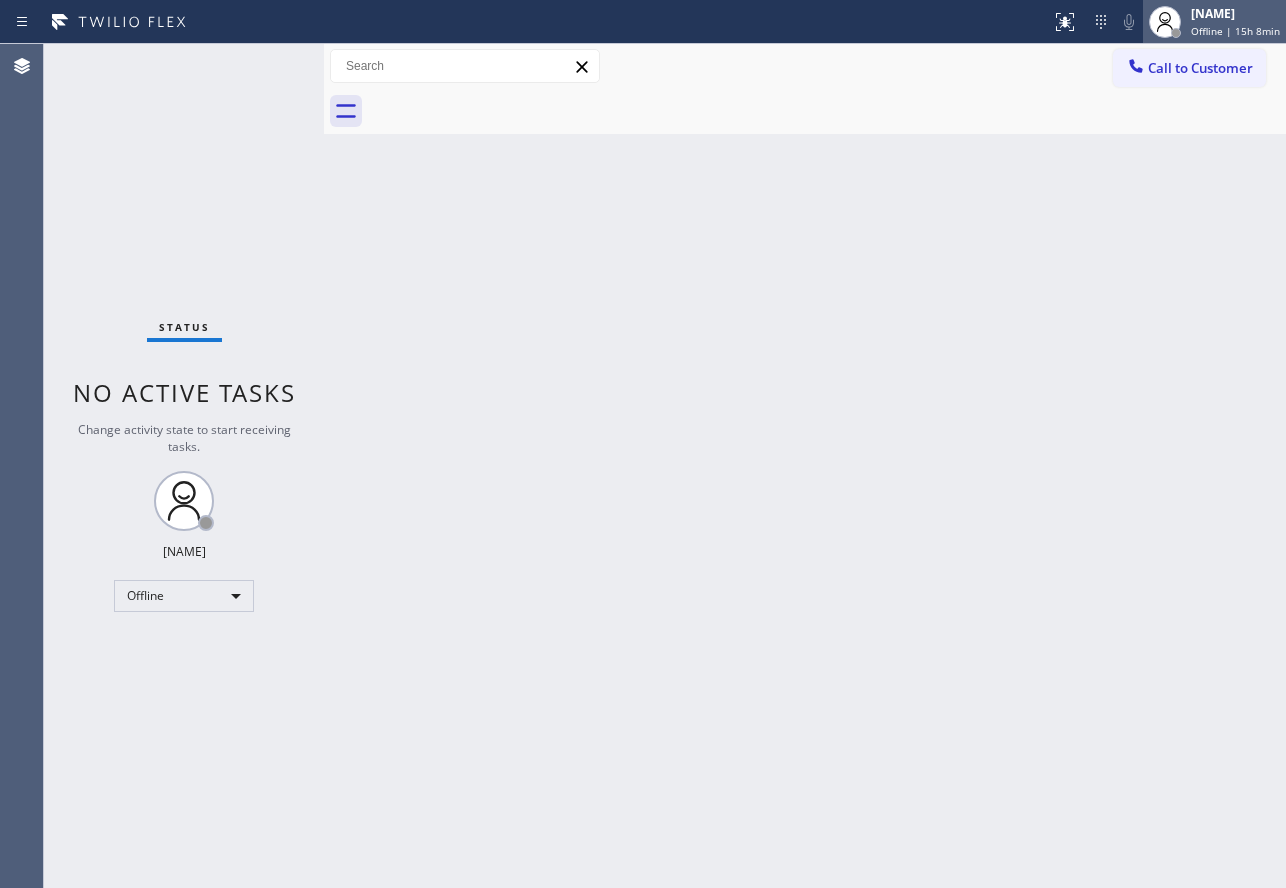 click on "[NAME] Offline | 15h 8min" at bounding box center [1236, 21] 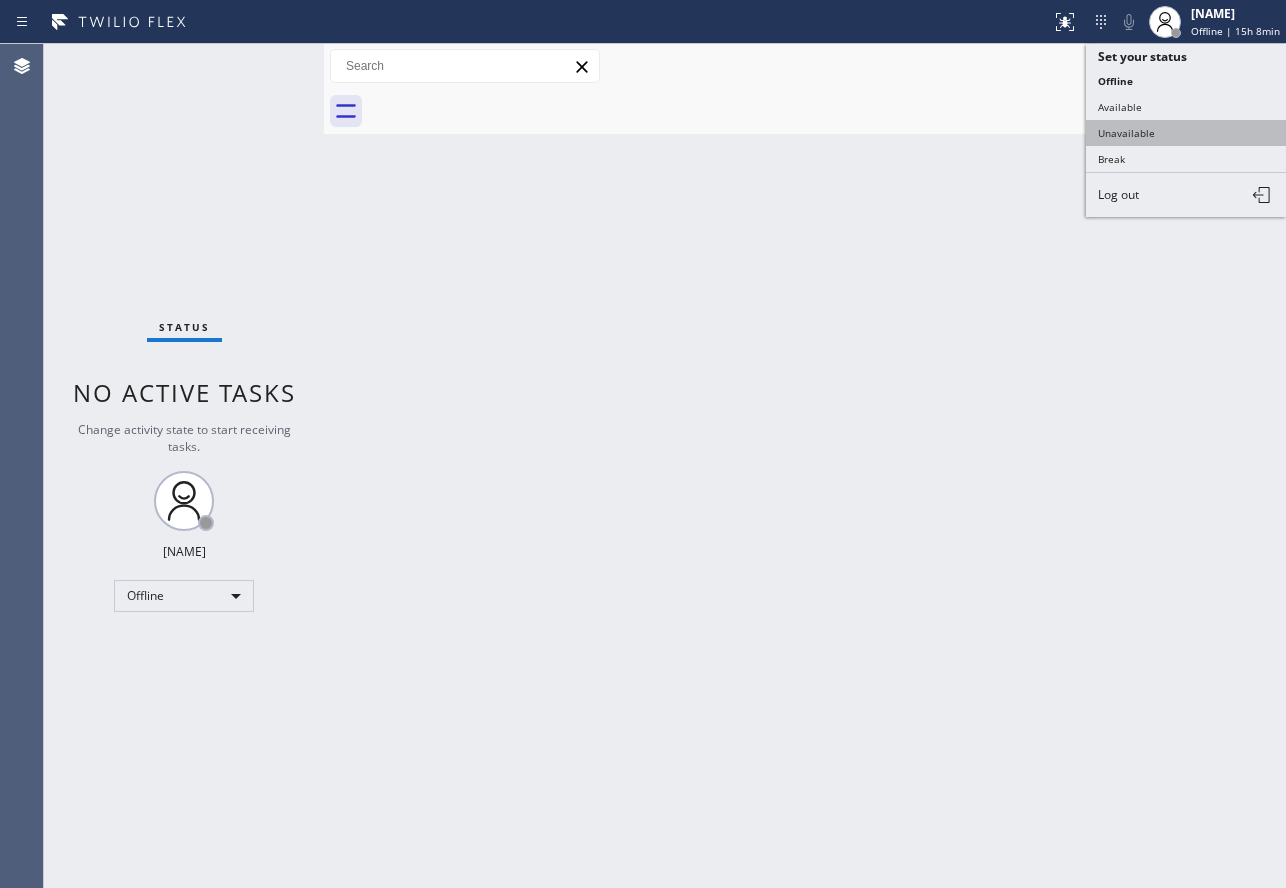 click on "Unavailable" at bounding box center [1186, 133] 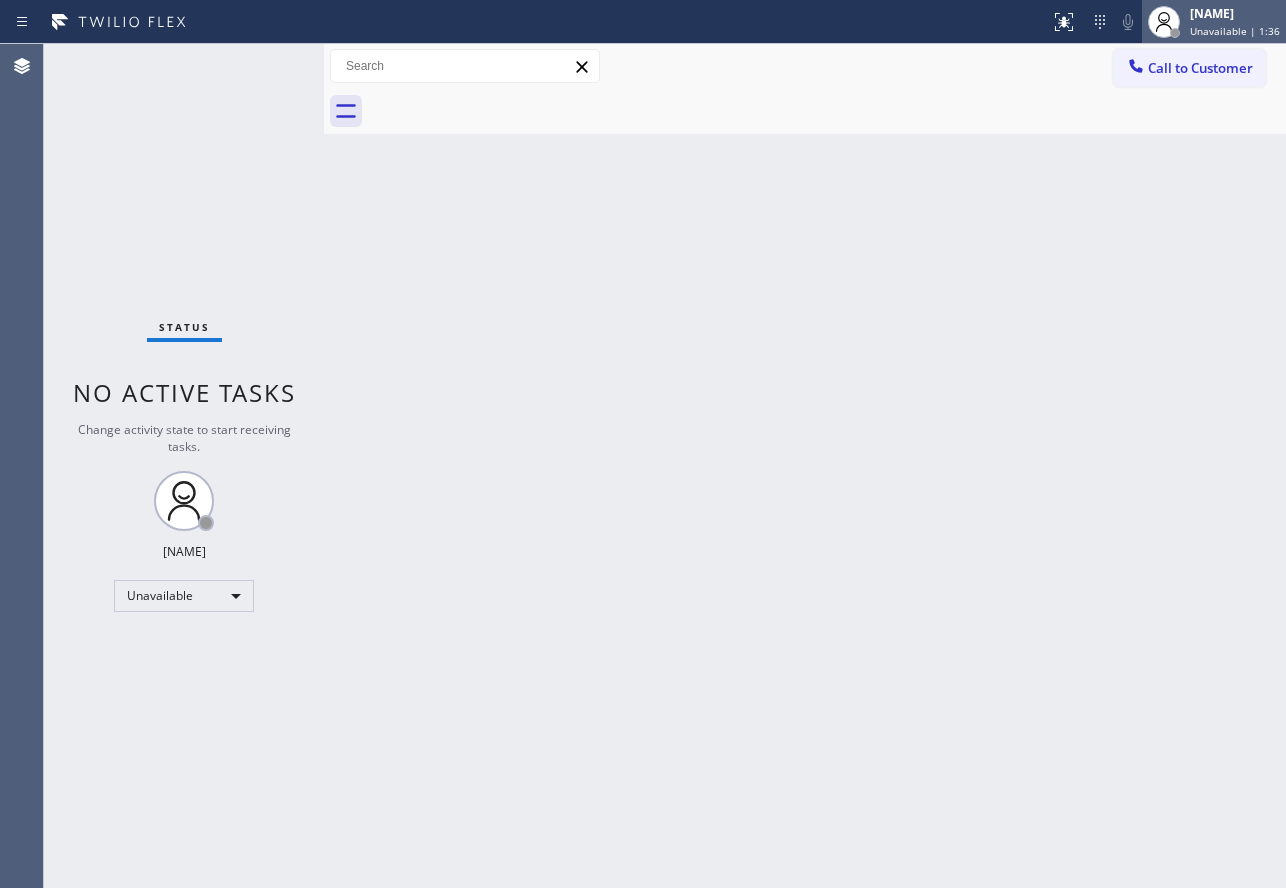 click on "[FIRST] [LAST] Unavailable | 1:36" at bounding box center (1236, 21) 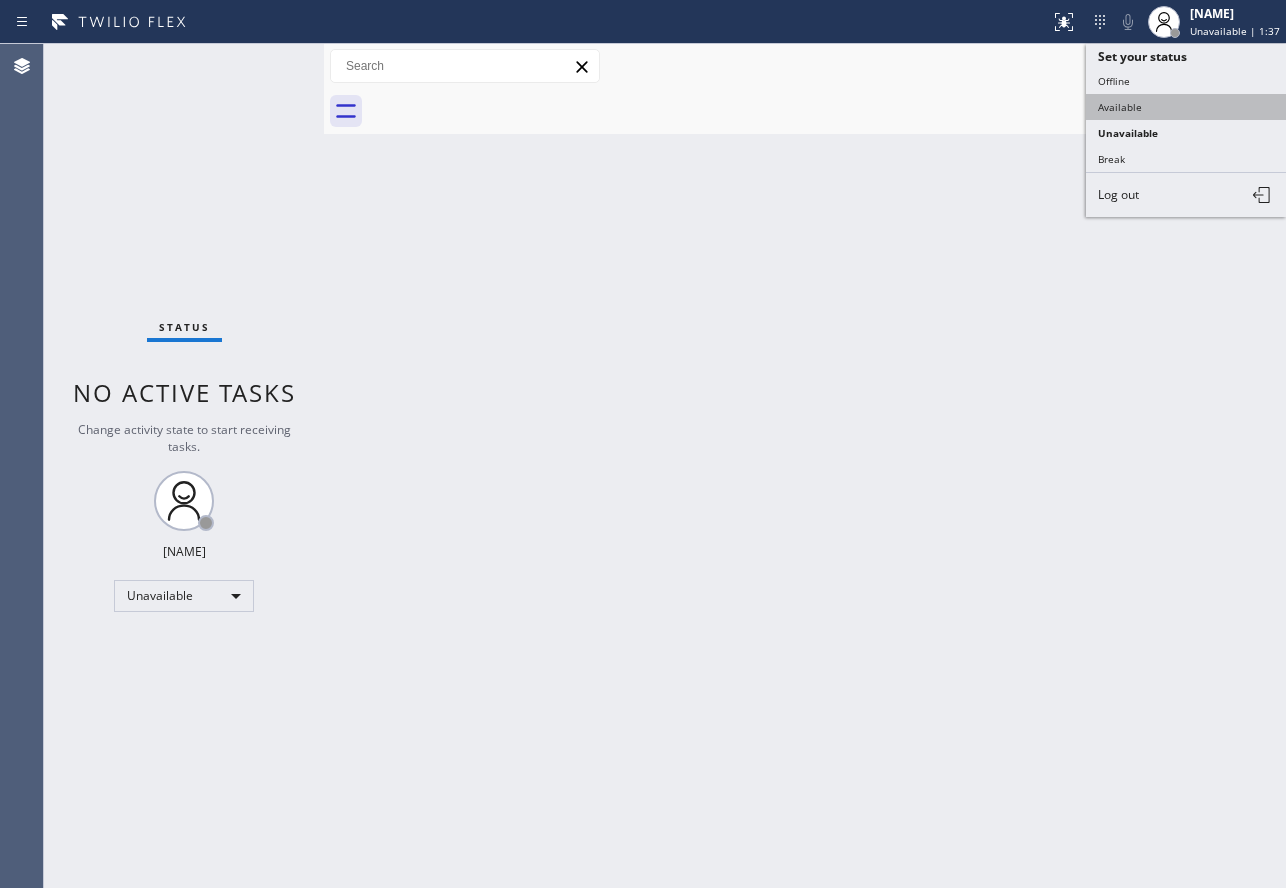 click on "Available" at bounding box center [1186, 107] 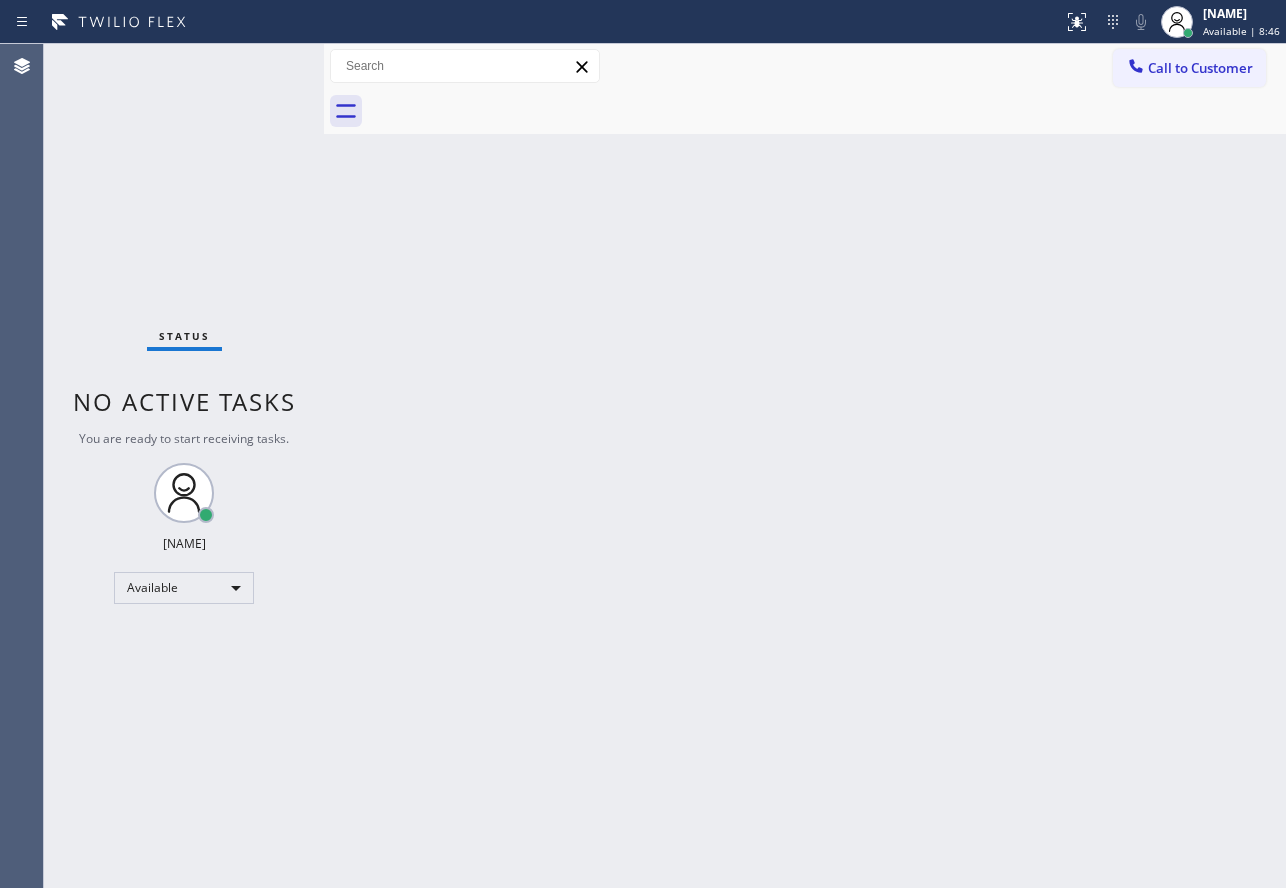 click on "Status   No active tasks     You are ready to start receiving tasks.   [FIRST] [LAST] Available" at bounding box center [184, 466] 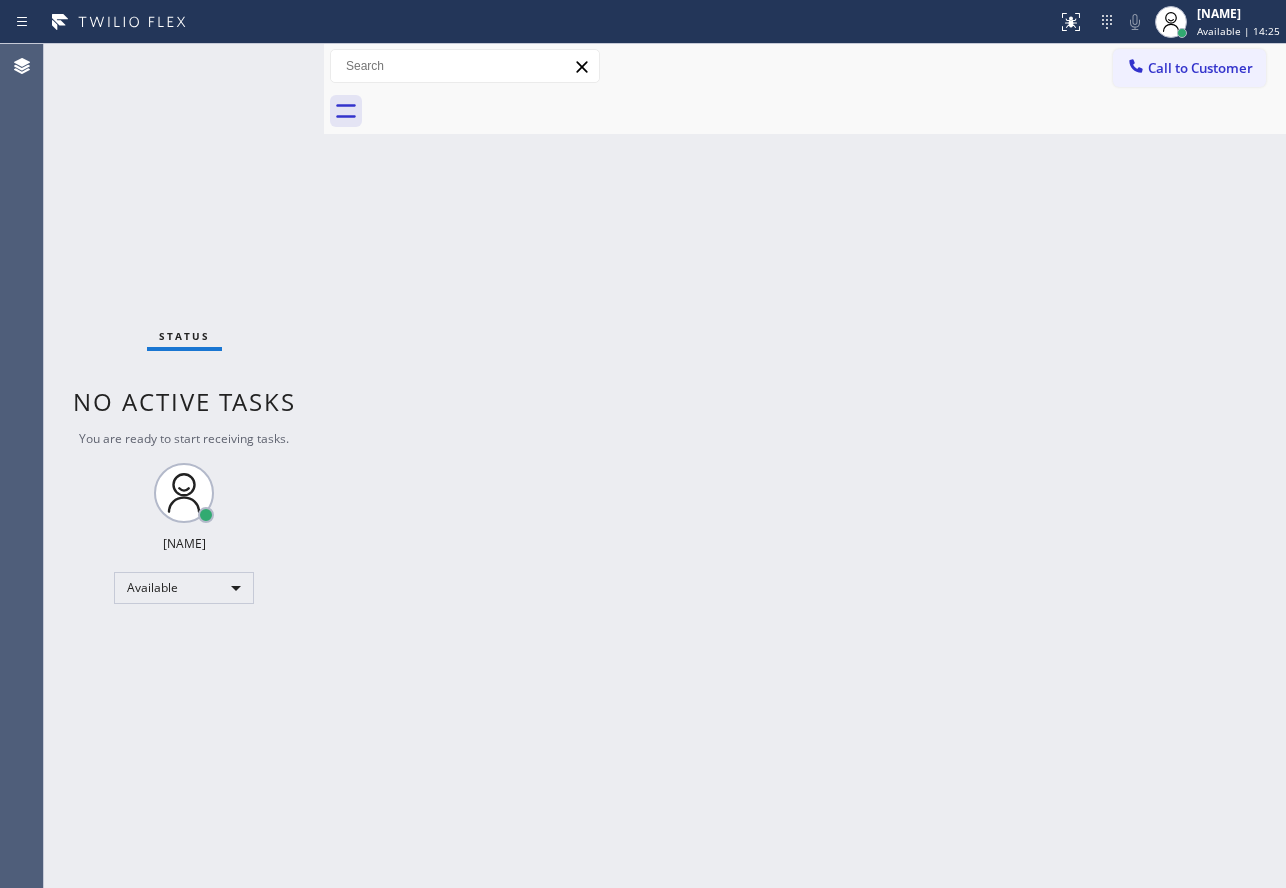 click on "Back to Dashboard Change Sender ID Customers Technicians Select a contact Outbound call Technician Search Technician Your caller id phone number Your caller id phone number Call Technician info Name   Phone none Address none Change Sender ID HVAC +18559994417 5 Star Appliance +18557314952 Appliance Repair +18554611149 Plumbing +18889090120 Air Duct Cleaning +18006865038  Electricians +18005688664 Cancel Change Check personal SMS Reset Change No tabs Call to Customer Outbound call Location Search location Your caller id phone number Customer number Call Outbound call Technician Search Technician Your caller id phone number Your caller id phone number Call" at bounding box center (805, 466) 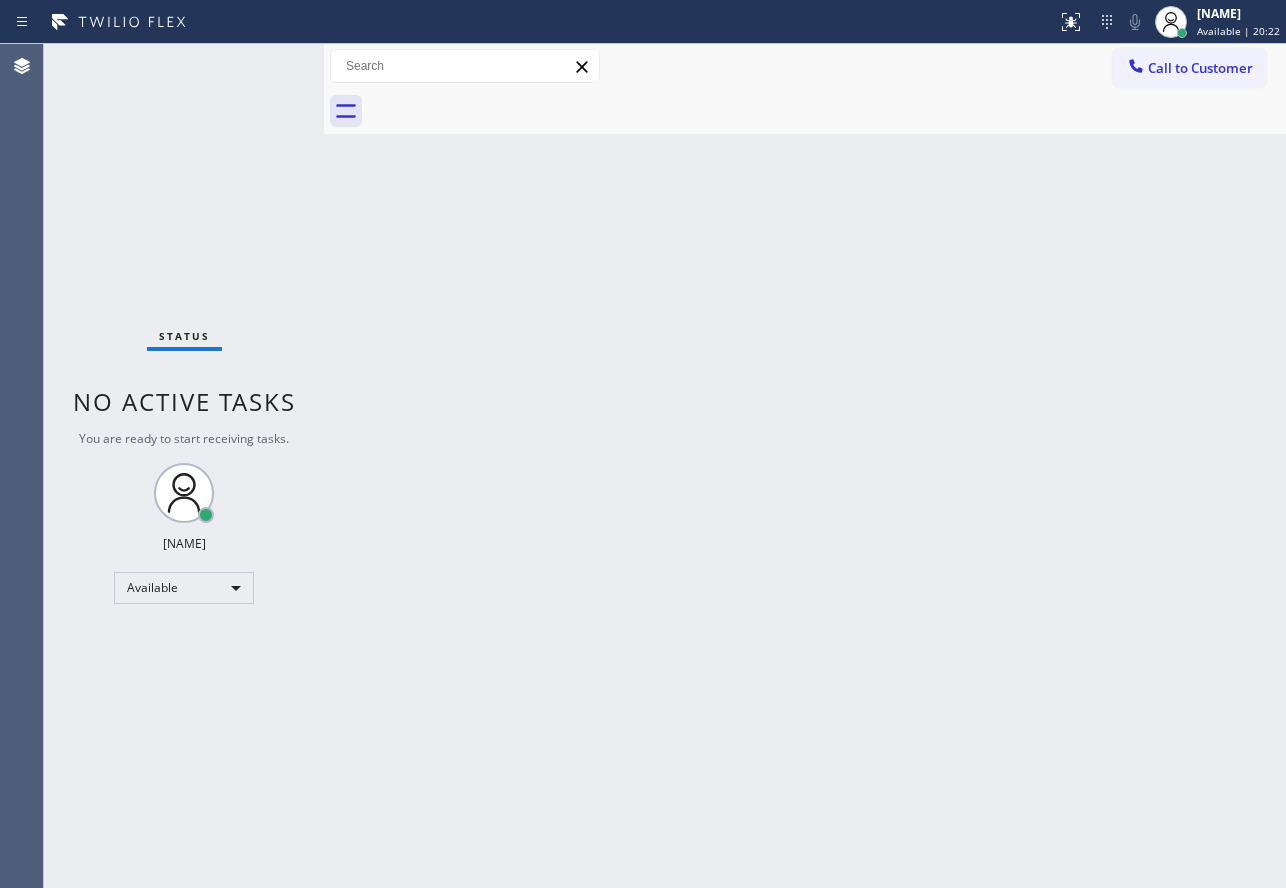 click on "Back to Dashboard Change Sender ID Customers Technicians Select a contact Outbound call Technician Search Technician Your caller id phone number Your caller id phone number Call Technician info Name   Phone none Address none Change Sender ID HVAC +18559994417 5 Star Appliance +18557314952 Appliance Repair +18554611149 Plumbing +18889090120 Air Duct Cleaning +18006865038  Electricians +18005688664 Cancel Change Check personal SMS Reset Change No tabs Call to Customer Outbound call Location Search location Your caller id phone number Customer number Call Outbound call Technician Search Technician Your caller id phone number Your caller id phone number Call" at bounding box center (805, 466) 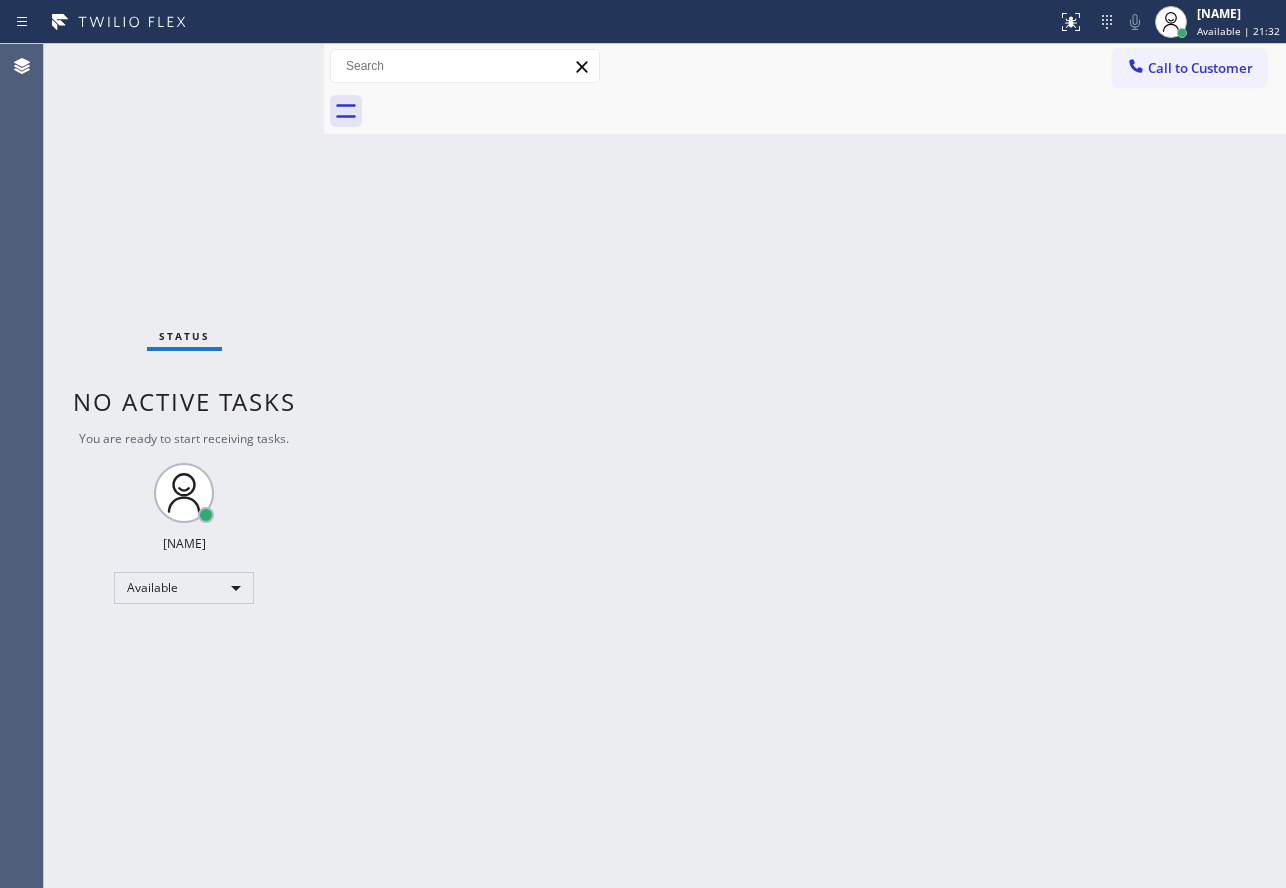click on "Status   No active tasks     You are ready to start receiving tasks.   [FIRST] [LAST] Available" at bounding box center (184, 466) 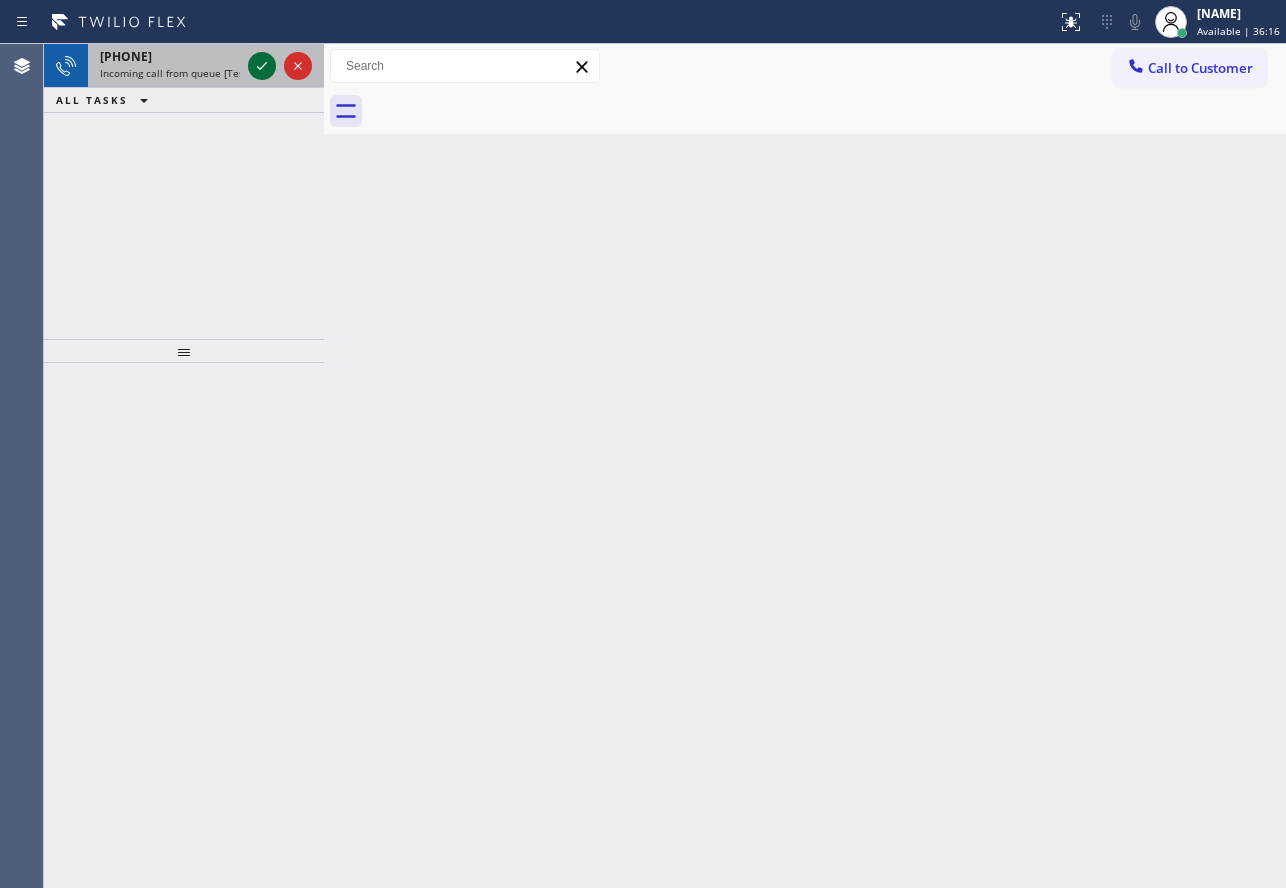 drag, startPoint x: 216, startPoint y: 73, endPoint x: 250, endPoint y: 71, distance: 34.058773 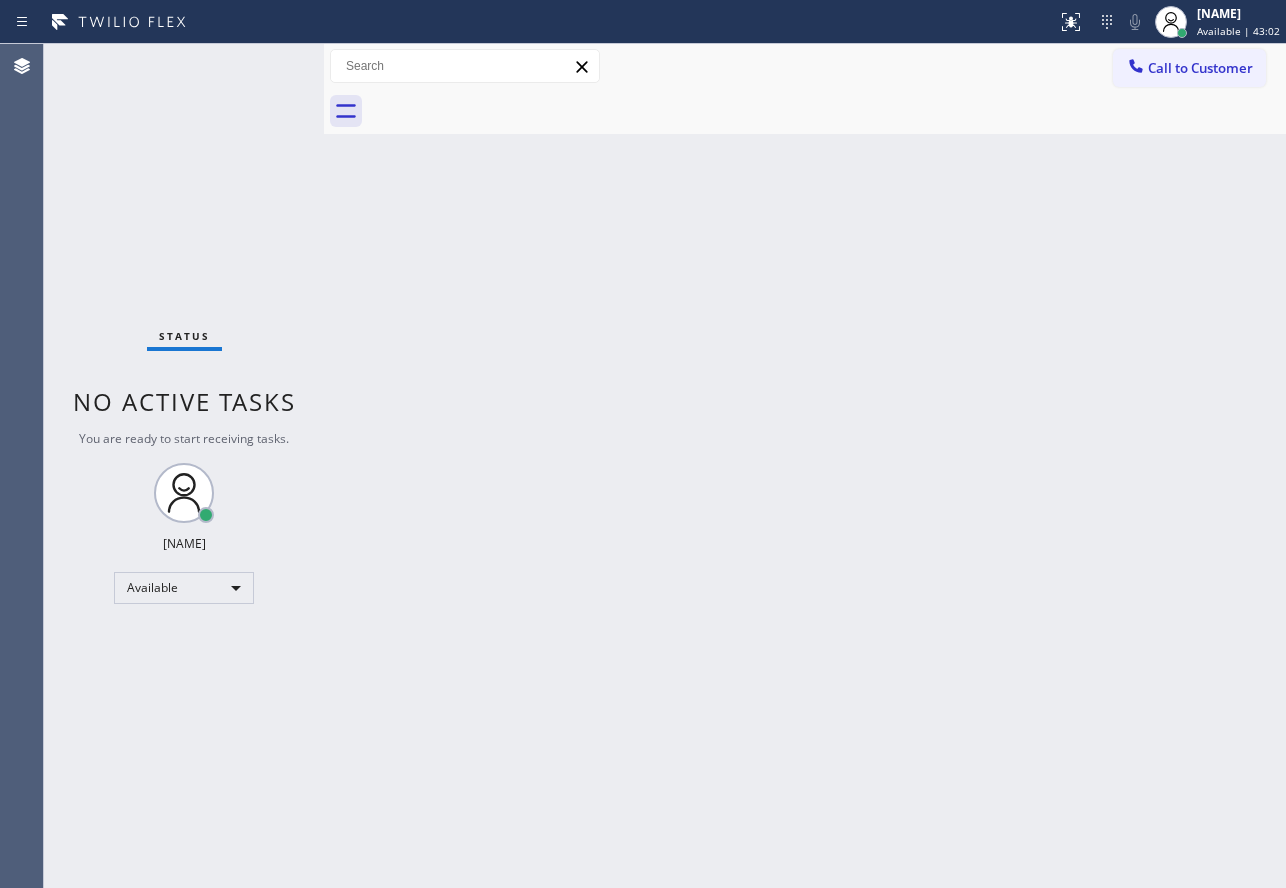 click on "Back to Dashboard Change Sender ID Customers Technicians Select a contact Outbound call Technician Search Technician Your caller id phone number Your caller id phone number Call Technician info Name   Phone none Address none Change Sender ID HVAC +18559994417 5 Star Appliance +18557314952 Appliance Repair +18554611149 Plumbing +18889090120 Air Duct Cleaning +18006865038  Electricians +18005688664 Cancel Change Check personal SMS Reset Change No tabs Call to Customer Outbound call Location Search location Your caller id phone number Customer number Call Outbound call Technician Search Technician Your caller id phone number Your caller id phone number Call" at bounding box center [805, 466] 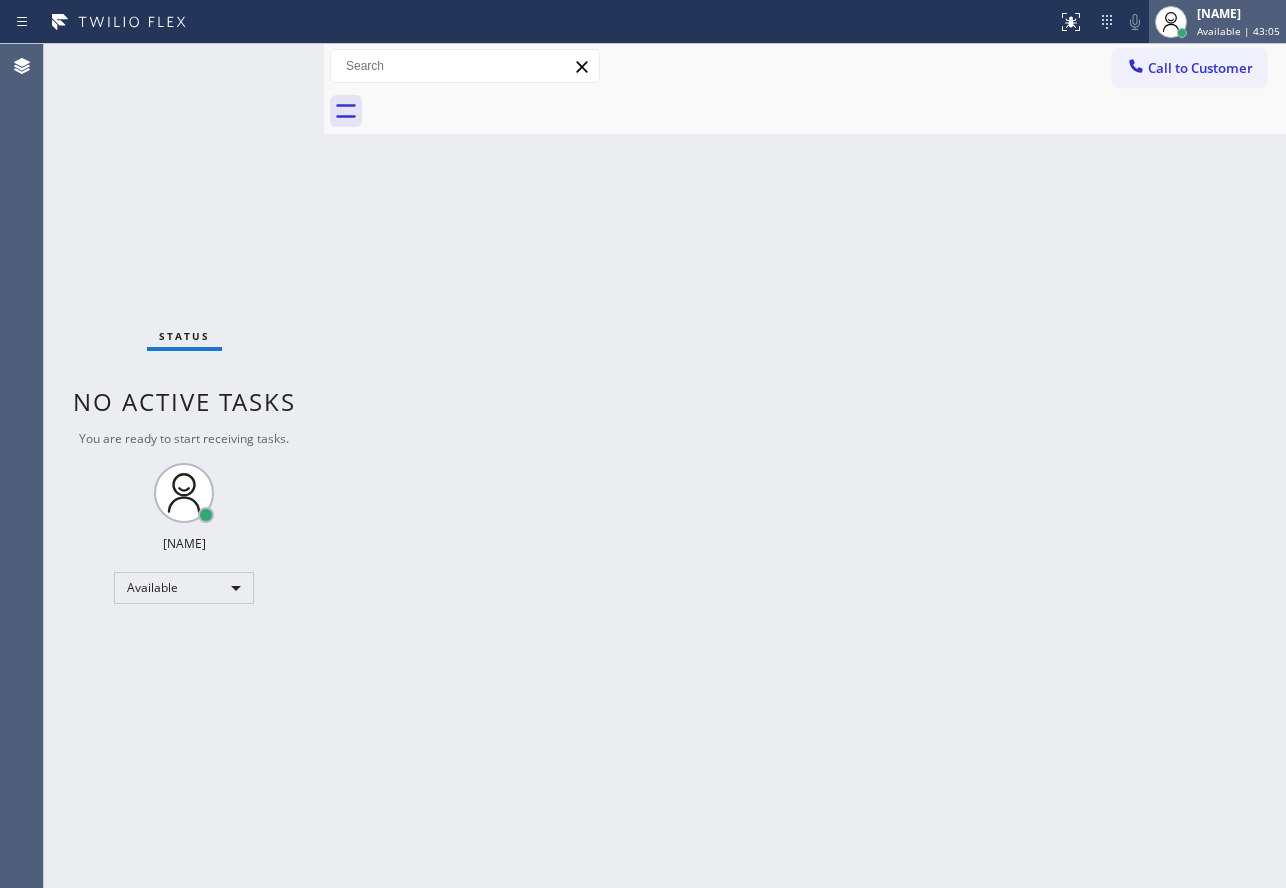 click on "Available | 43:05" at bounding box center (1238, 31) 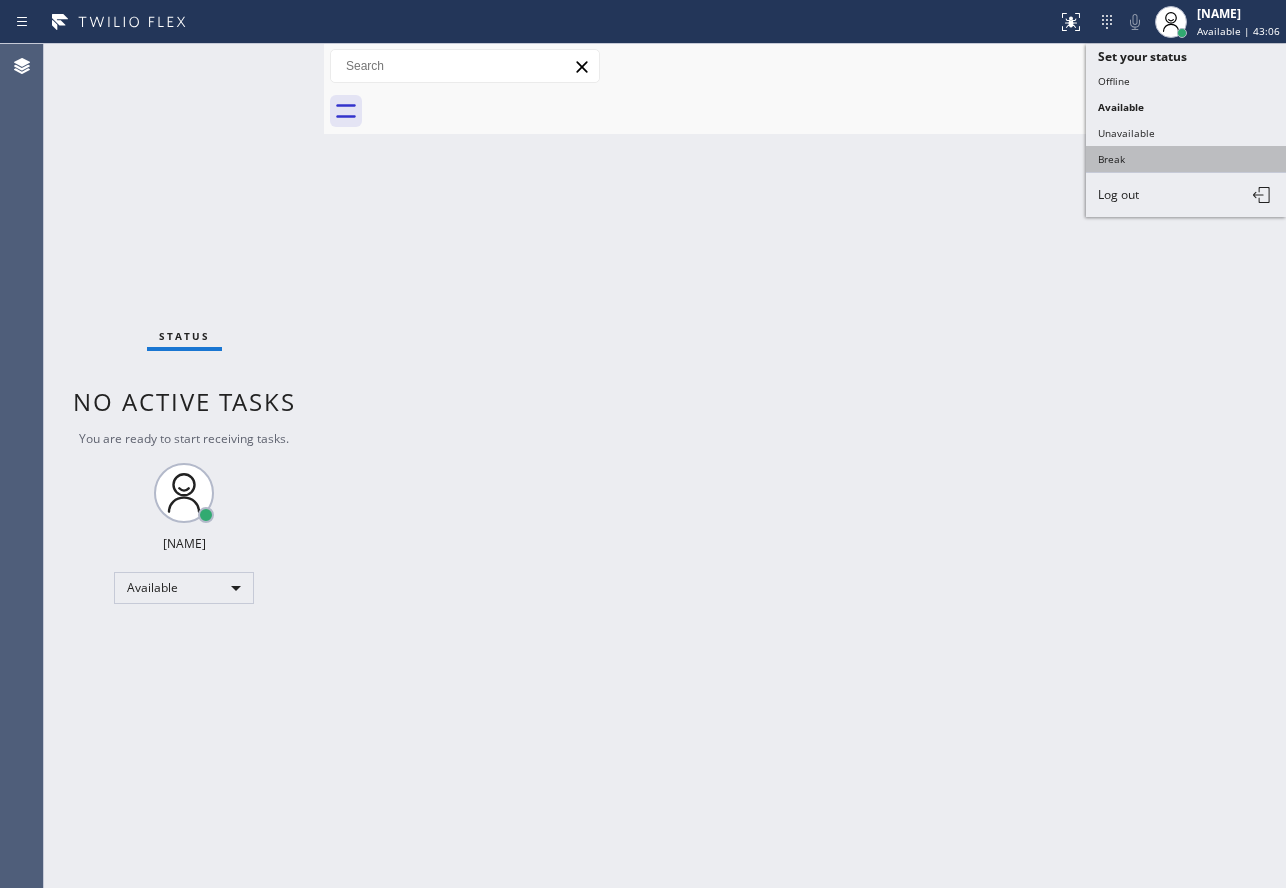 click on "Break" at bounding box center (1186, 159) 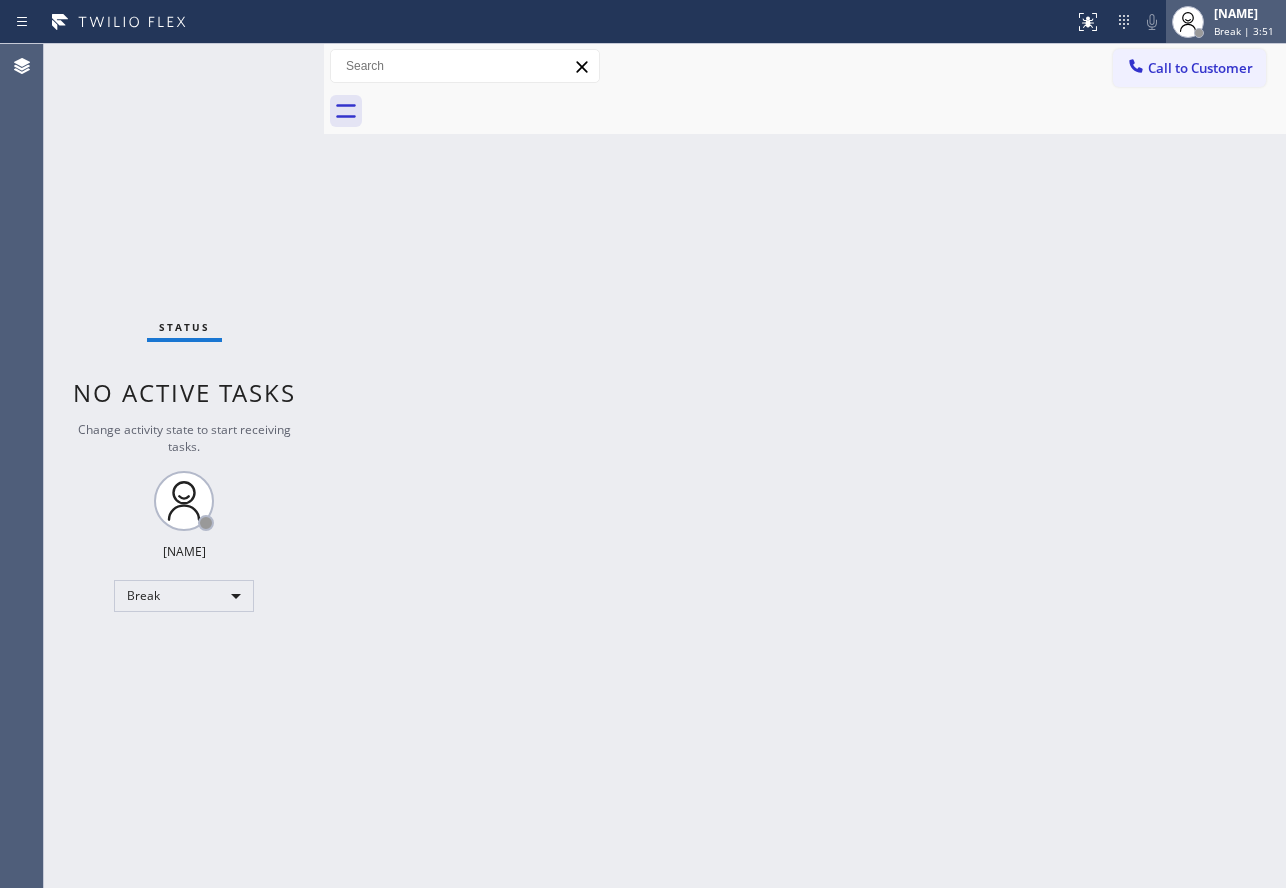 click on "[NAME]" at bounding box center [1247, 13] 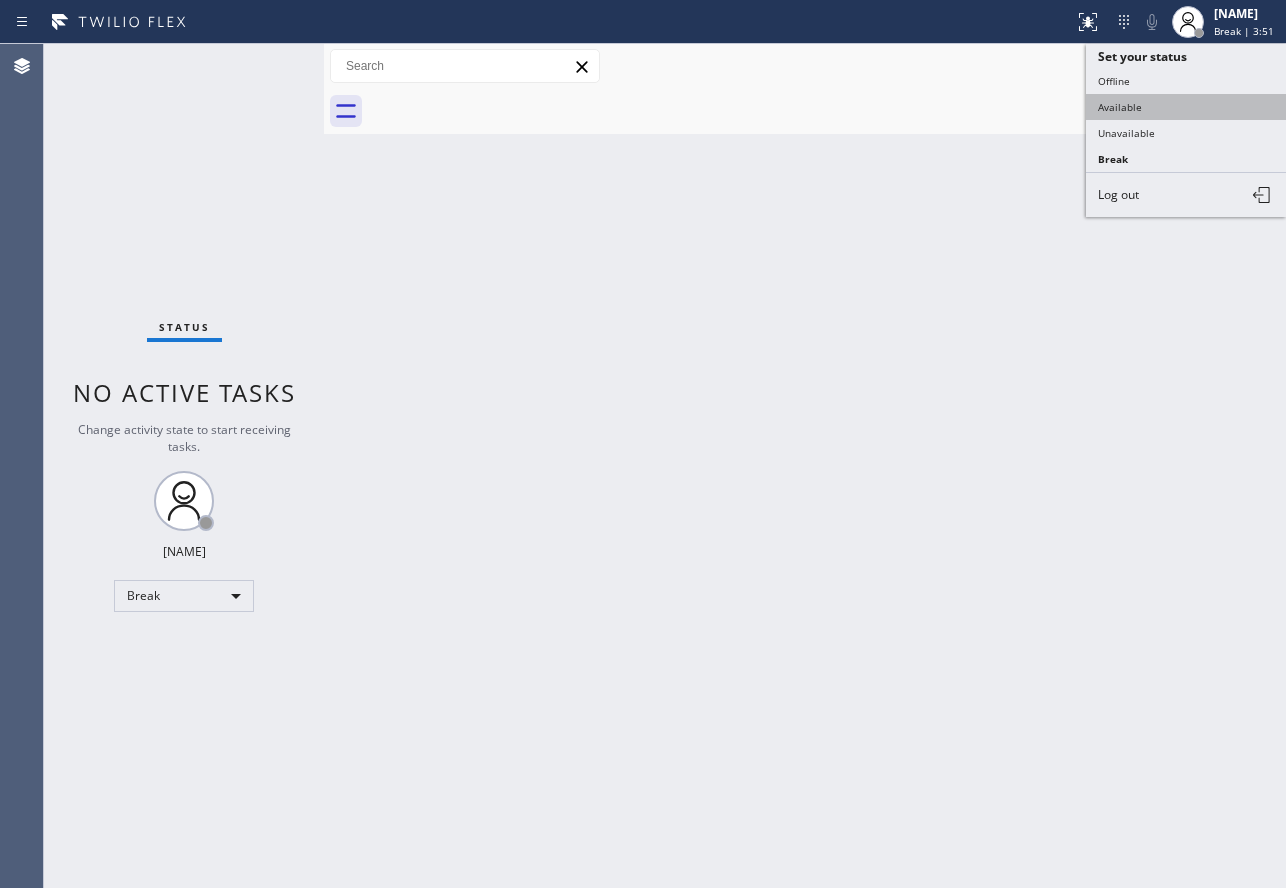 click on "Available" at bounding box center [1186, 107] 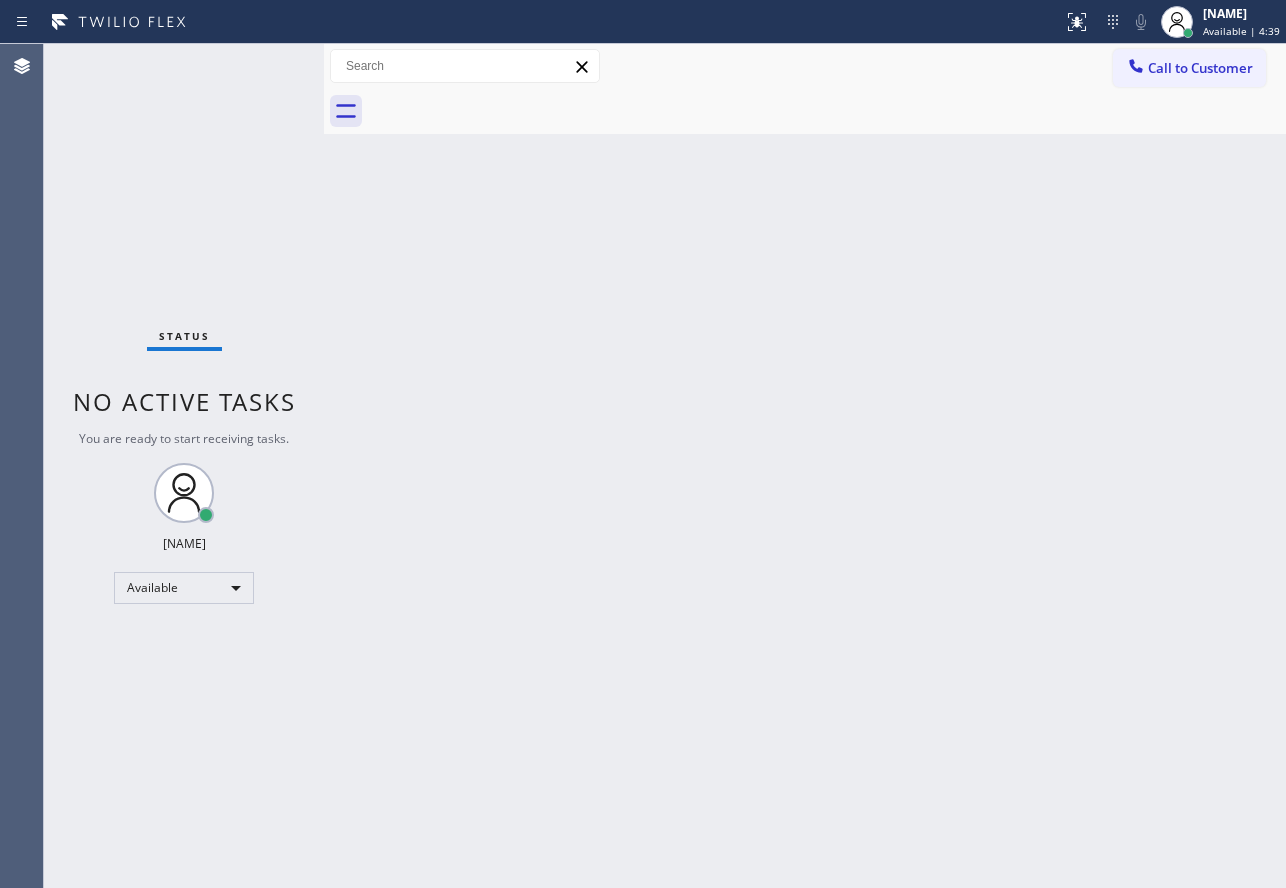 click on "Status   No active tasks     You are ready to start receiving tasks.   [FIRST] [LAST] Available" at bounding box center (184, 466) 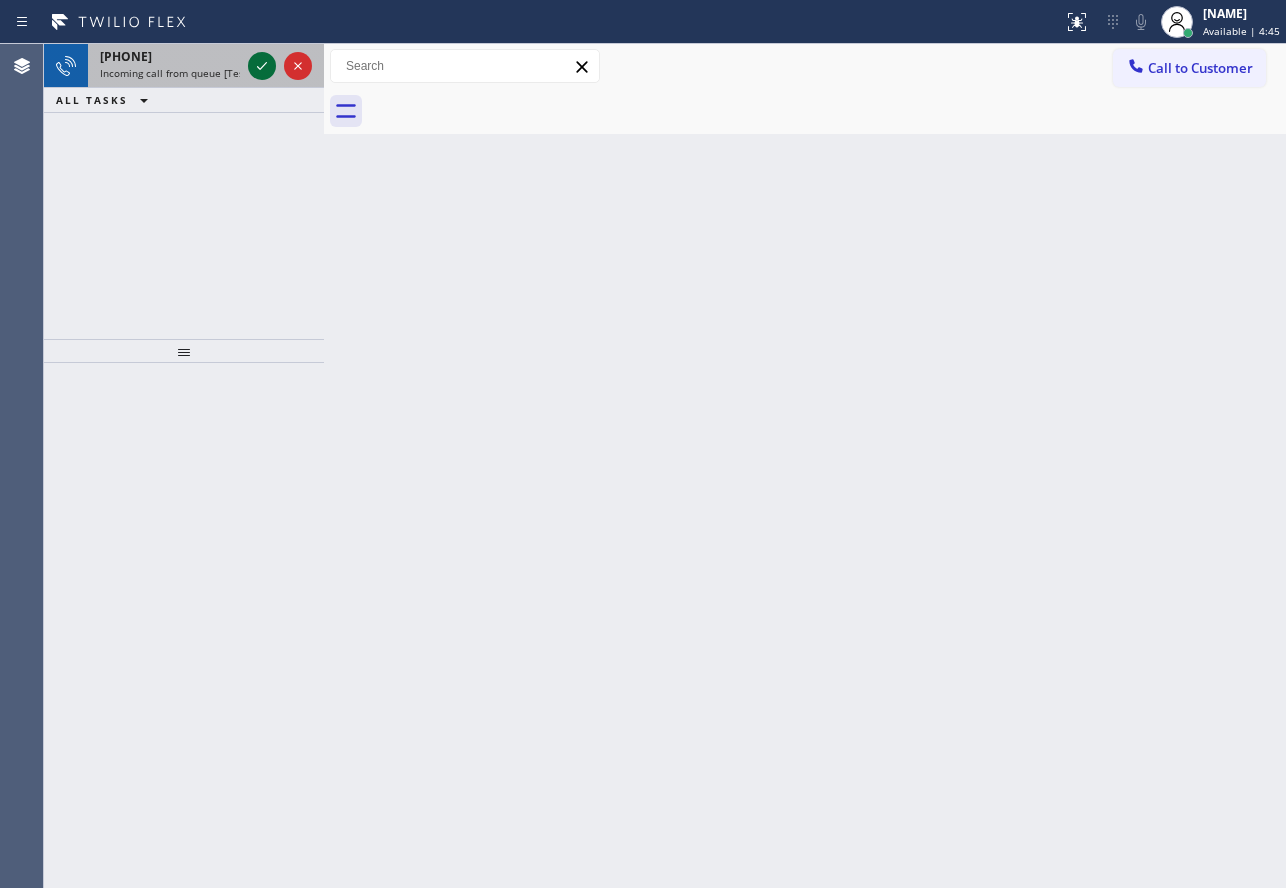 click 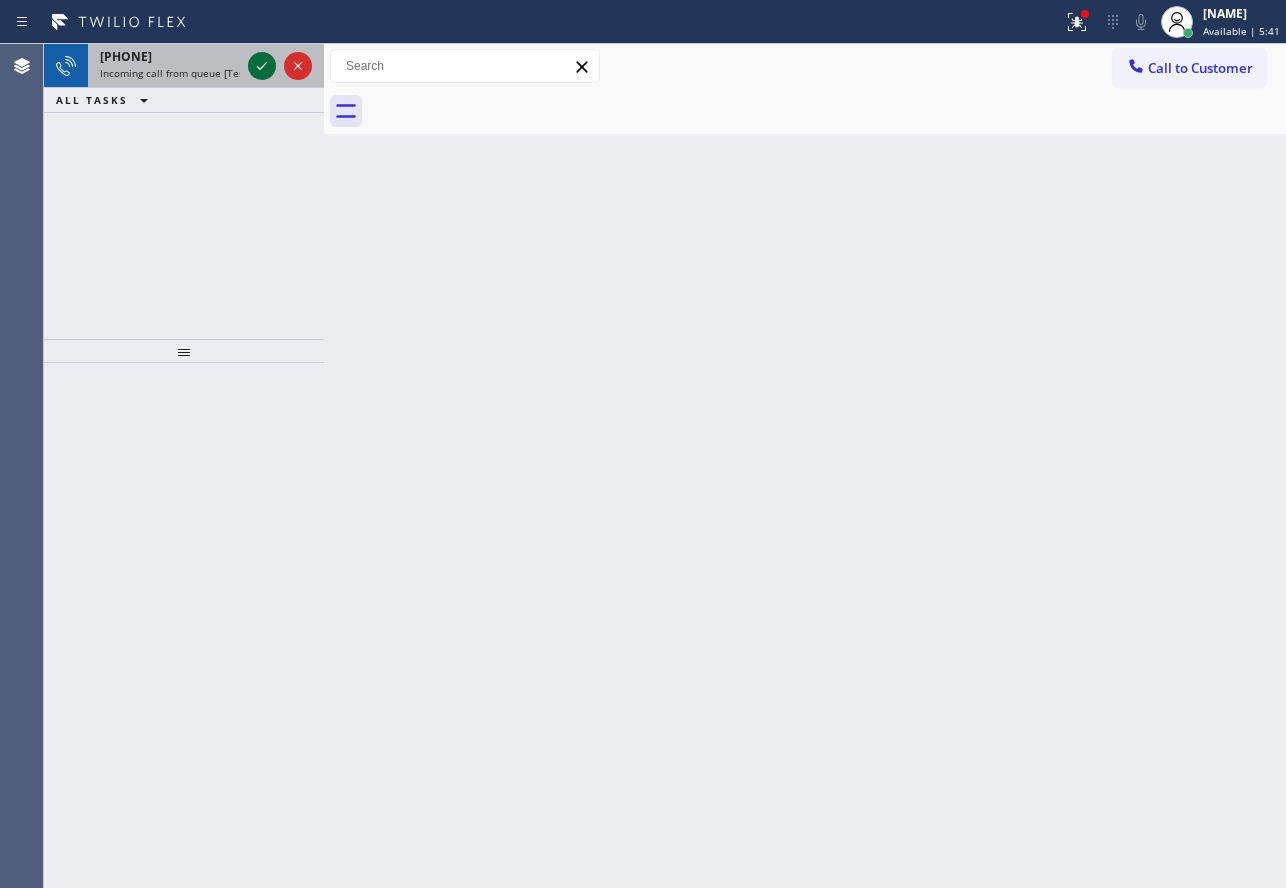 click 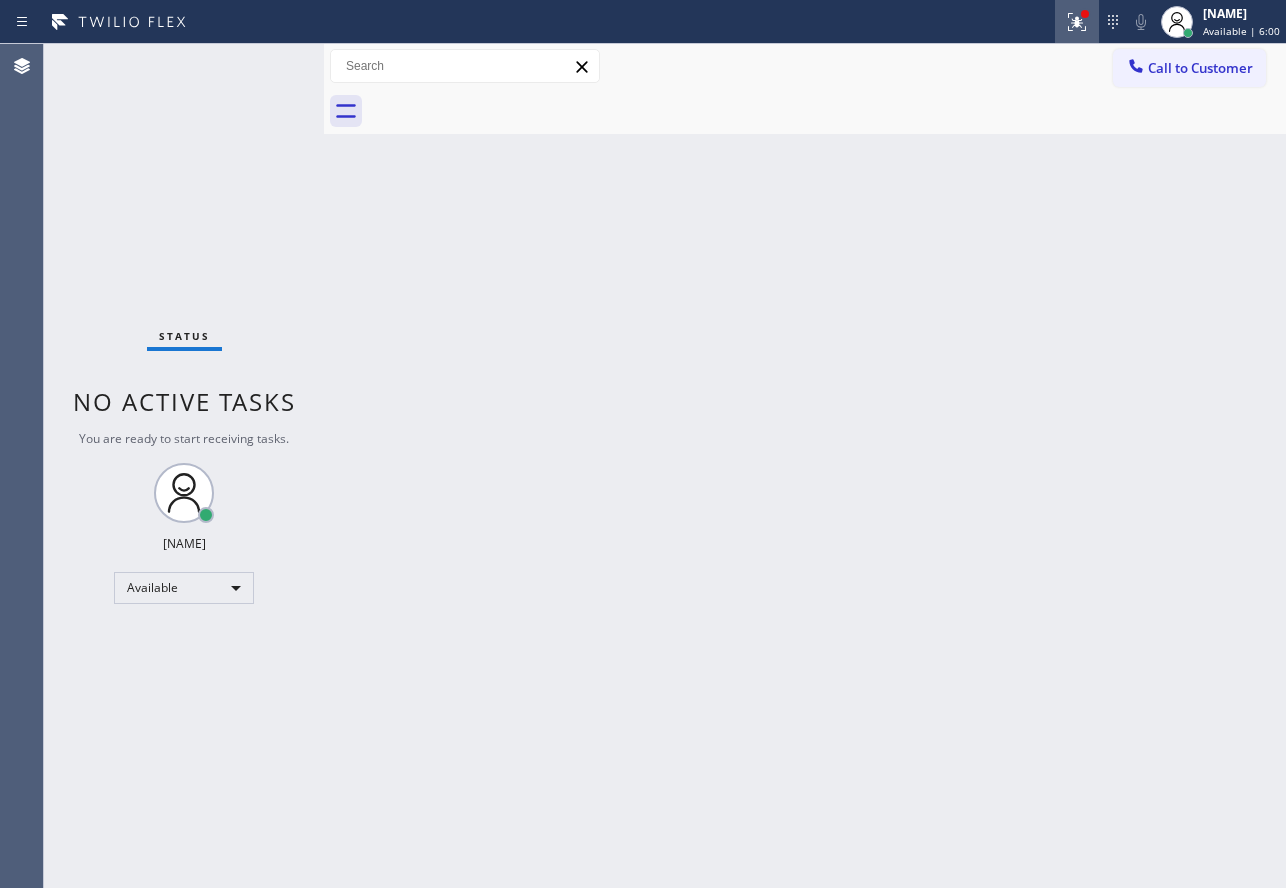 click 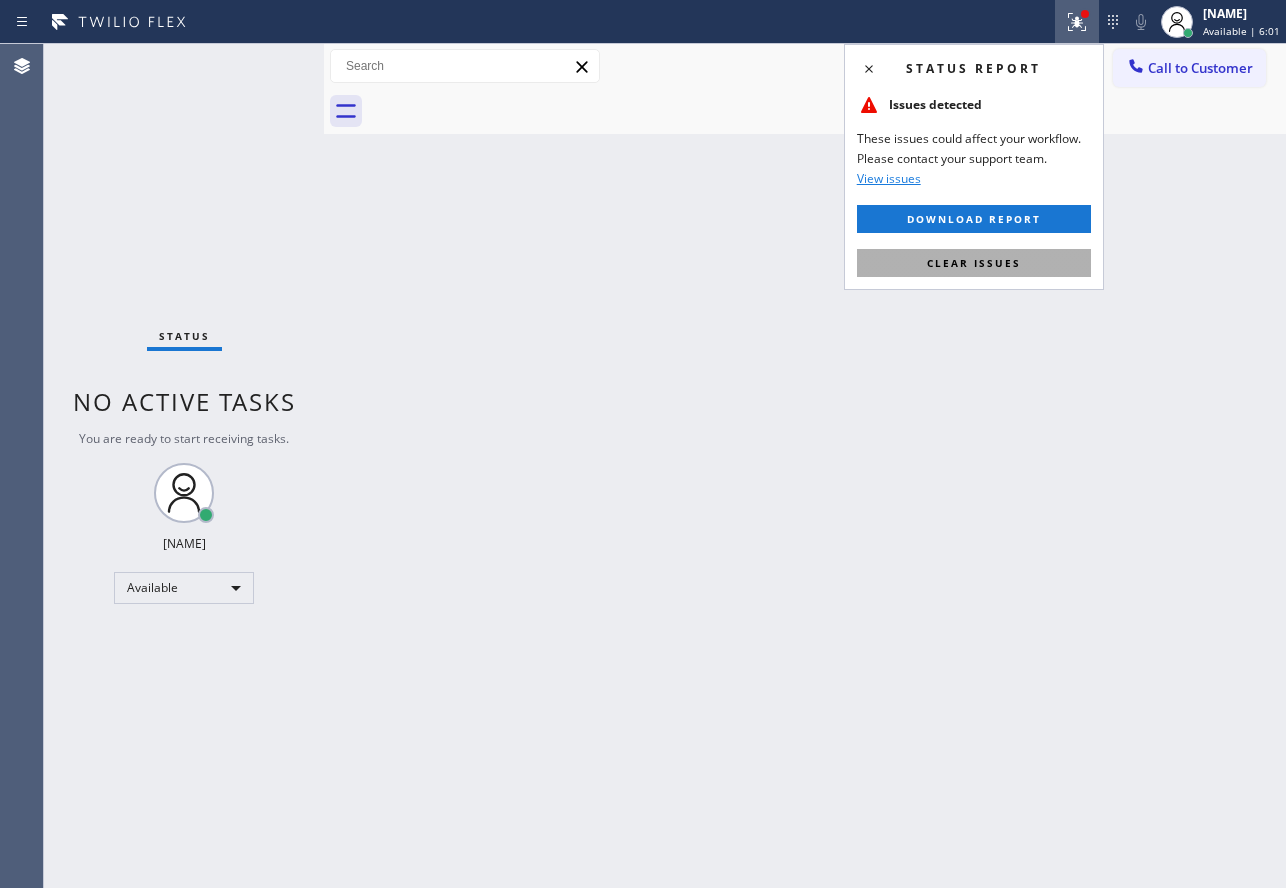 click on "Clear issues" at bounding box center [974, 263] 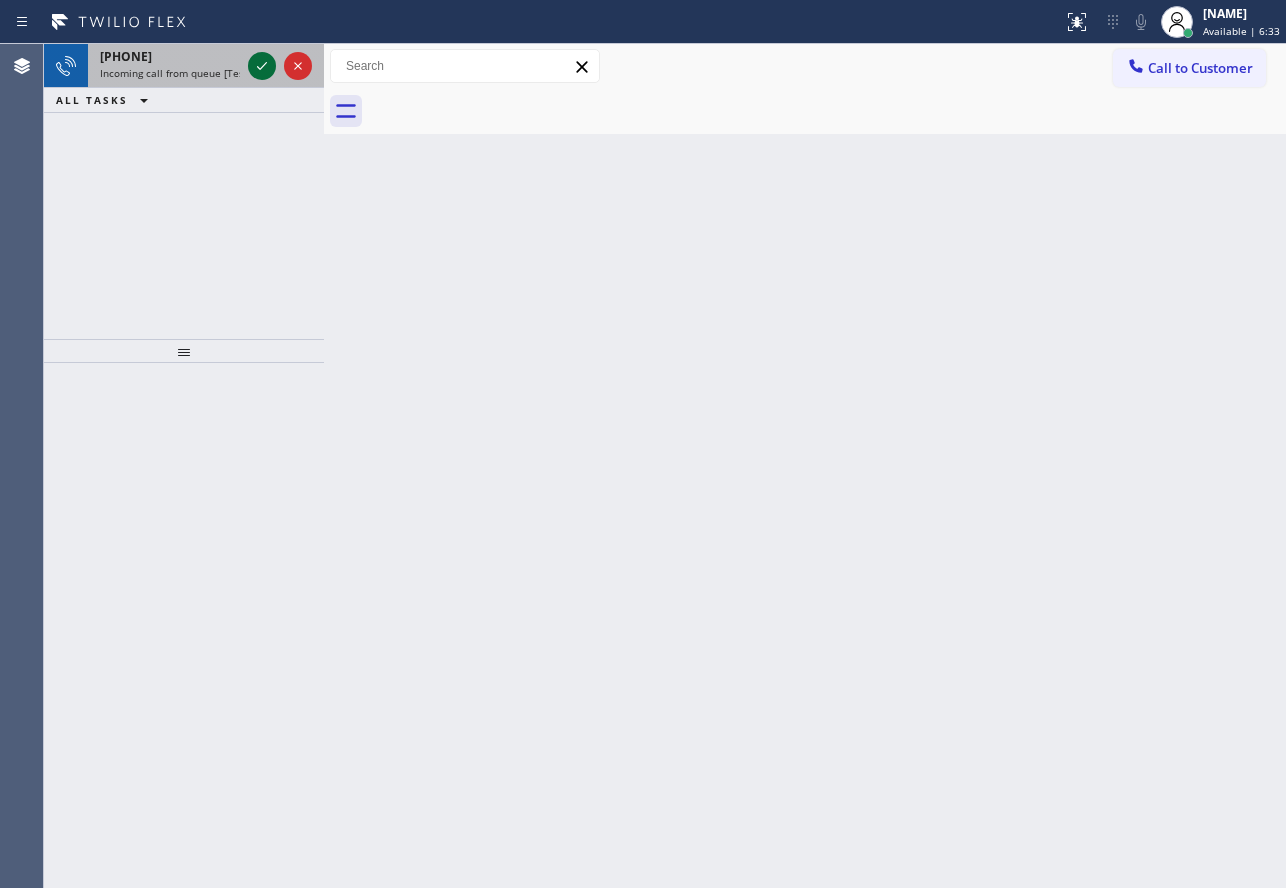 click 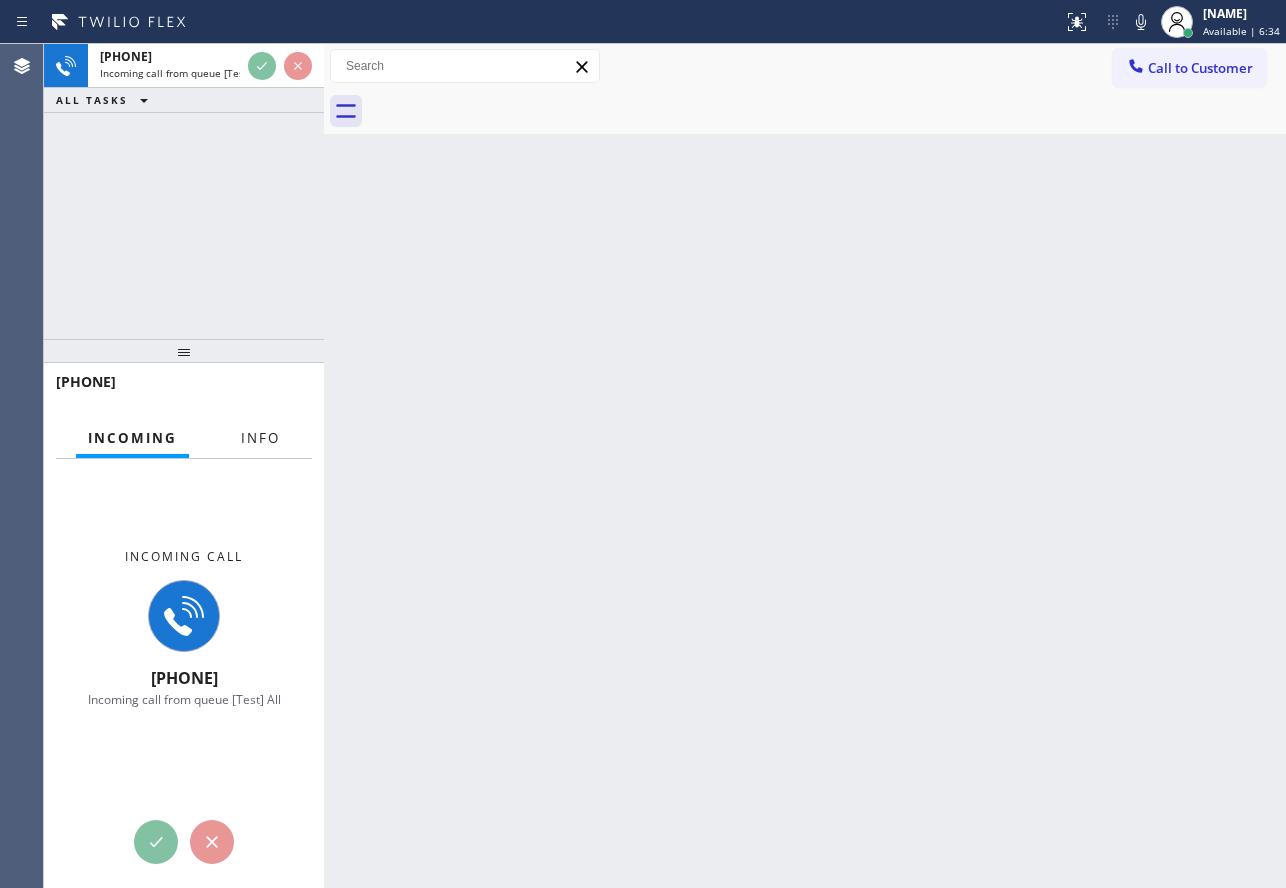 click on "Info" at bounding box center (260, 438) 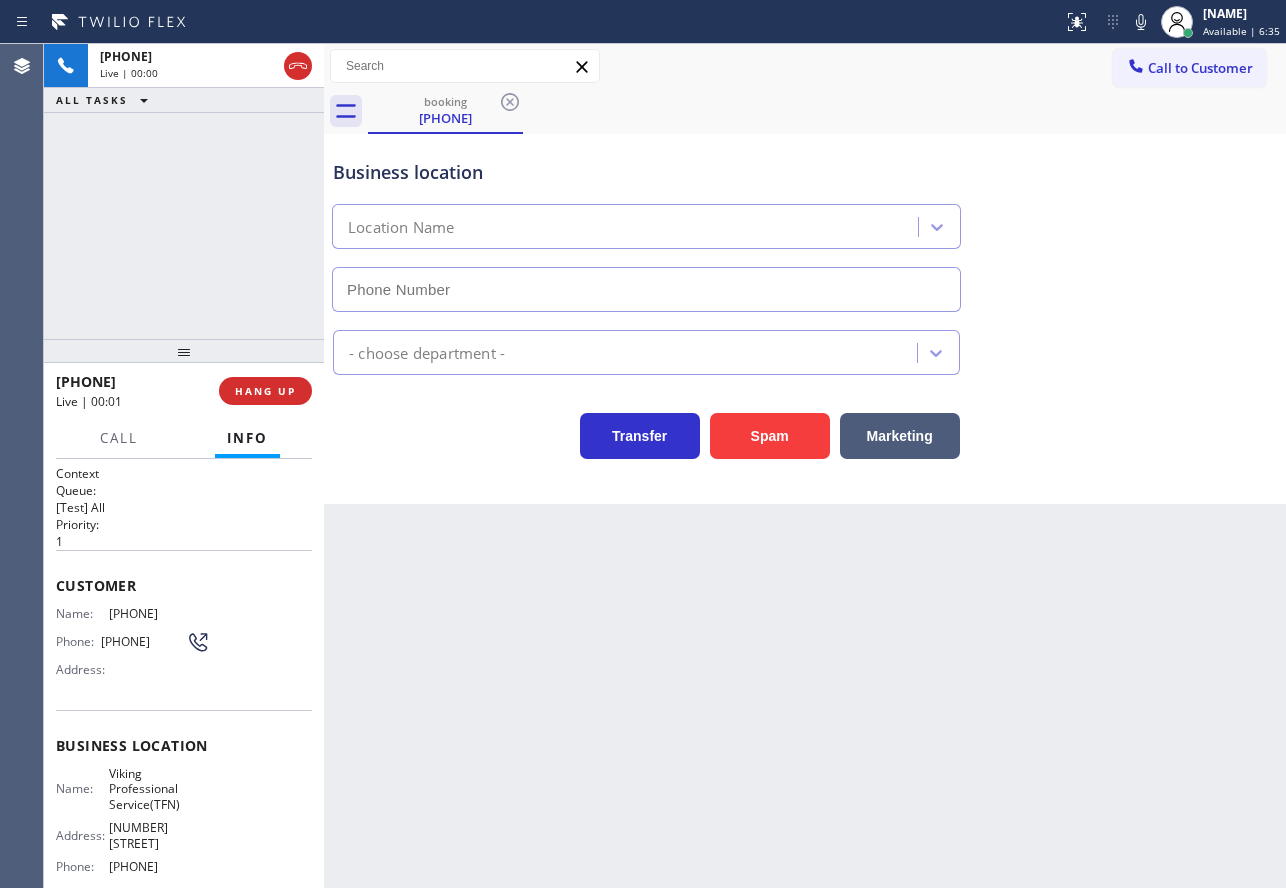 type on "[PHONE]" 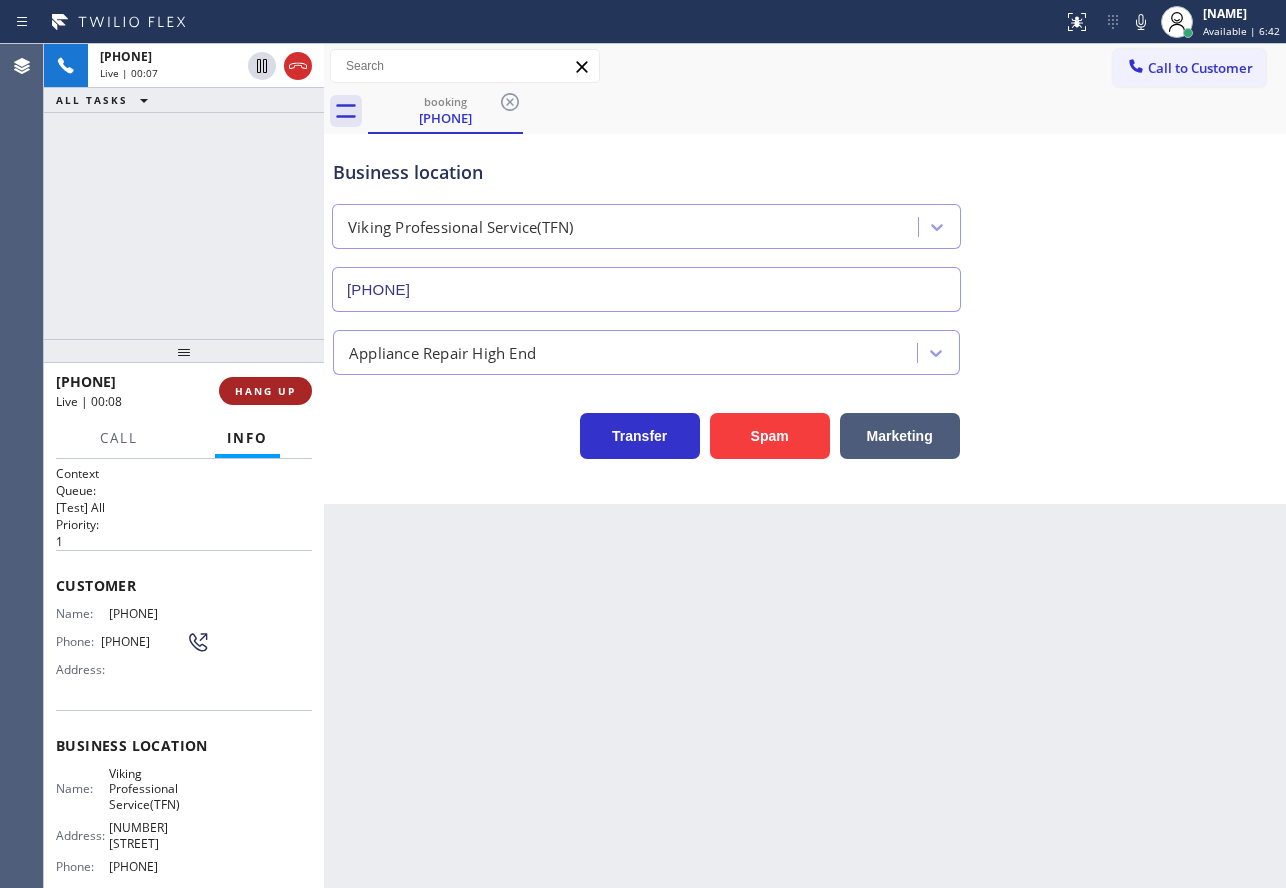 click on "HANG UP" at bounding box center (265, 391) 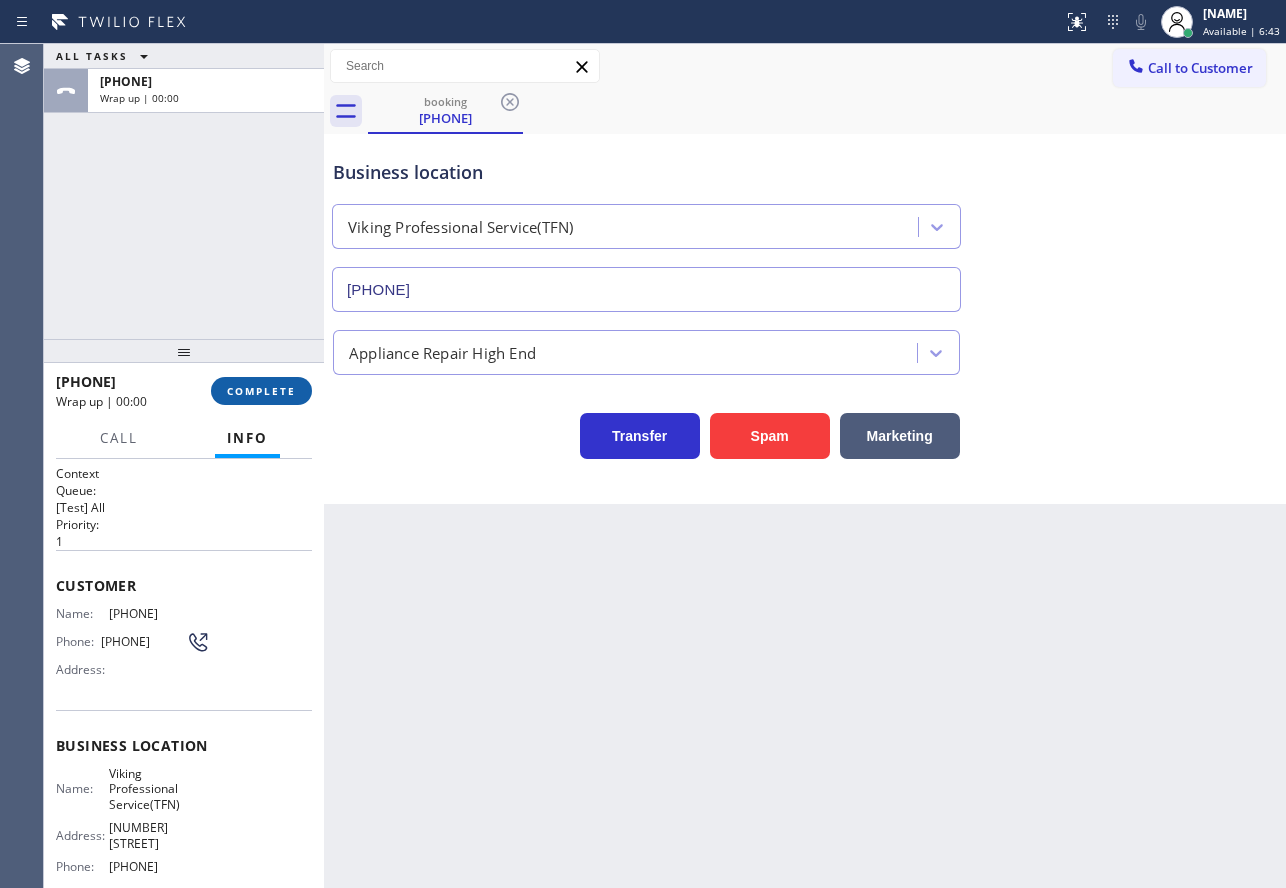 click on "COMPLETE" at bounding box center (261, 391) 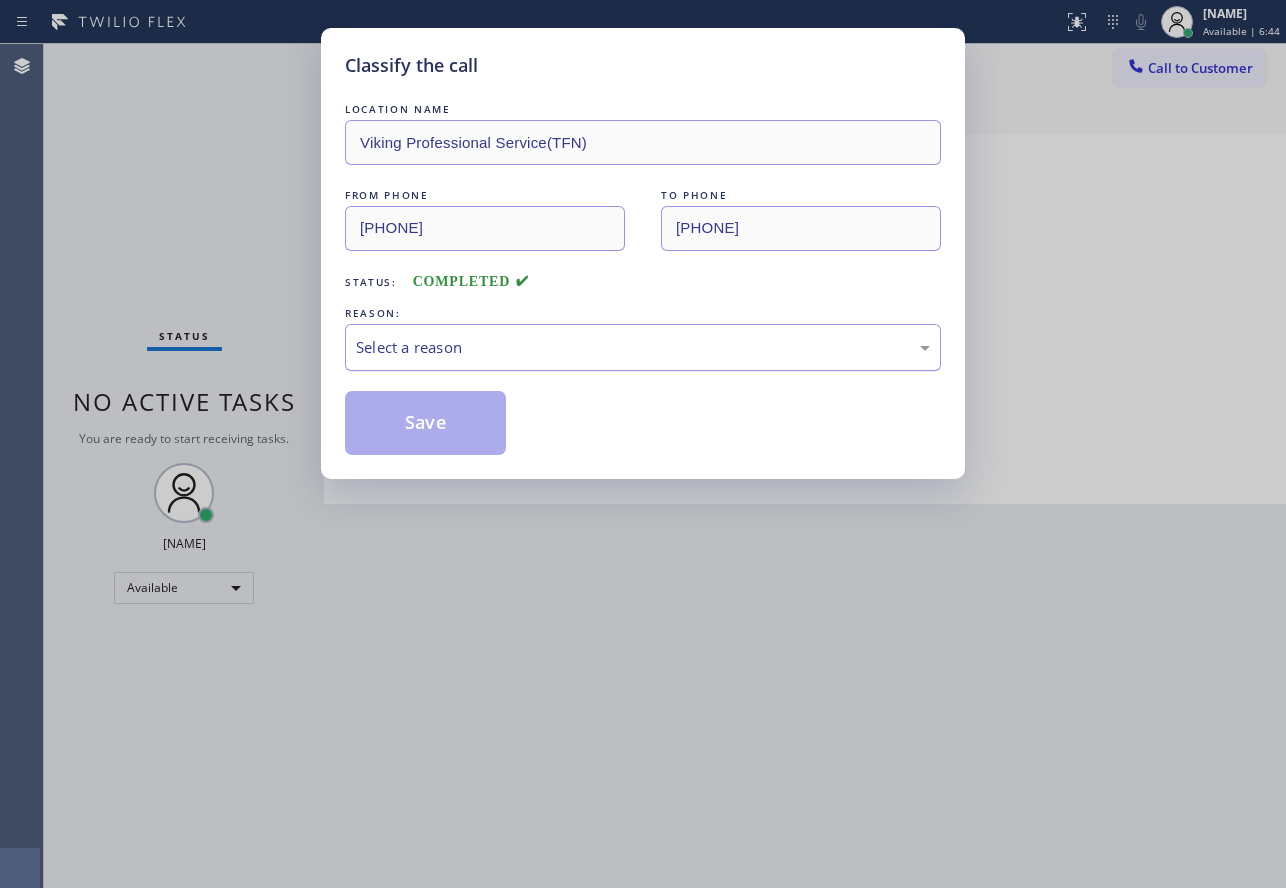 click on "Select a reason" at bounding box center [643, 347] 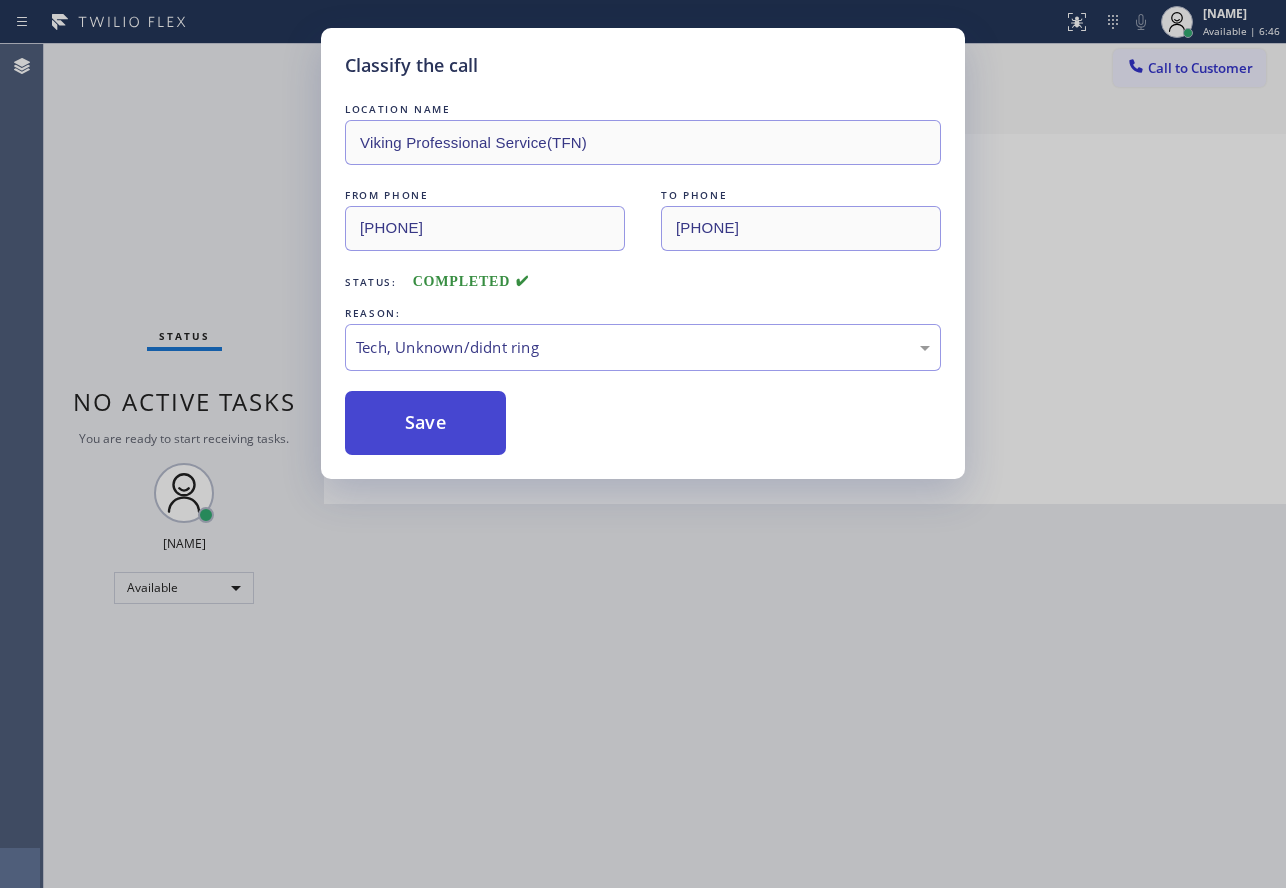 click on "Save" at bounding box center [425, 423] 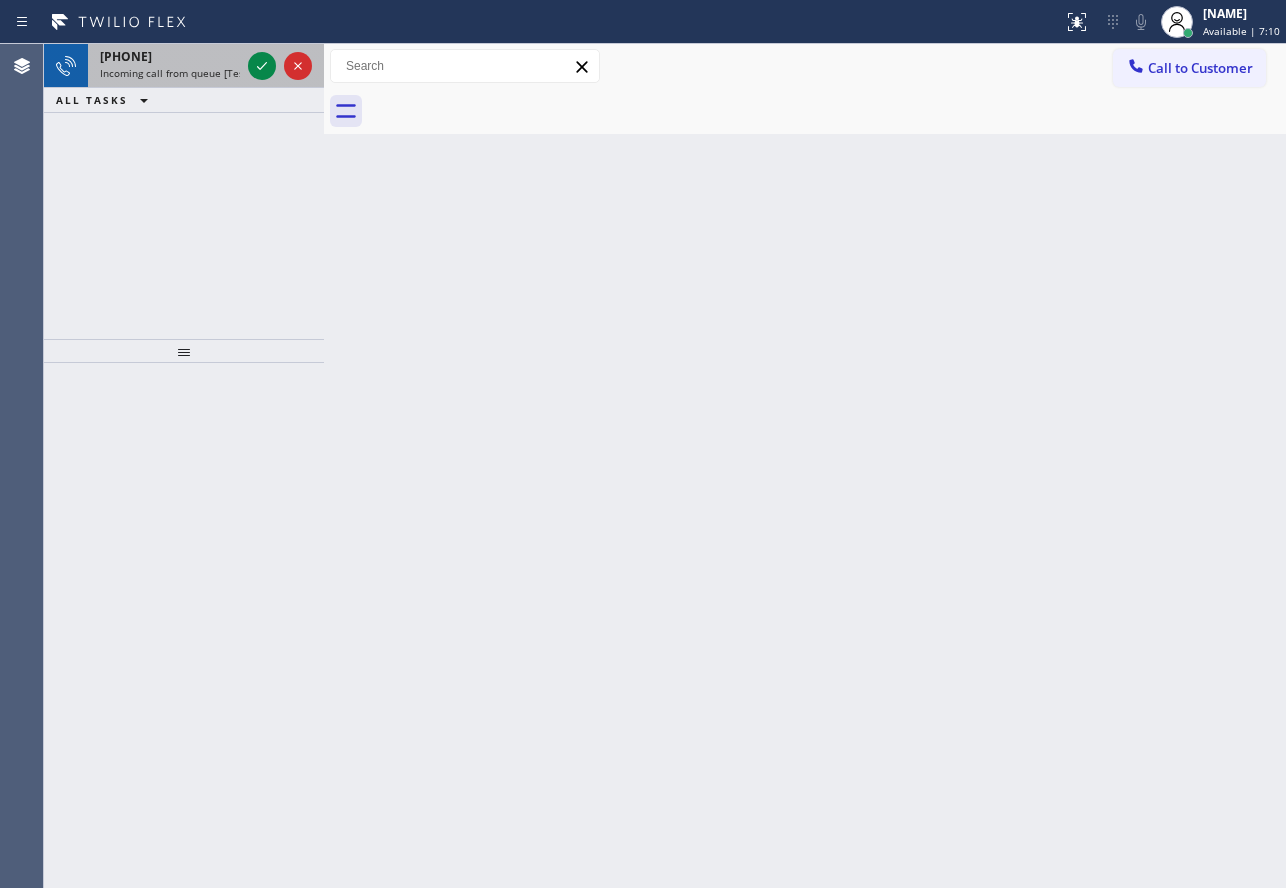 click on "[PHONE]" at bounding box center [126, 56] 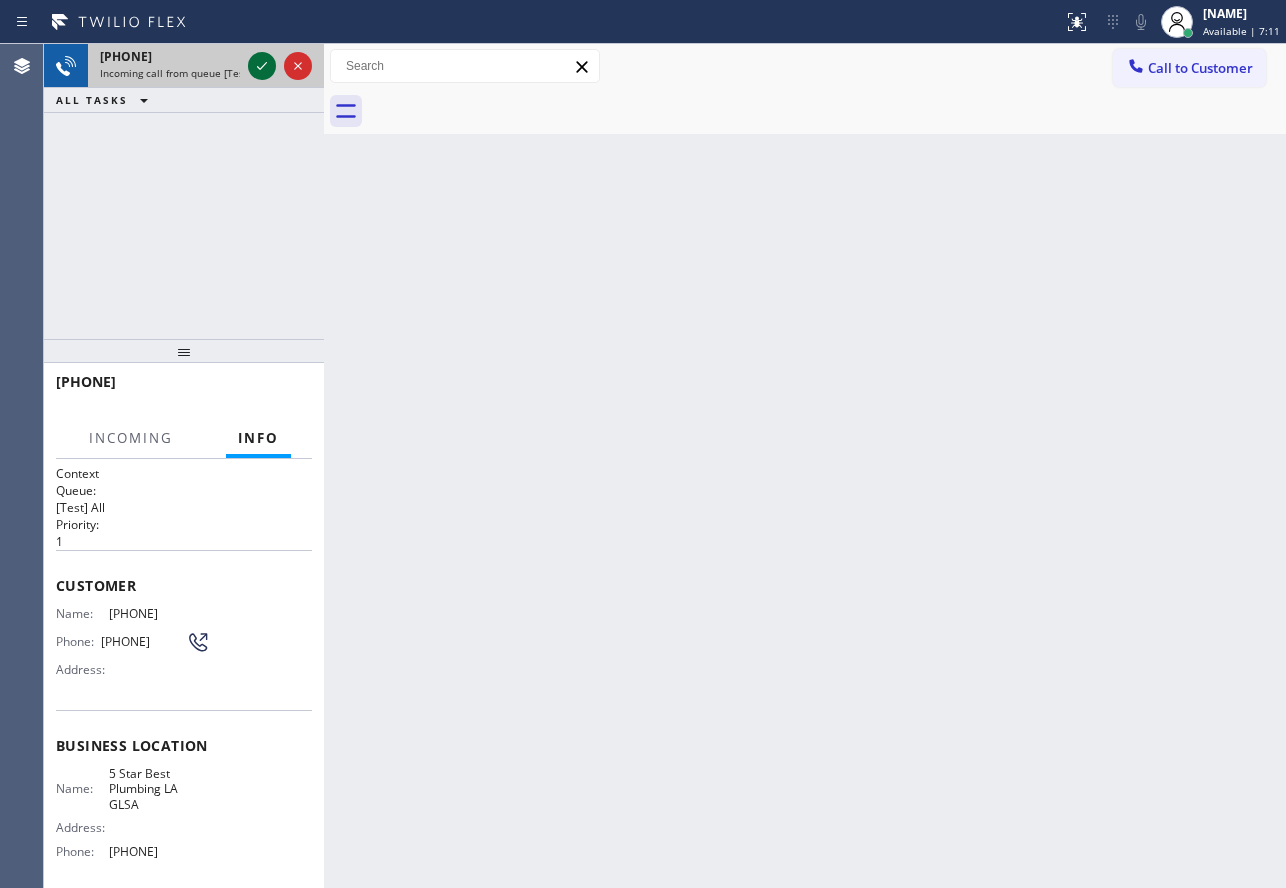 click 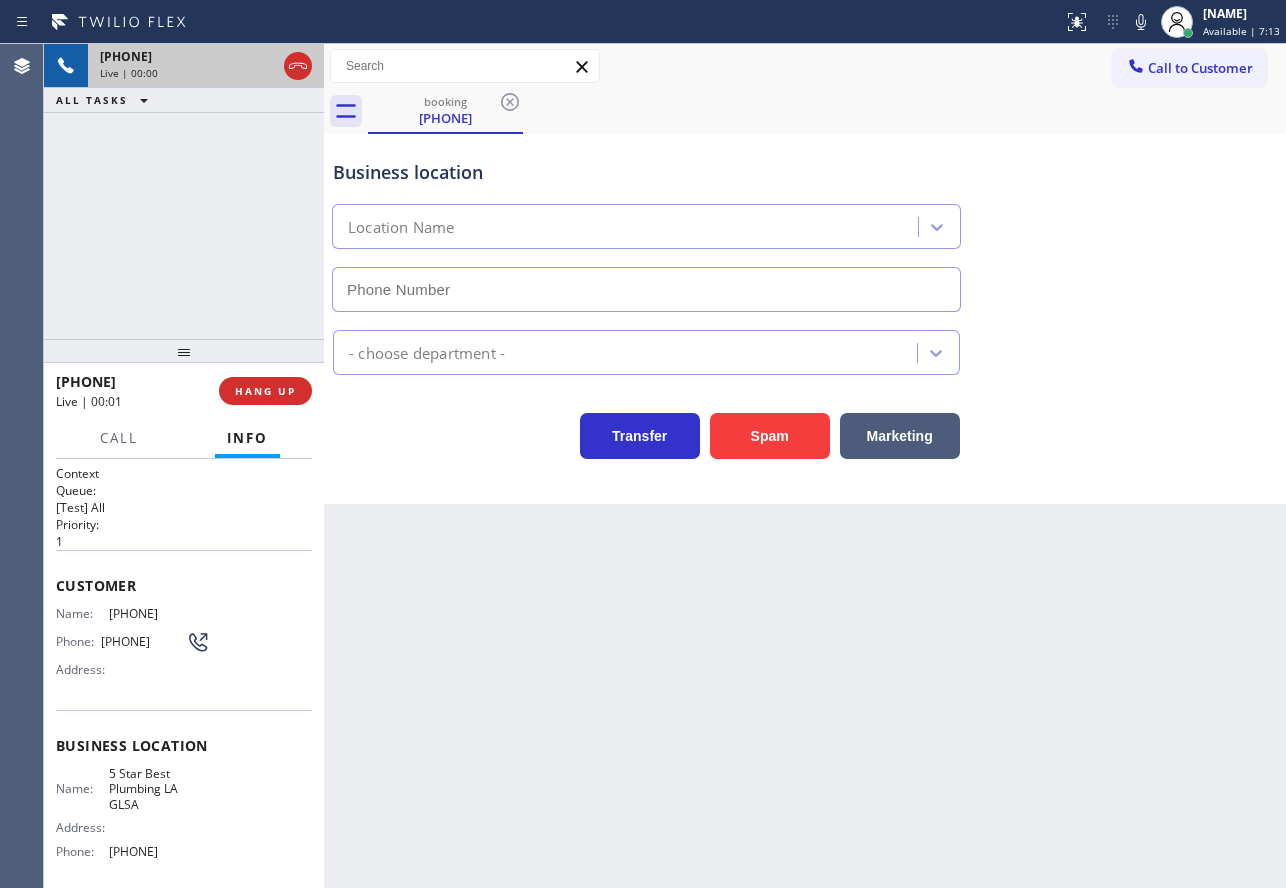type on "[PHONE]" 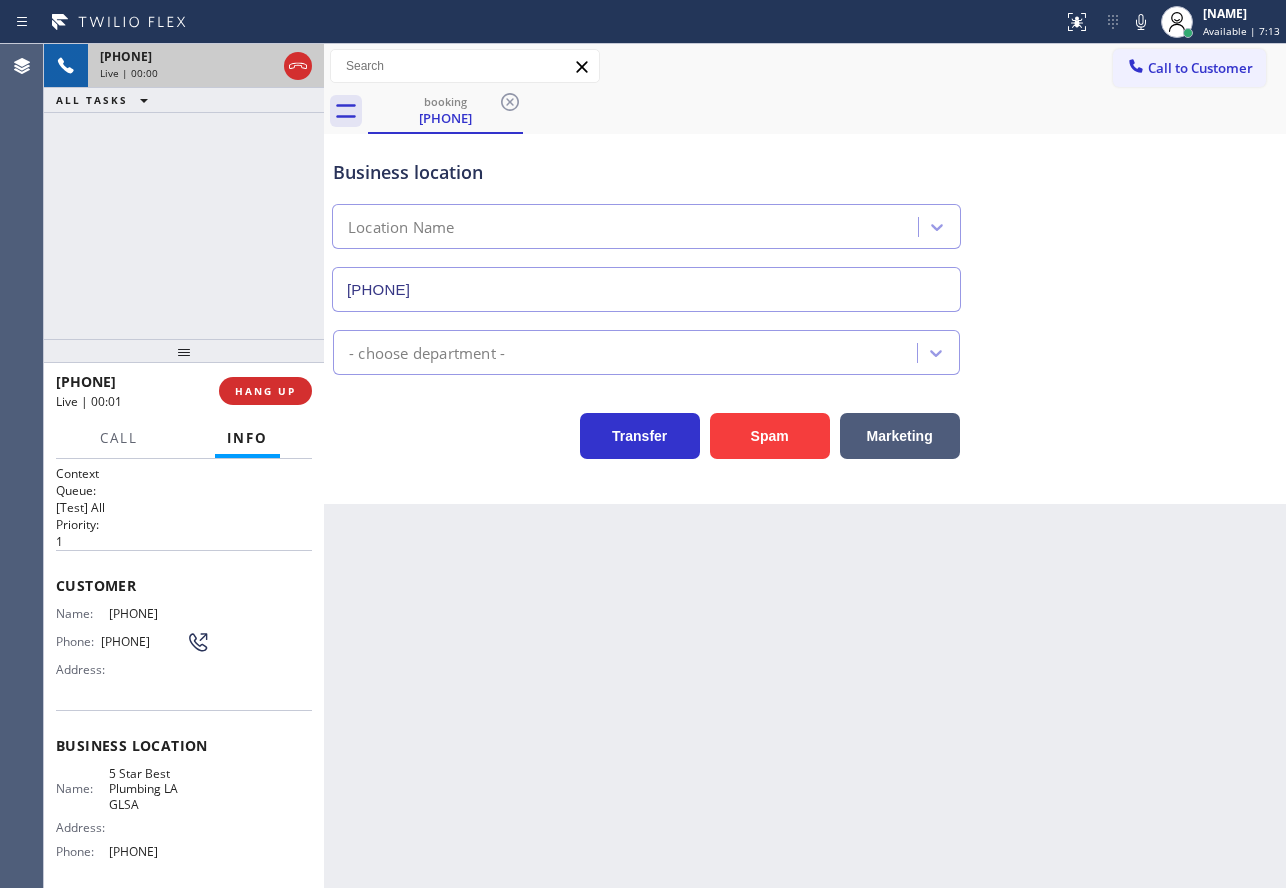 click 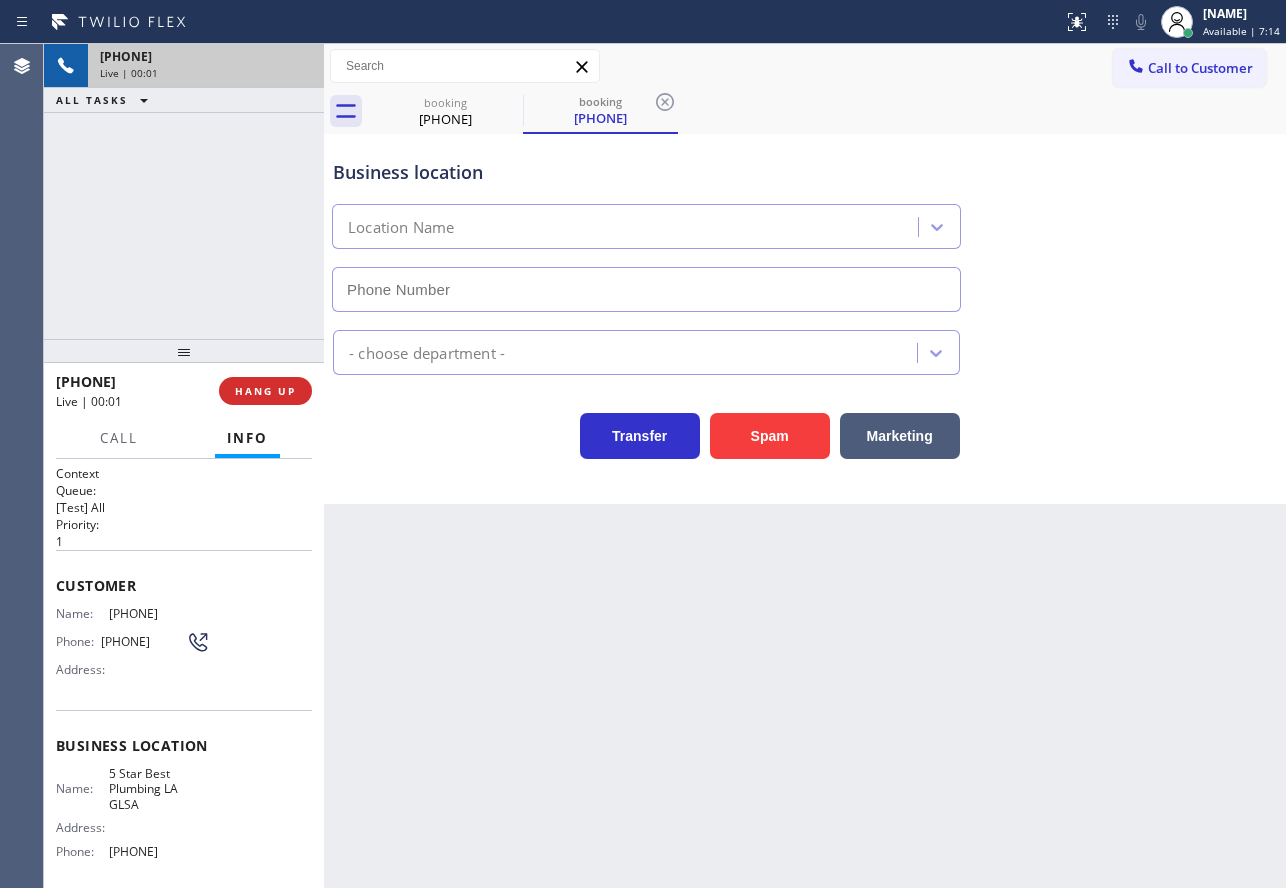 type on "[PHONE]" 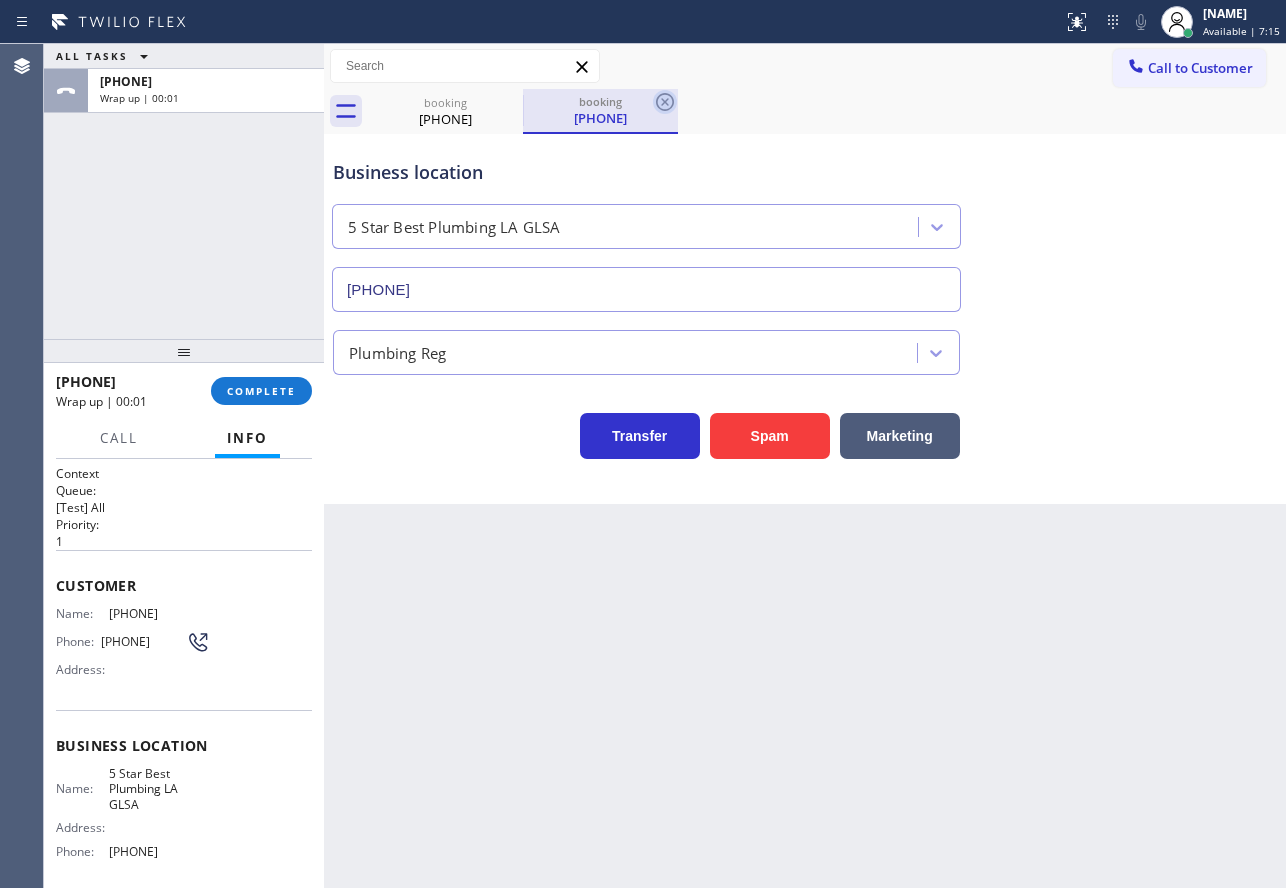 click 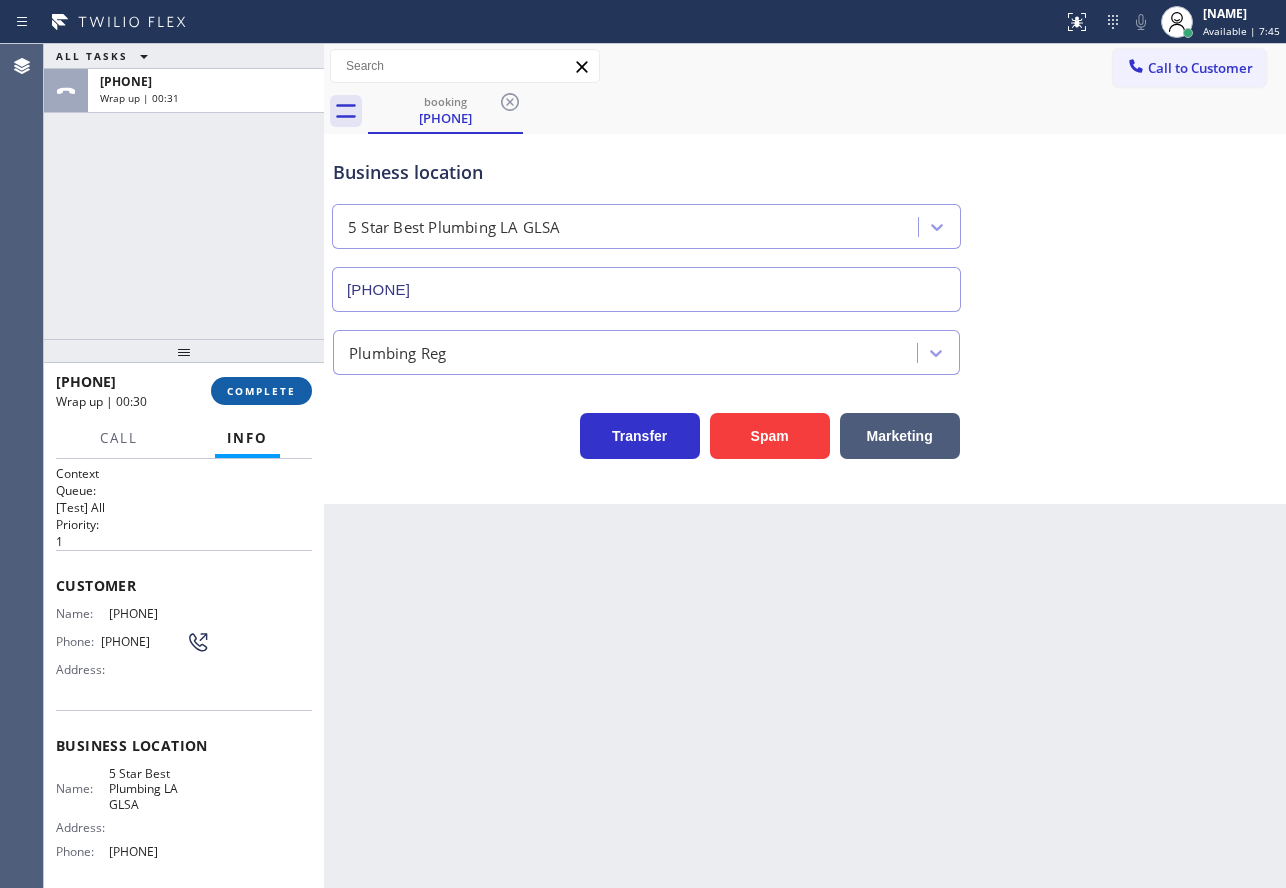 click on "COMPLETE" at bounding box center (261, 391) 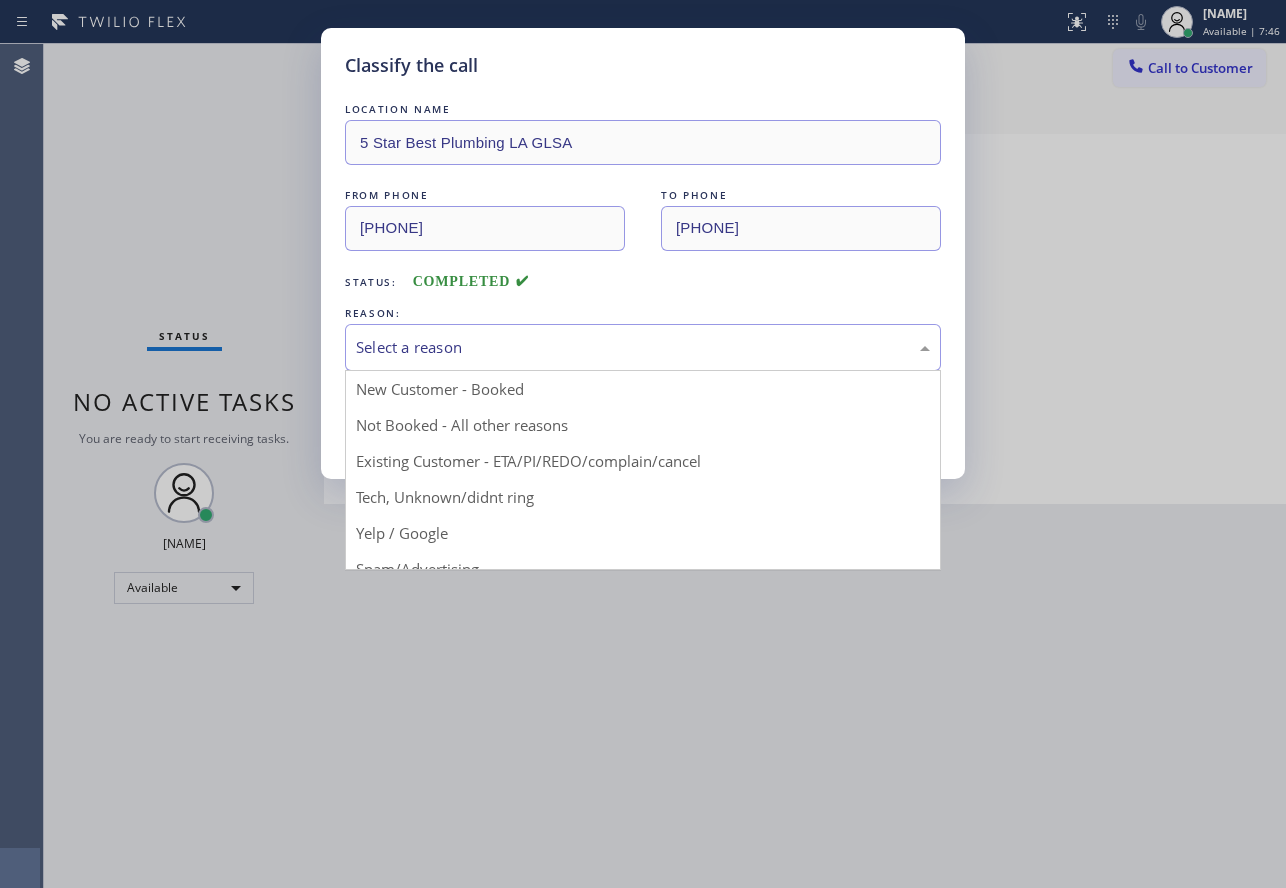 click on "Select a reason" at bounding box center [643, 347] 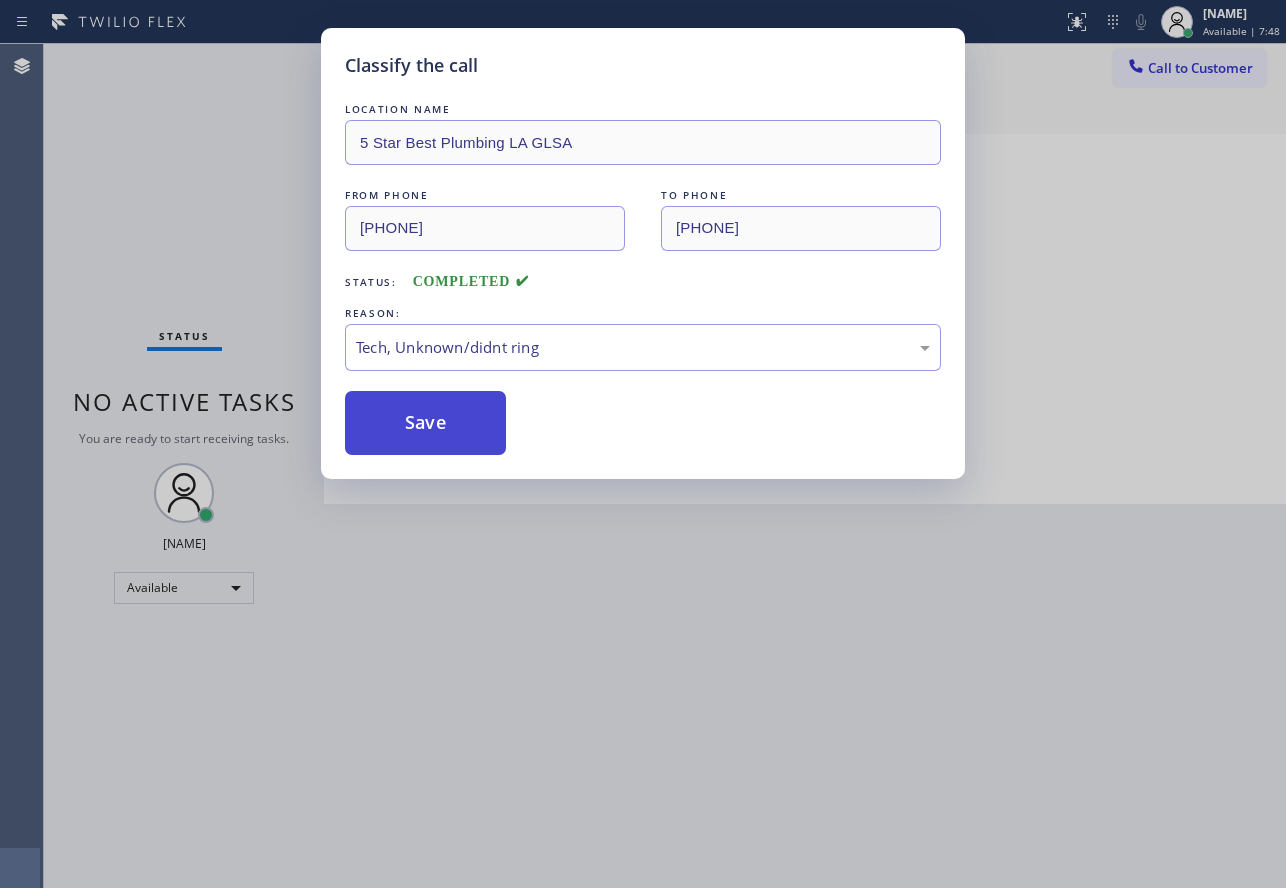 click on "Save" at bounding box center (425, 423) 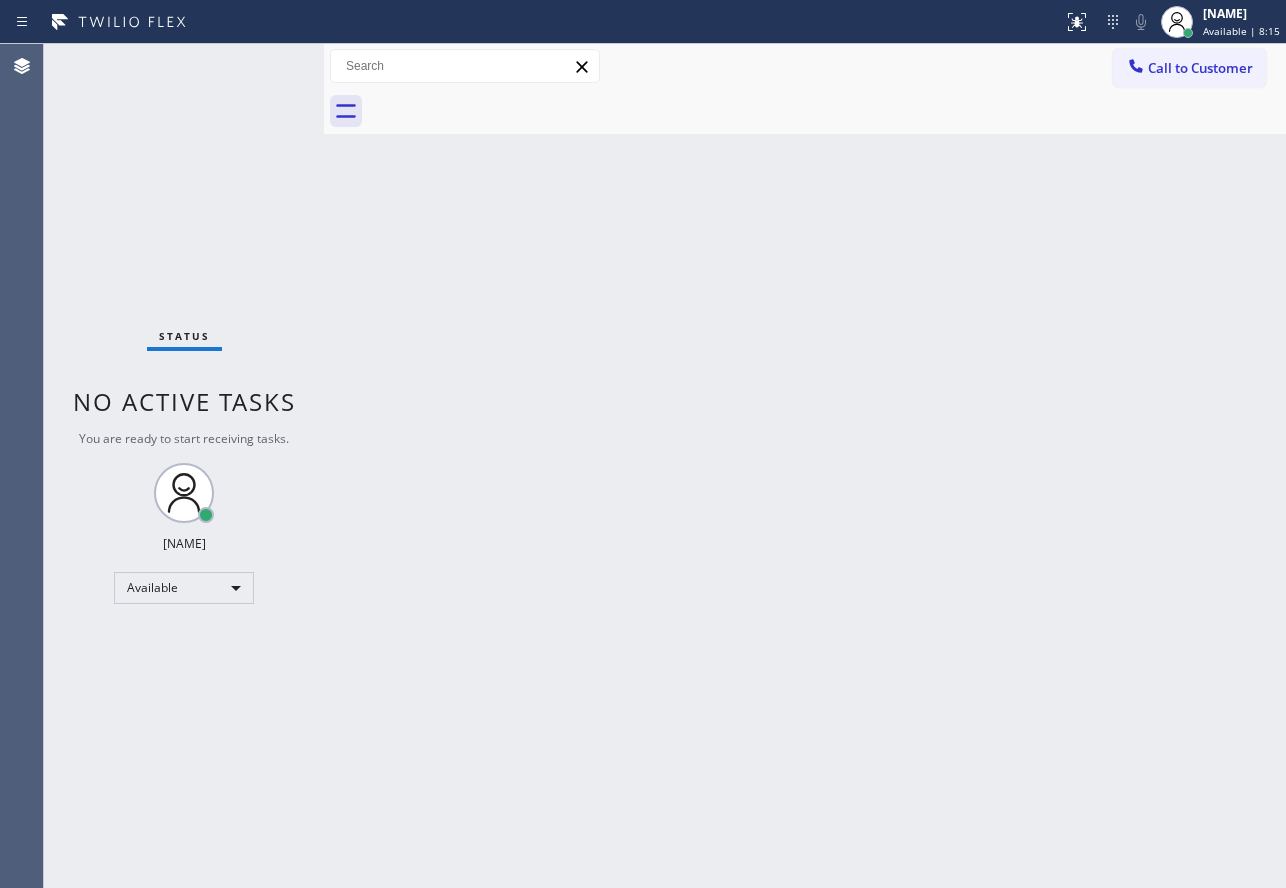 drag, startPoint x: 942, startPoint y: 286, endPoint x: 437, endPoint y: 13, distance: 574.06793 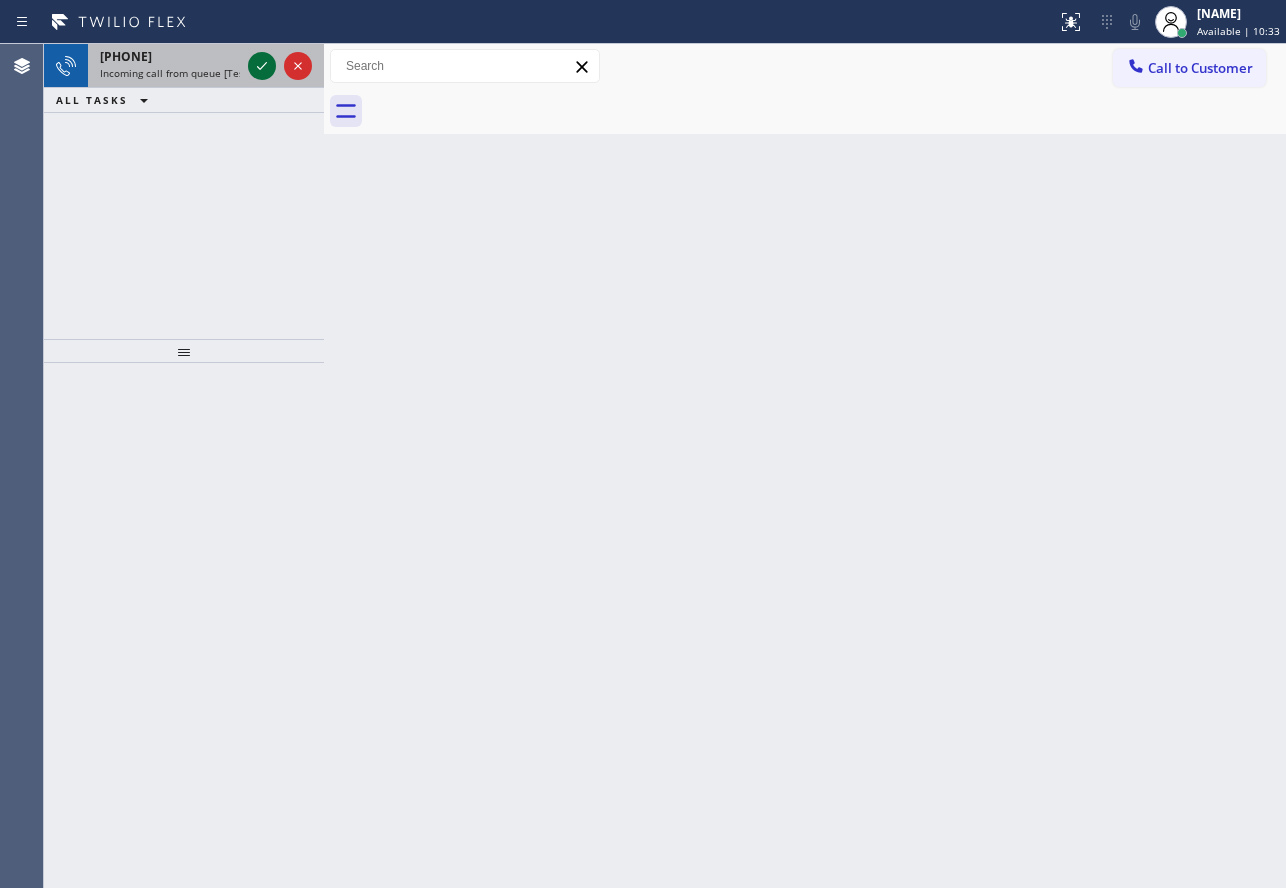click 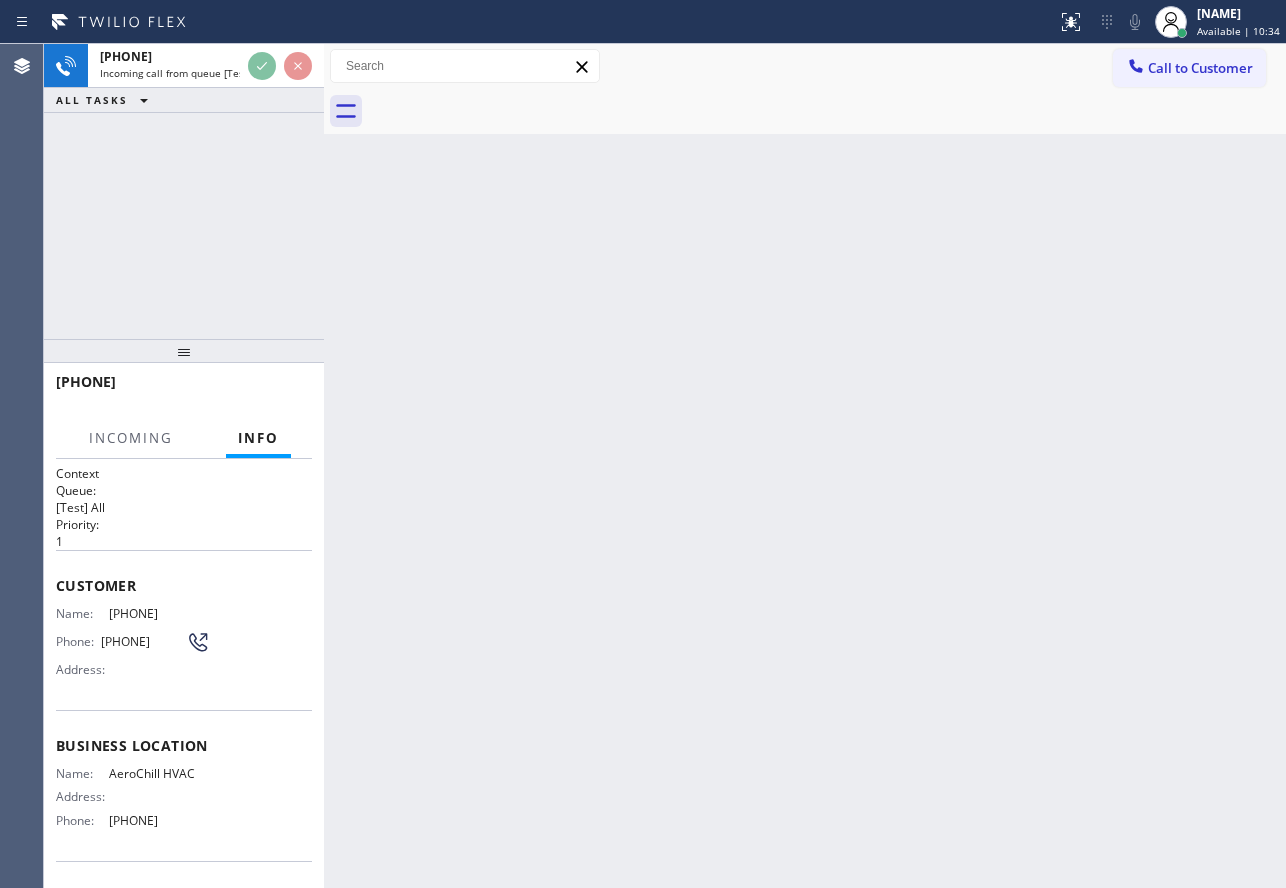 scroll, scrollTop: 100, scrollLeft: 0, axis: vertical 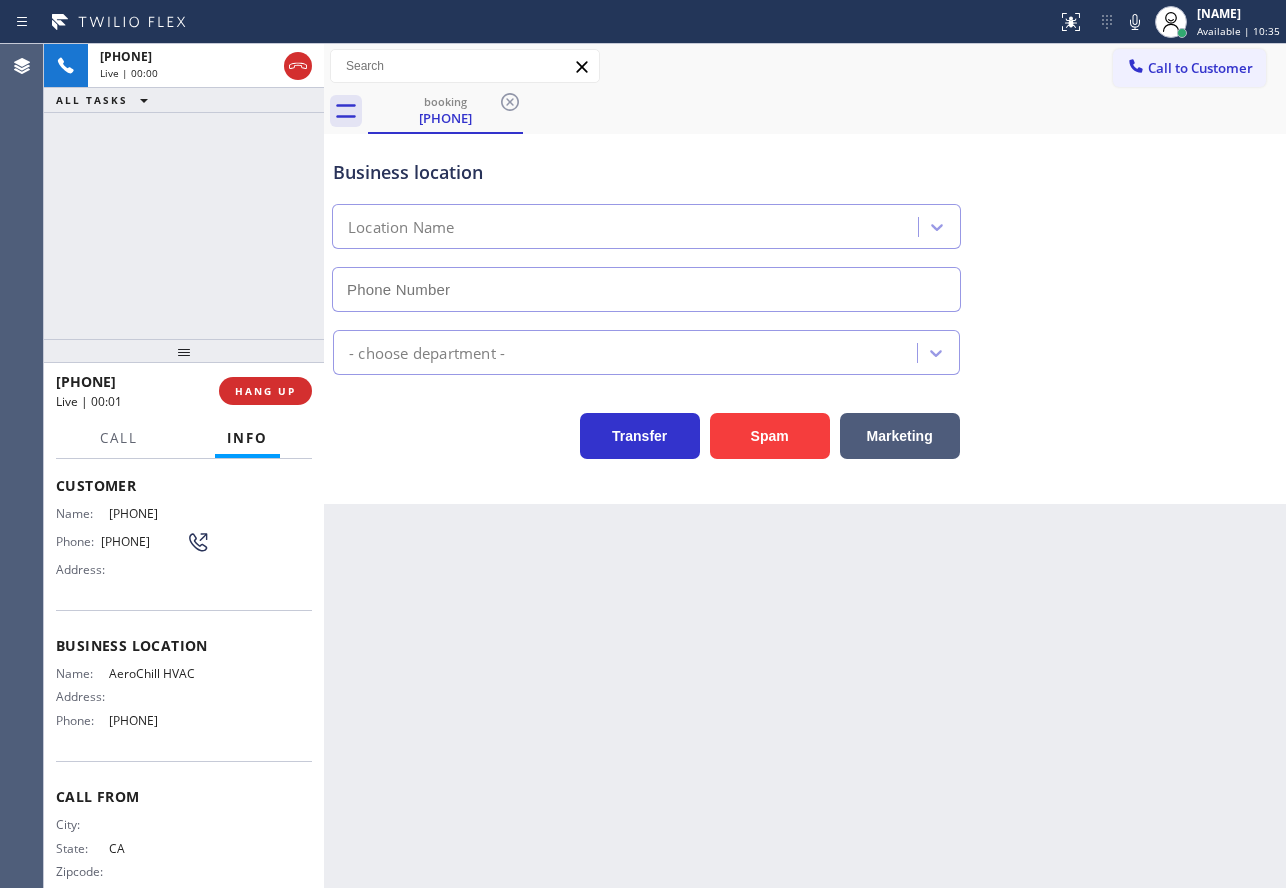 type on "[PHONE]" 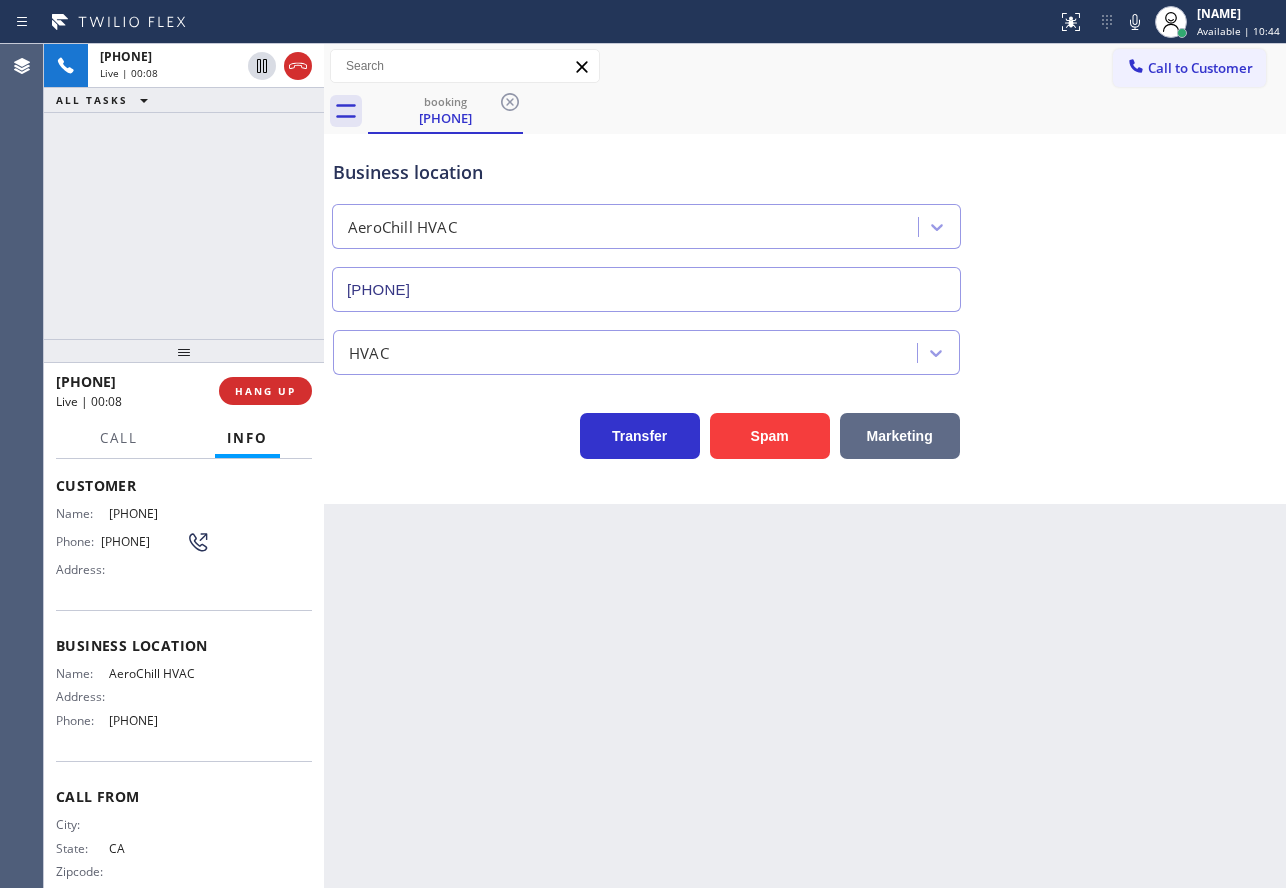 click on "Marketing" at bounding box center (900, 436) 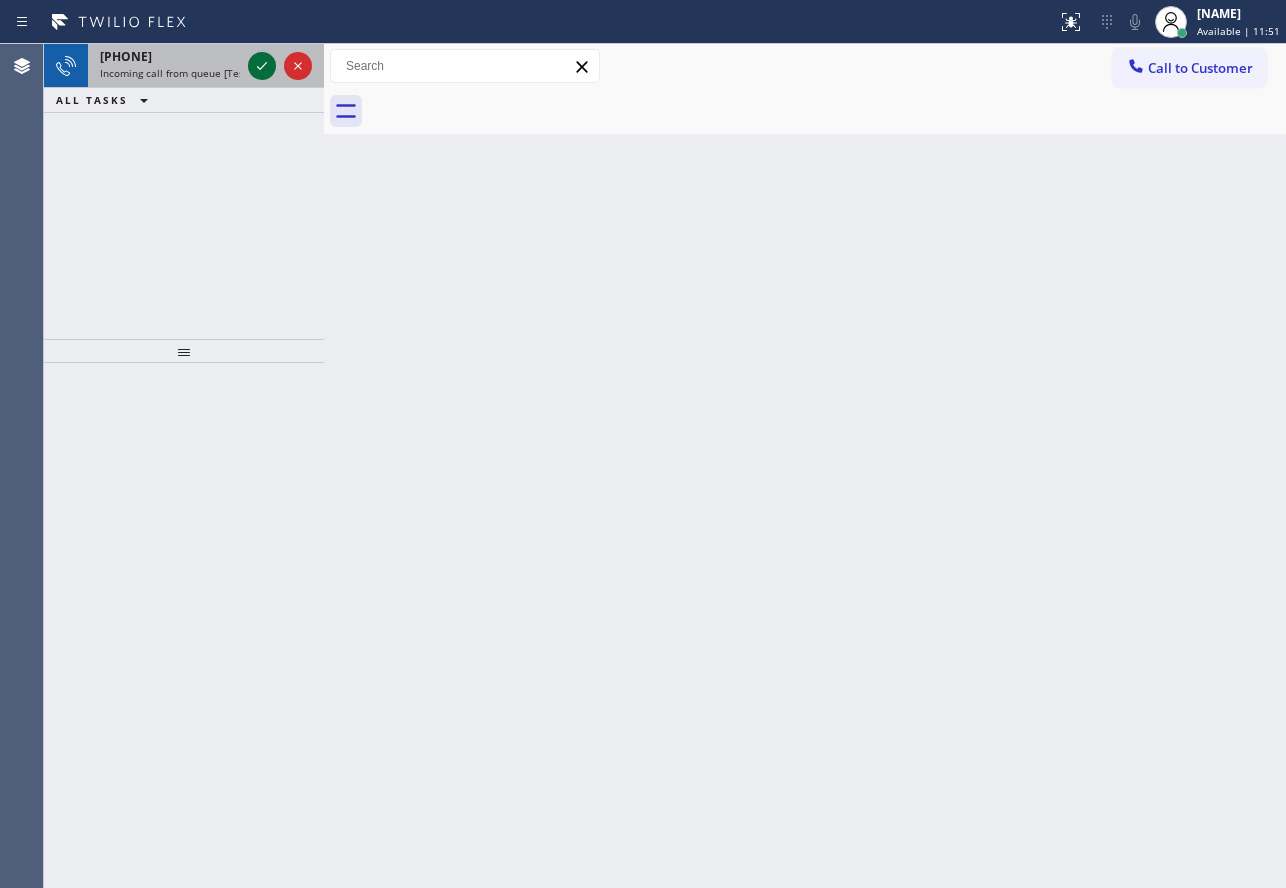 click 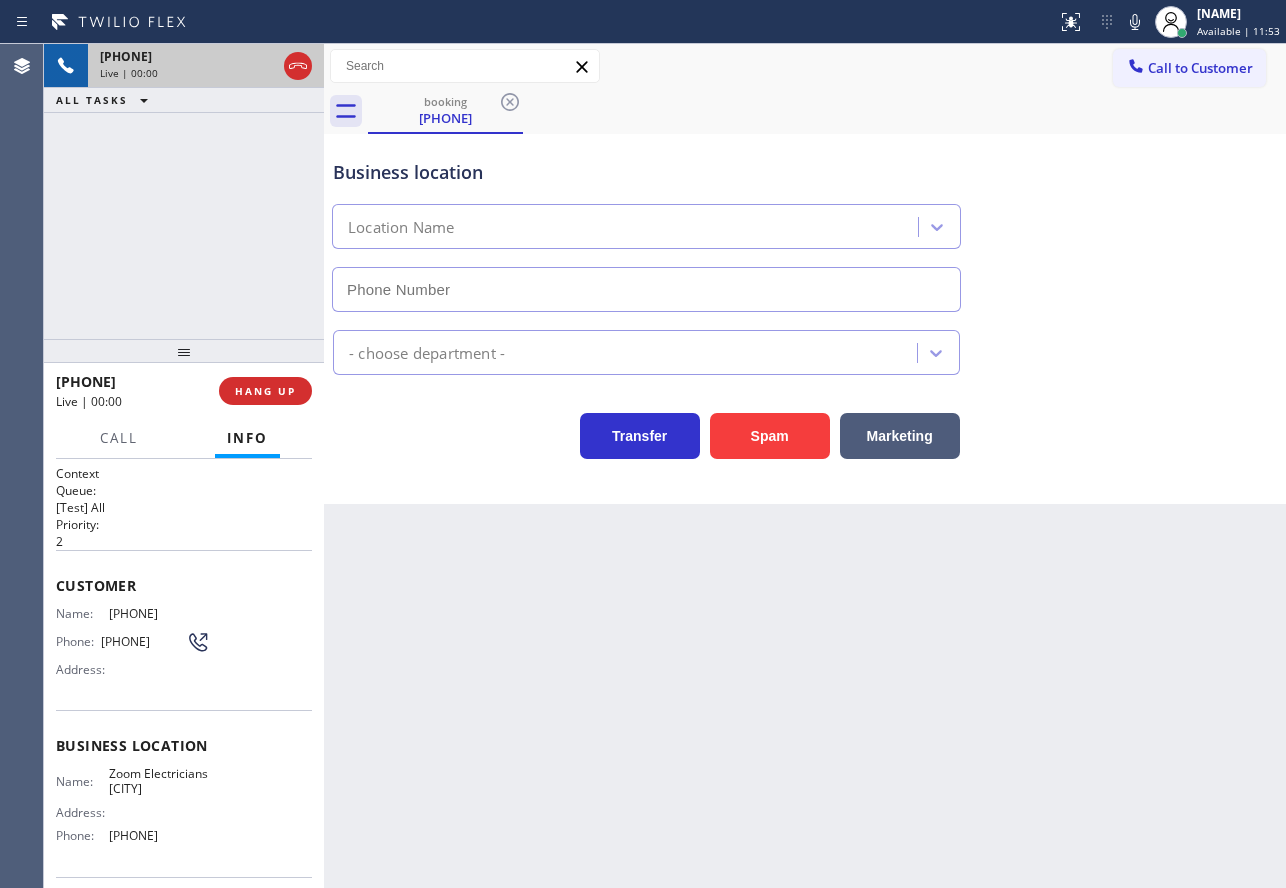 type on "[PHONE]" 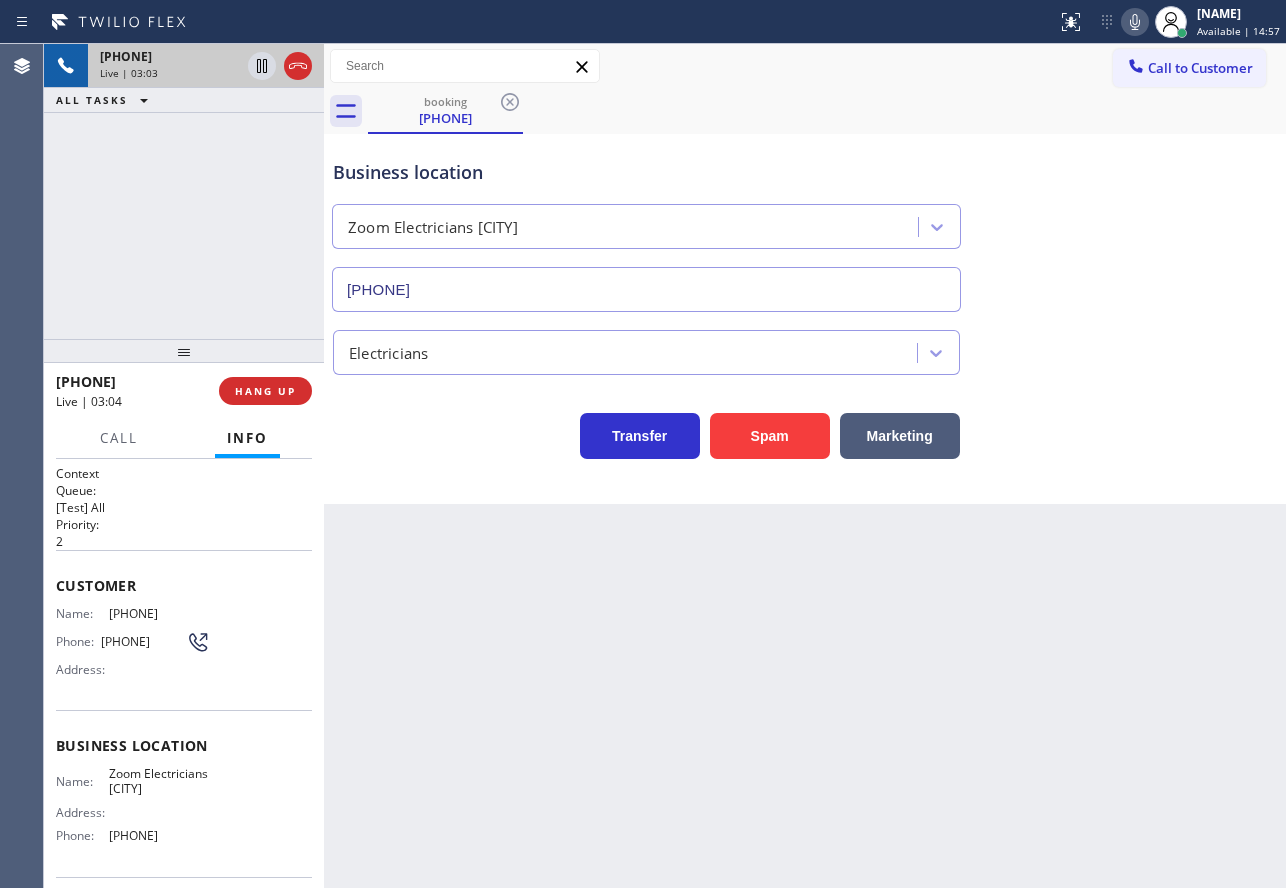 click 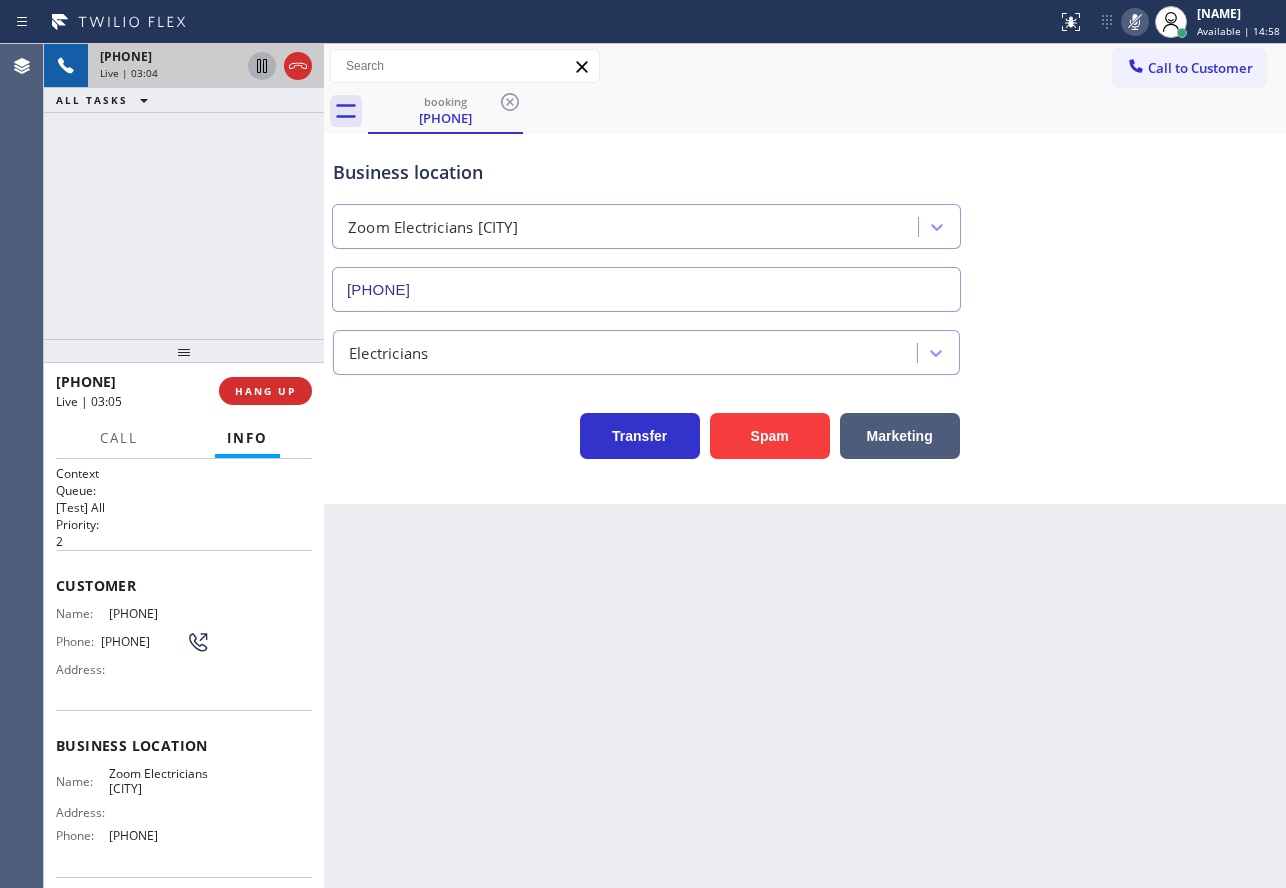 click 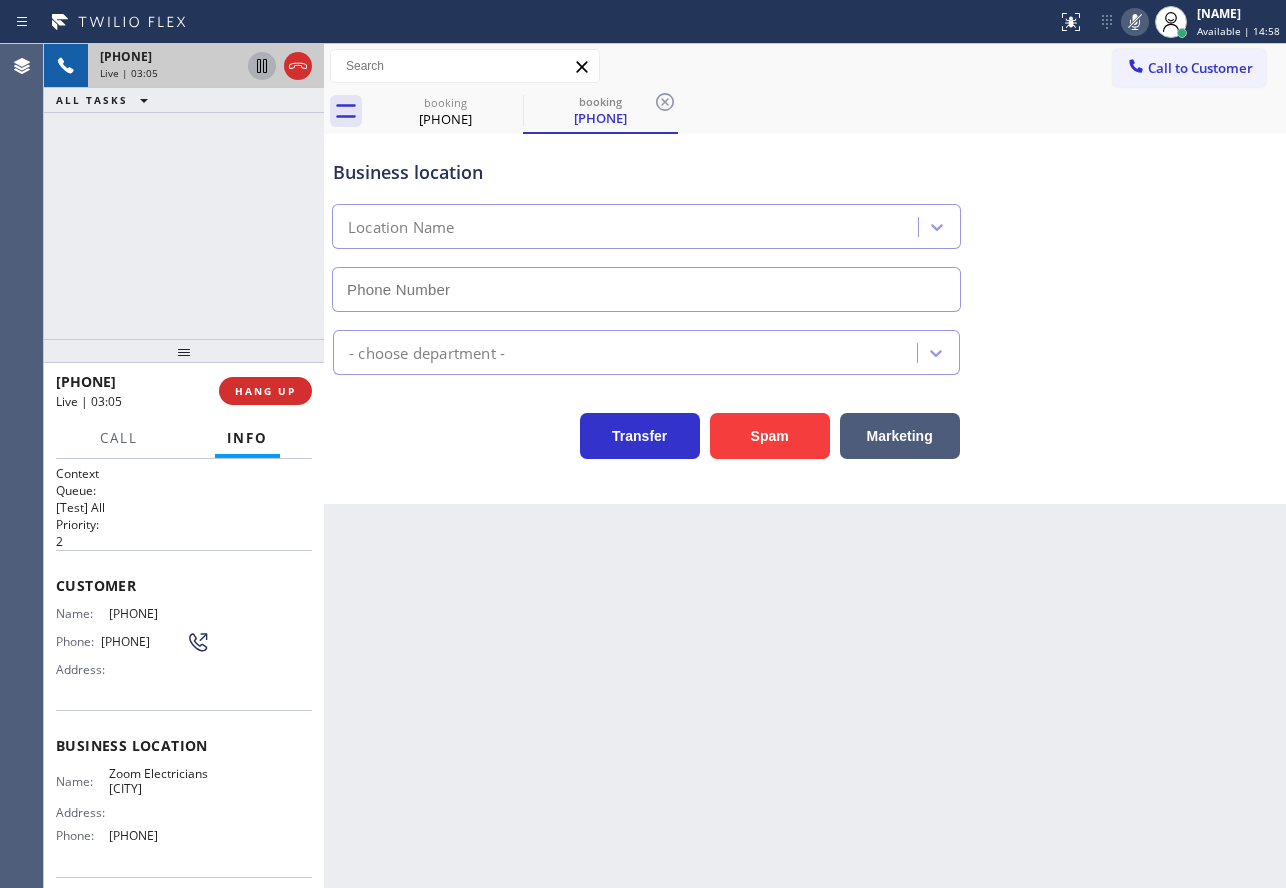 type on "[PHONE]" 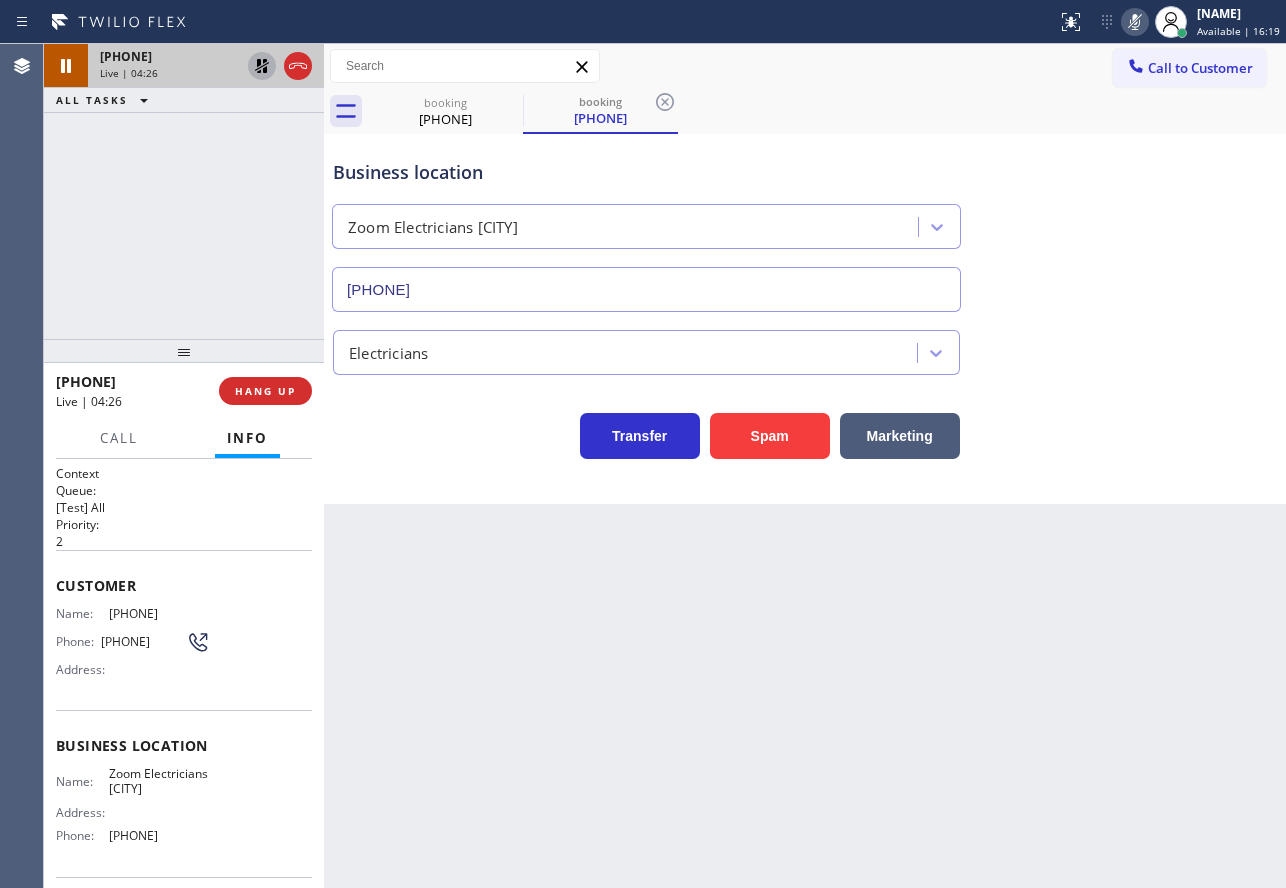 click on "[PHONE]" at bounding box center [159, 835] 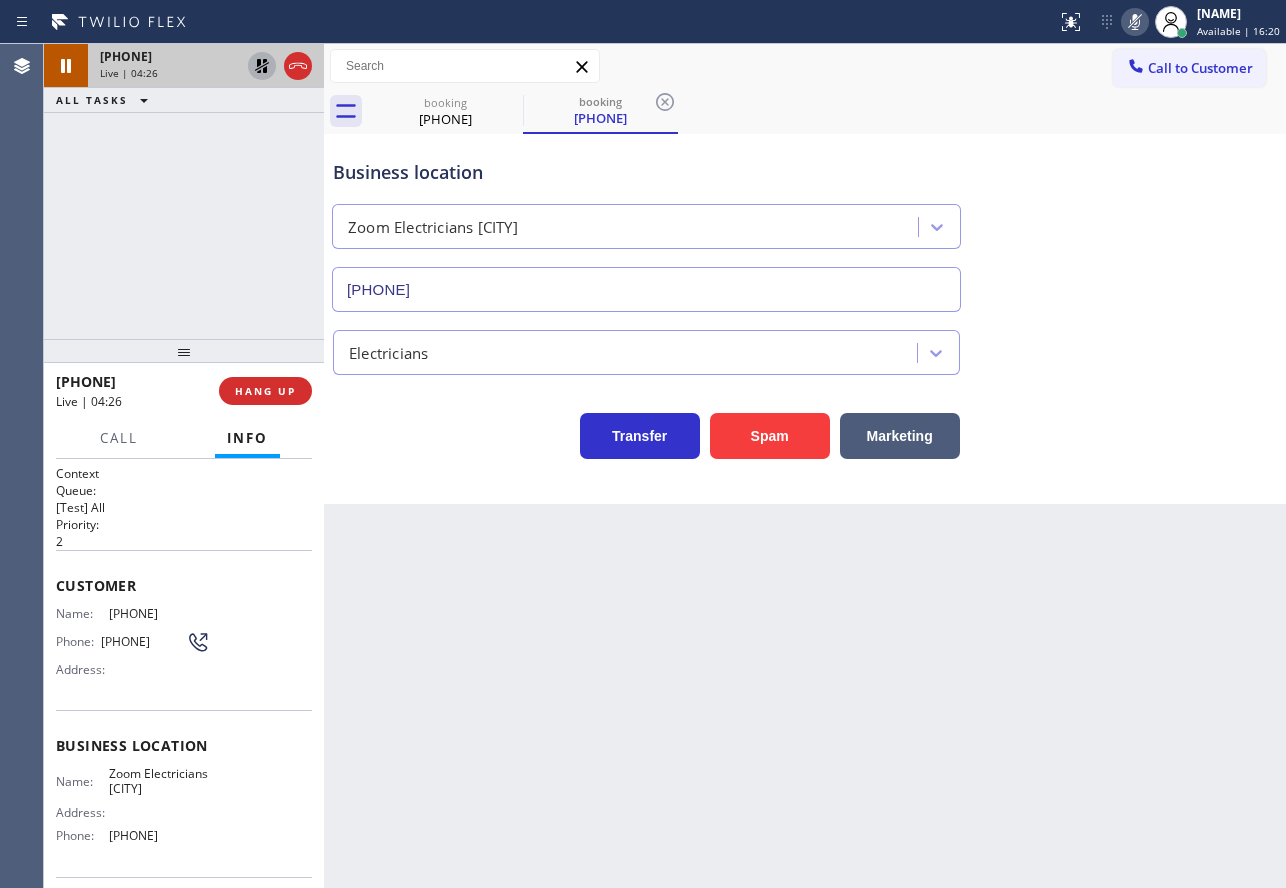 click on "[PHONE]" at bounding box center [159, 835] 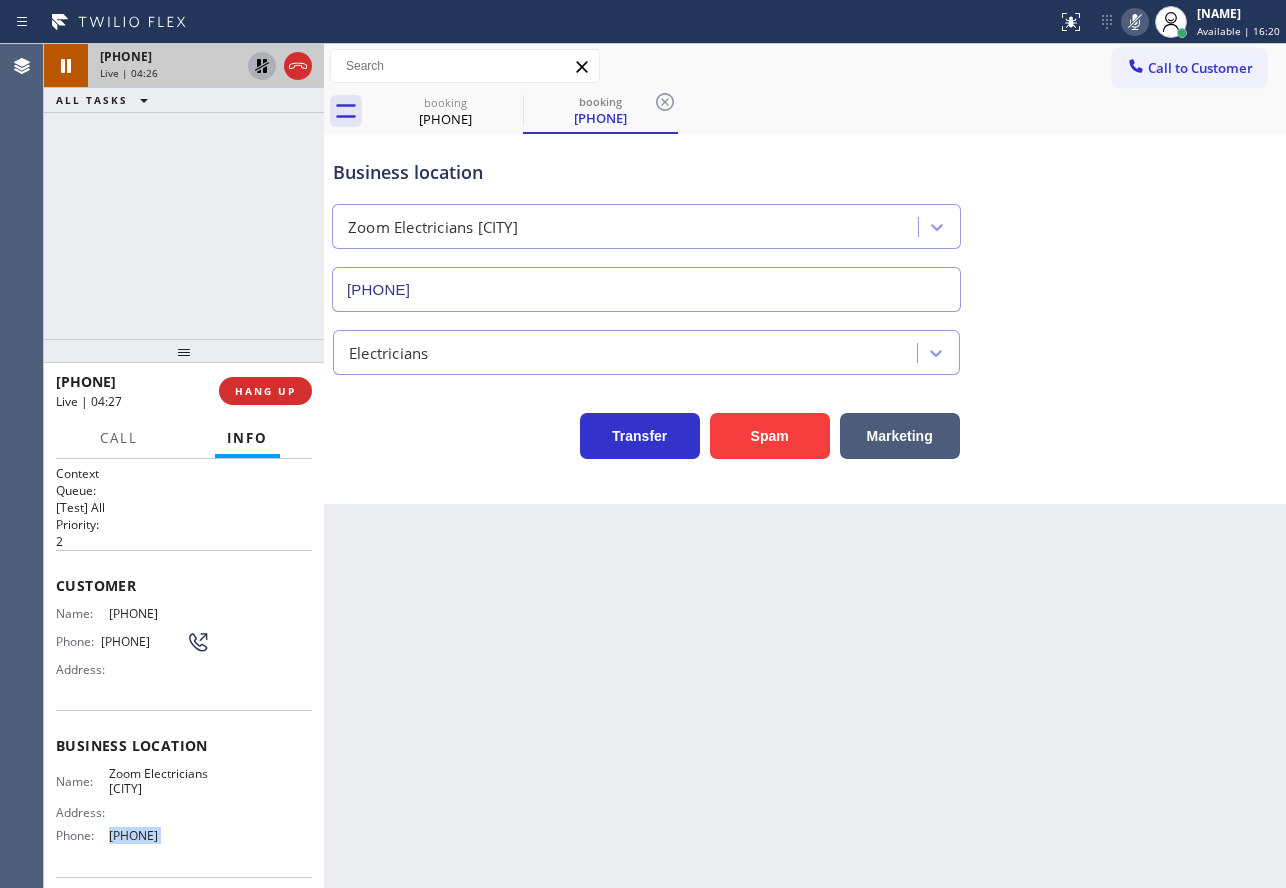 click on "[PHONE]" at bounding box center [159, 835] 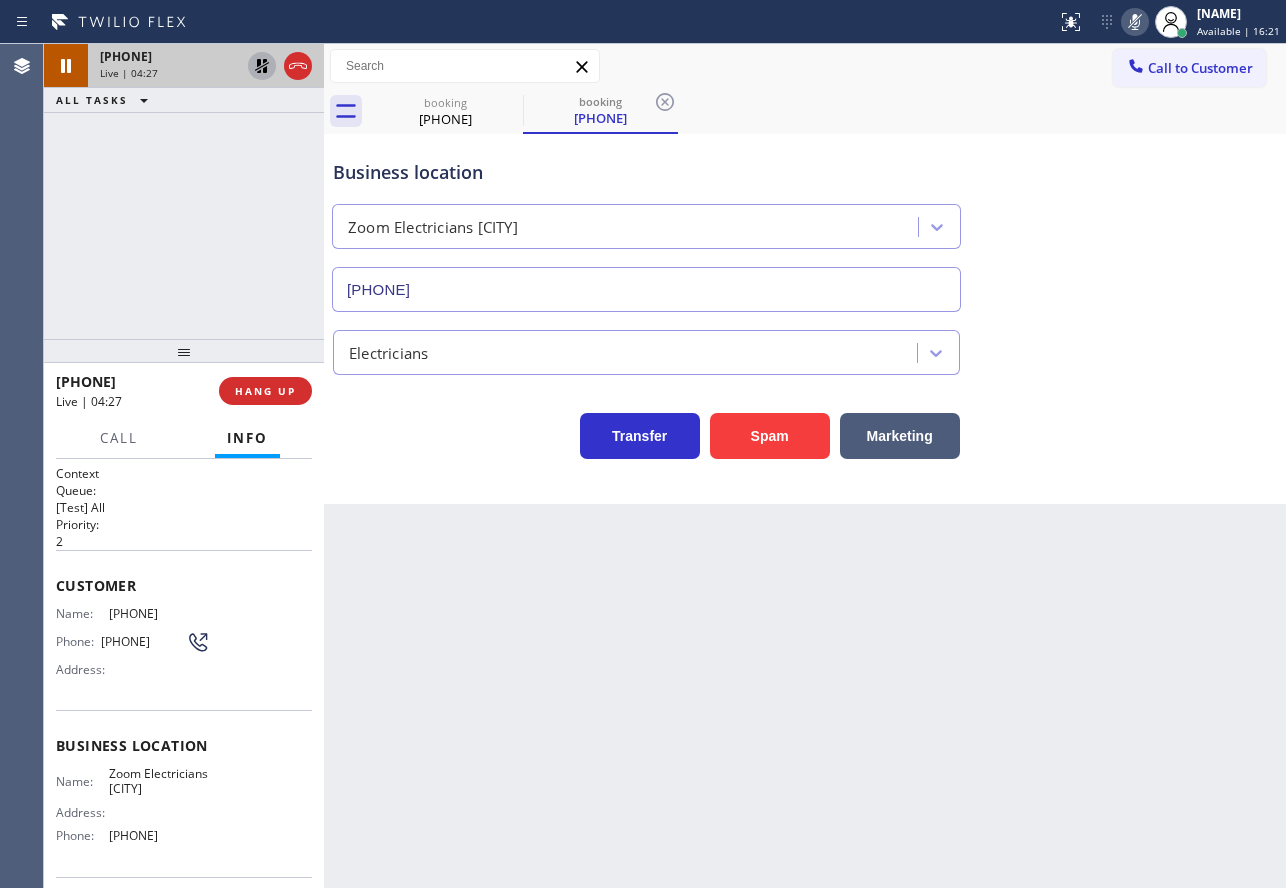 click on "Zoom Electricians [CITY]" at bounding box center [159, 781] 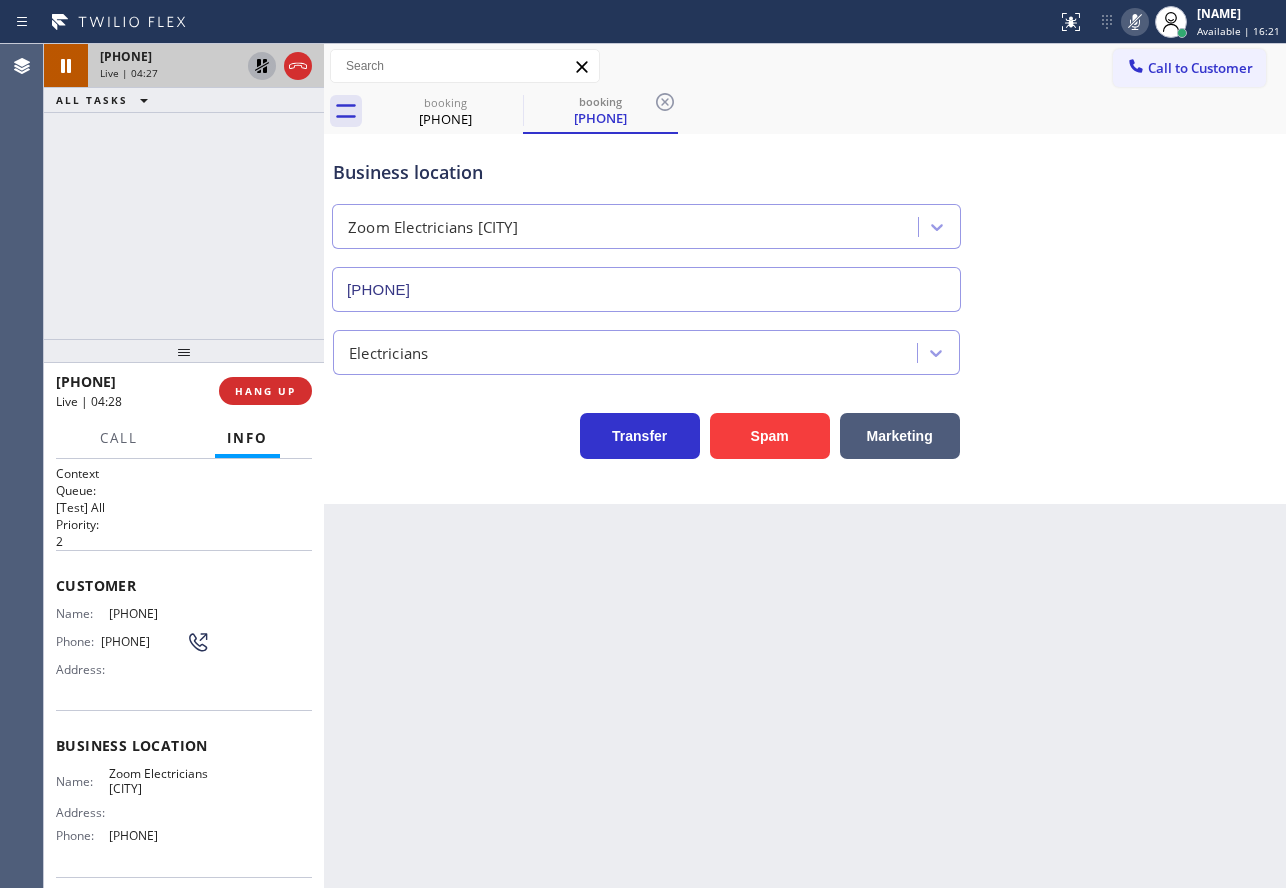 click on "Zoom Electricians [CITY]" at bounding box center [159, 781] 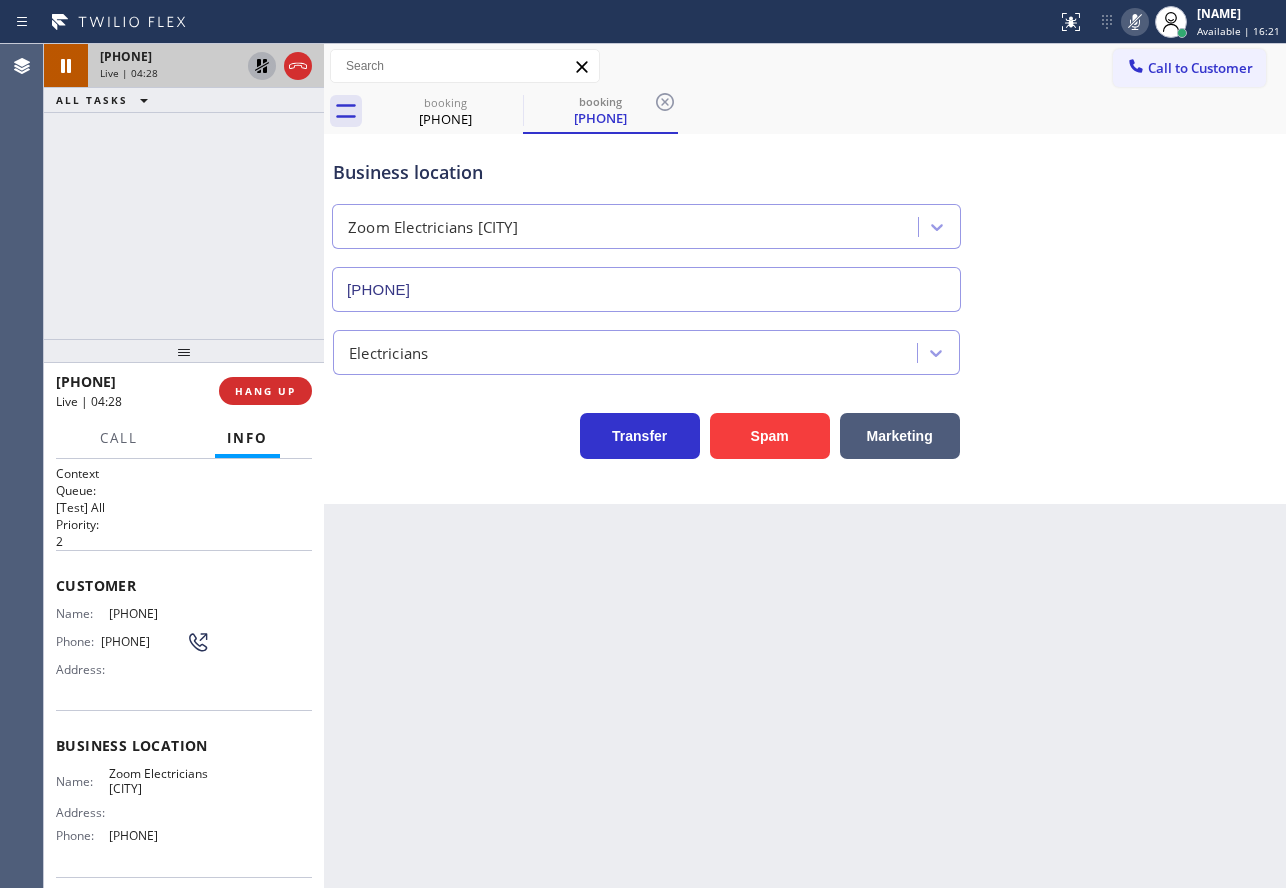 copy on "[CITY]" 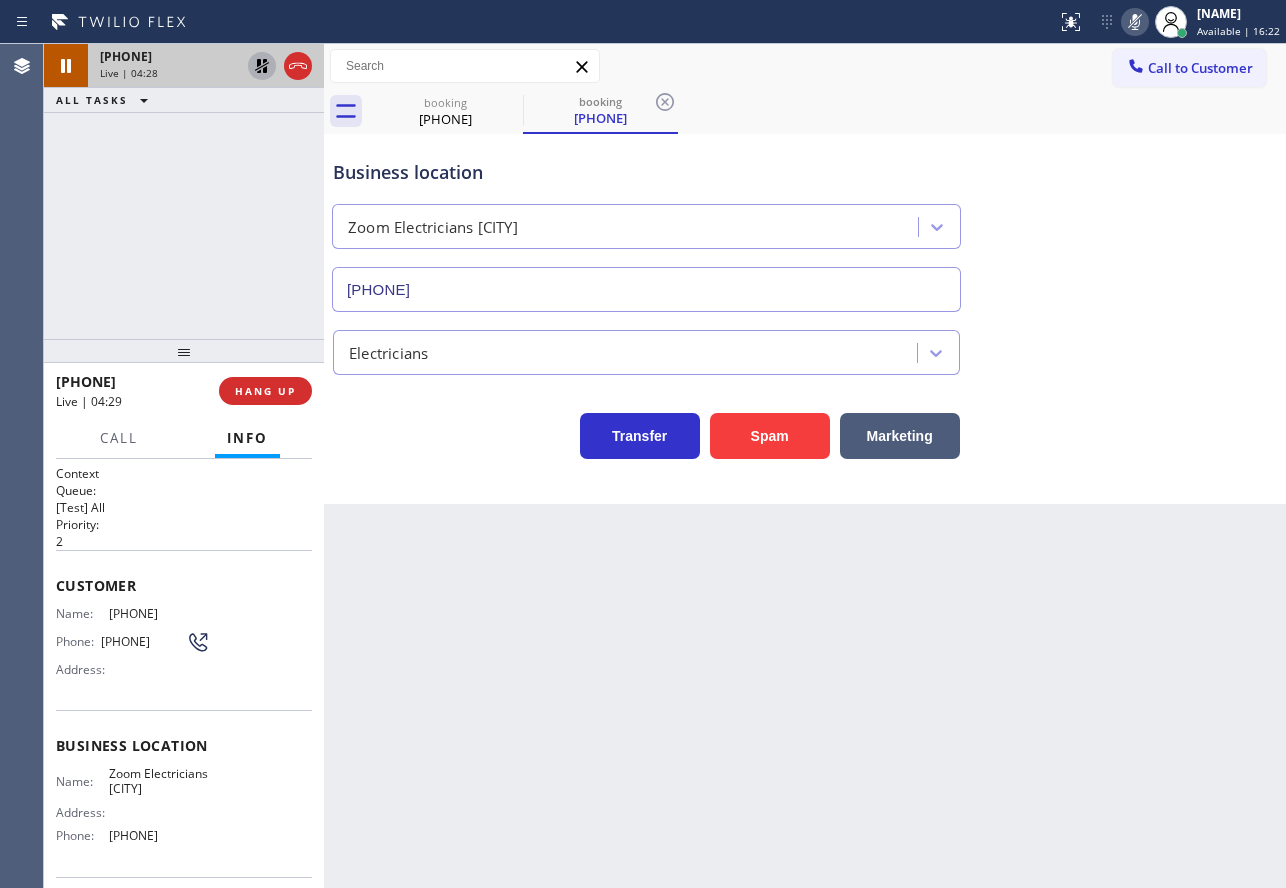 click on "Zoom Electricians [CITY]" at bounding box center (159, 781) 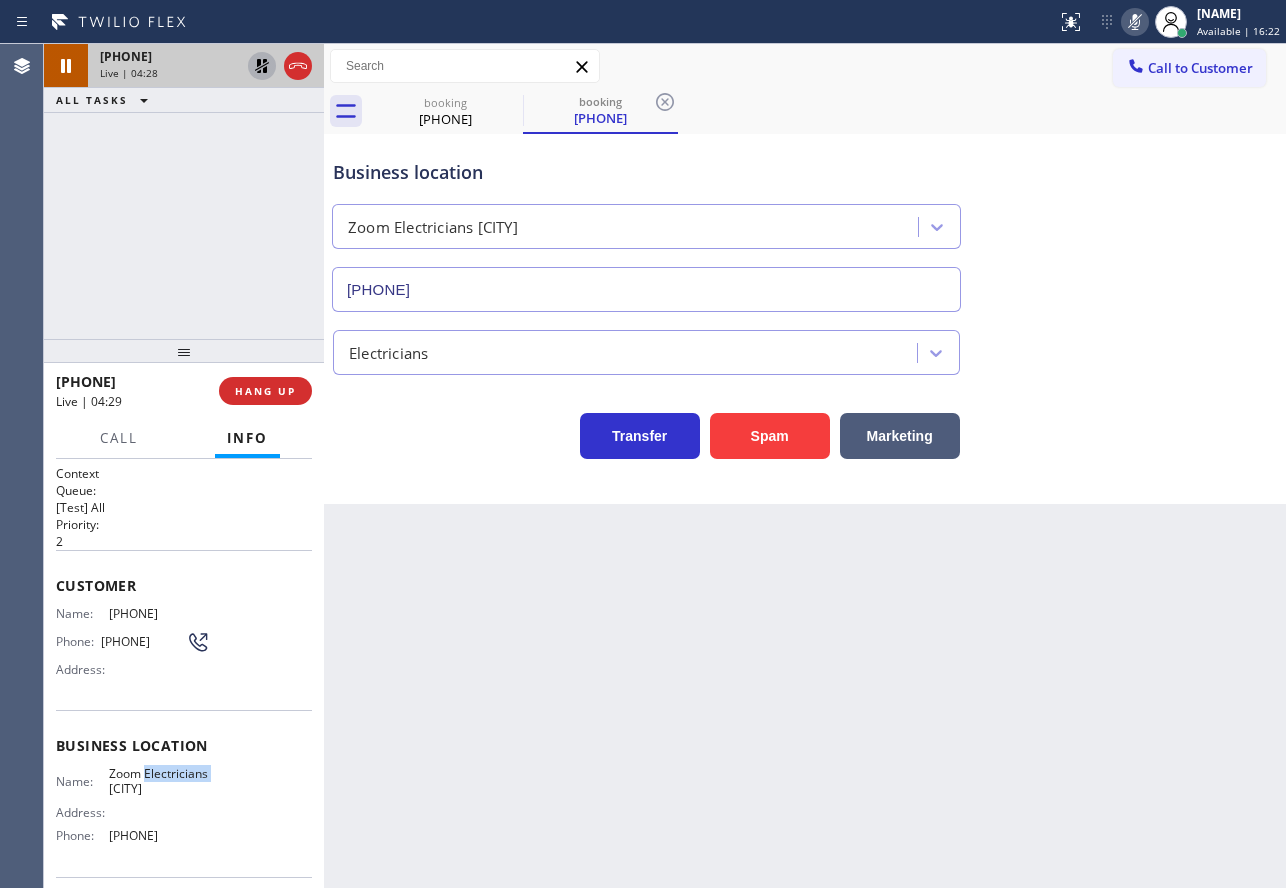 click on "Zoom Electricians [CITY]" at bounding box center (159, 781) 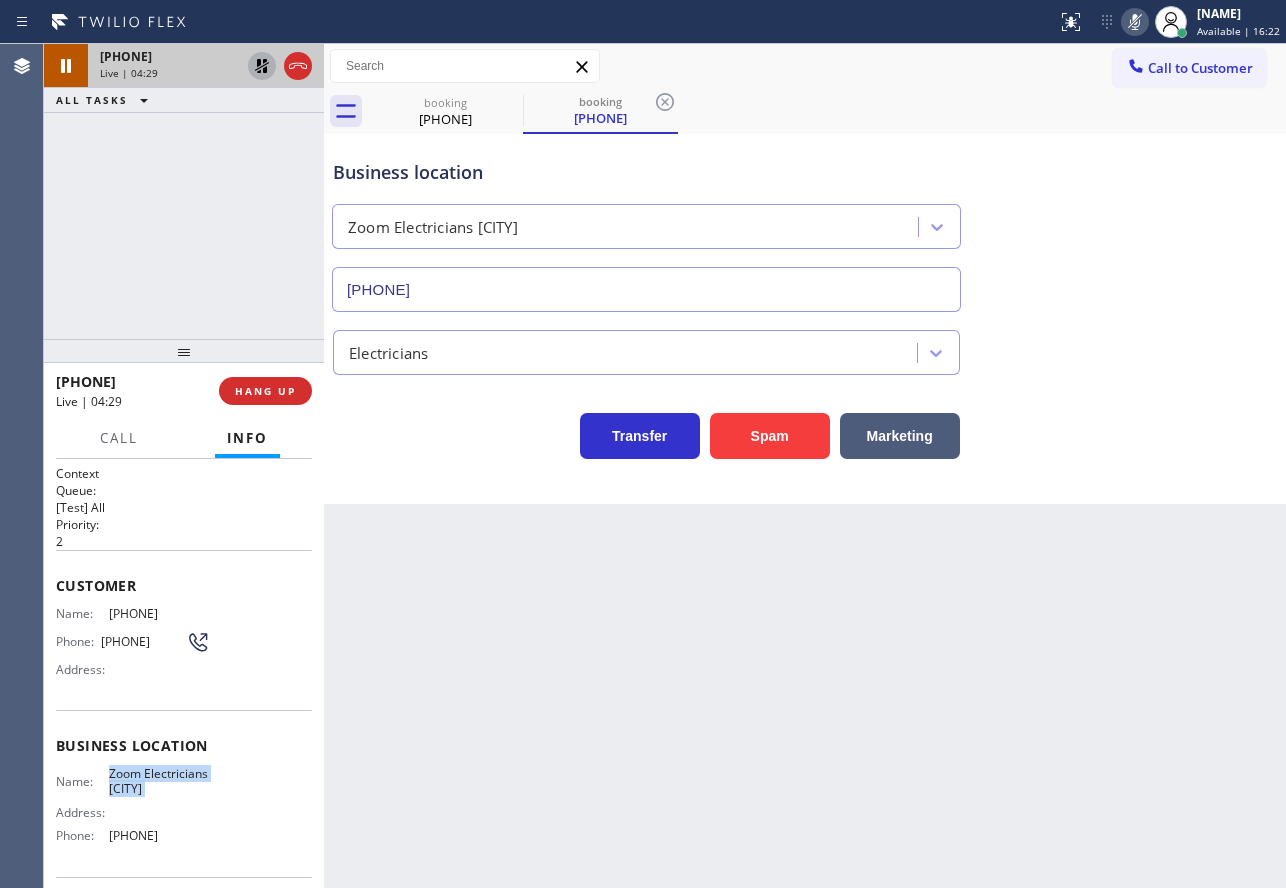 click on "Zoom Electricians [CITY]" at bounding box center [159, 781] 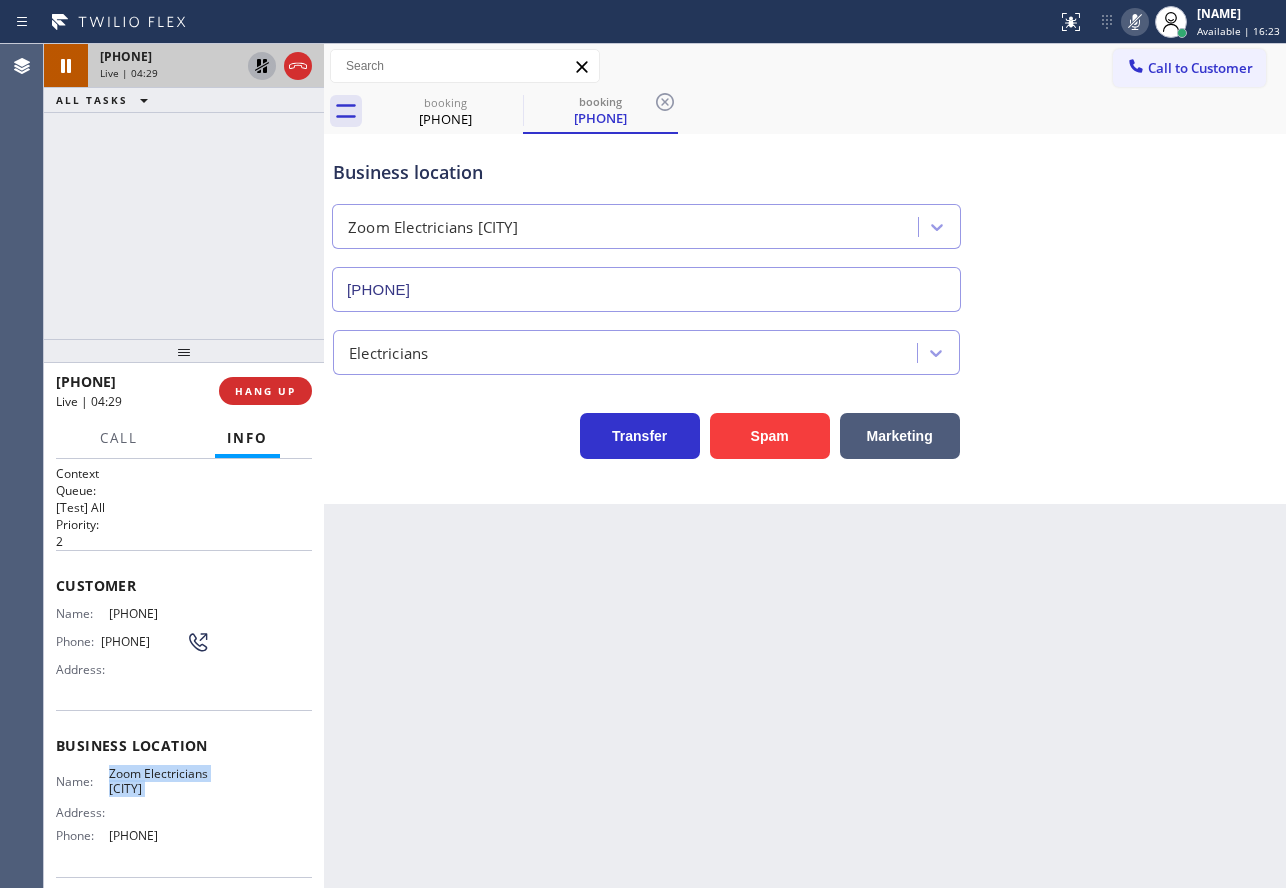copy on "Zoom Electricians [CITY]" 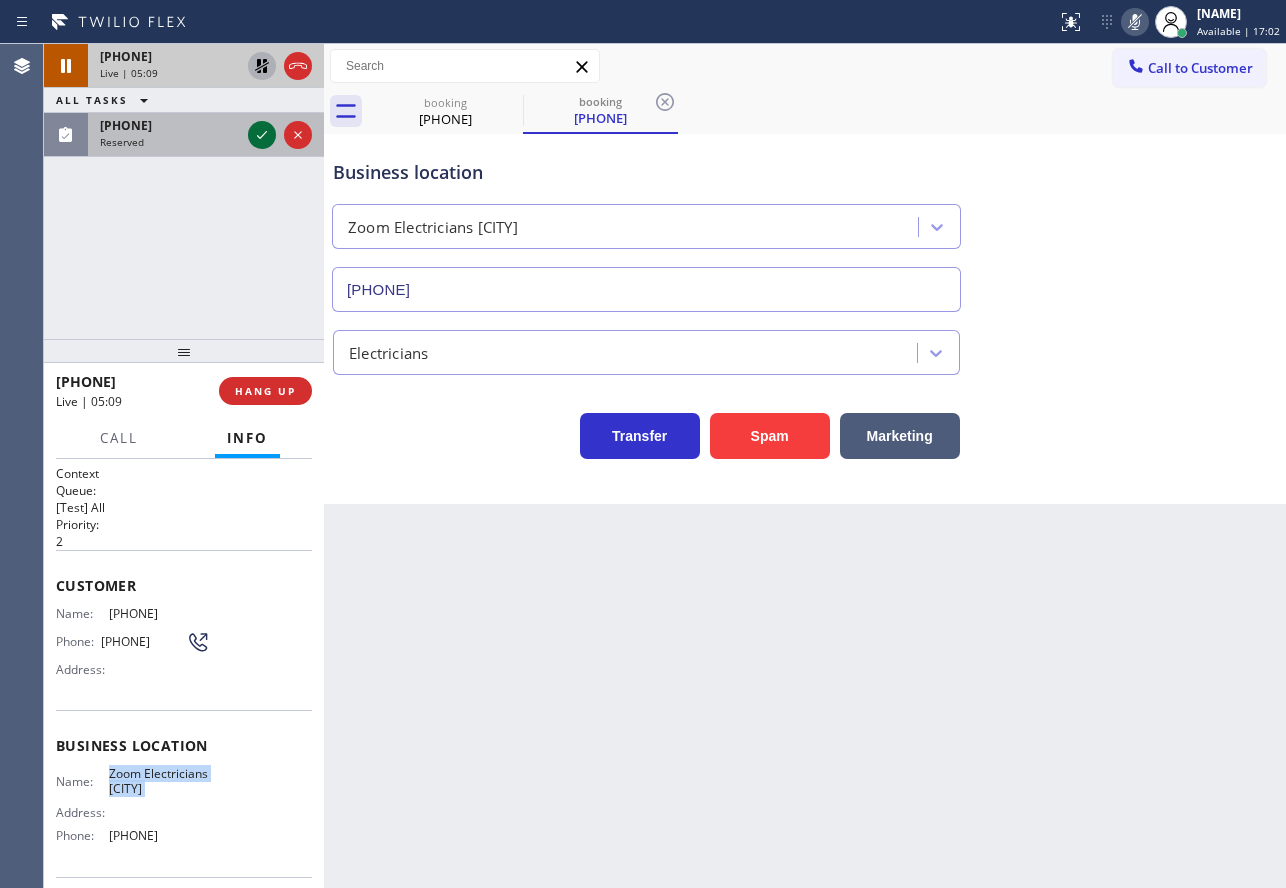 click 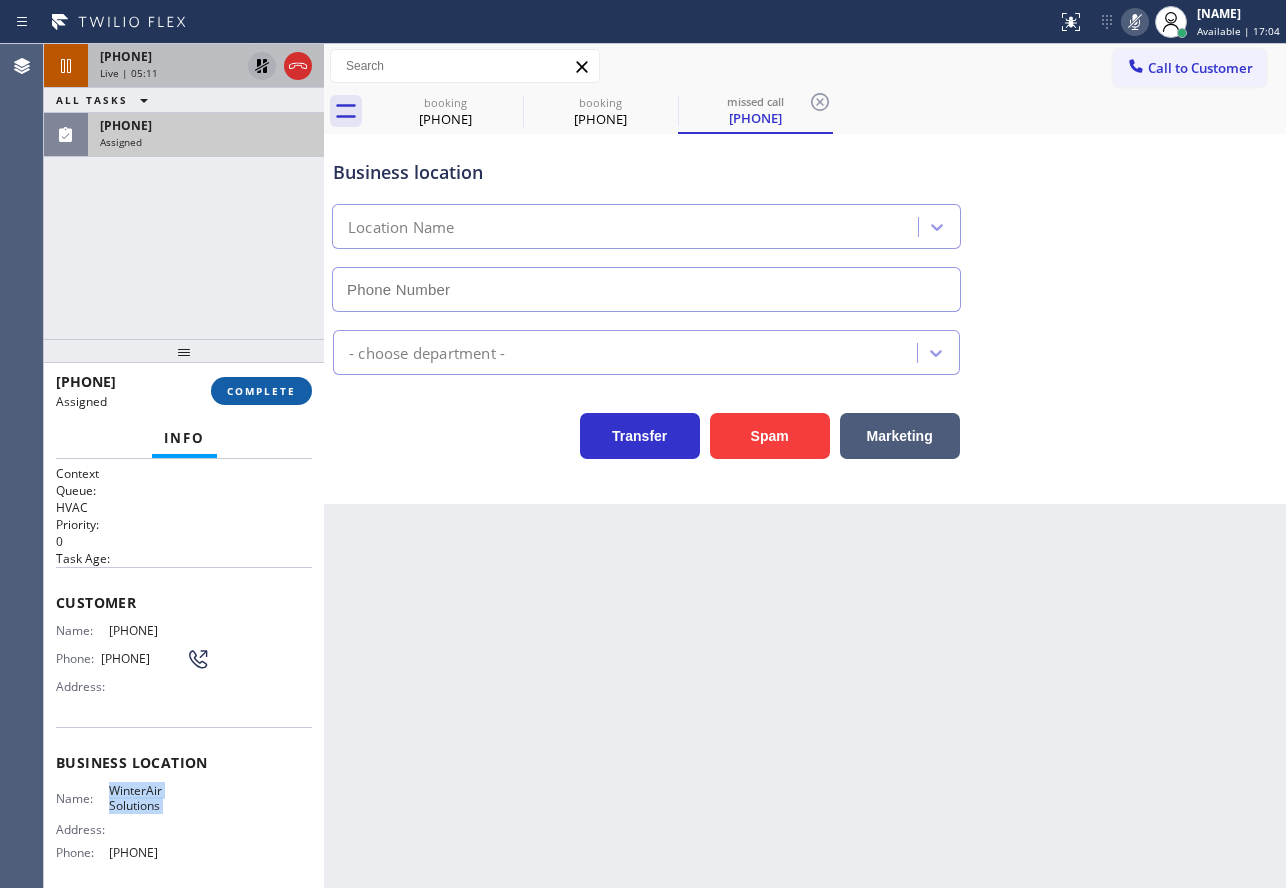 type on "[PHONE]" 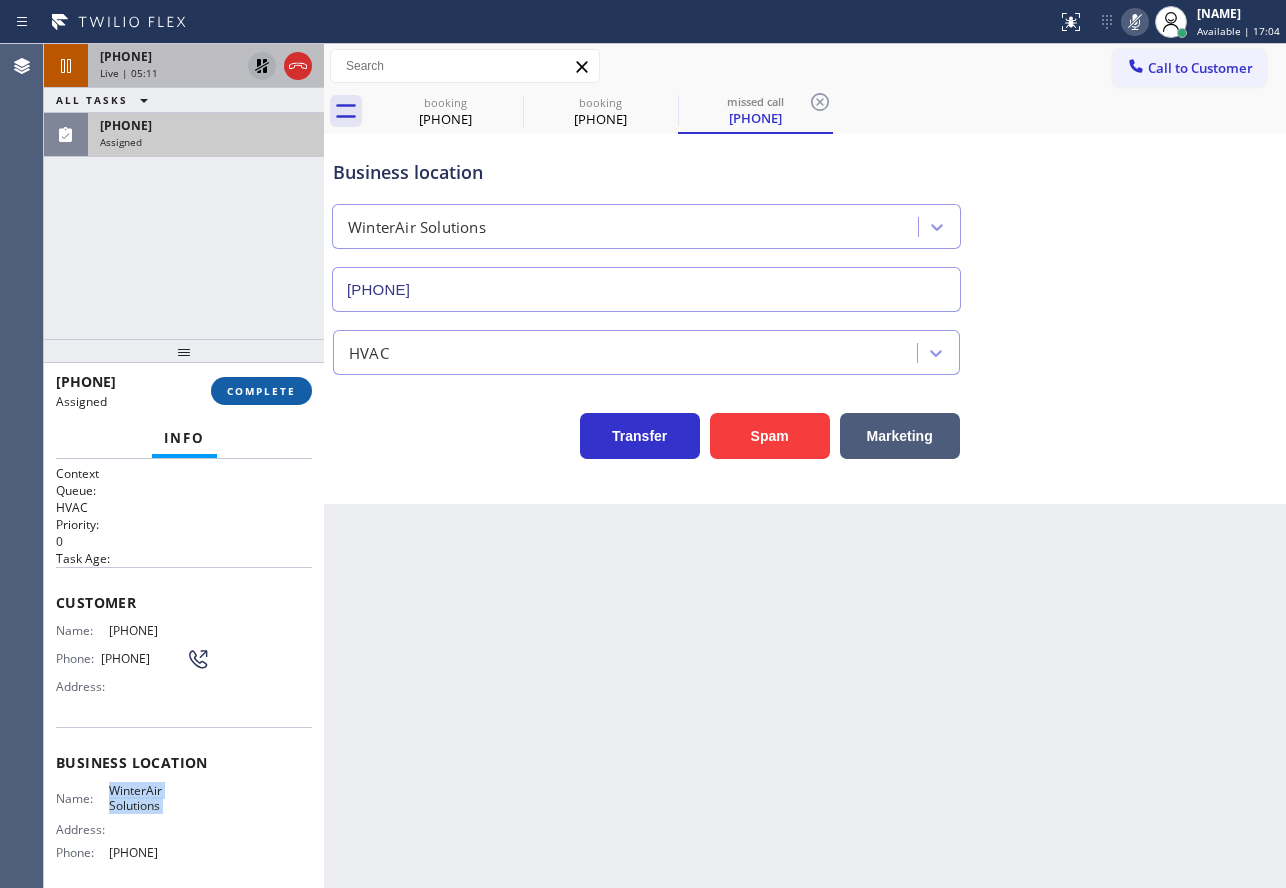 click on "COMPLETE" at bounding box center [261, 391] 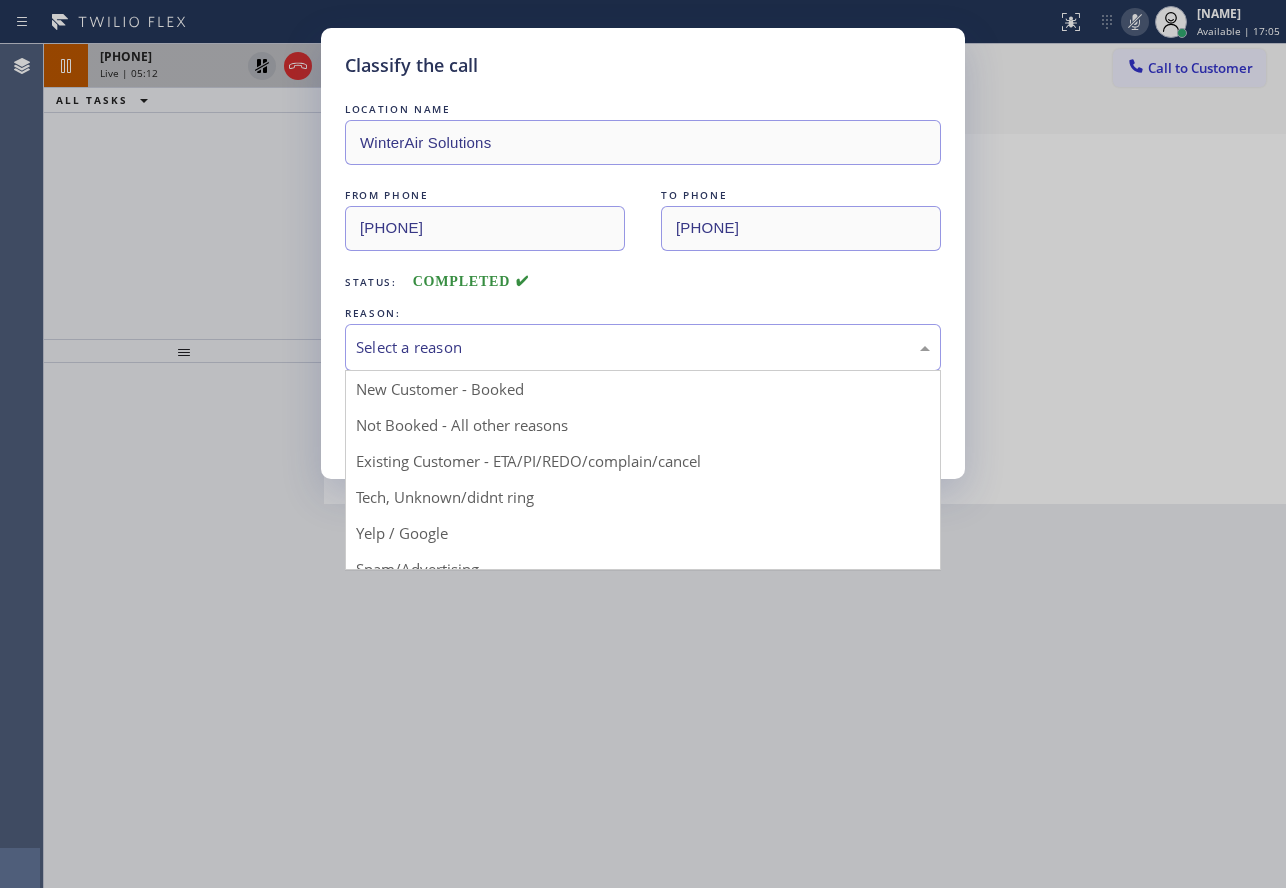 click on "Select a reason" at bounding box center (643, 347) 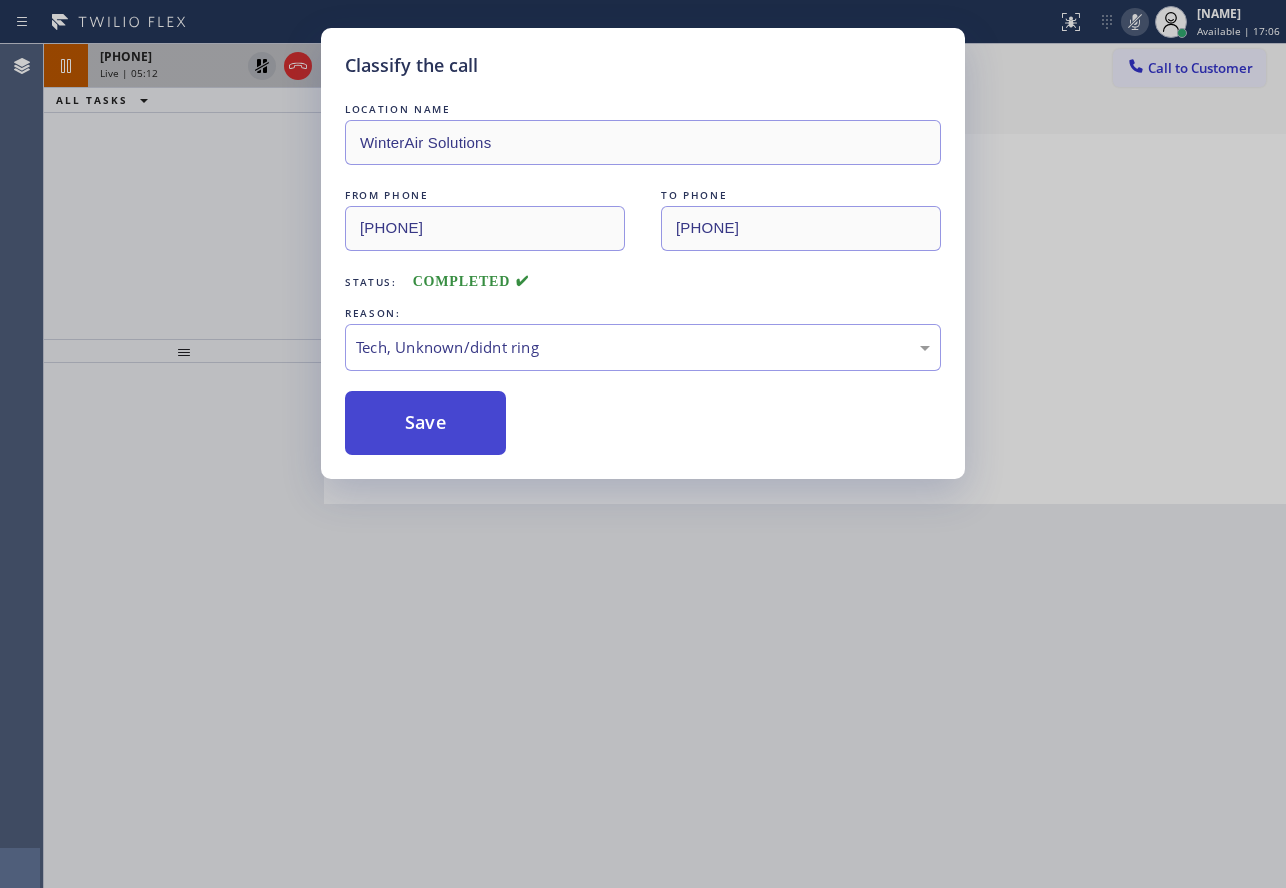 click on "Save" at bounding box center [425, 423] 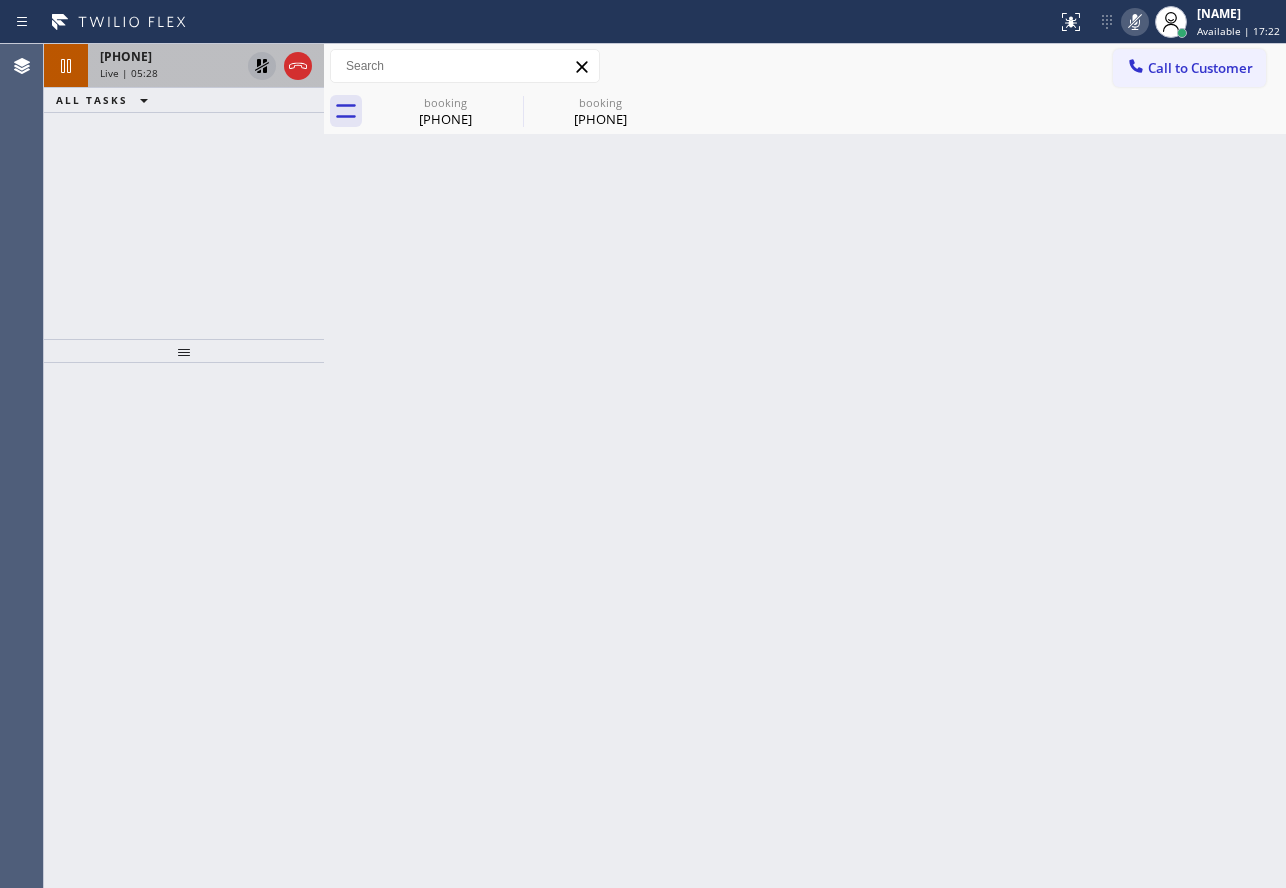 click 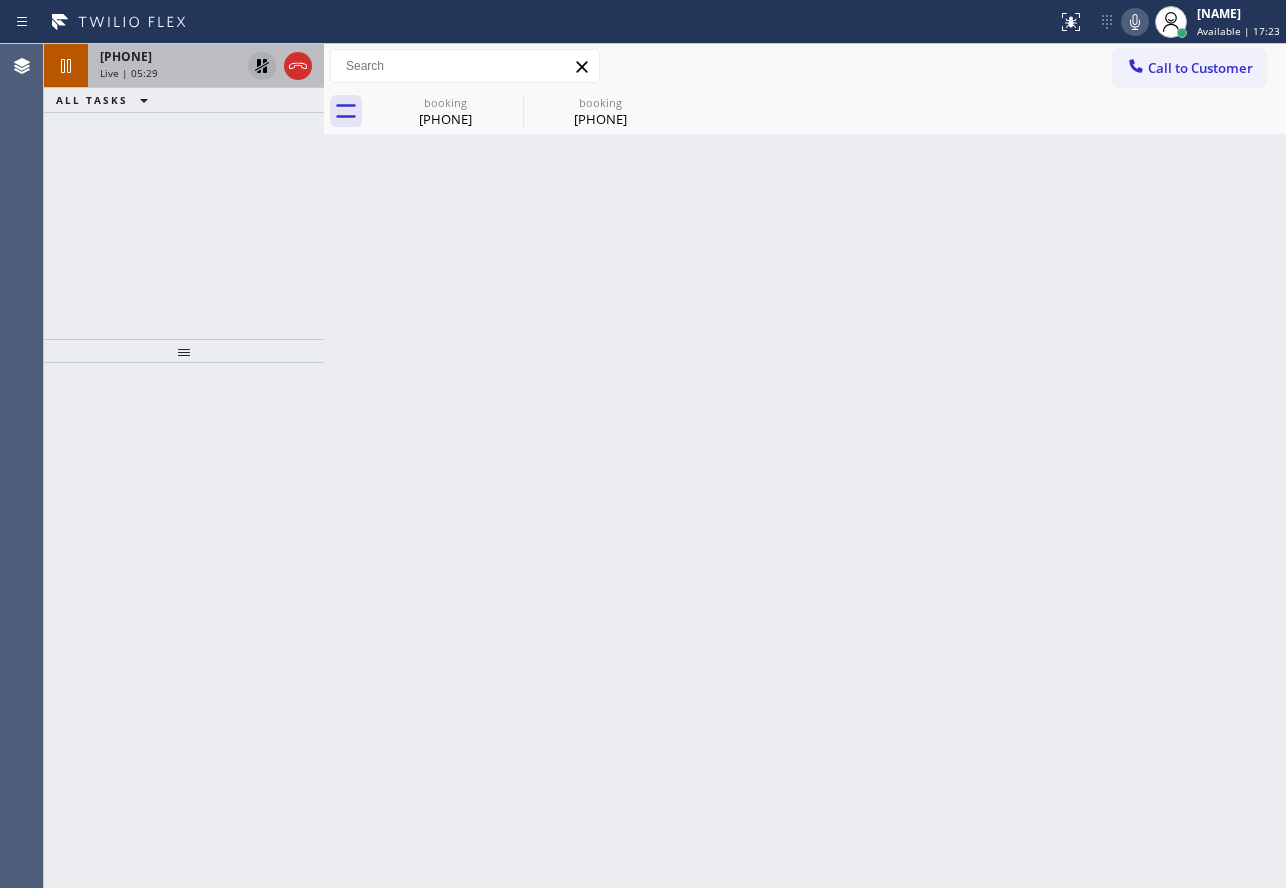 click 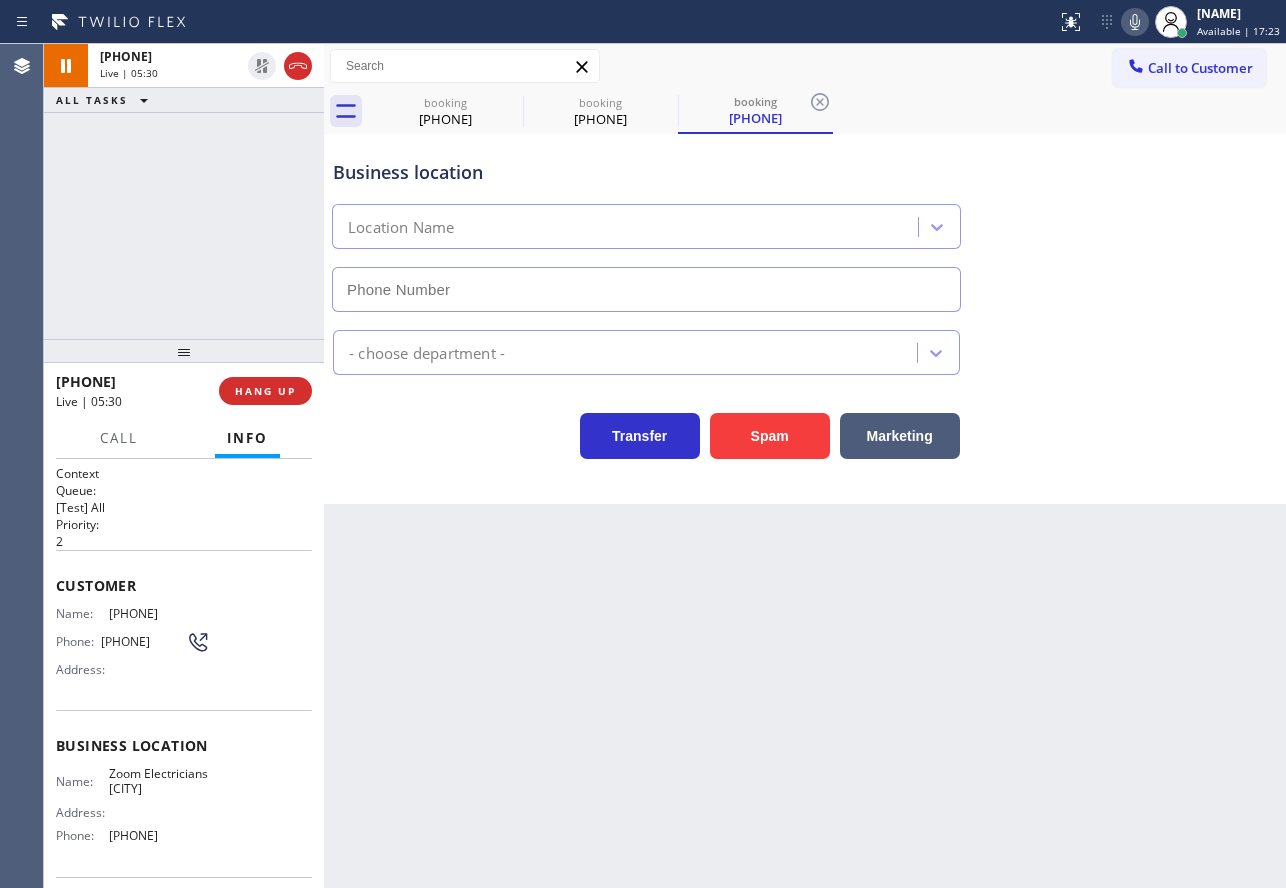 type on "[PHONE]" 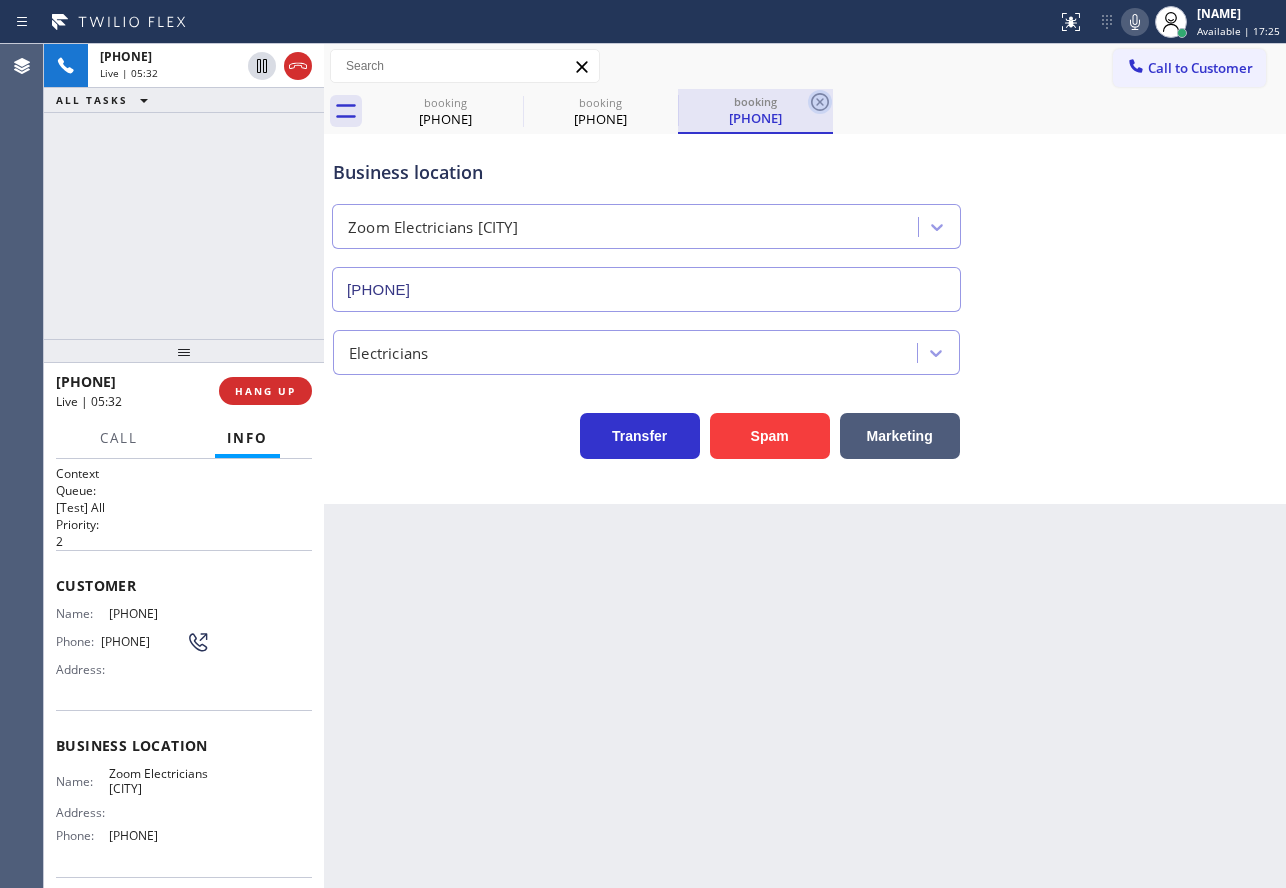 click 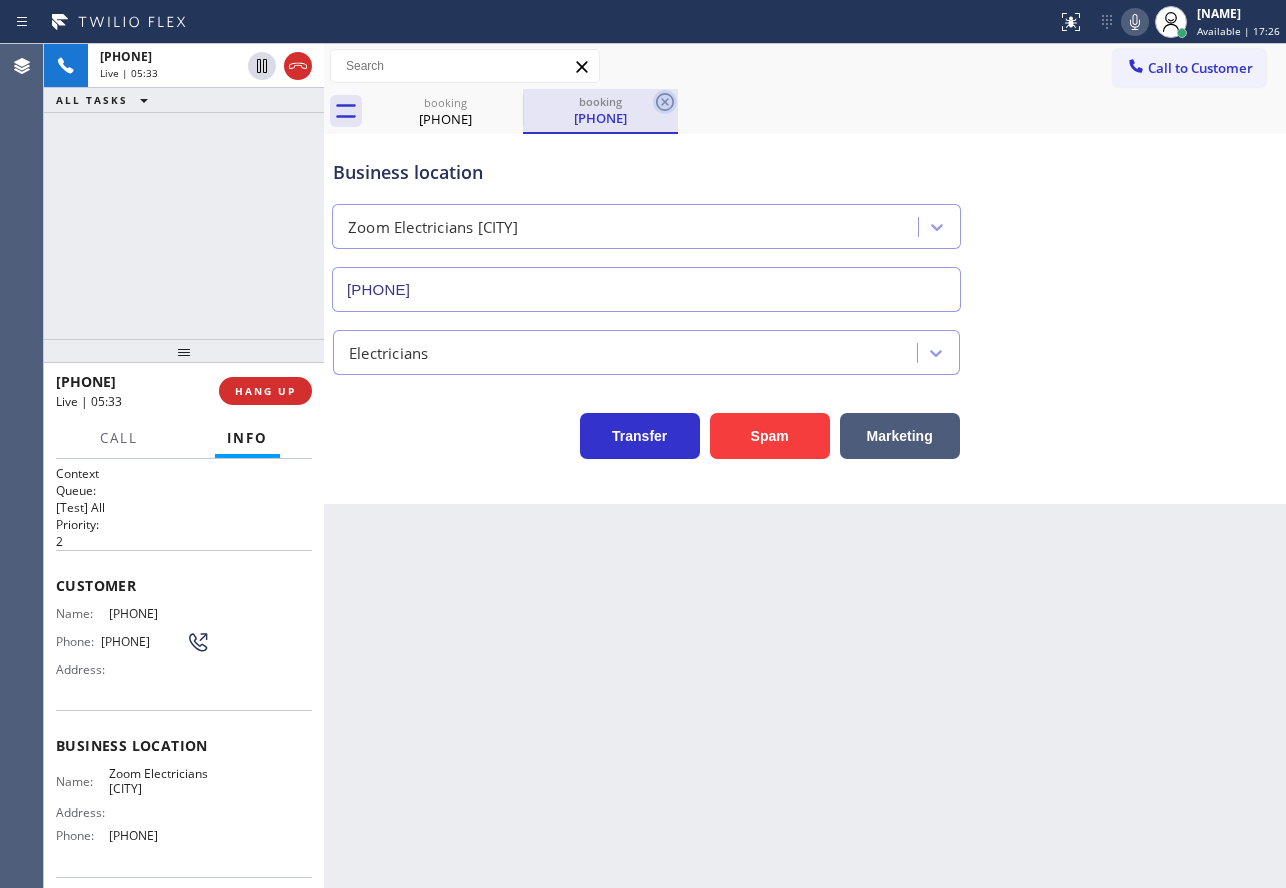 click 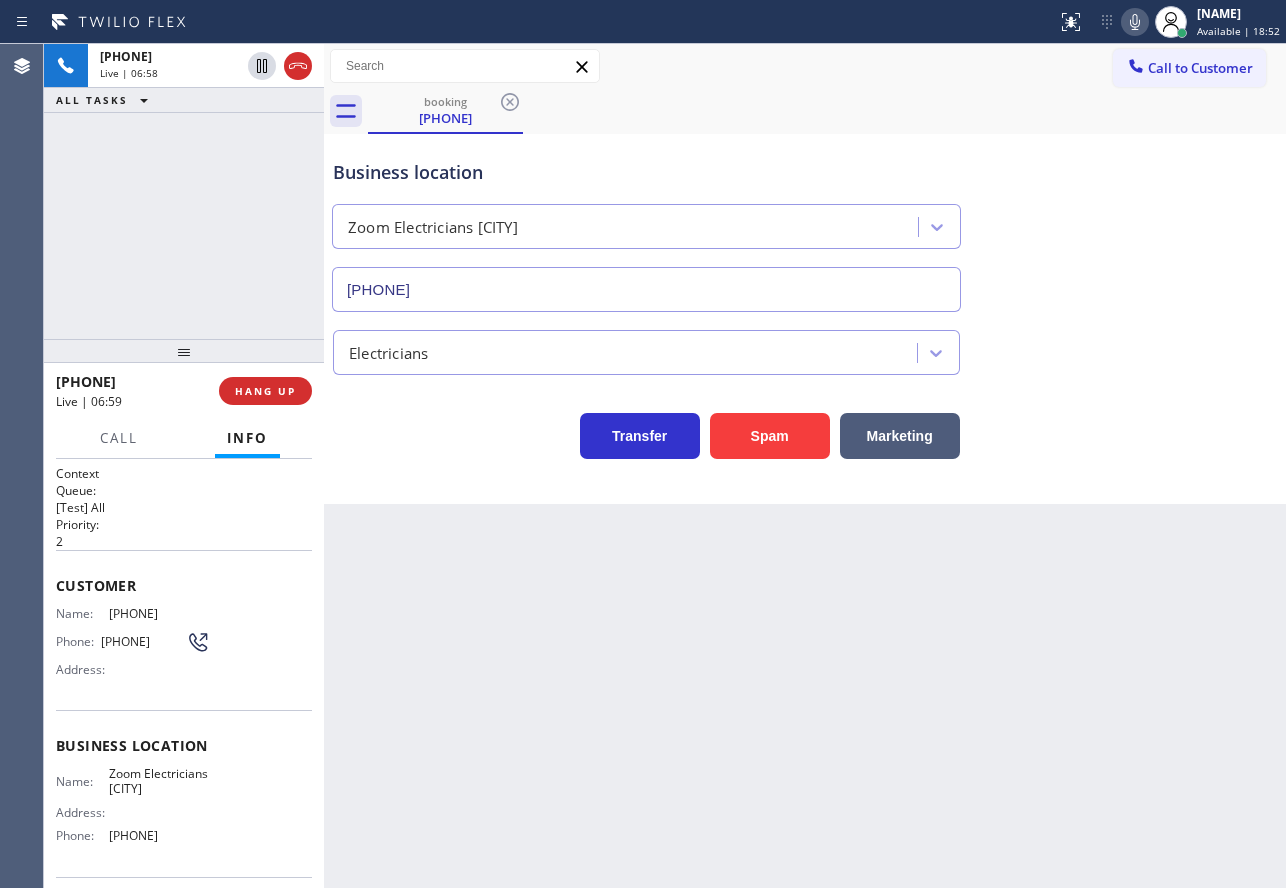 click on "[PHONE]" at bounding box center [159, 613] 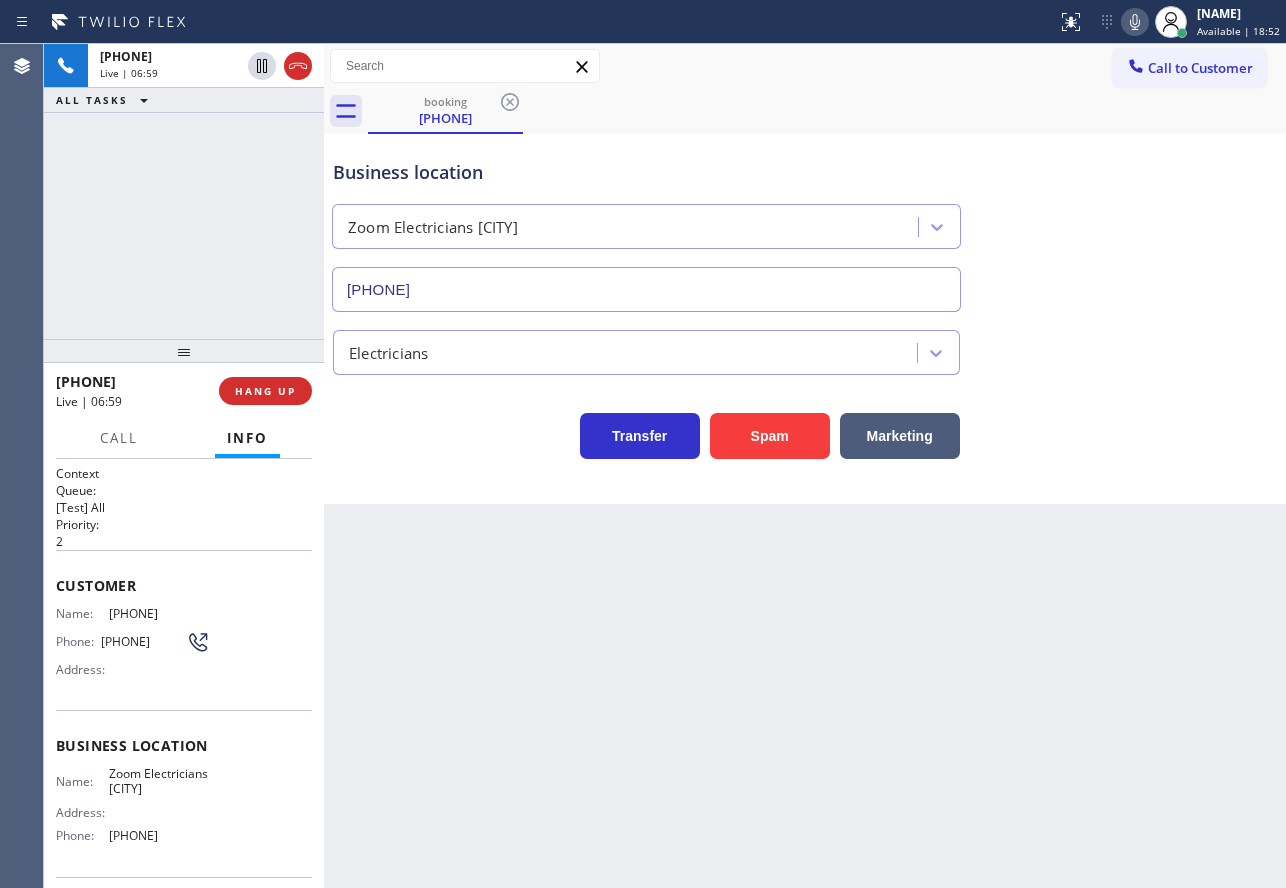 click on "[PHONE]" at bounding box center (159, 613) 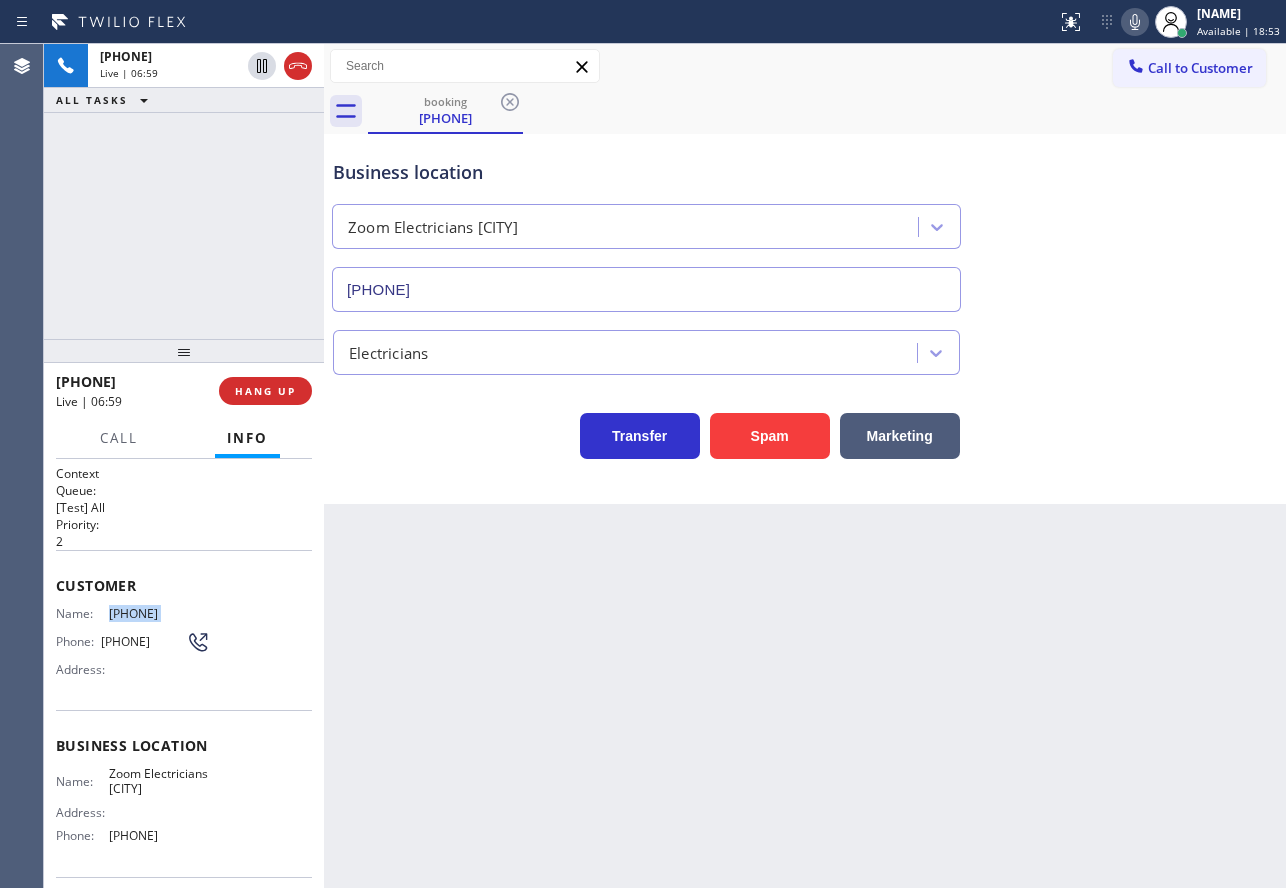 click on "[PHONE]" at bounding box center (159, 613) 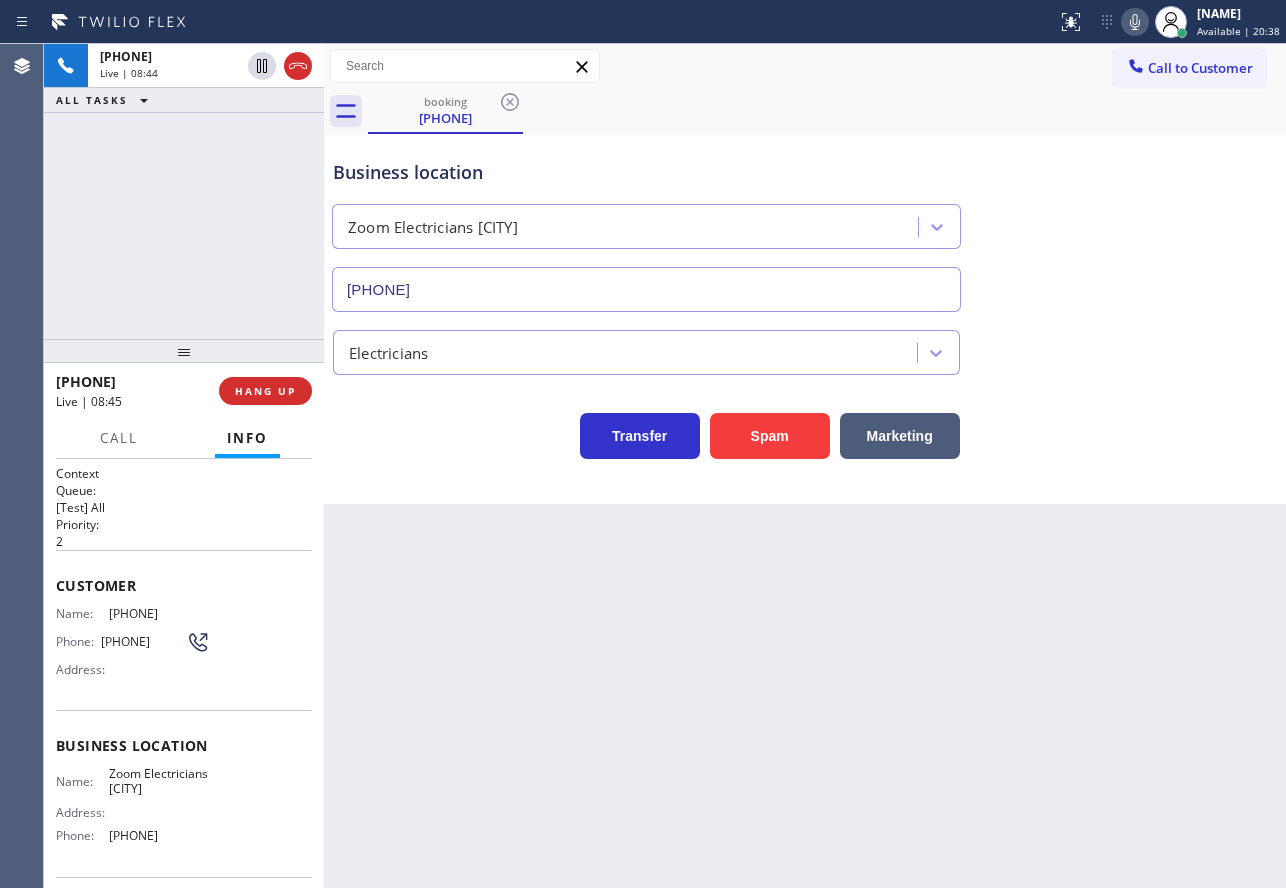 click on "[PHONE]" at bounding box center (159, 835) 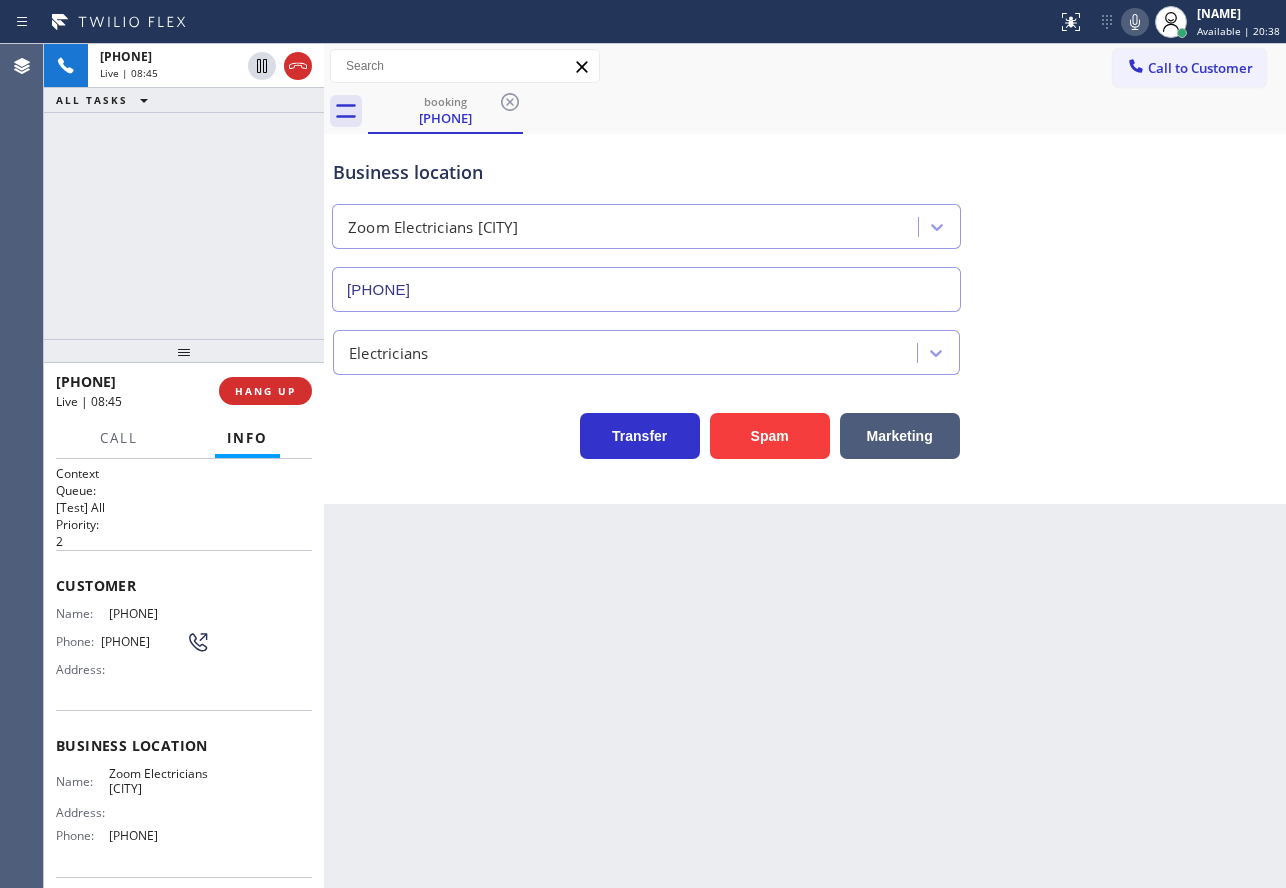 click on "[PHONE]" at bounding box center [159, 835] 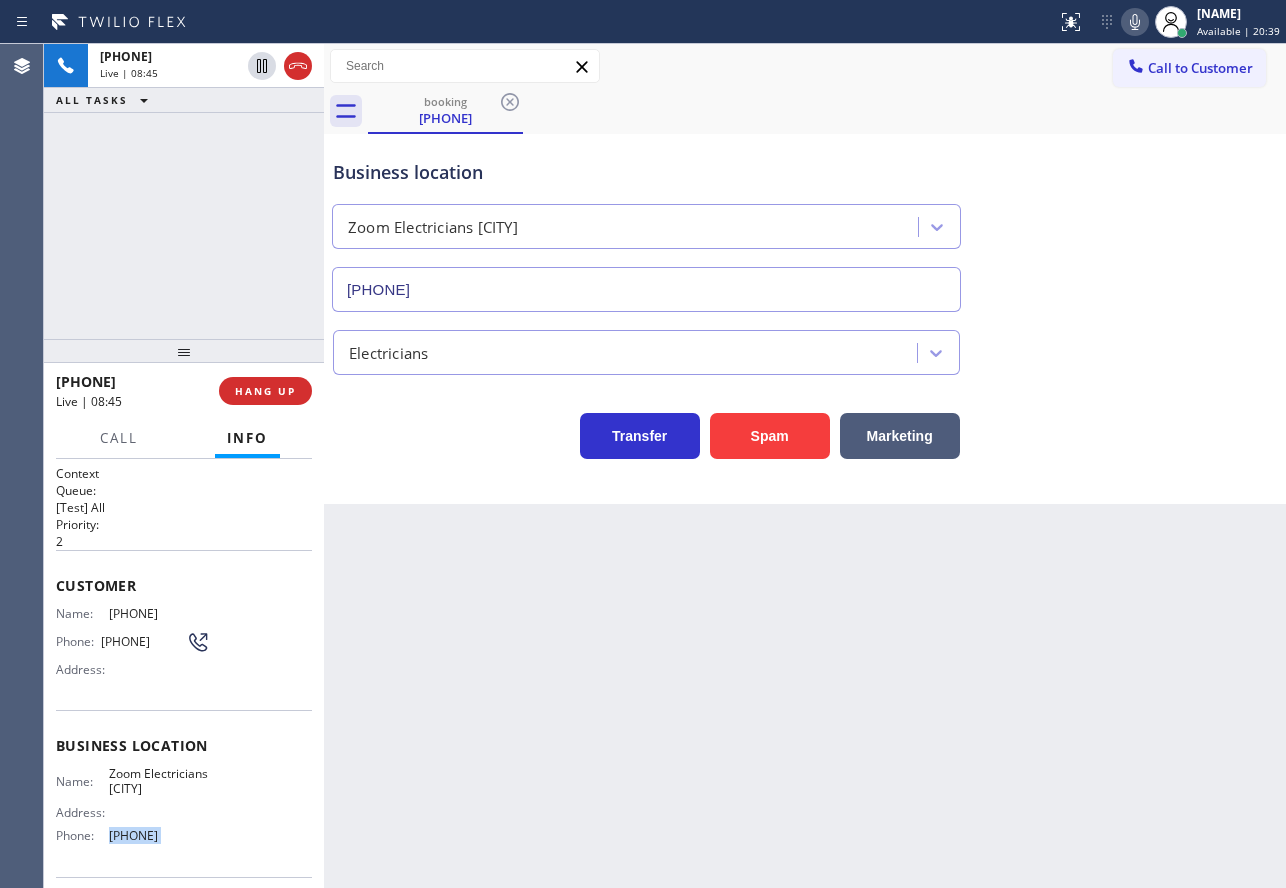 click on "[PHONE]" at bounding box center [159, 835] 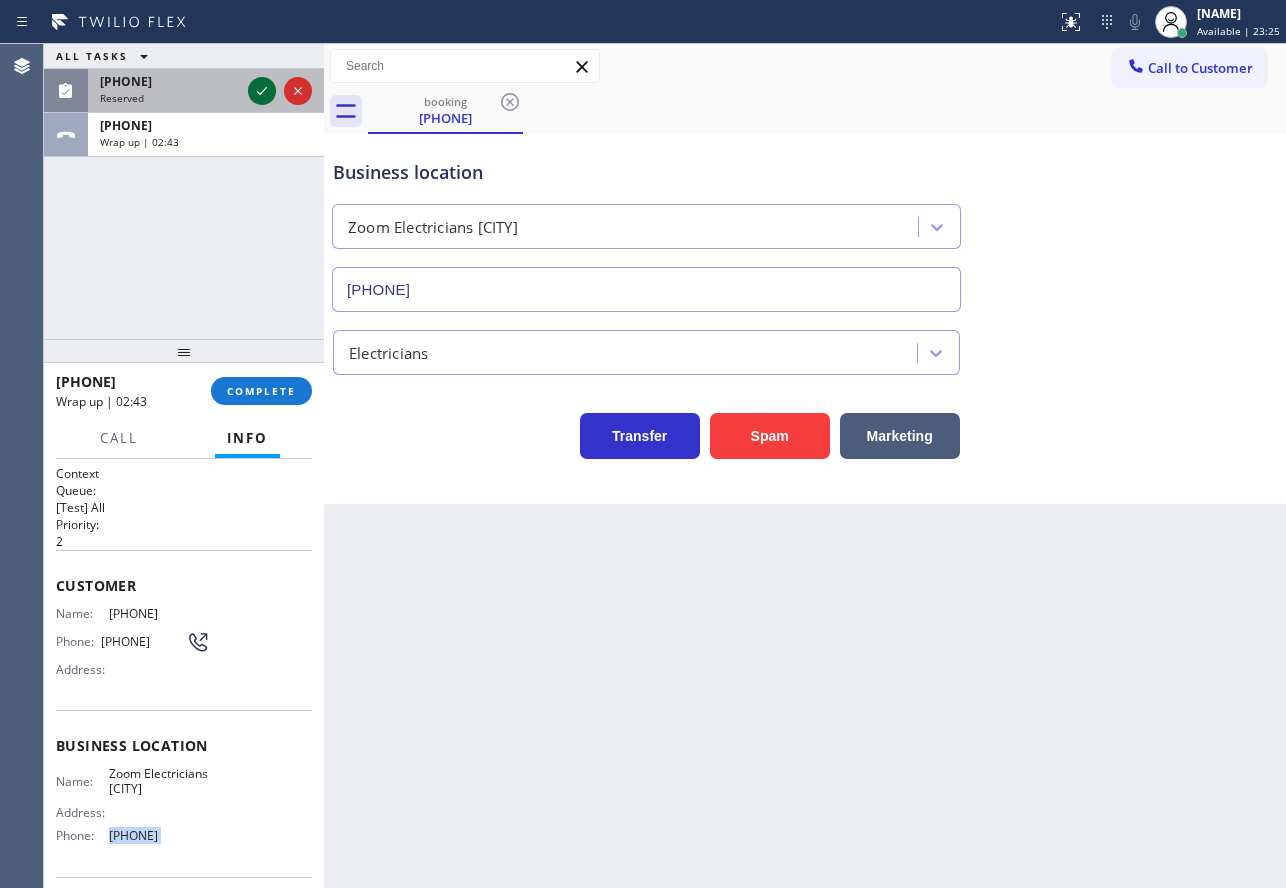 click 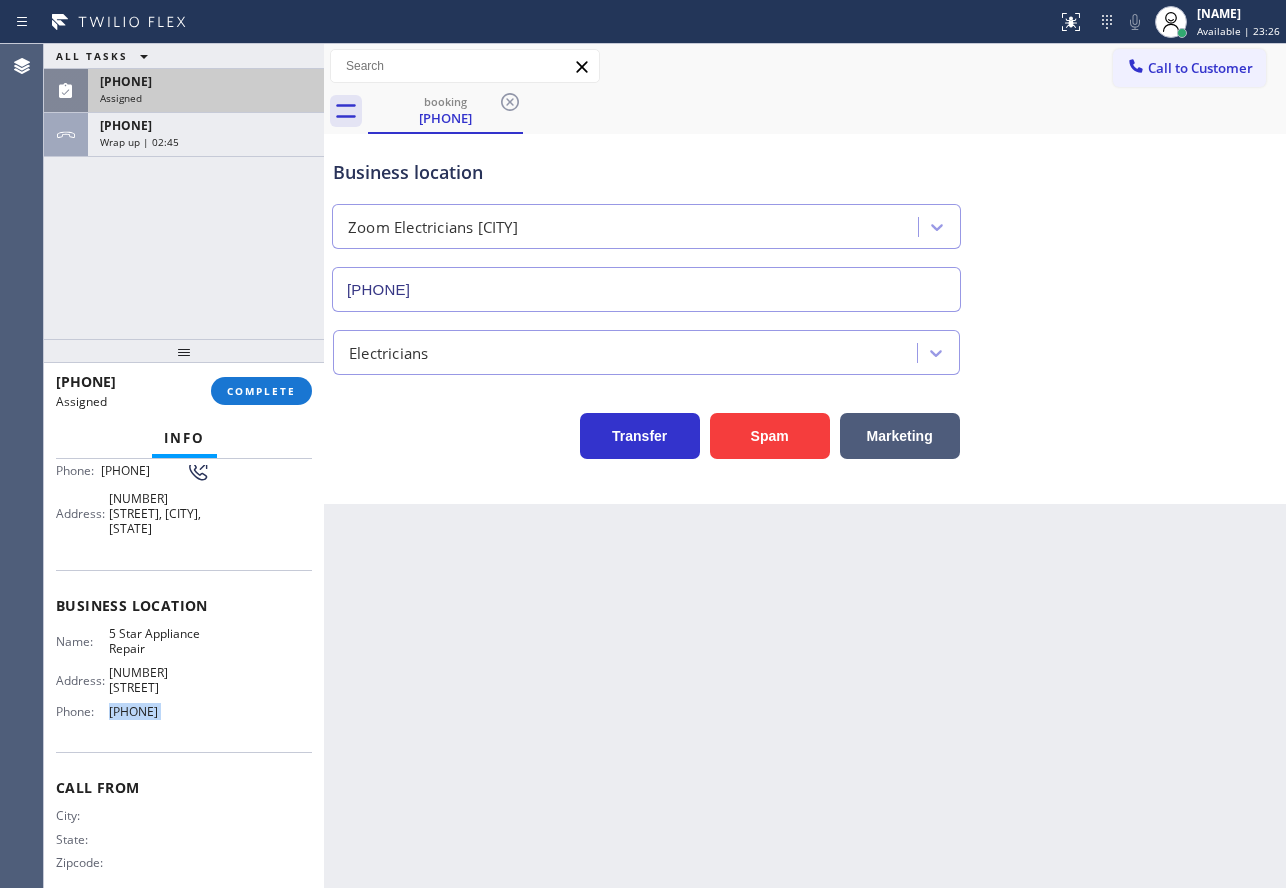 scroll, scrollTop: 218, scrollLeft: 0, axis: vertical 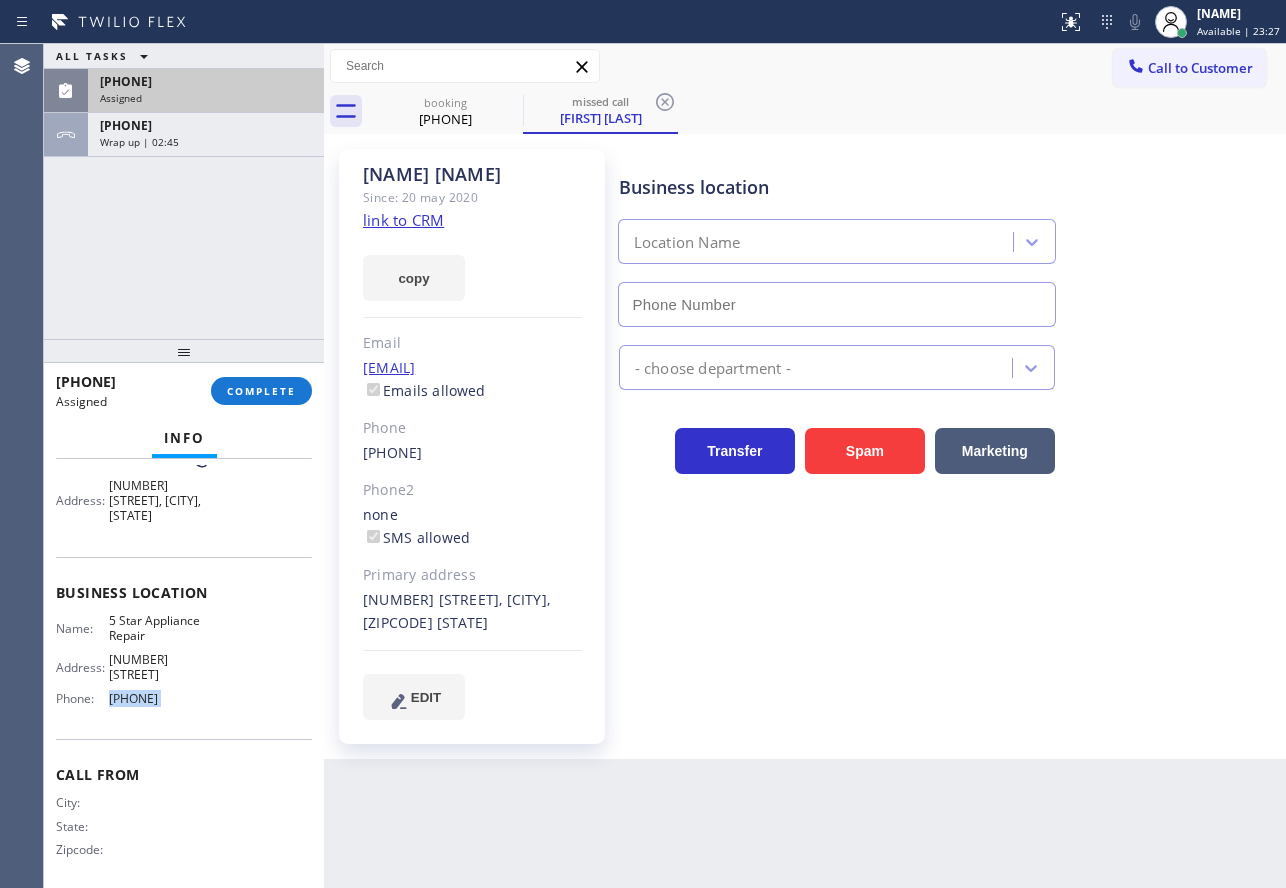 type on "[PHONE]" 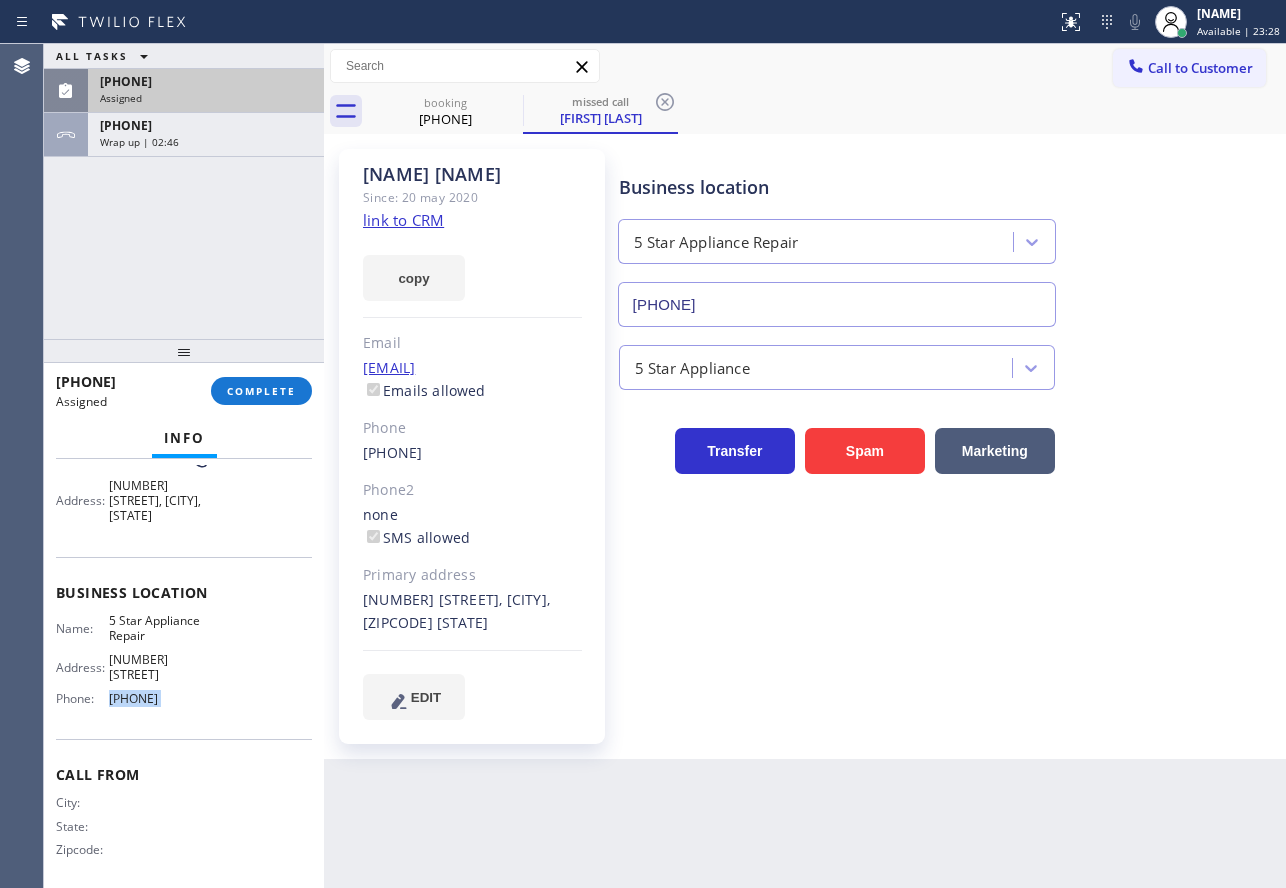 click on "link to CRM" 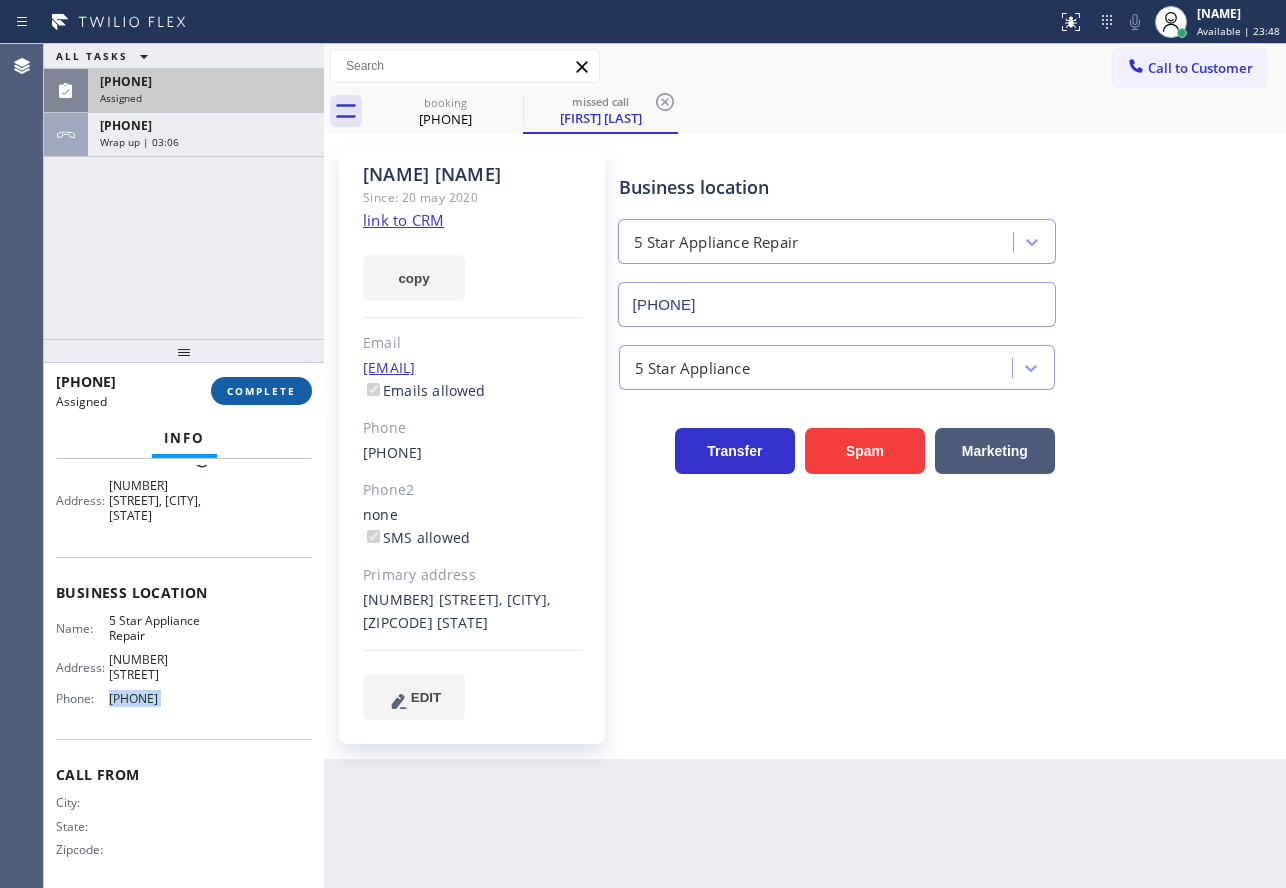 click on "COMPLETE" at bounding box center [261, 391] 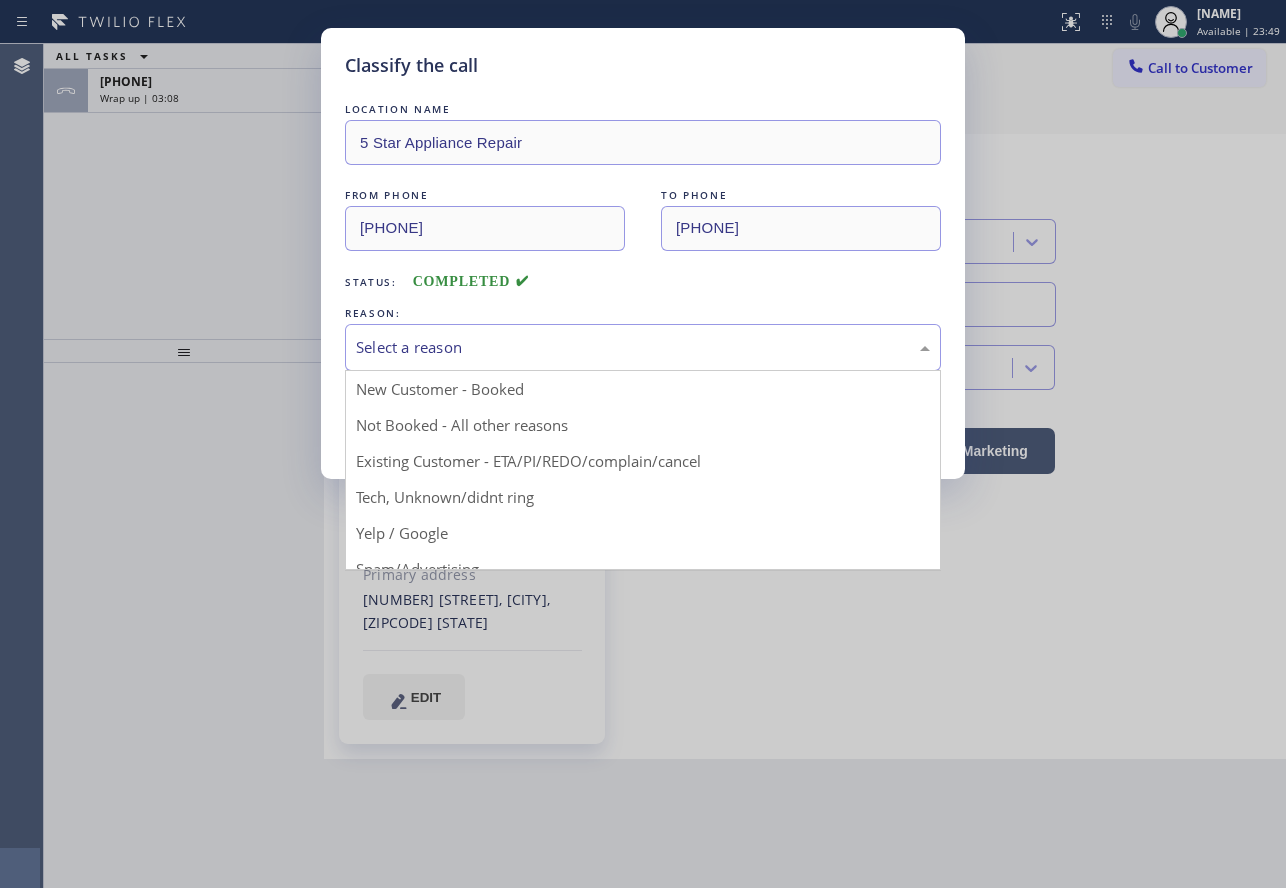 click on "Select a reason" at bounding box center (643, 347) 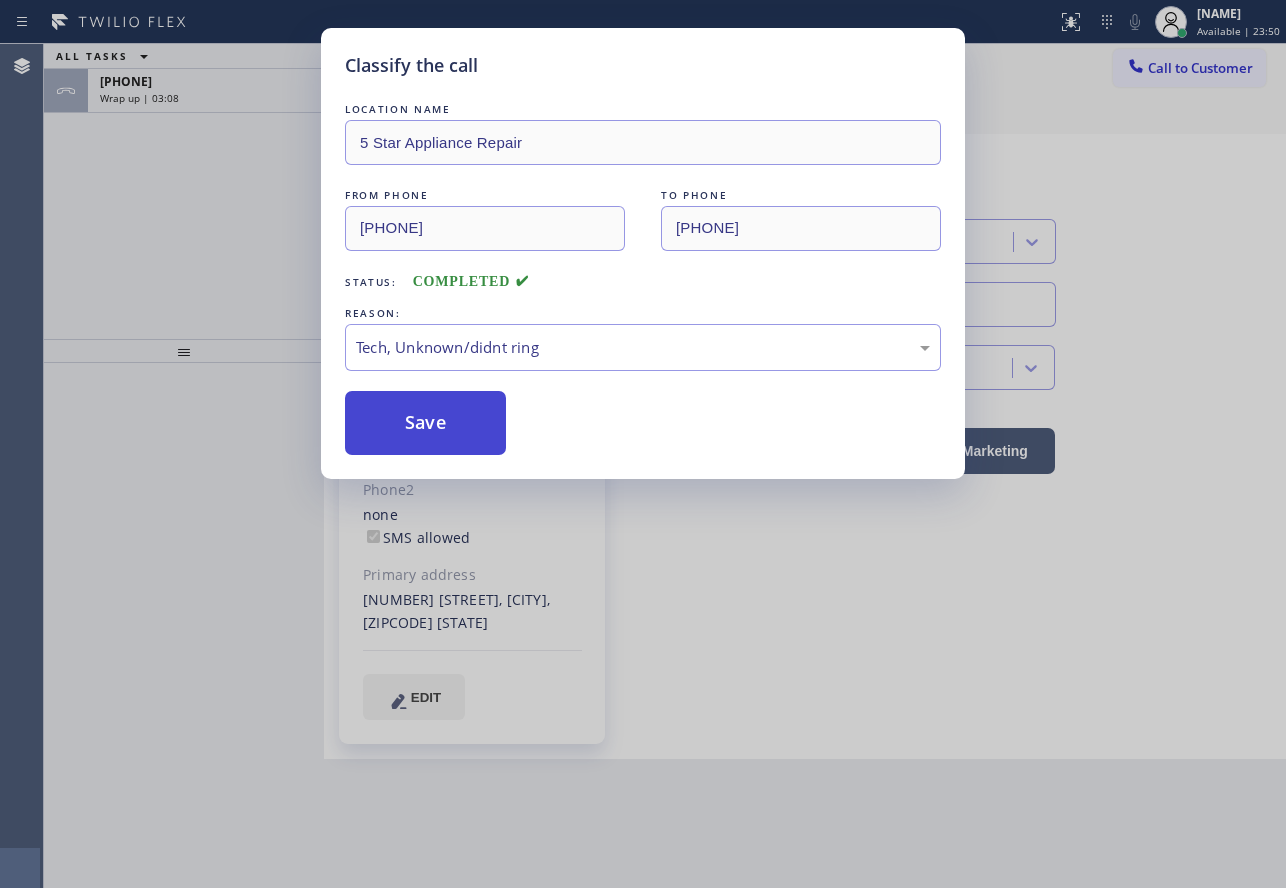 click on "Save" at bounding box center (425, 423) 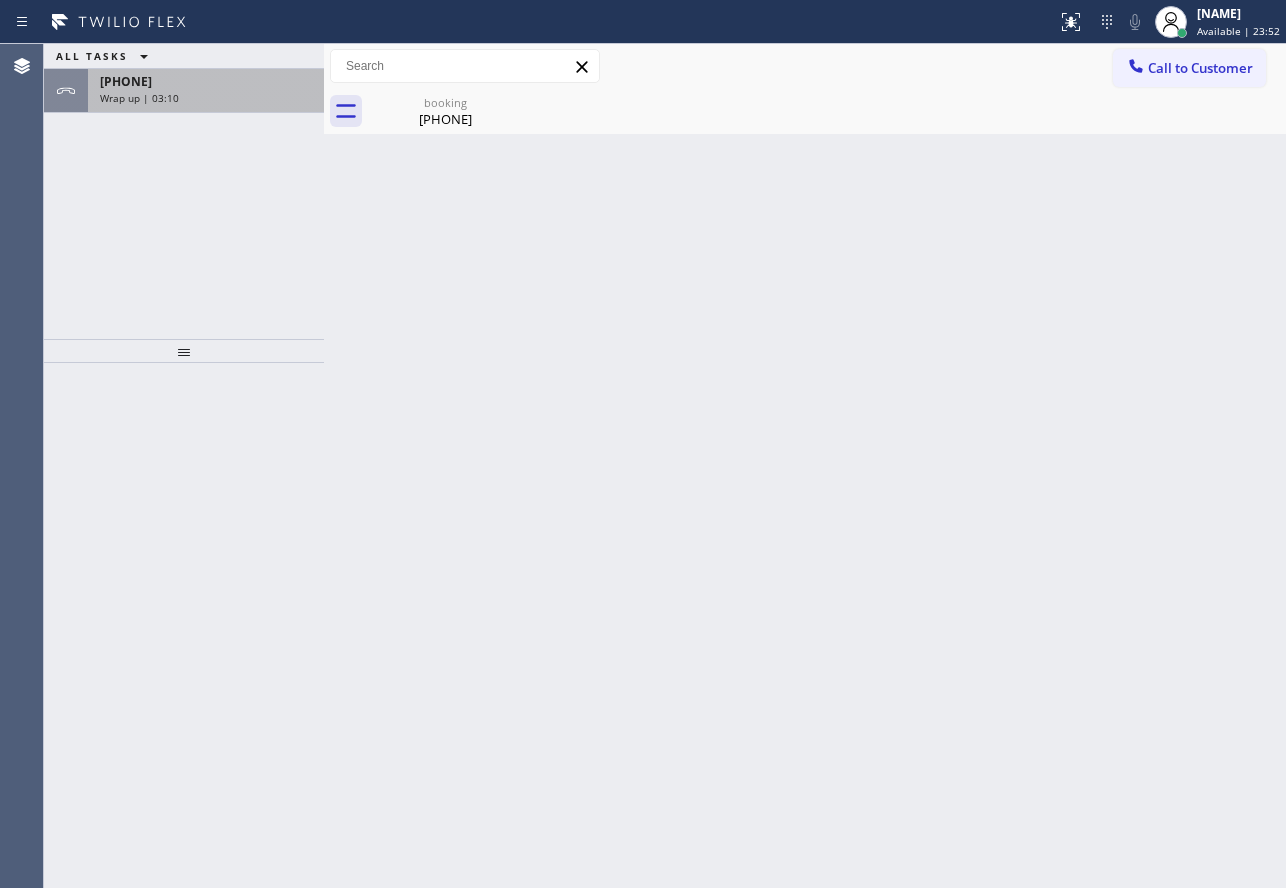 click on "[PHONE] Wrap up | 03:10" at bounding box center [202, 91] 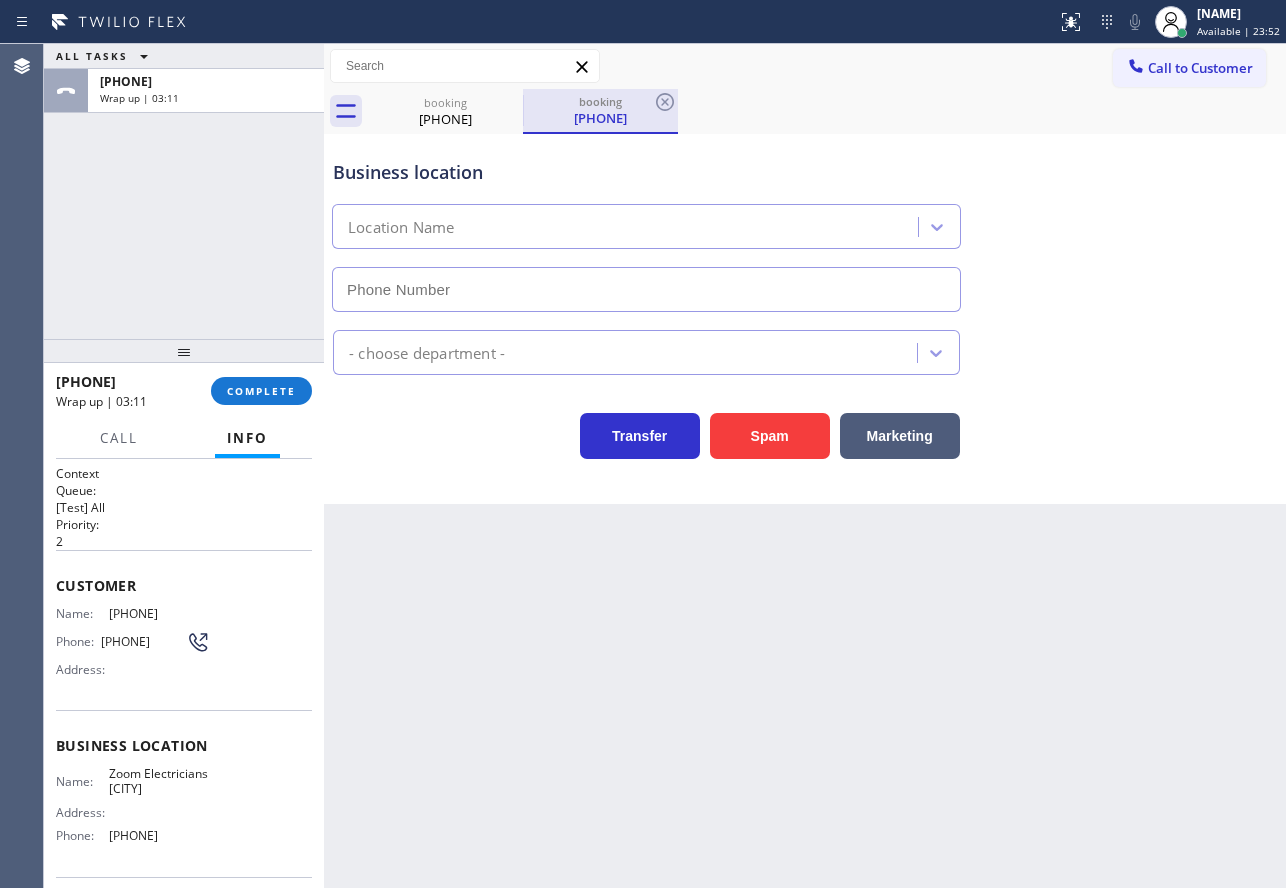 type on "[PHONE]" 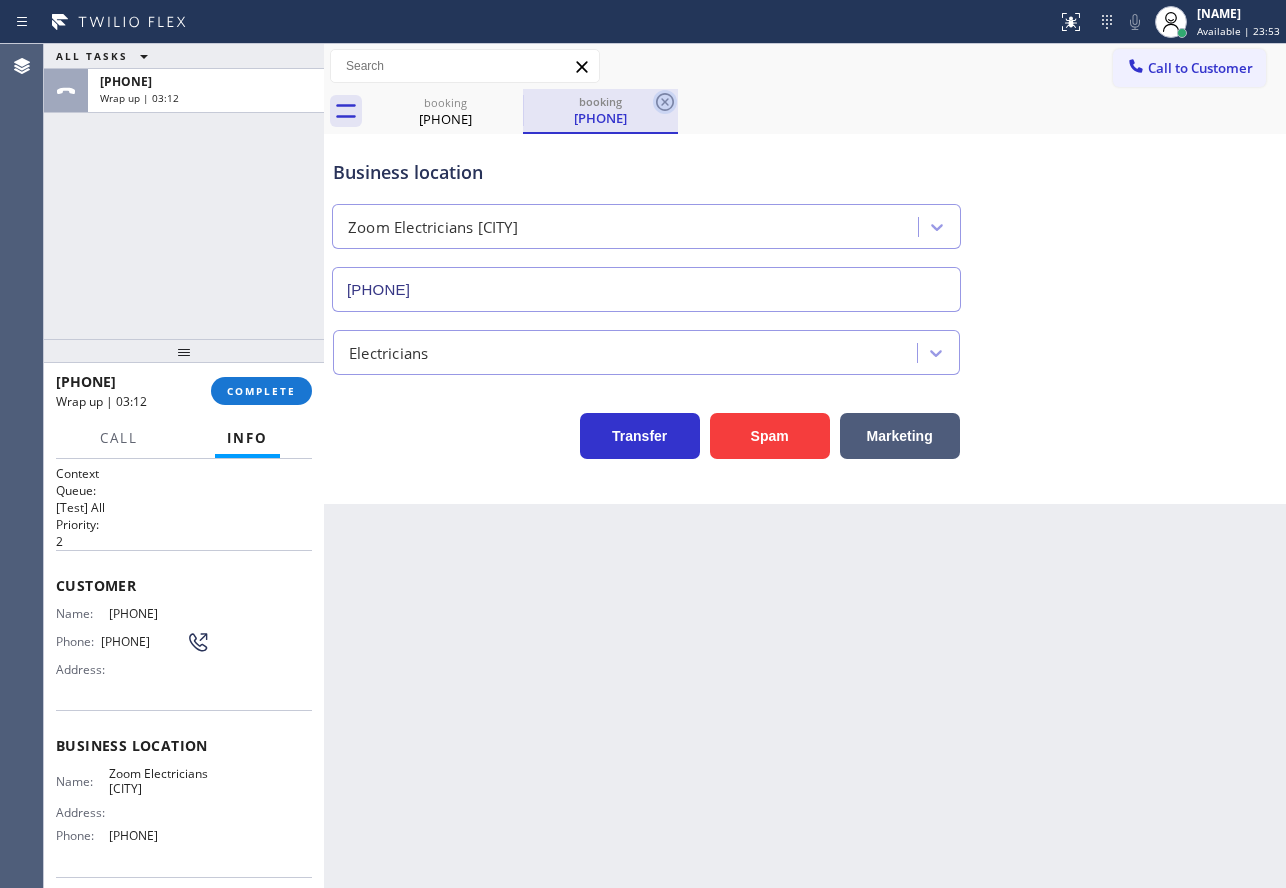click 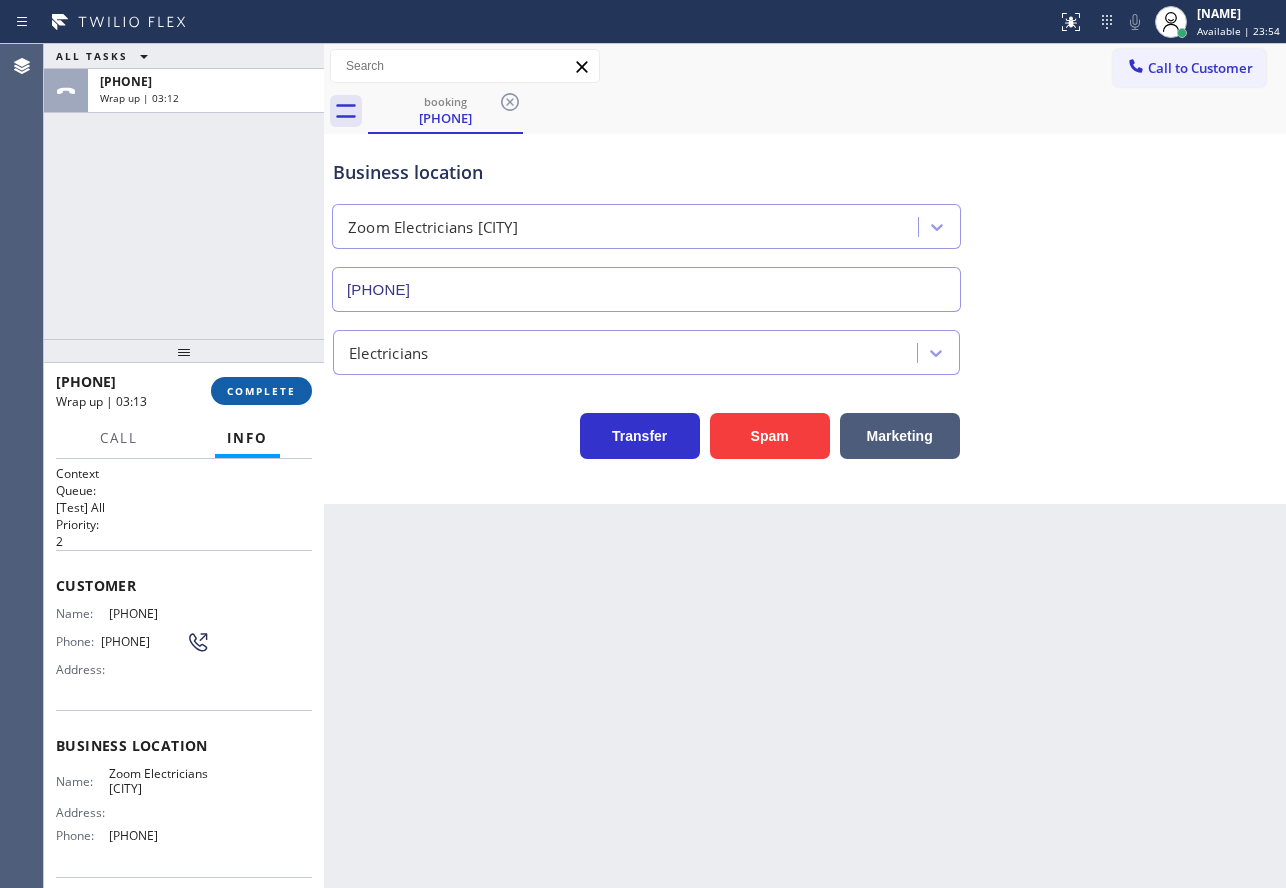 click on "COMPLETE" at bounding box center (261, 391) 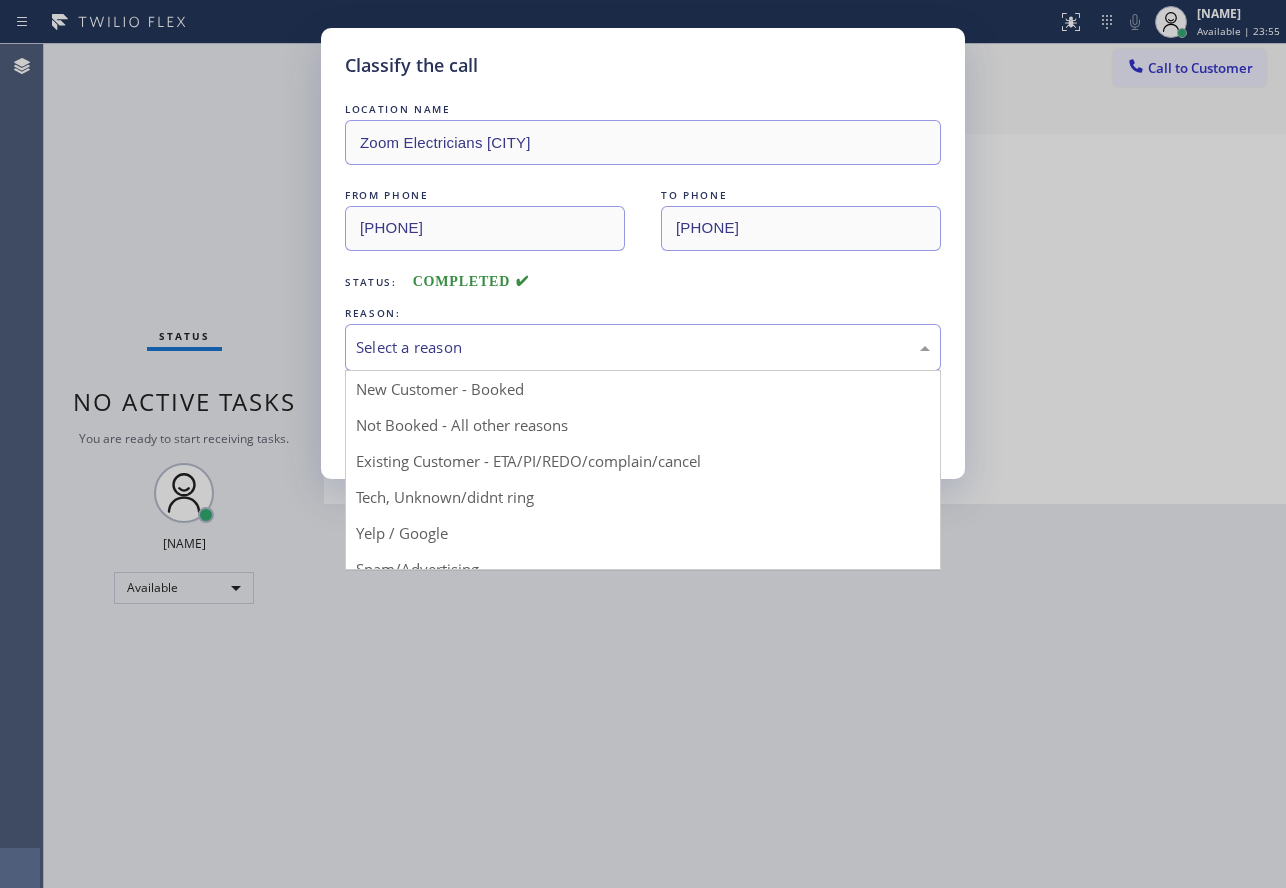 click on "Select a reason" at bounding box center [643, 347] 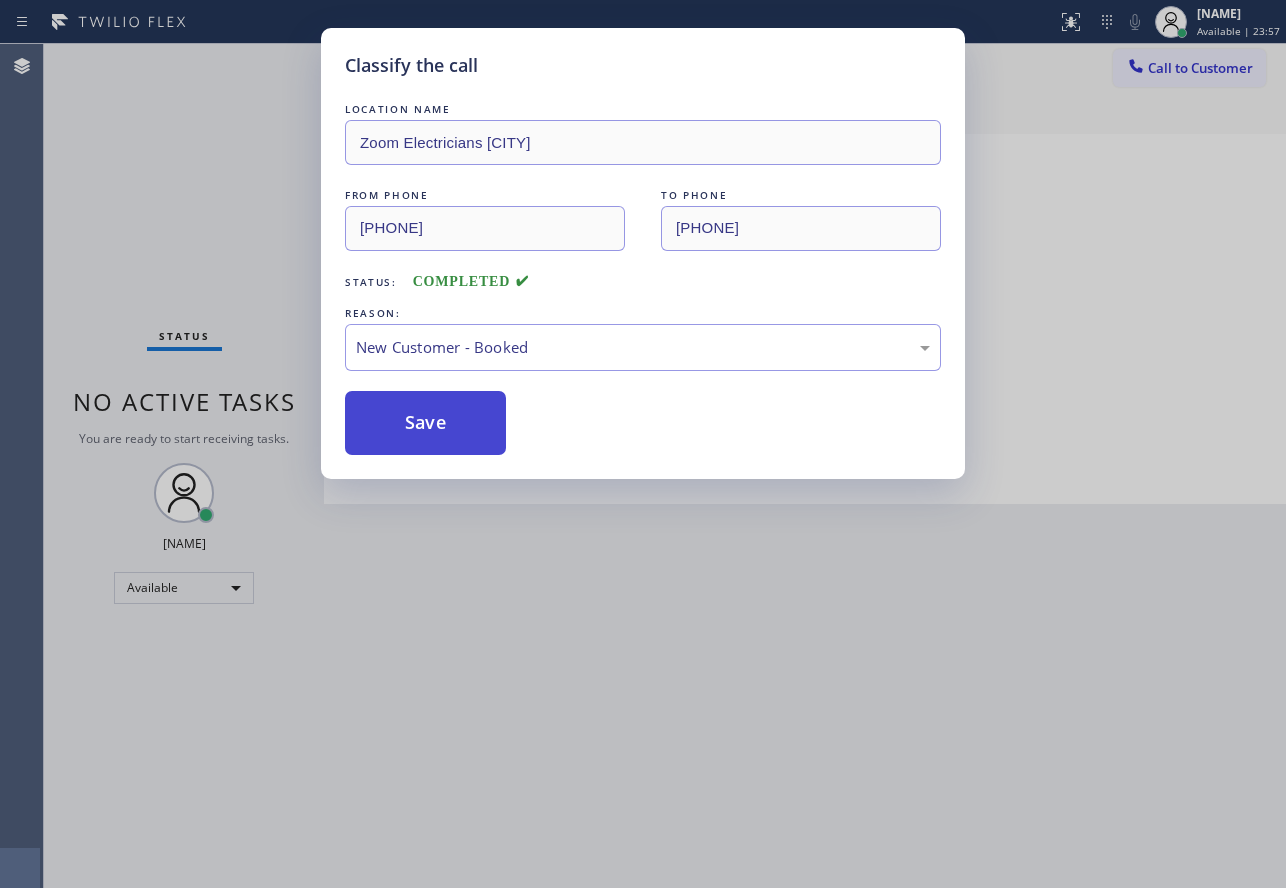click on "Save" at bounding box center [425, 423] 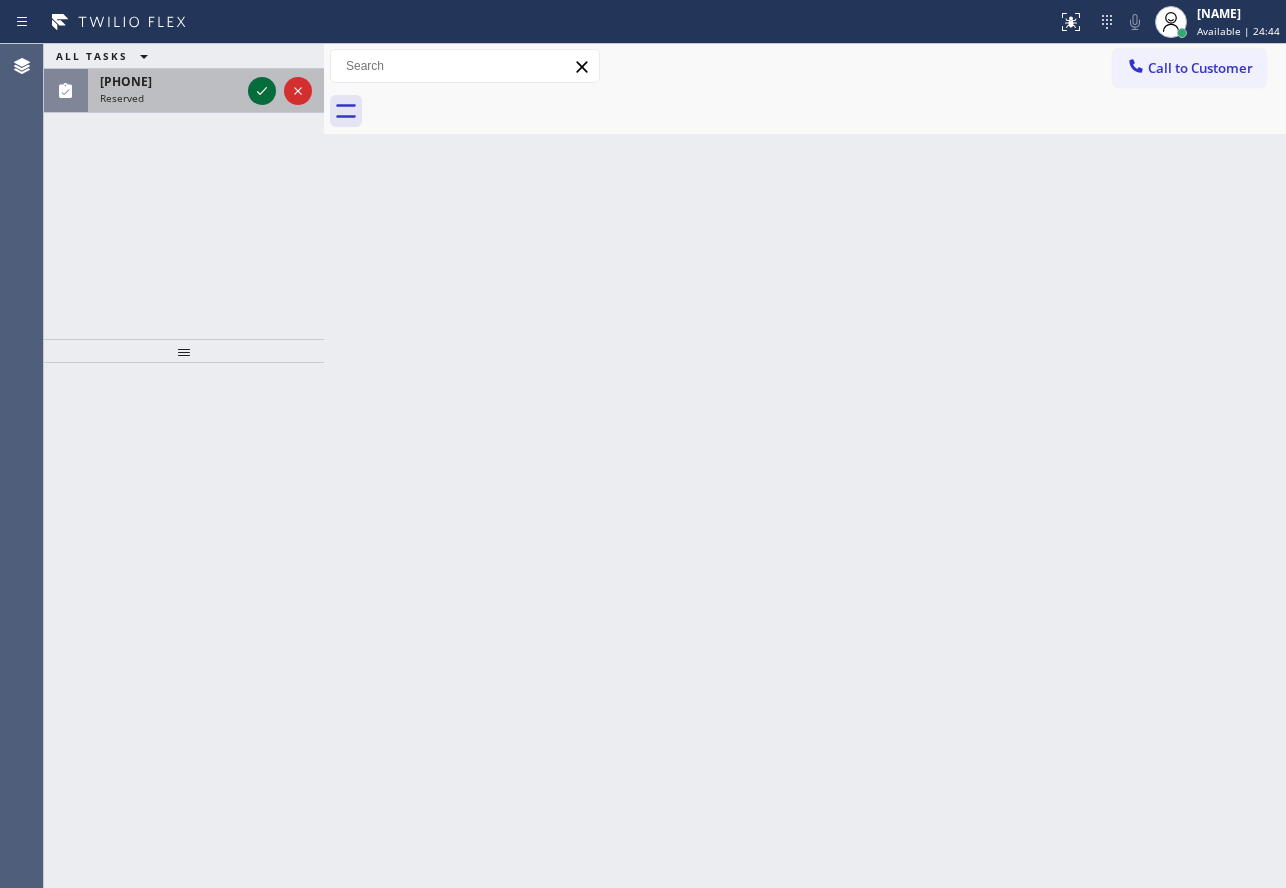 click 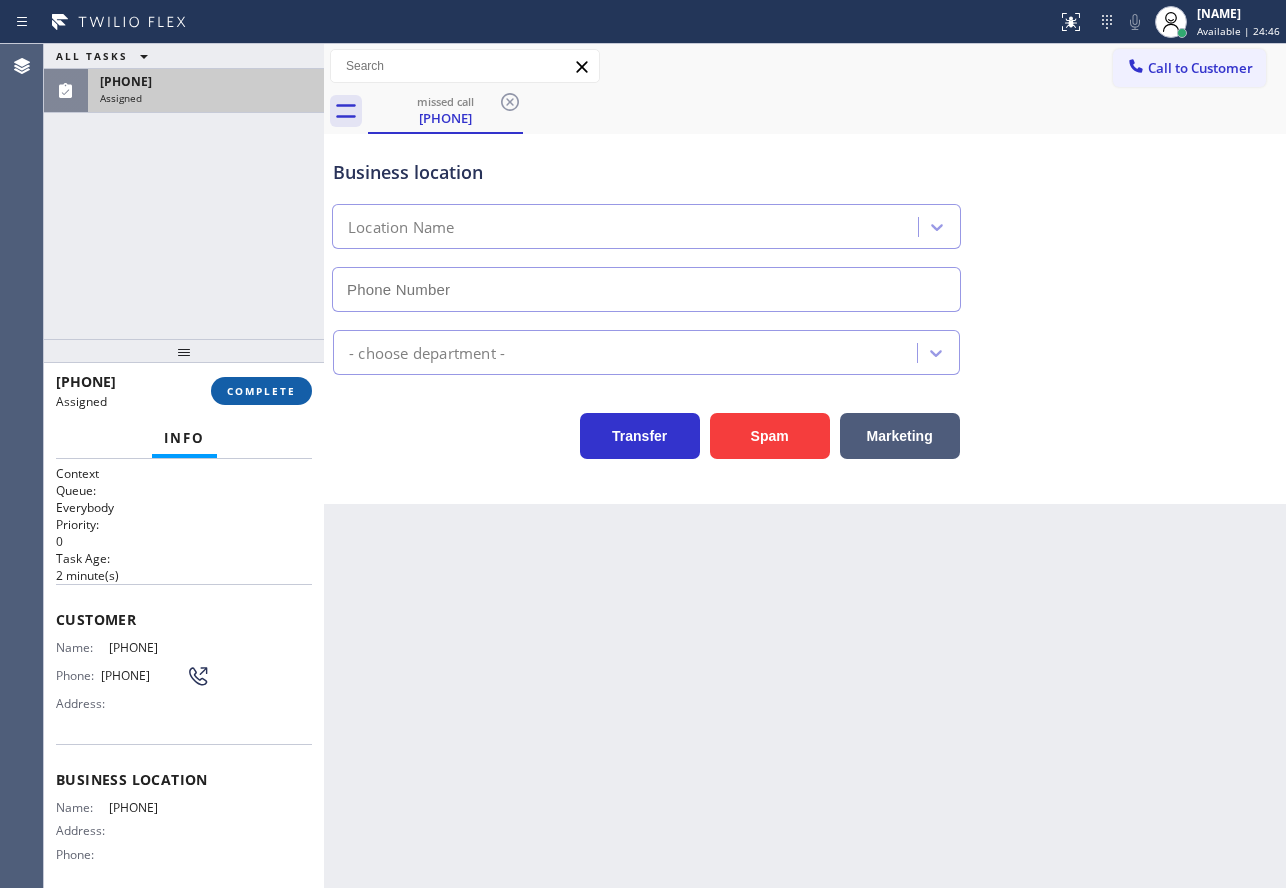 click on "COMPLETE" at bounding box center (261, 391) 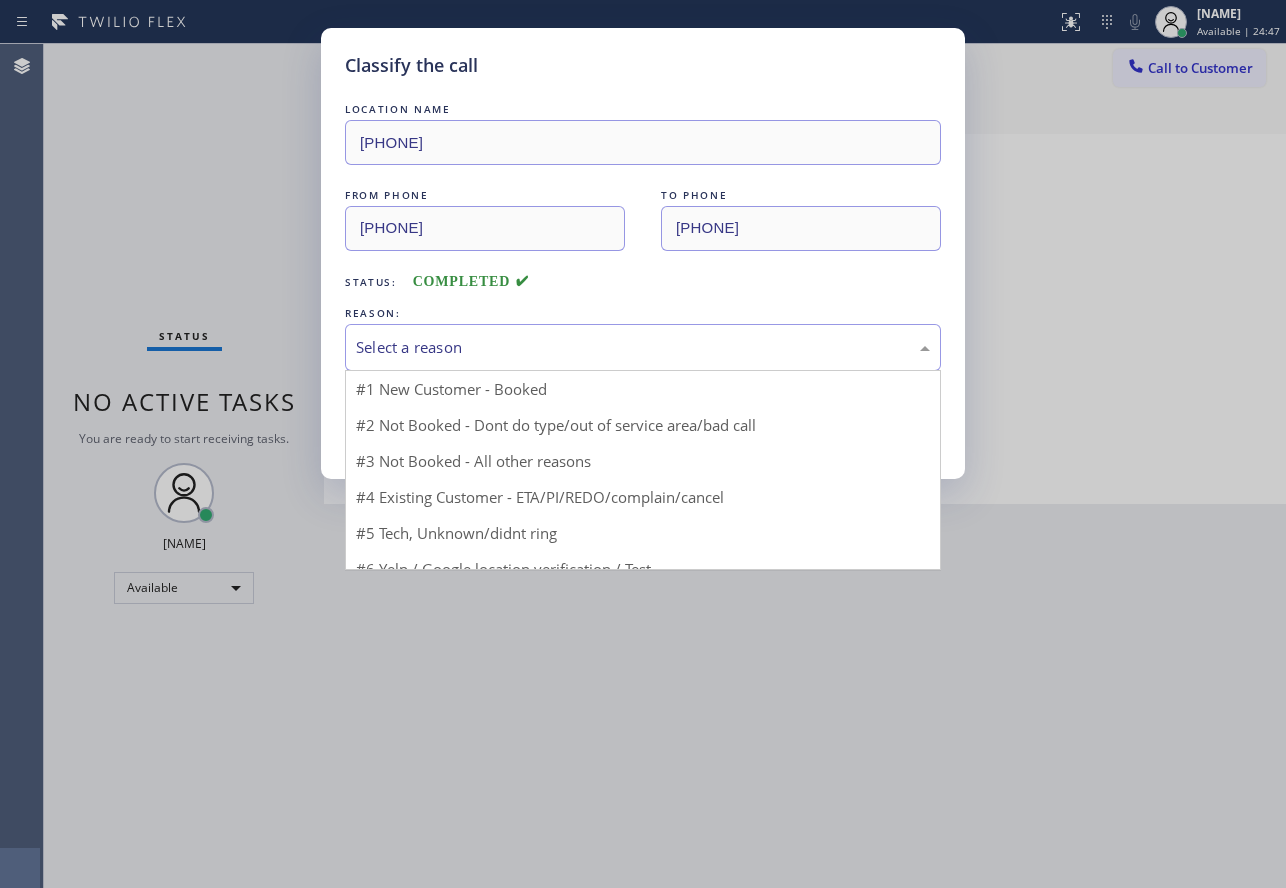 click on "Select a reason" at bounding box center [643, 347] 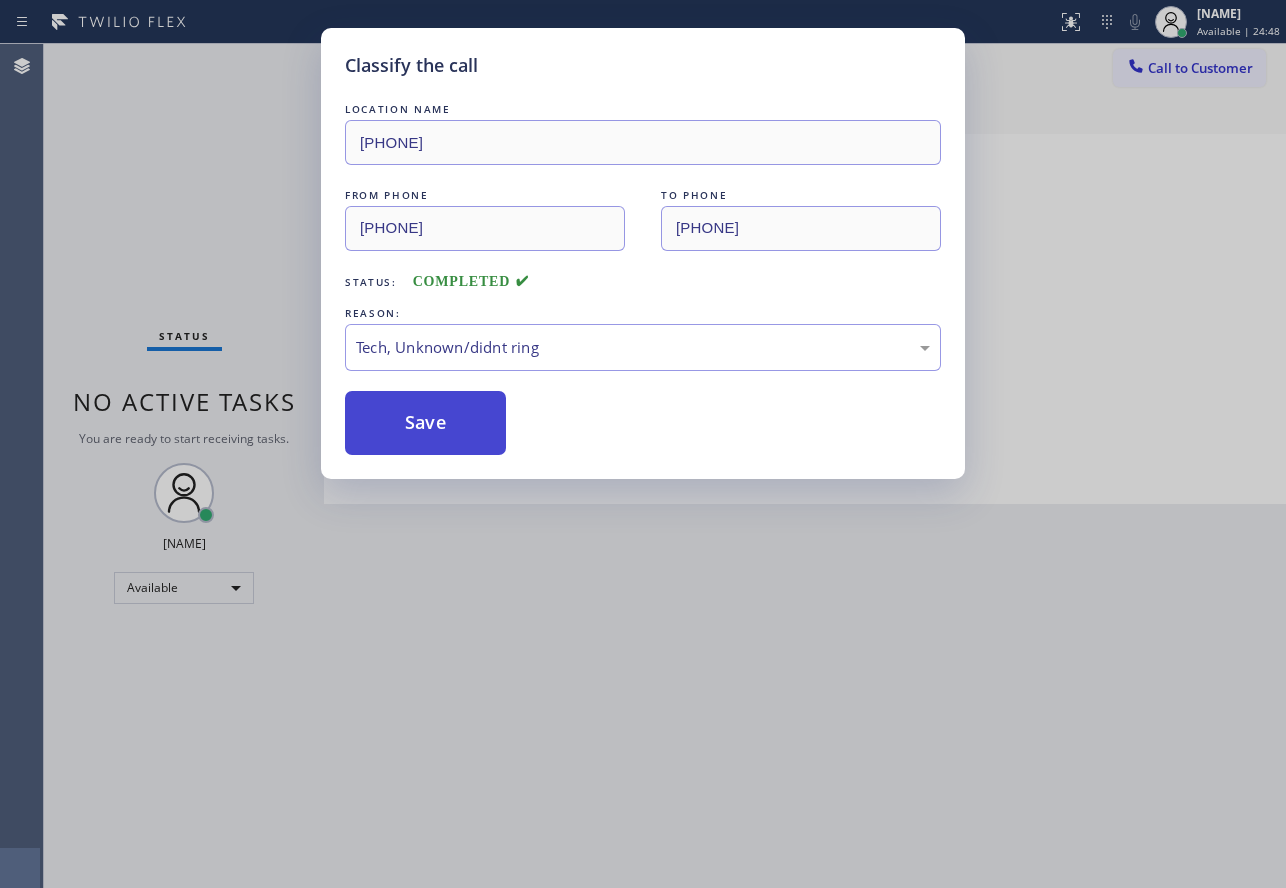 click on "Save" at bounding box center (425, 423) 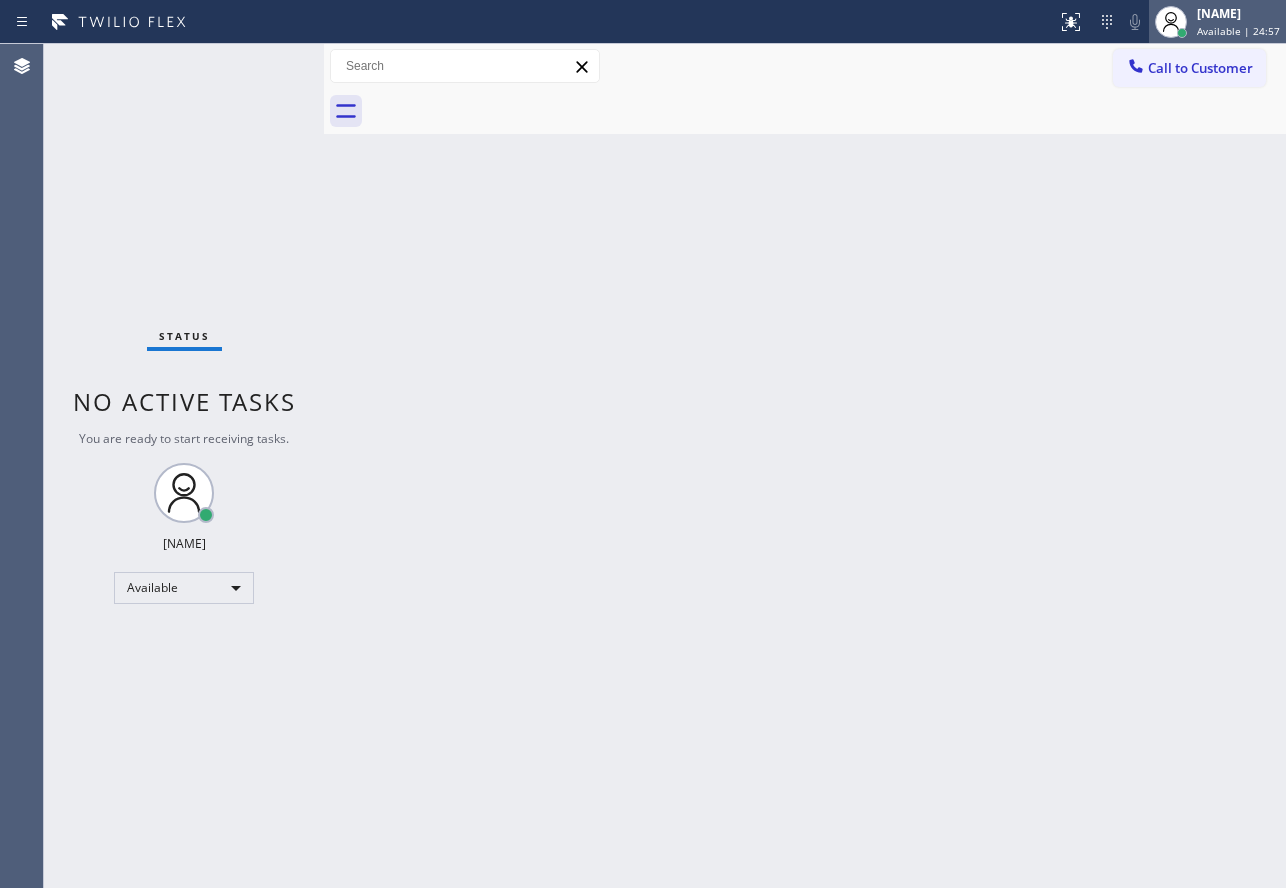 click 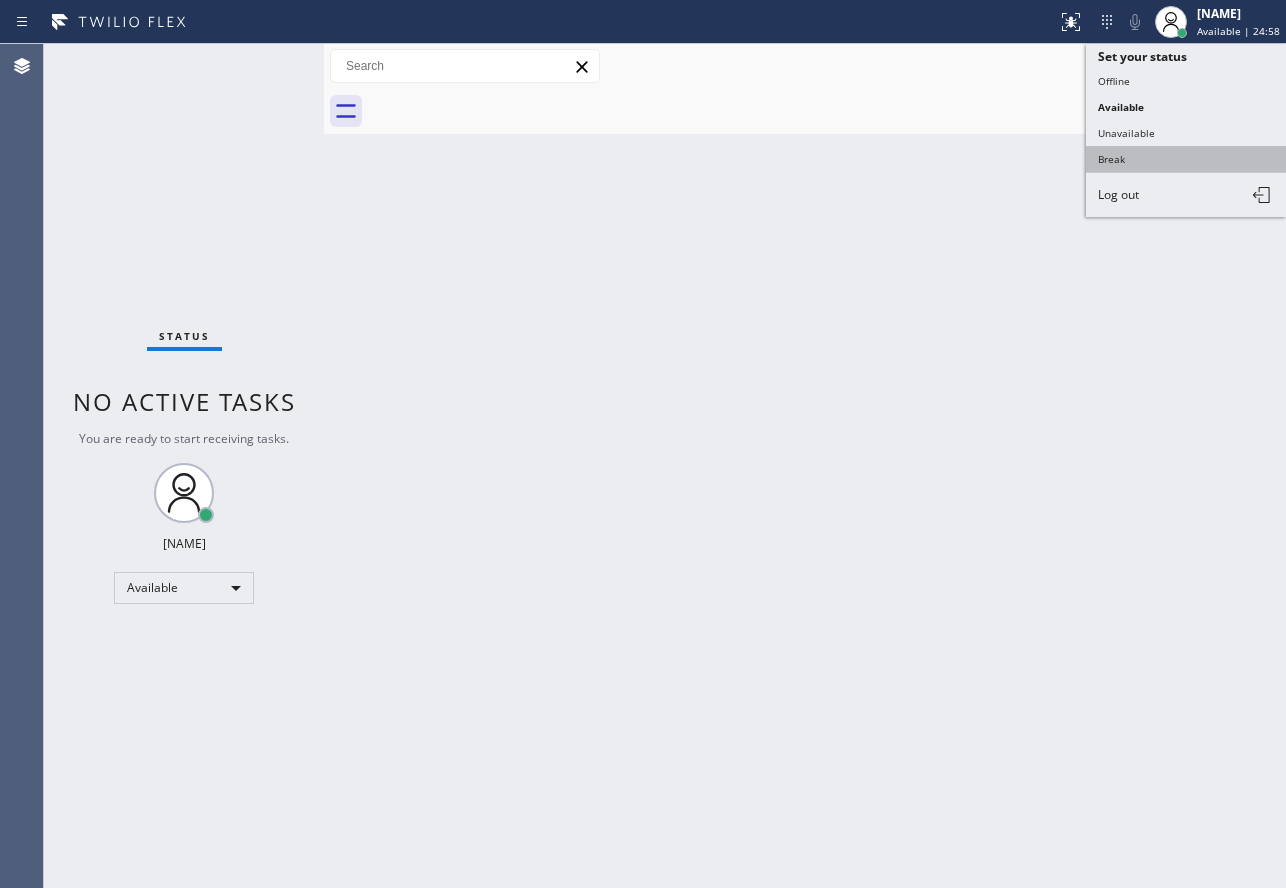 click on "Break" at bounding box center [1186, 159] 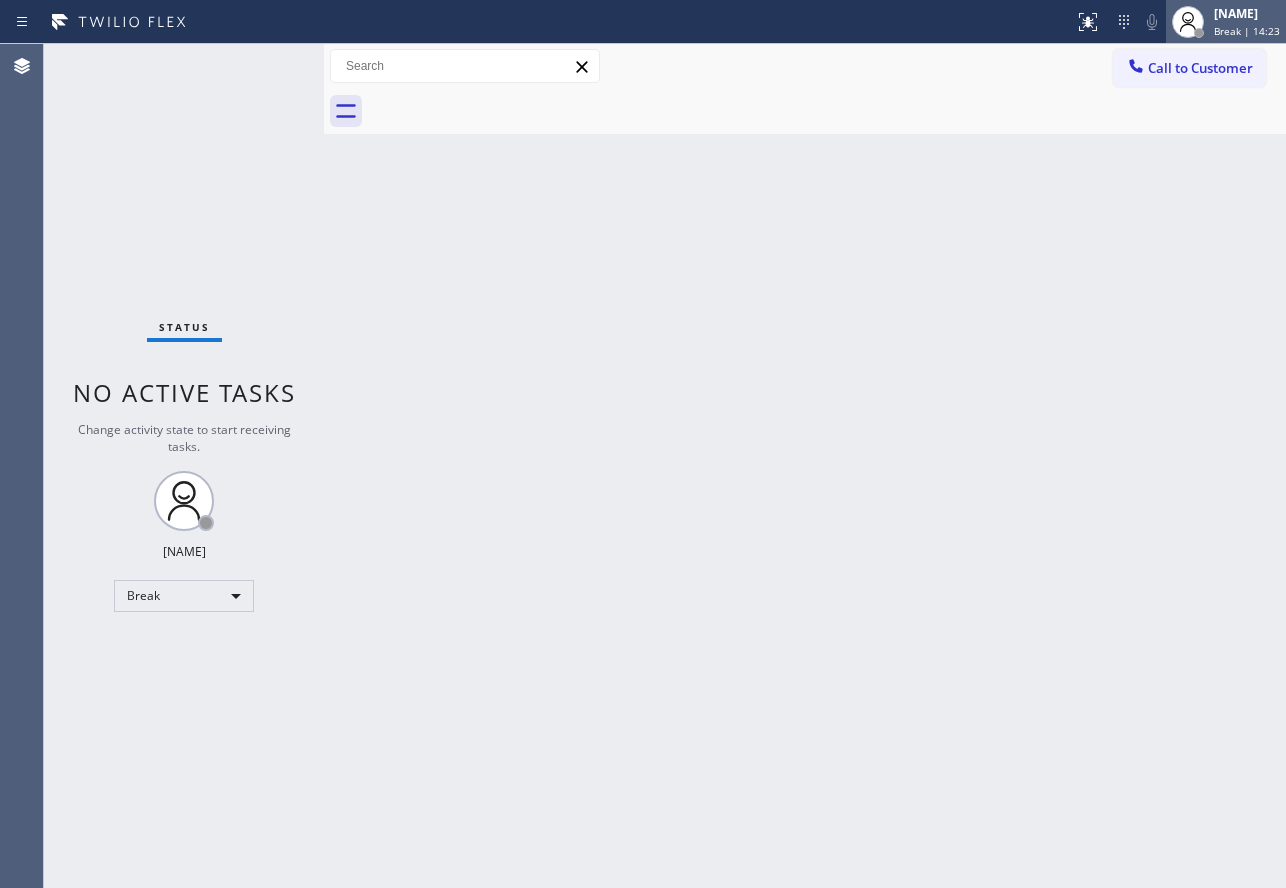 click on "Break | 14:23" at bounding box center (1247, 31) 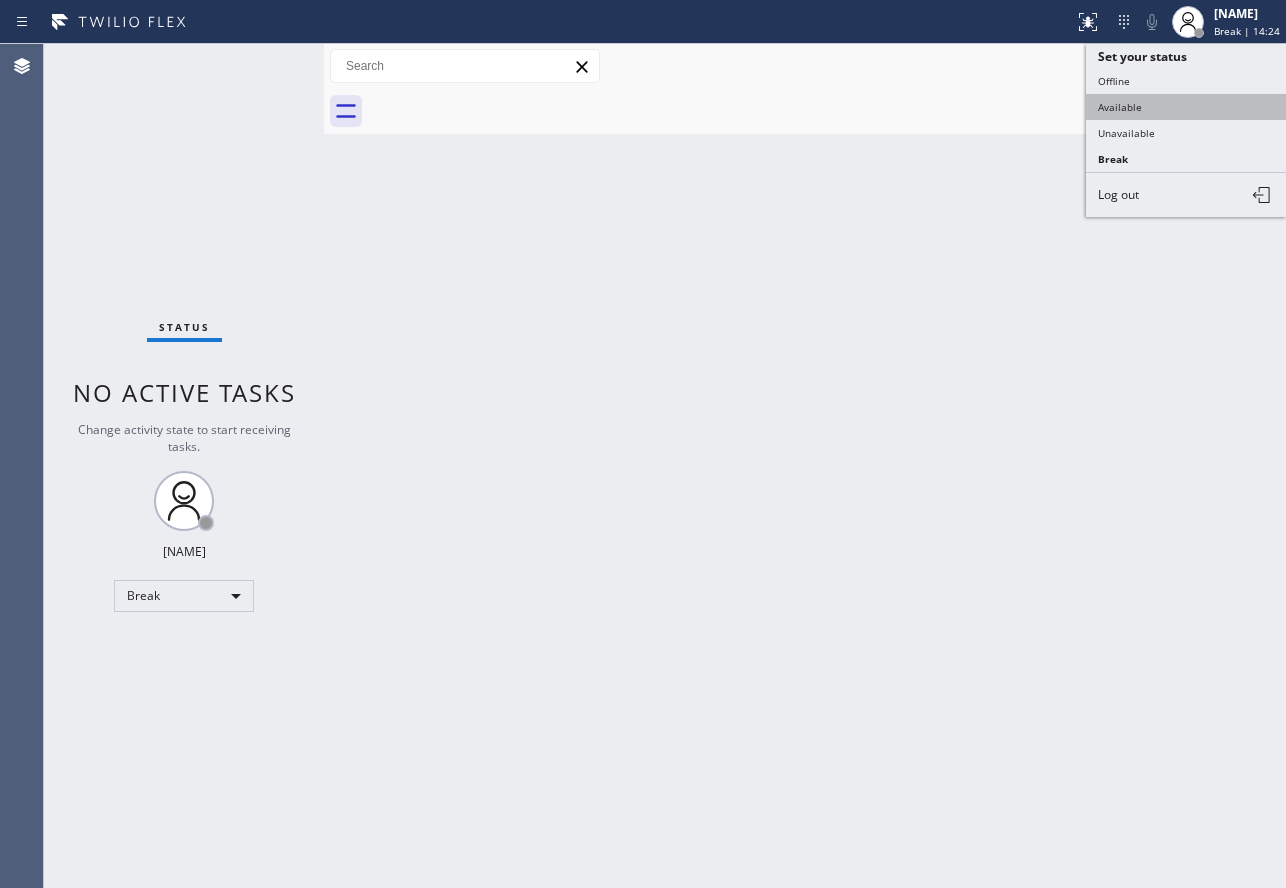 click on "Available" at bounding box center (1186, 107) 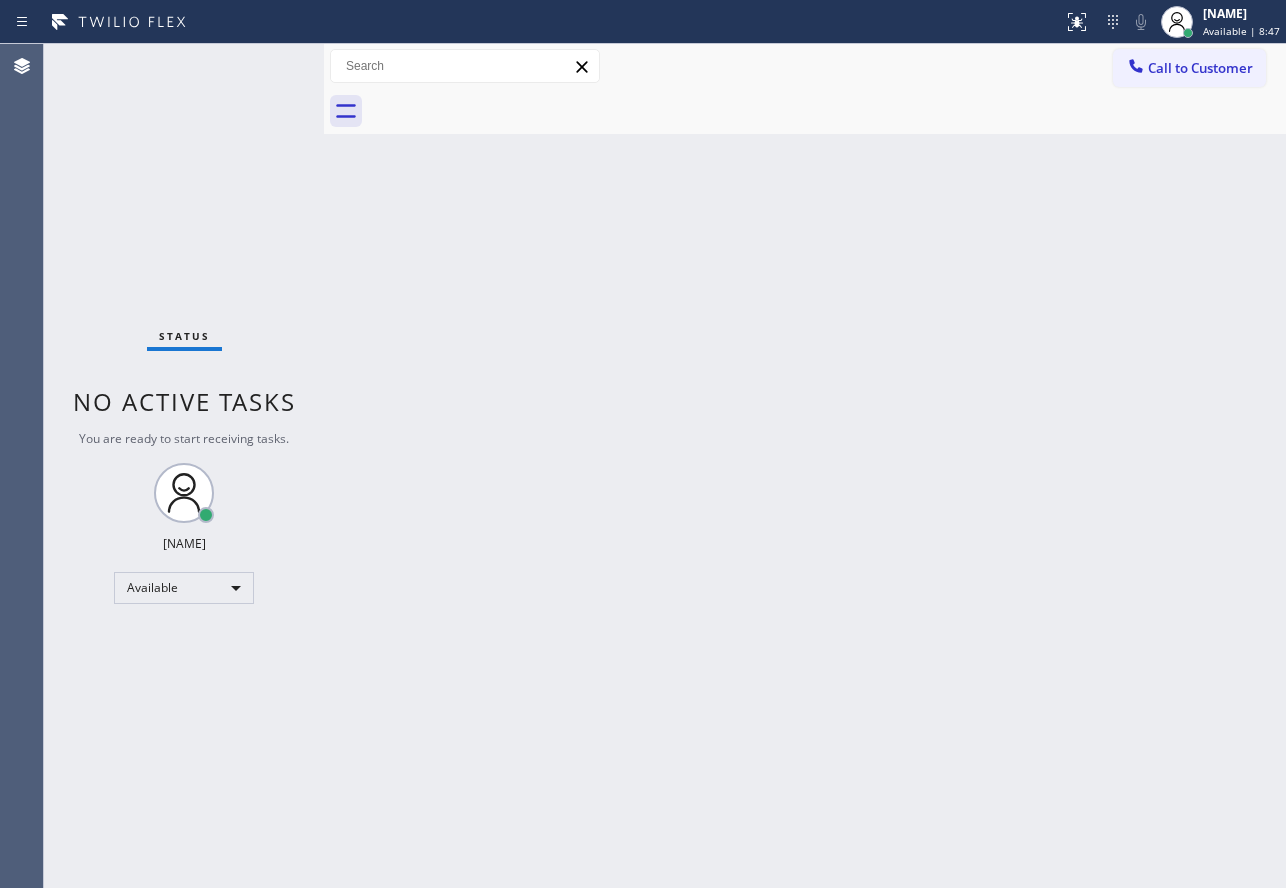 click on "Back to Dashboard Change Sender ID Customers Technicians Select a contact Outbound call Technician Search Technician Your caller id phone number Your caller id phone number Call Technician info Name   Phone none Address none Change Sender ID HVAC +18559994417 5 Star Appliance +18557314952 Appliance Repair +18554611149 Plumbing +18889090120 Air Duct Cleaning +18006865038  Electricians +18005688664 Cancel Change Check personal SMS Reset Change No tabs Call to Customer Outbound call Location Search location Your caller id phone number [PHONE] Customer number Call Outbound call Technician Search Technician Your caller id phone number Your caller id phone number Call" at bounding box center (805, 466) 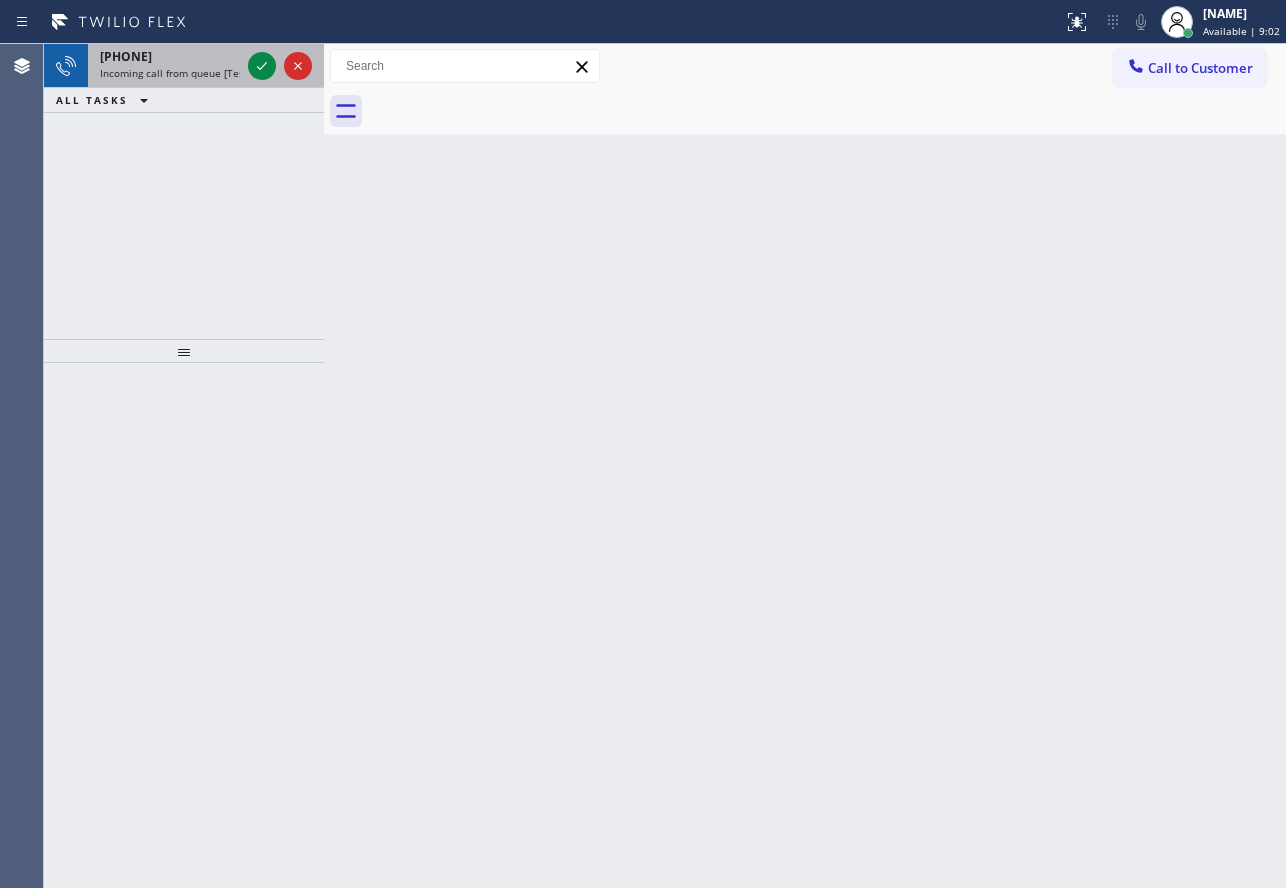 click on "Incoming call from queue [Test] All" at bounding box center (183, 73) 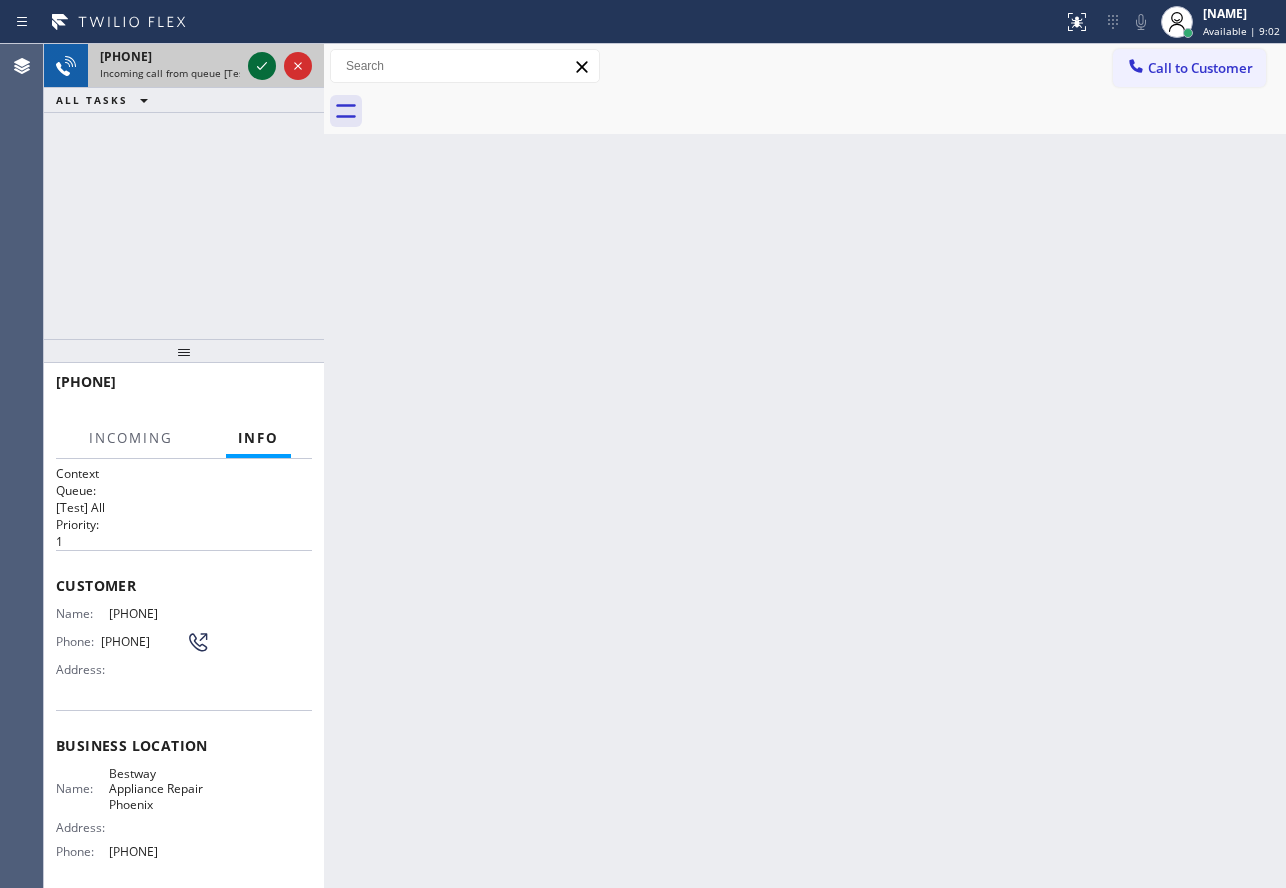 click 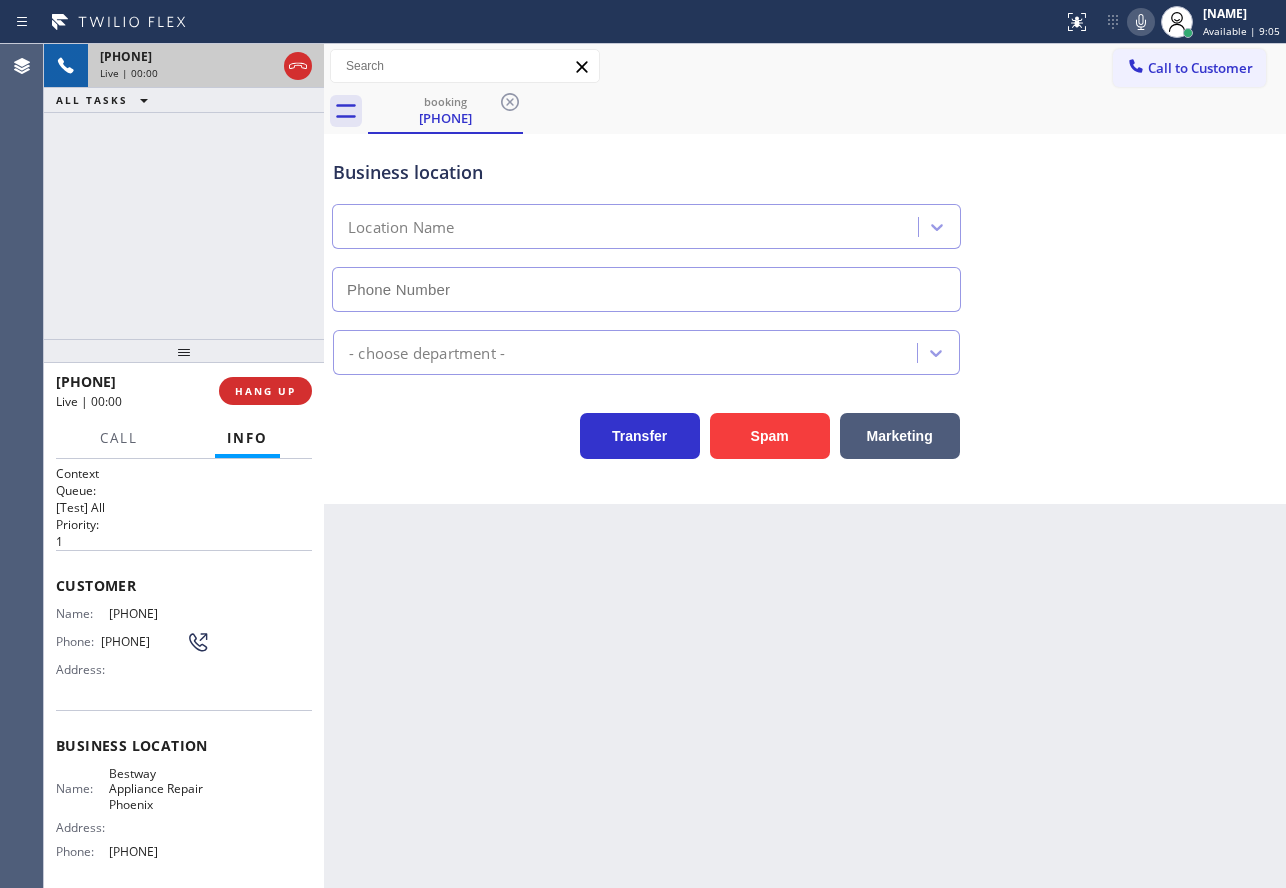 type on "[PHONE]" 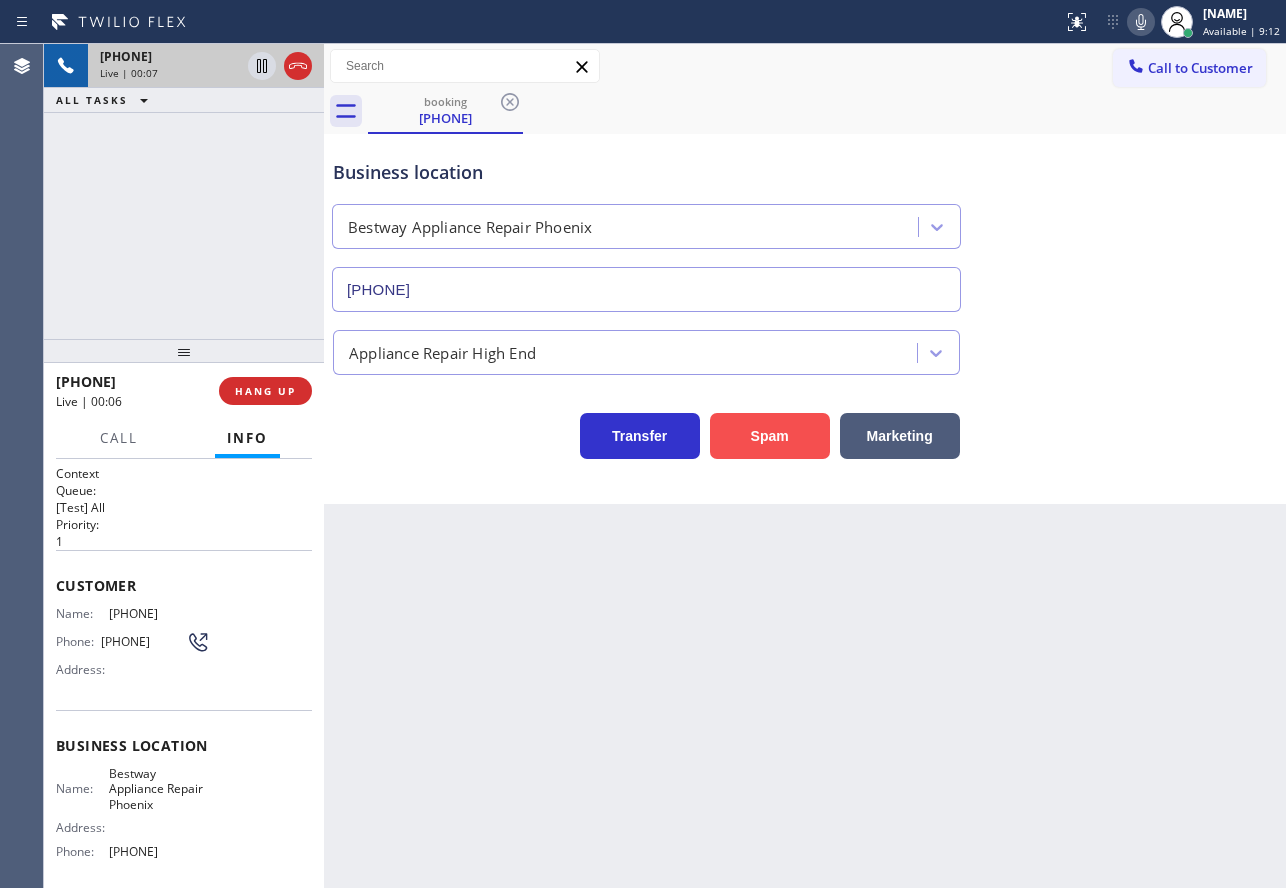 click on "Spam" at bounding box center (770, 436) 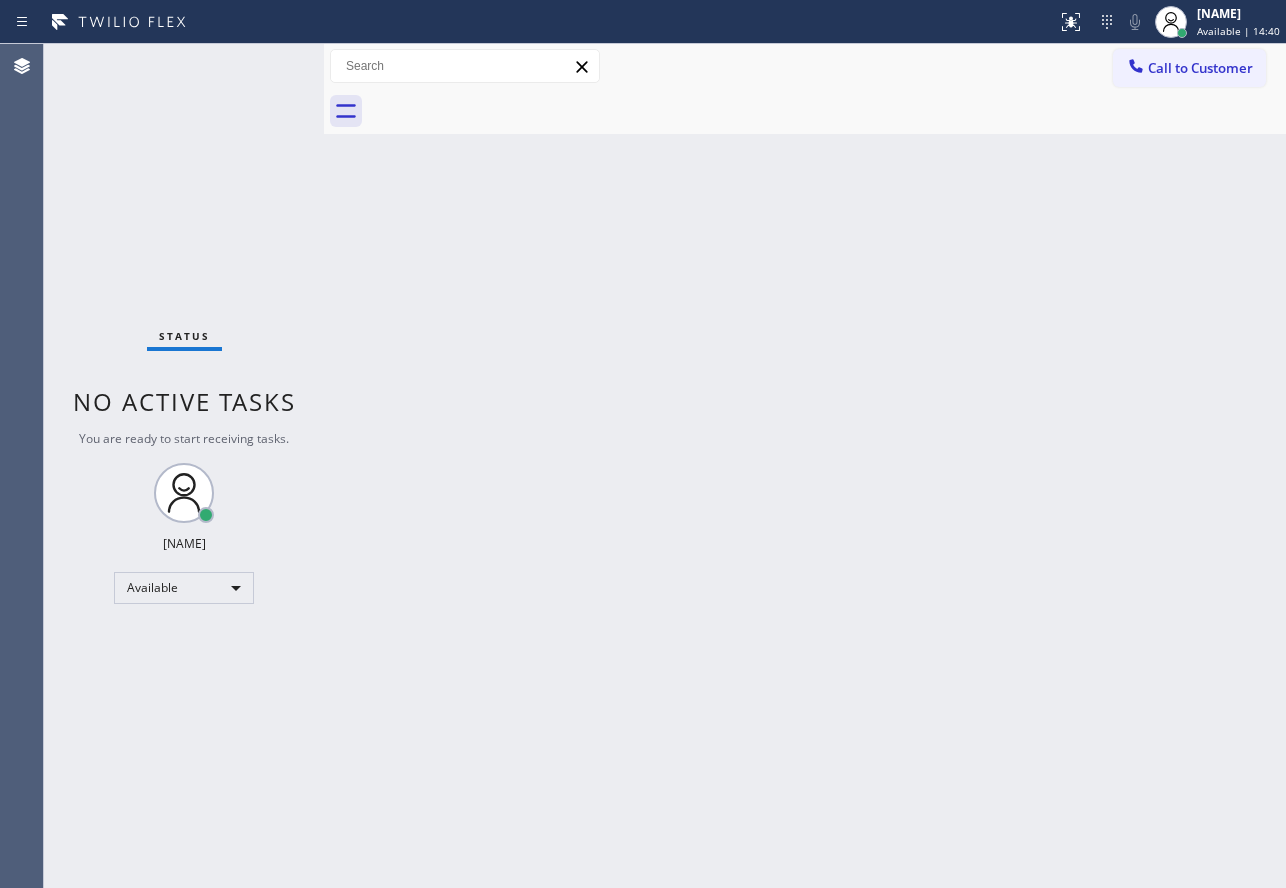click on "Back to Dashboard Change Sender ID Customers Technicians Select a contact Outbound call Technician Search Technician Your caller id phone number Your caller id phone number Call Technician info Name   Phone none Address none Change Sender ID HVAC +18559994417 5 Star Appliance +18557314952 Appliance Repair +18554611149 Plumbing +18889090120 Air Duct Cleaning +18006865038  Electricians +18005688664 Cancel Change Check personal SMS Reset Change No tabs Call to Customer Outbound call Location Search location Your caller id phone number [PHONE] Customer number Call Outbound call Technician Search Technician Your caller id phone number Your caller id phone number Call" at bounding box center (805, 466) 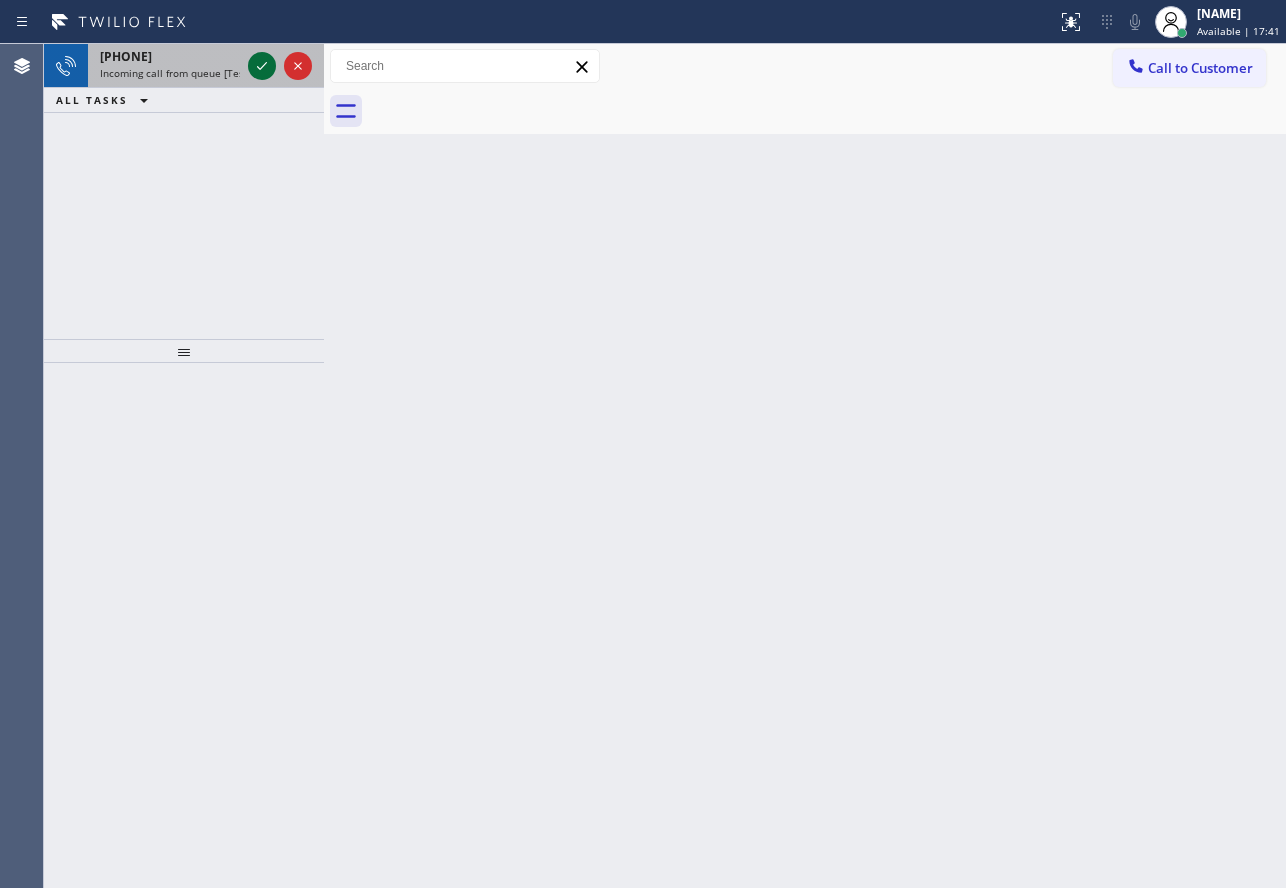 click 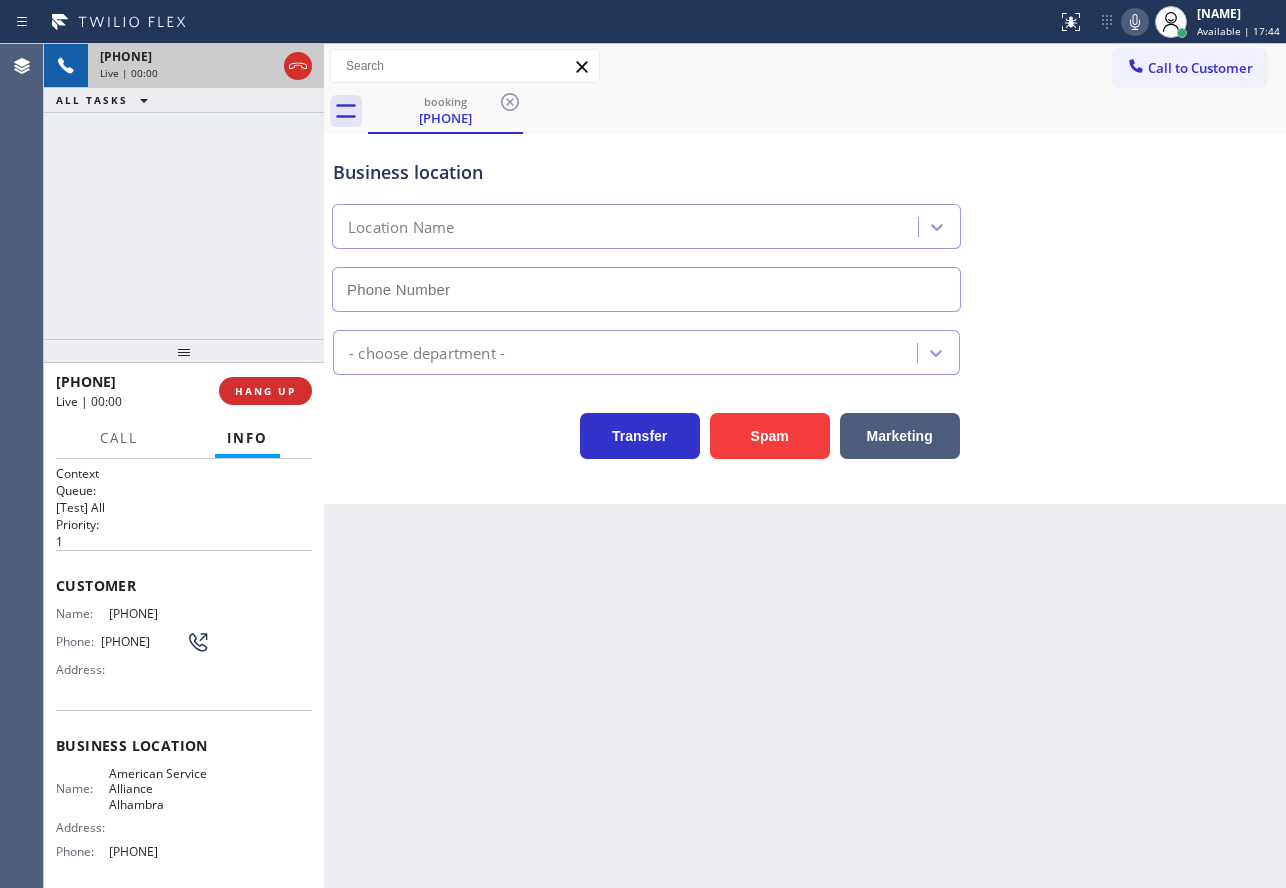 type on "[PHONE]" 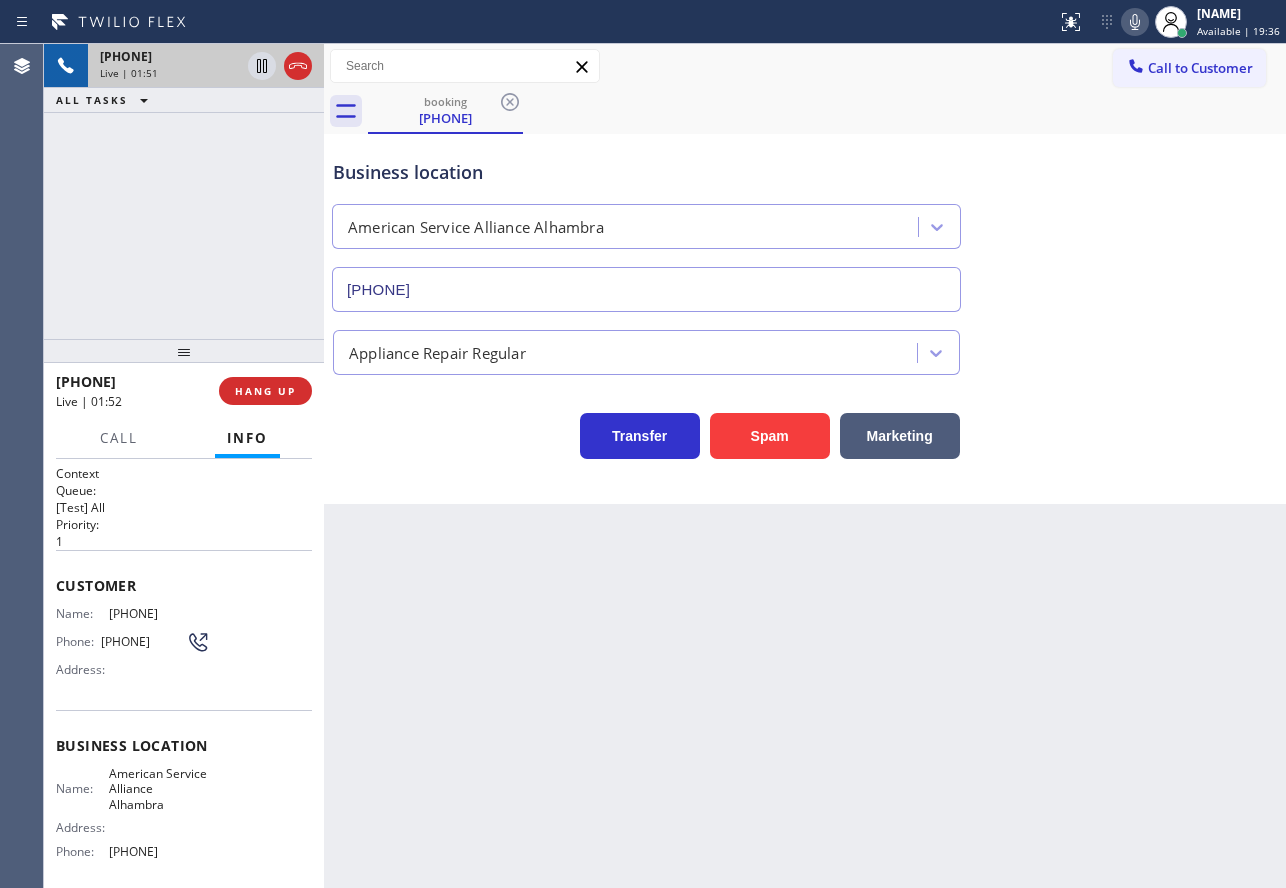 click on "Business location American Service Alliance [CITY] [PHONE]" at bounding box center [805, 221] 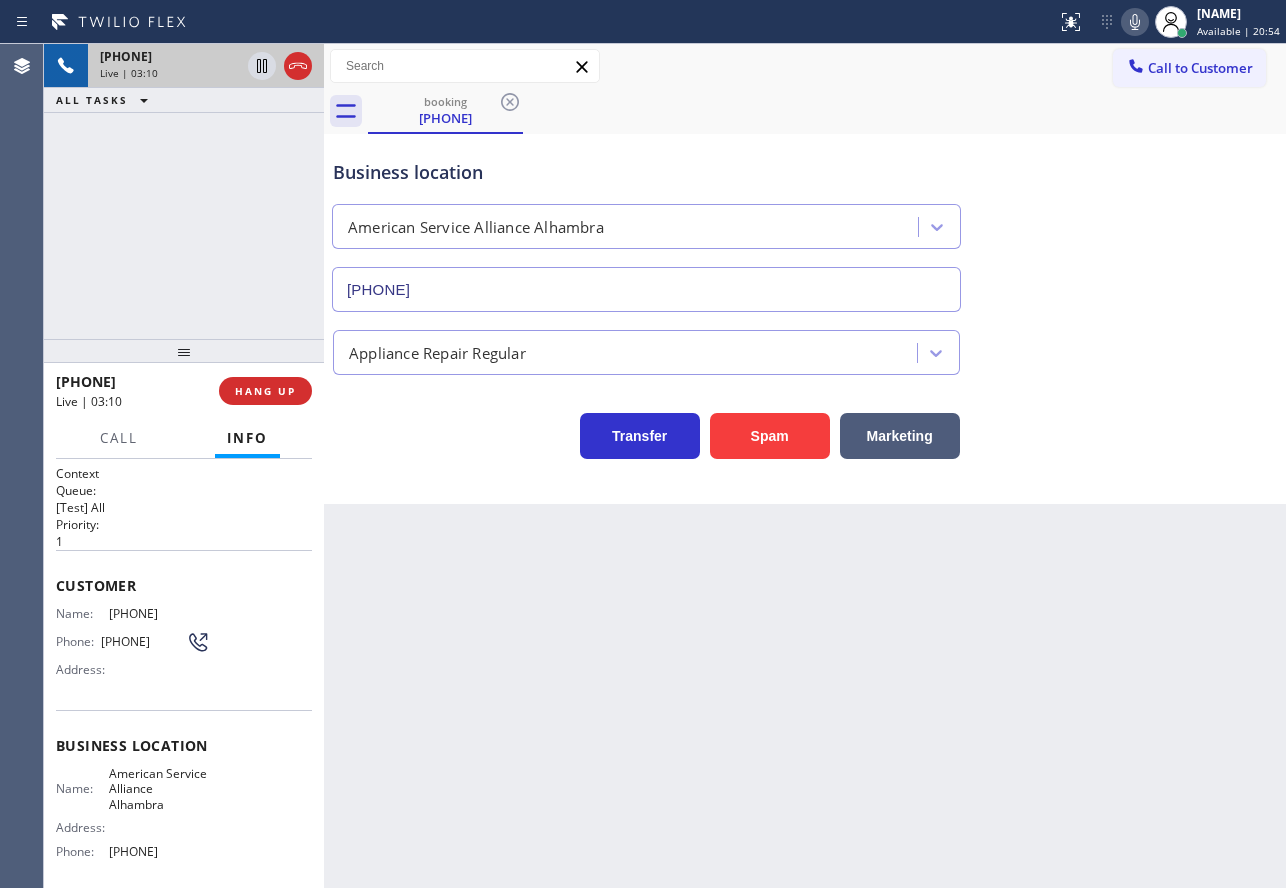click on "[PHONE]" at bounding box center [159, 613] 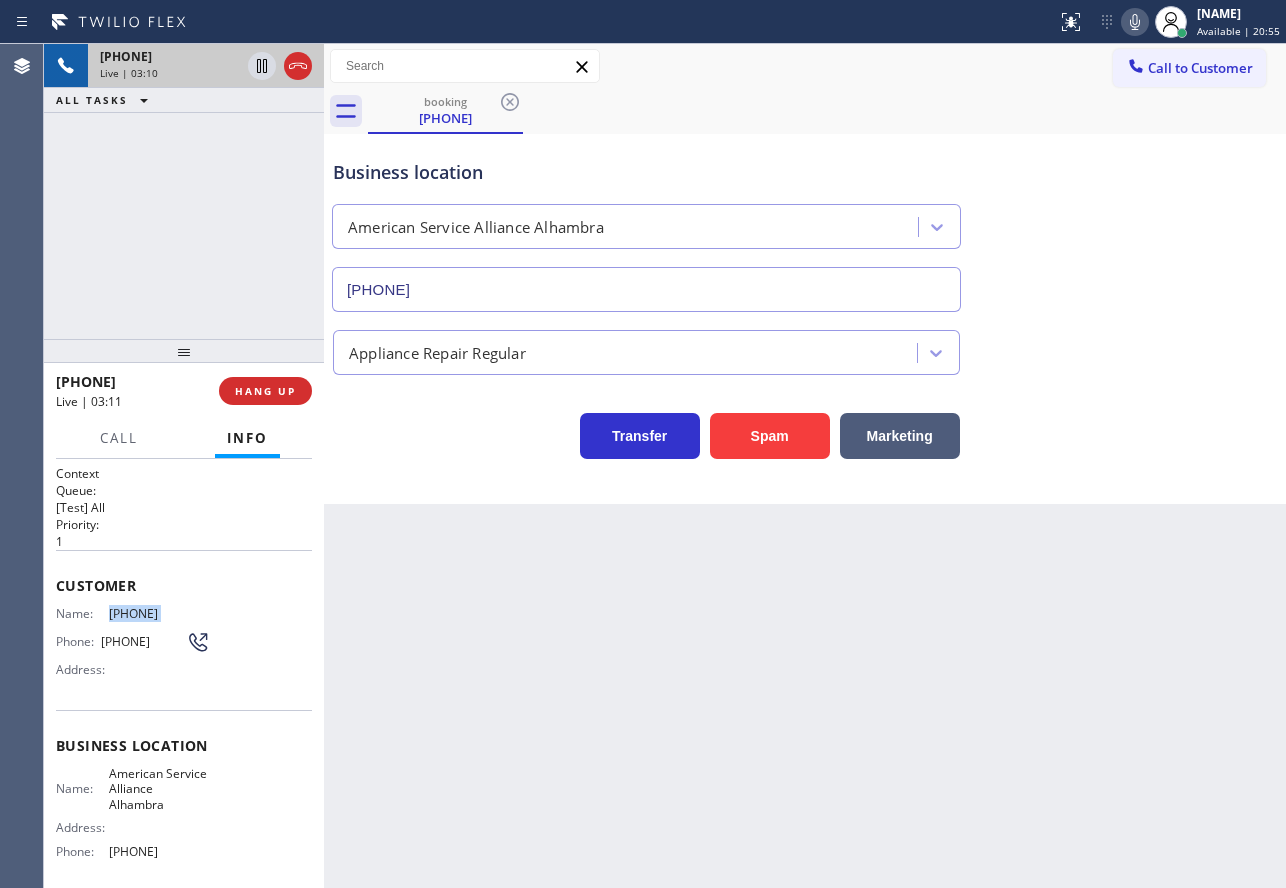 click on "[PHONE]" at bounding box center (159, 613) 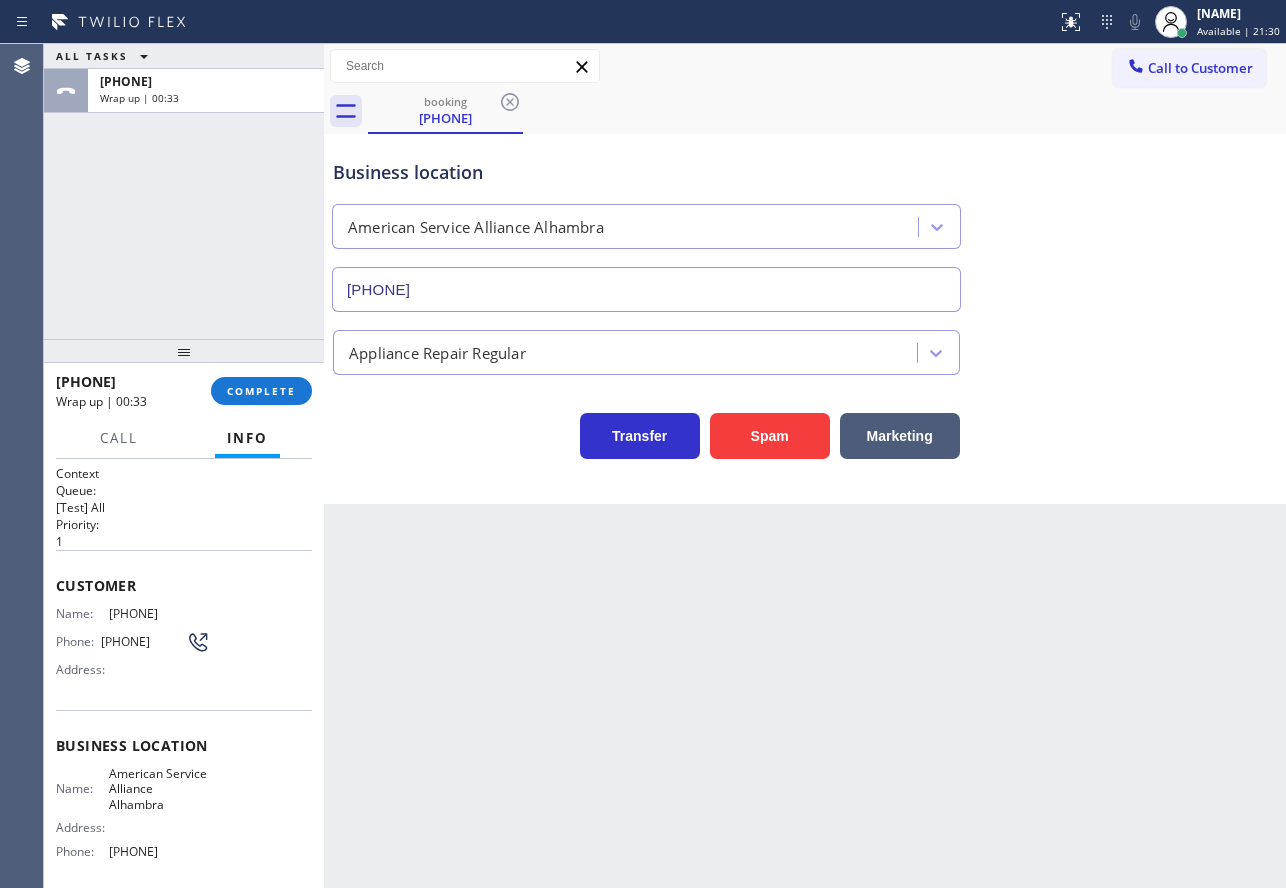 click on "[PHONE]" at bounding box center [159, 851] 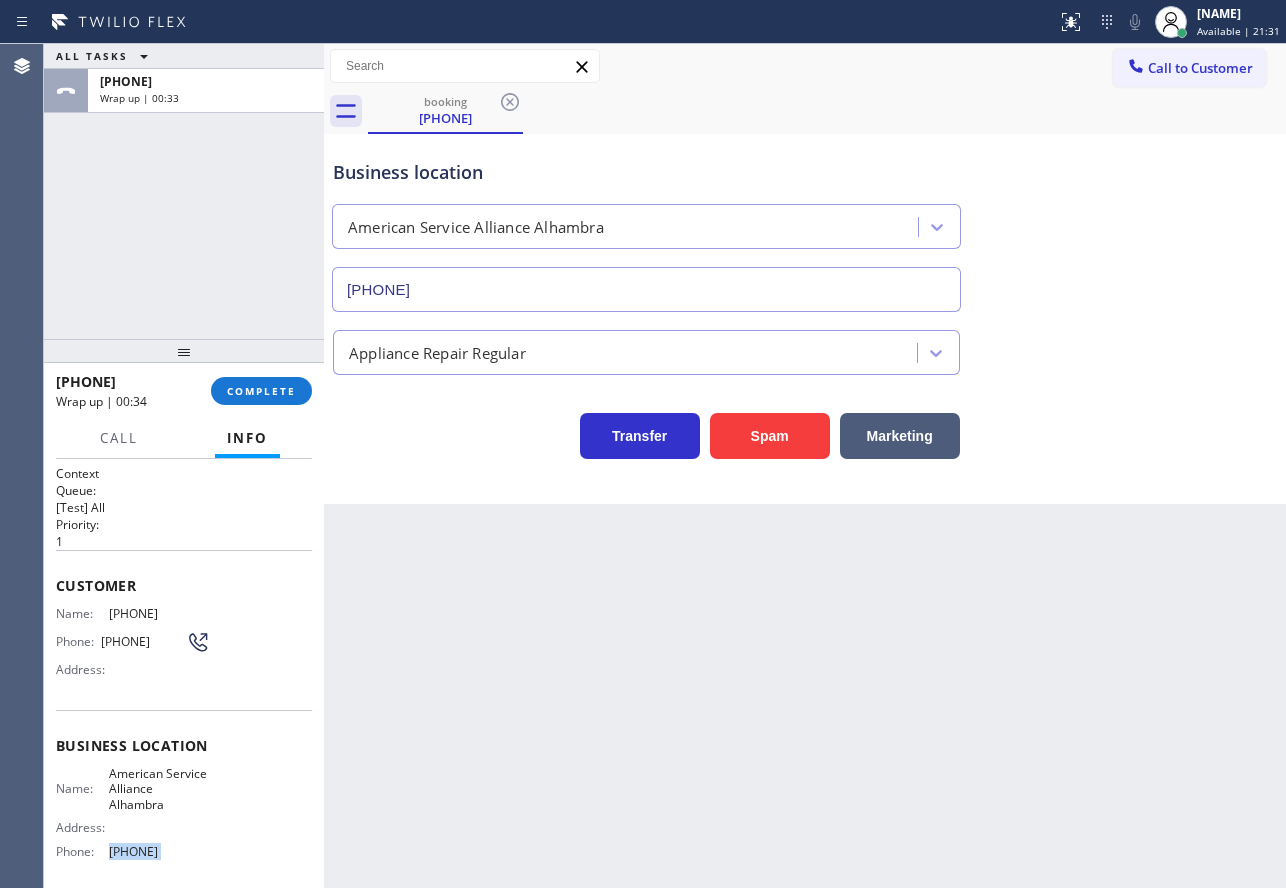 click on "[PHONE]" at bounding box center (159, 851) 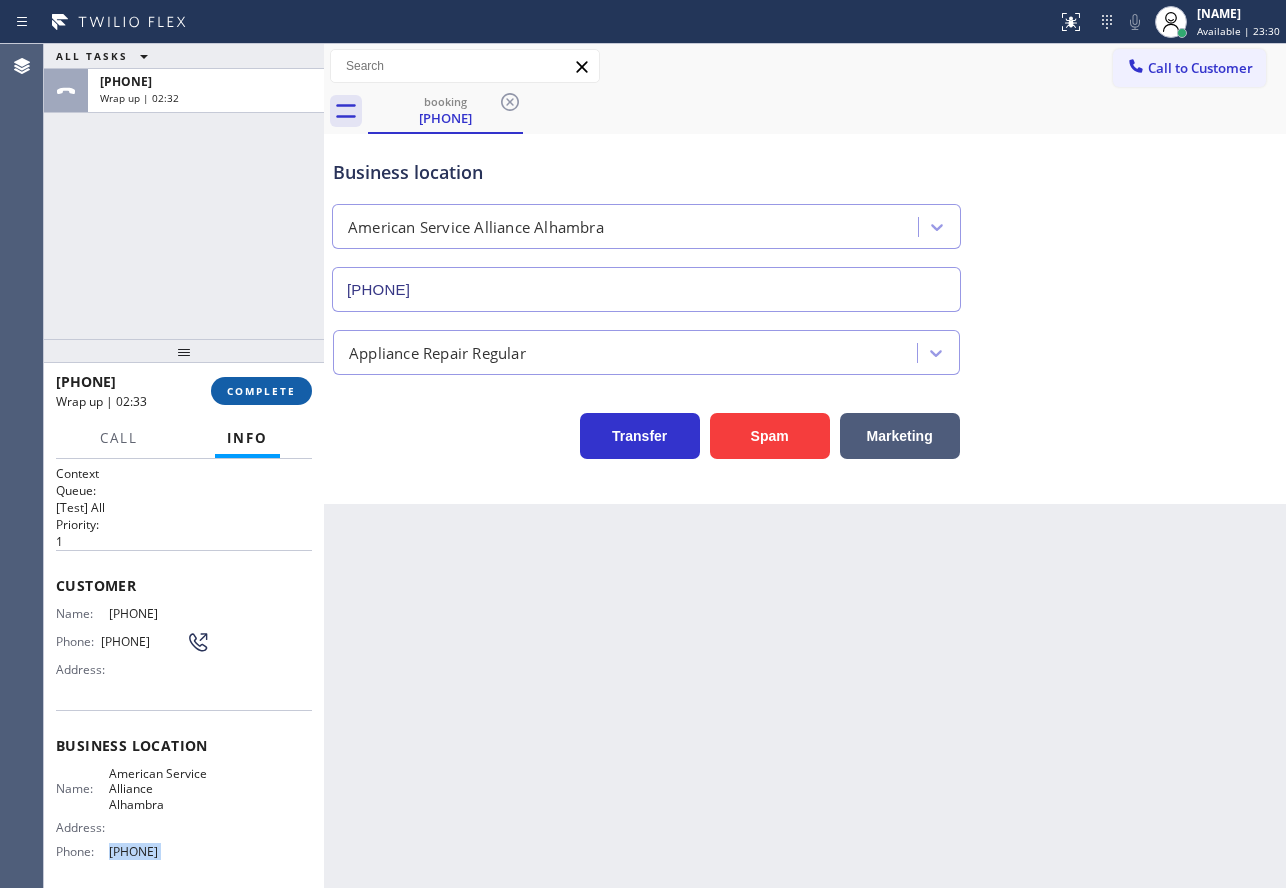 click on "COMPLETE" at bounding box center (261, 391) 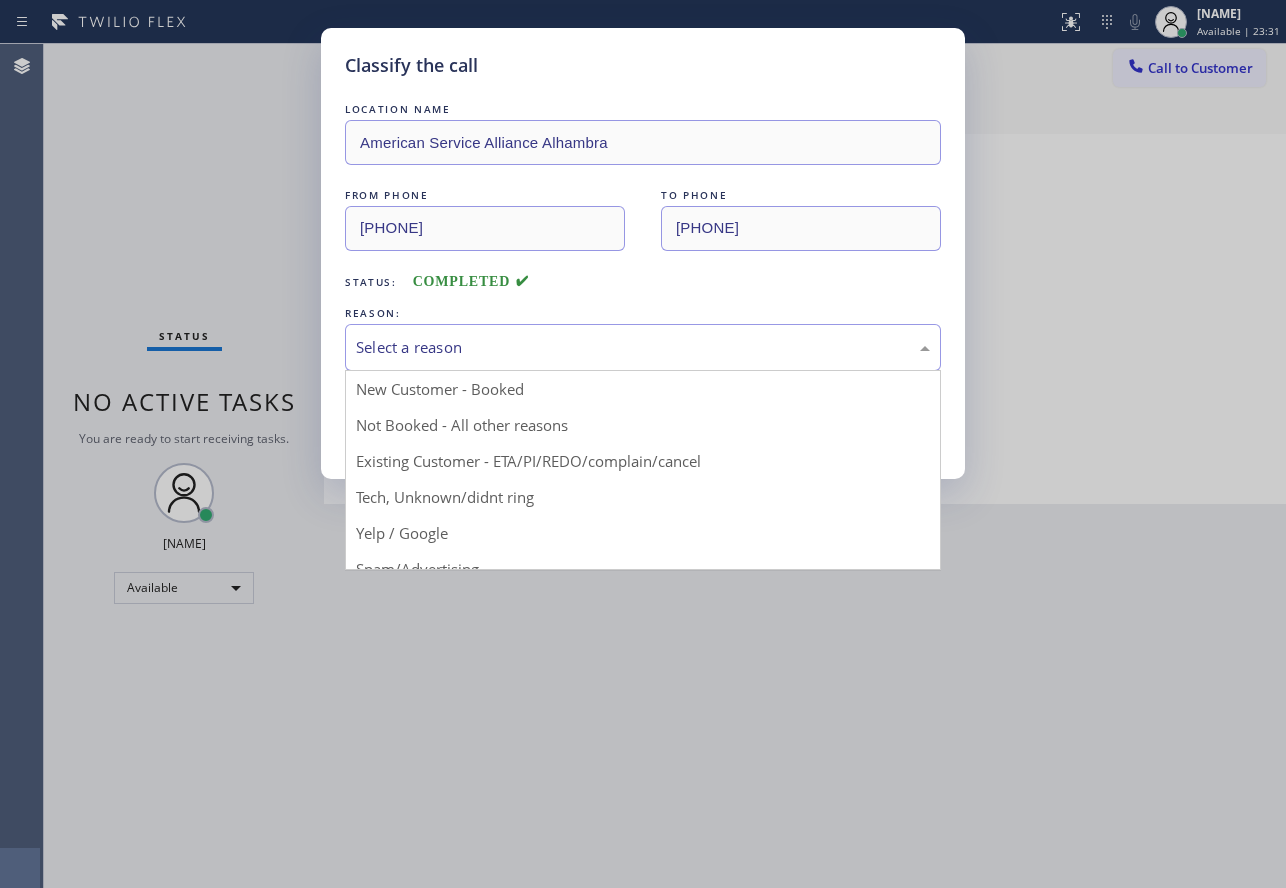 click on "Select a reason" at bounding box center (643, 347) 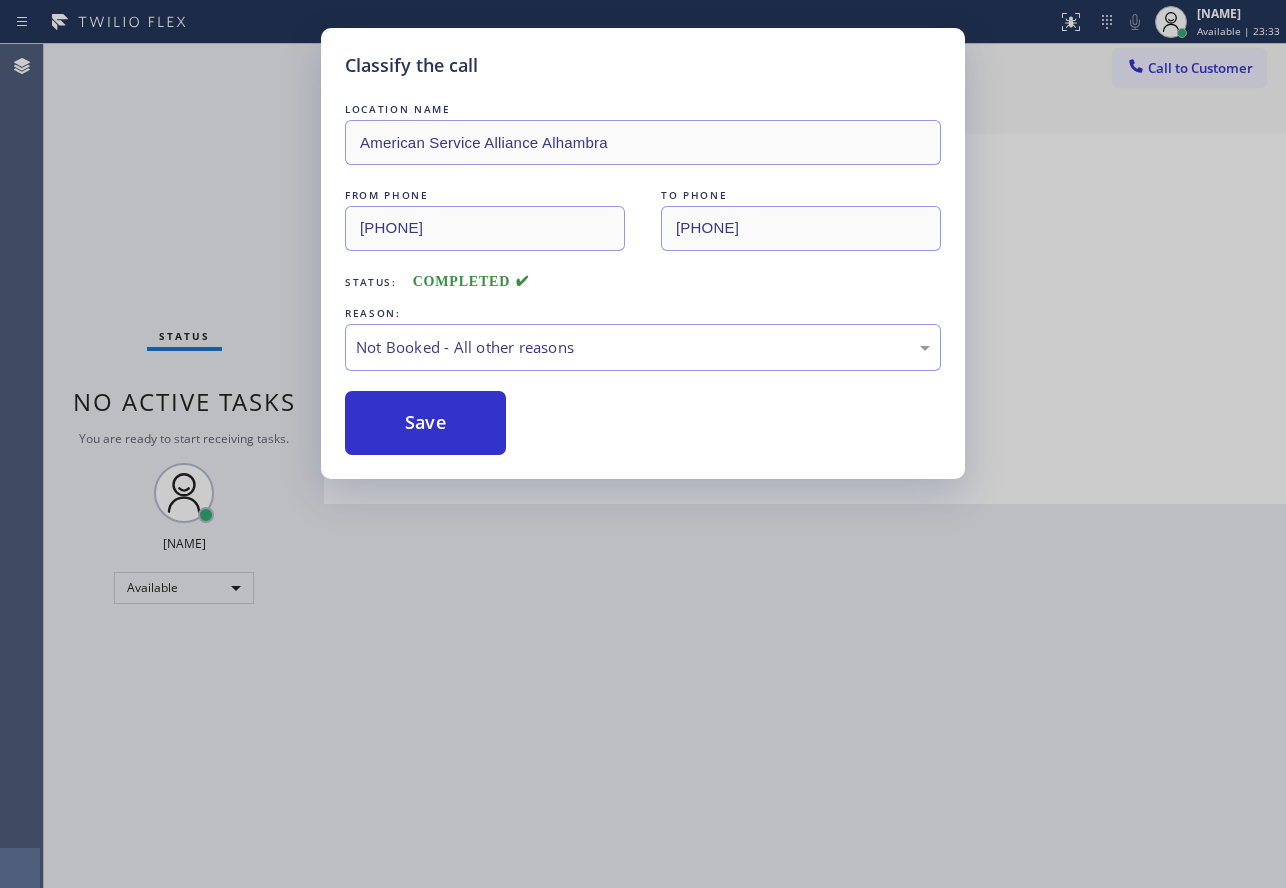 click on "Save" at bounding box center (425, 423) 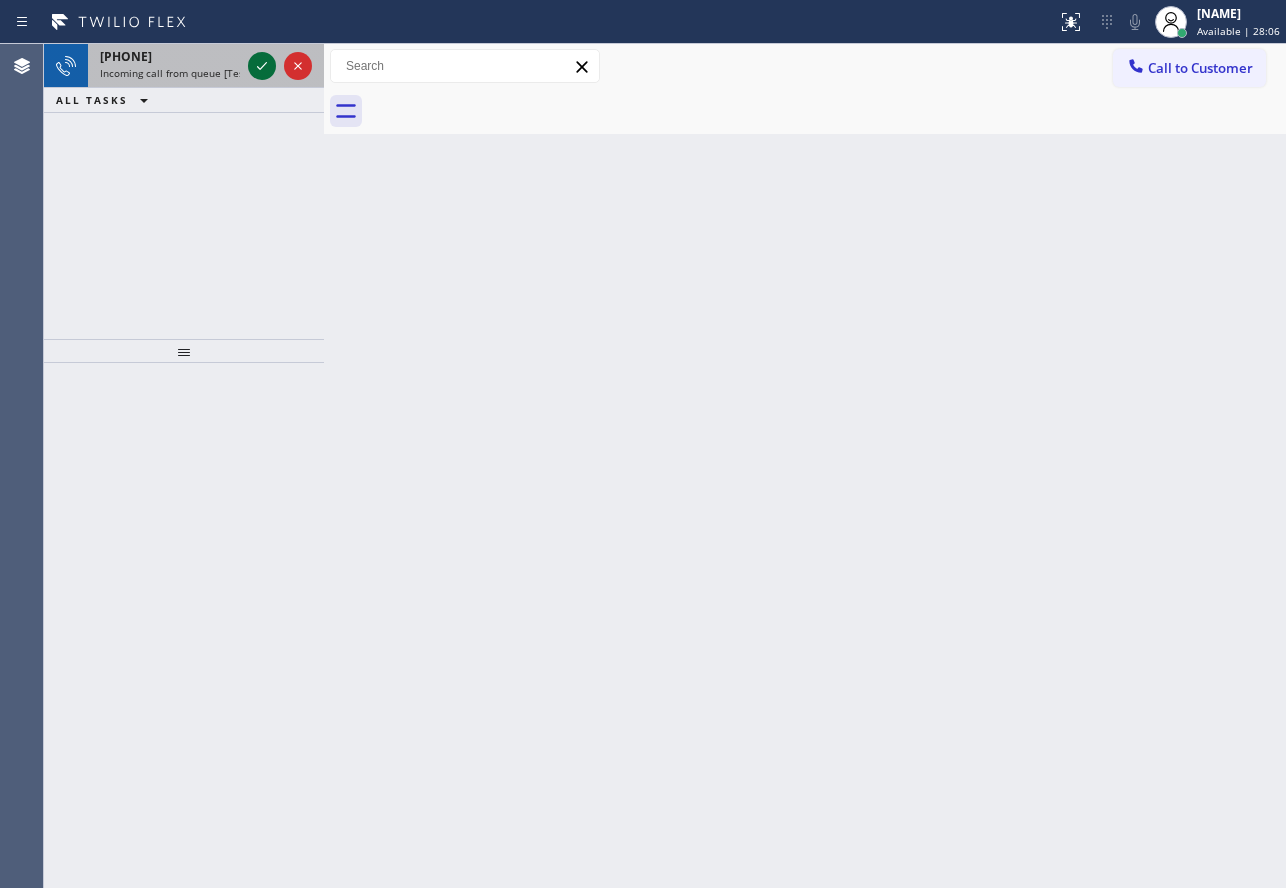 click at bounding box center (262, 66) 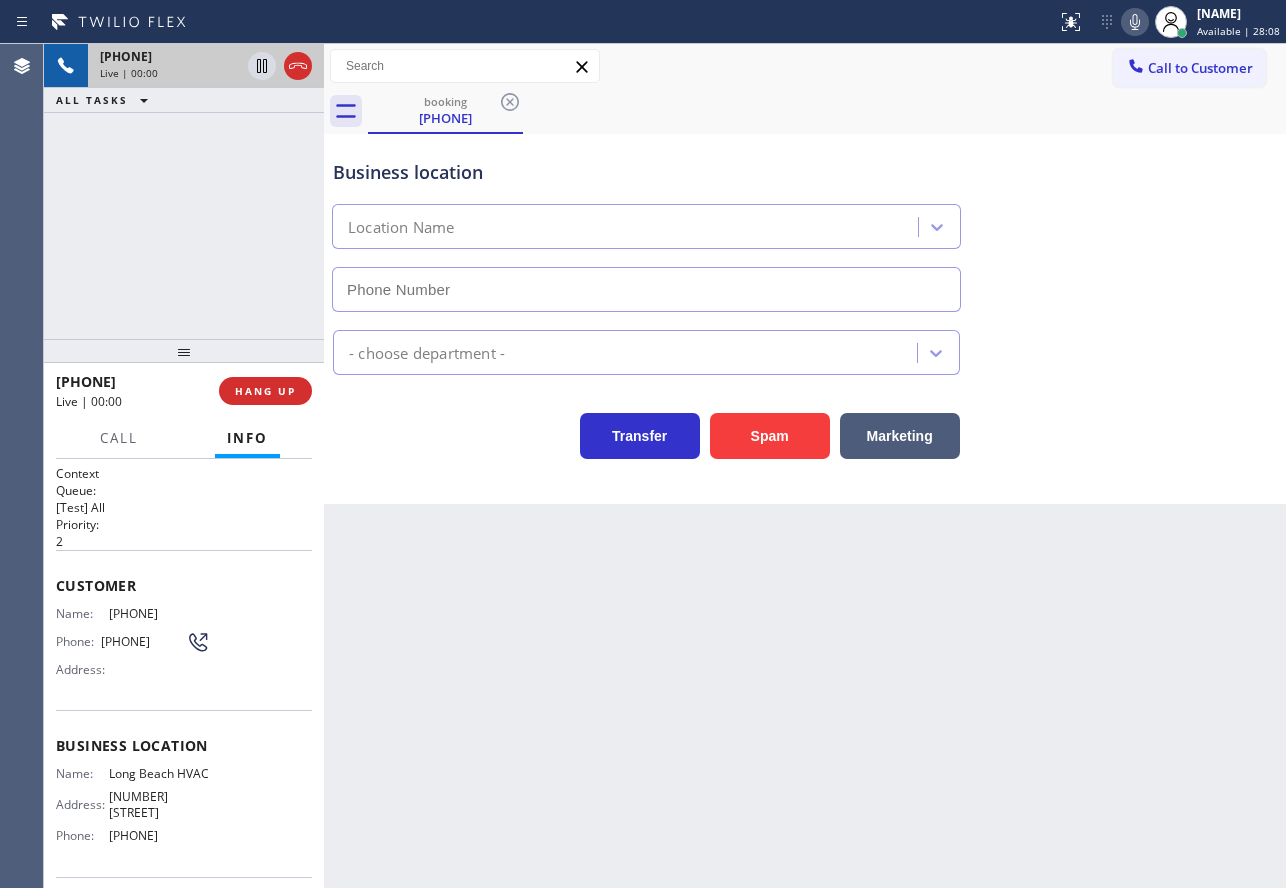 type on "[PHONE]" 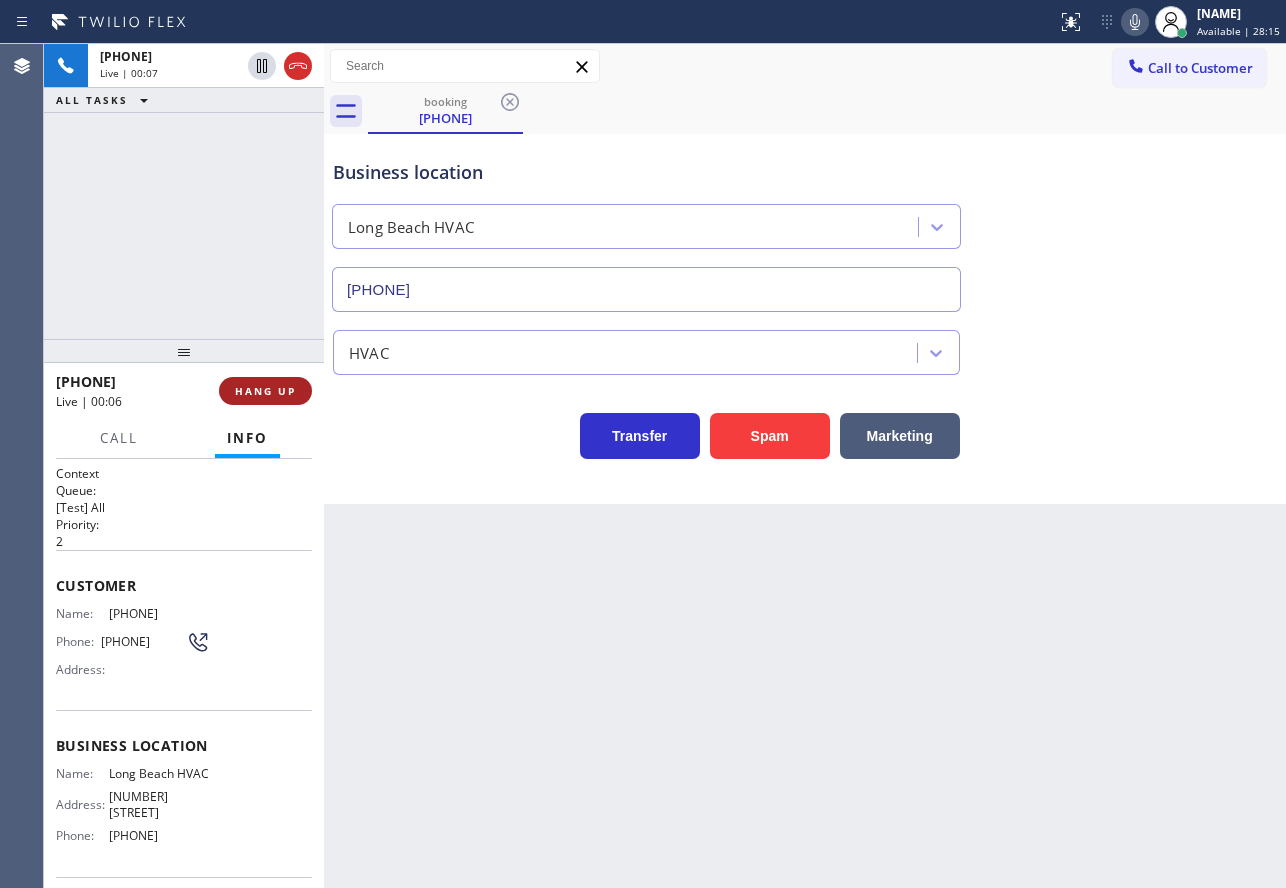 click on "HANG UP" at bounding box center [265, 391] 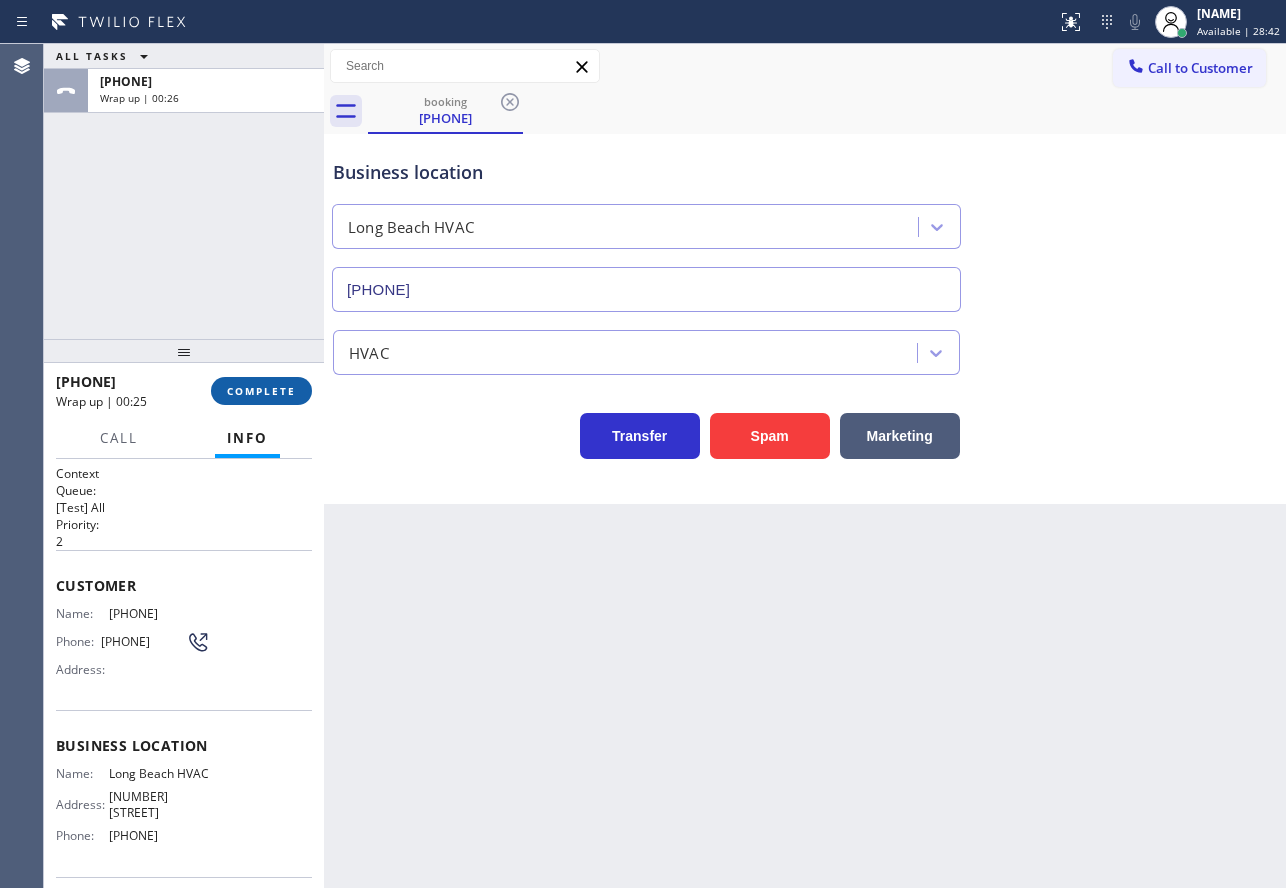 click on "COMPLETE" at bounding box center [261, 391] 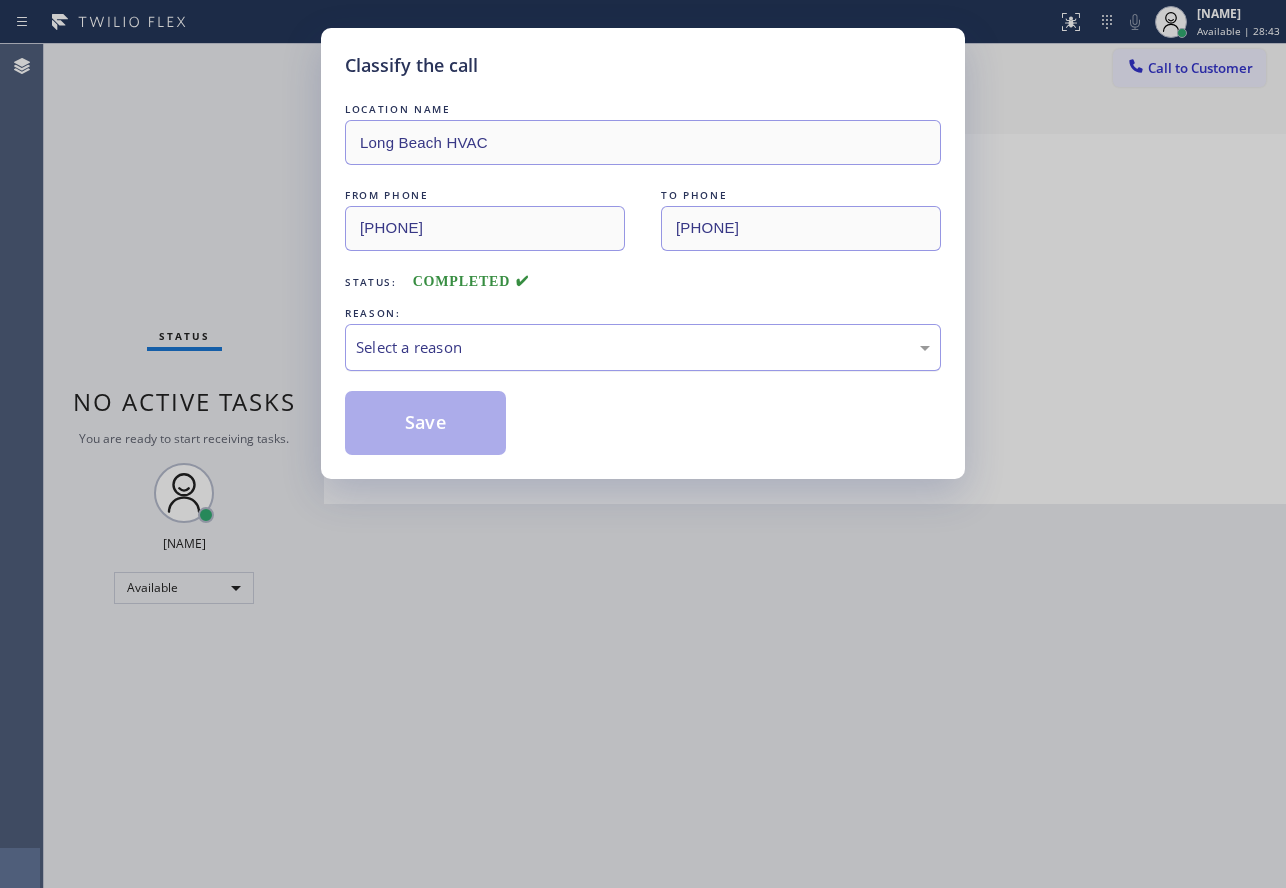 click on "Select a reason" at bounding box center [643, 347] 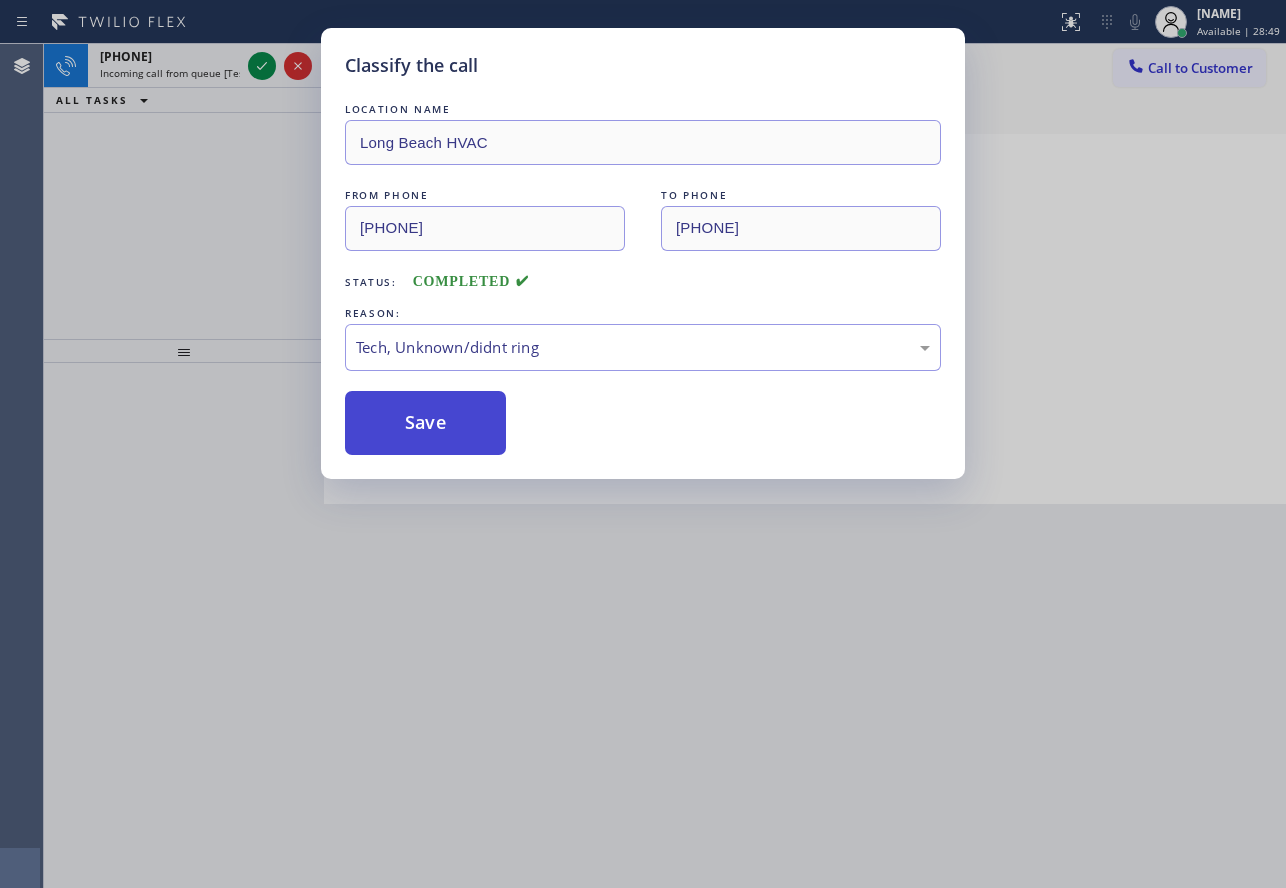 click on "Save" at bounding box center (425, 423) 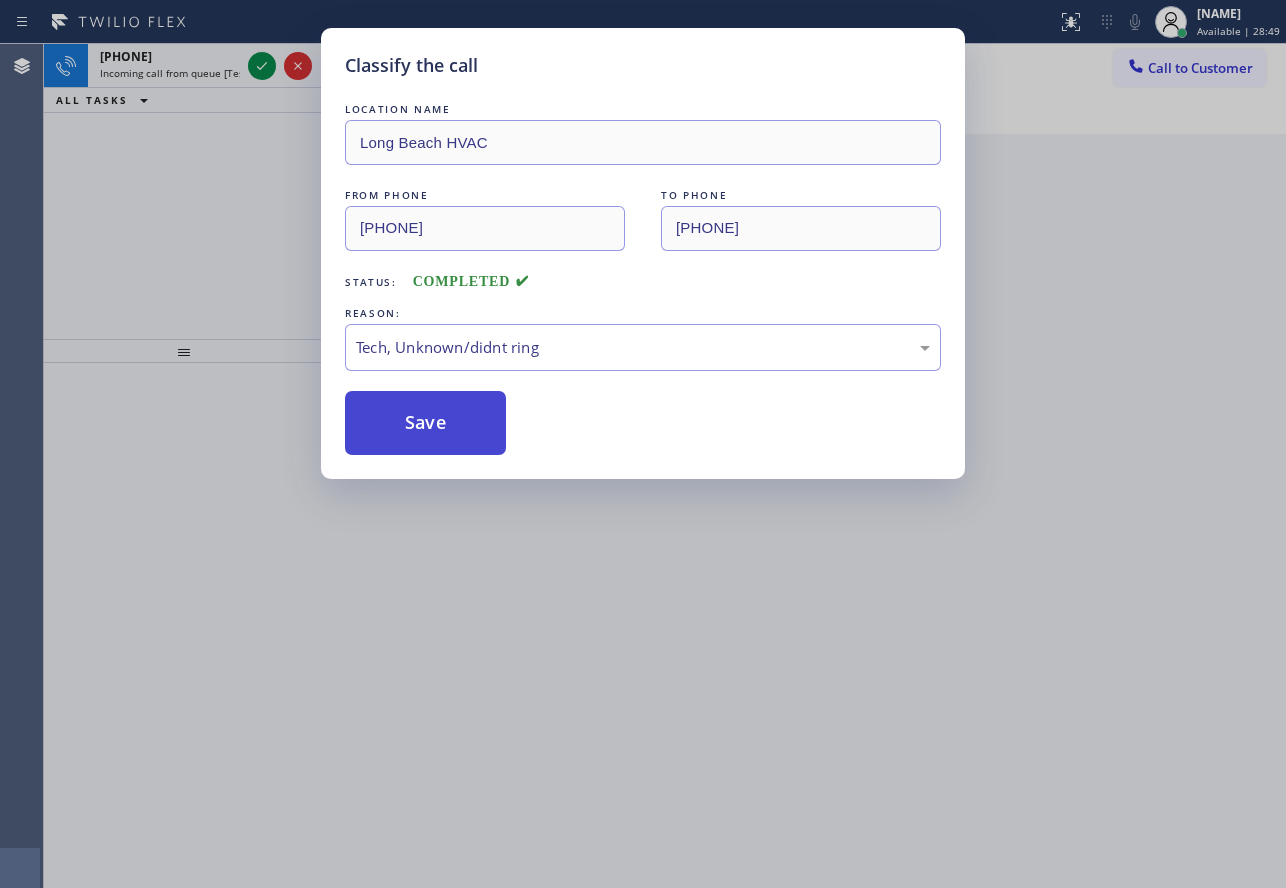 click on "Save" at bounding box center (425, 423) 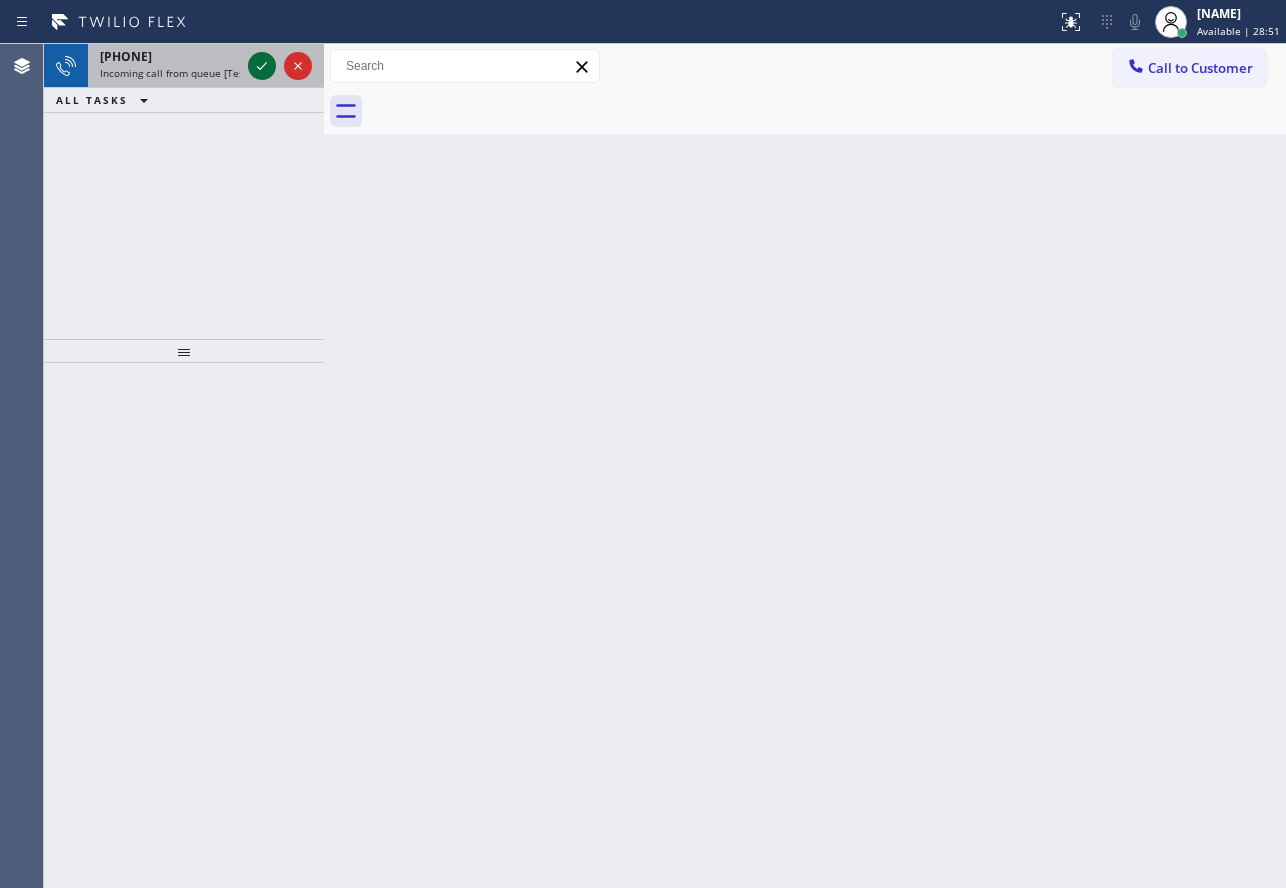 click 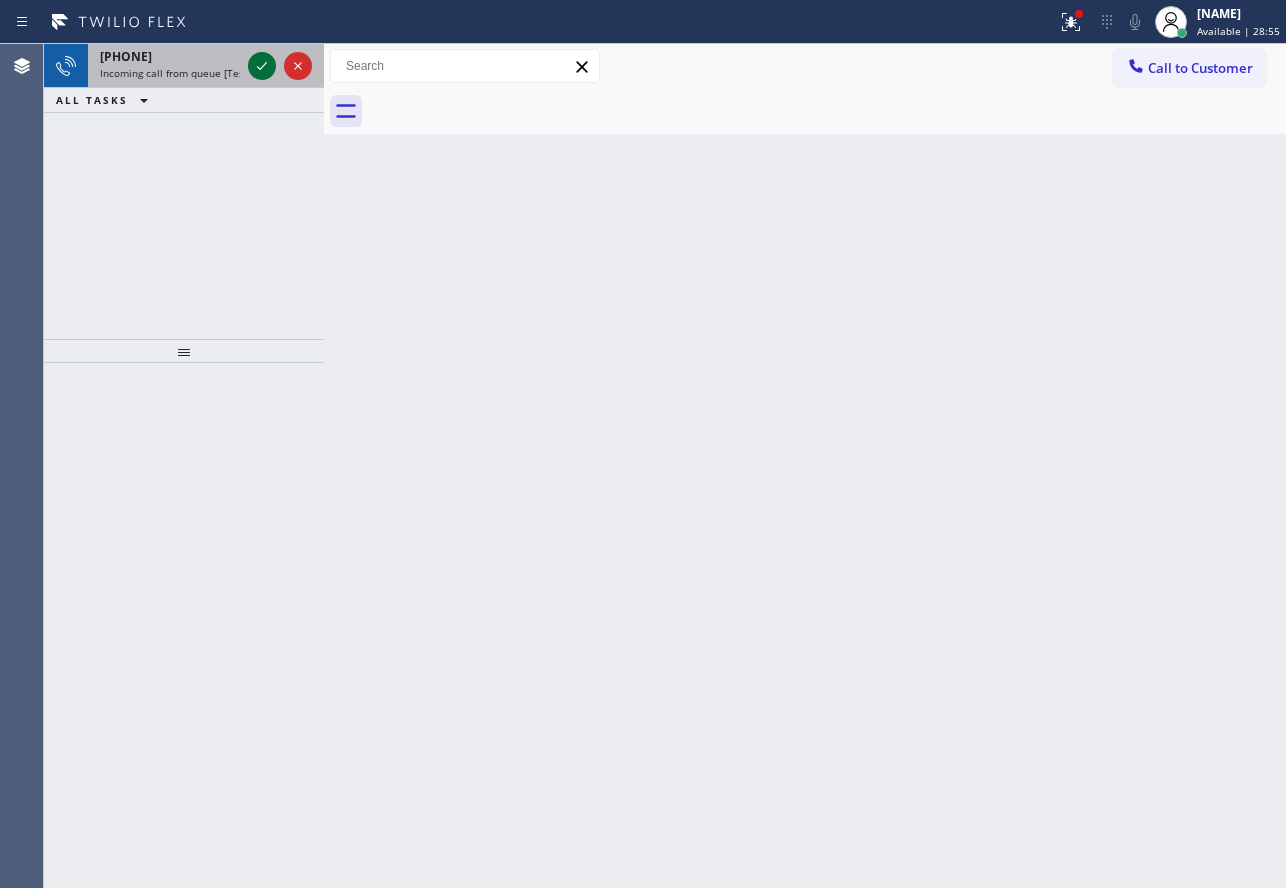 click 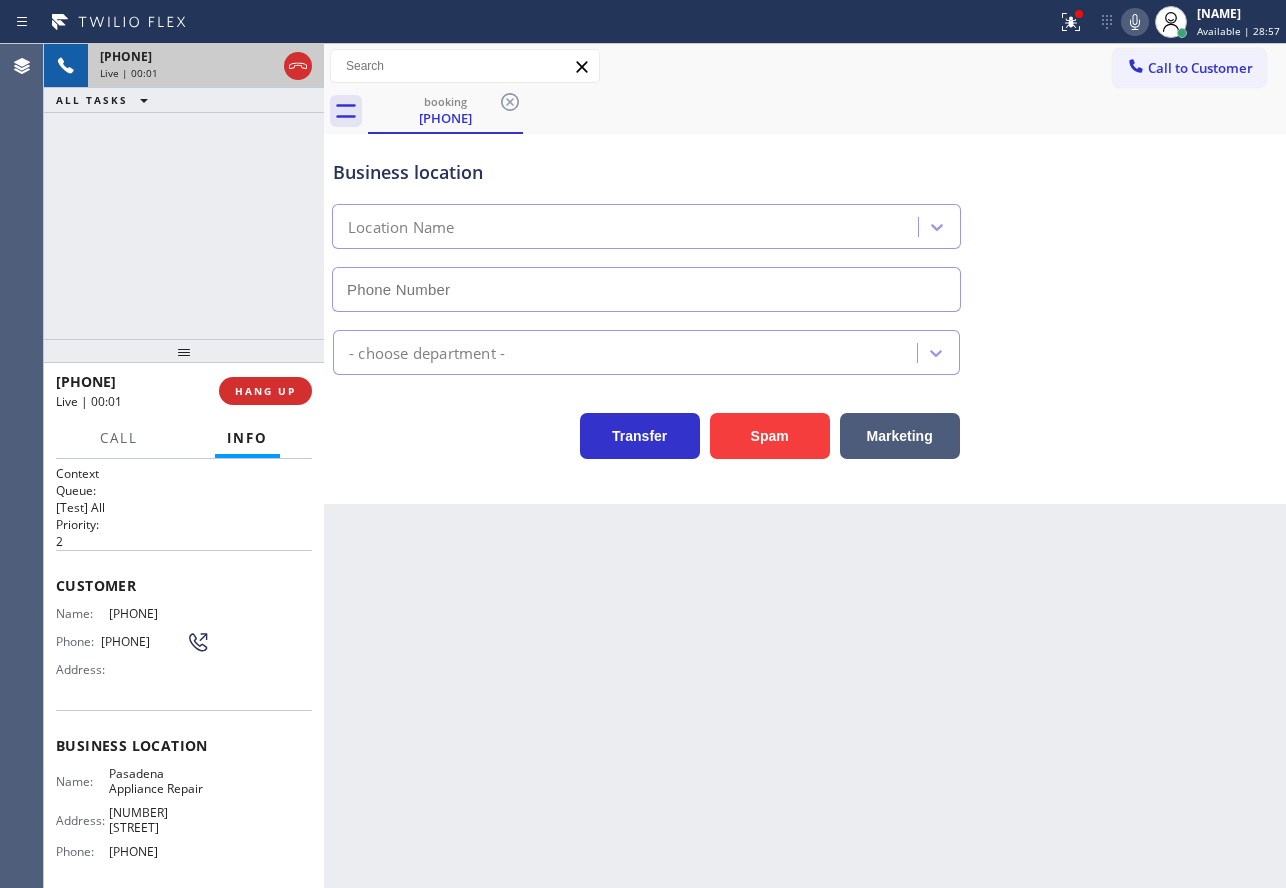 type on "[PHONE]" 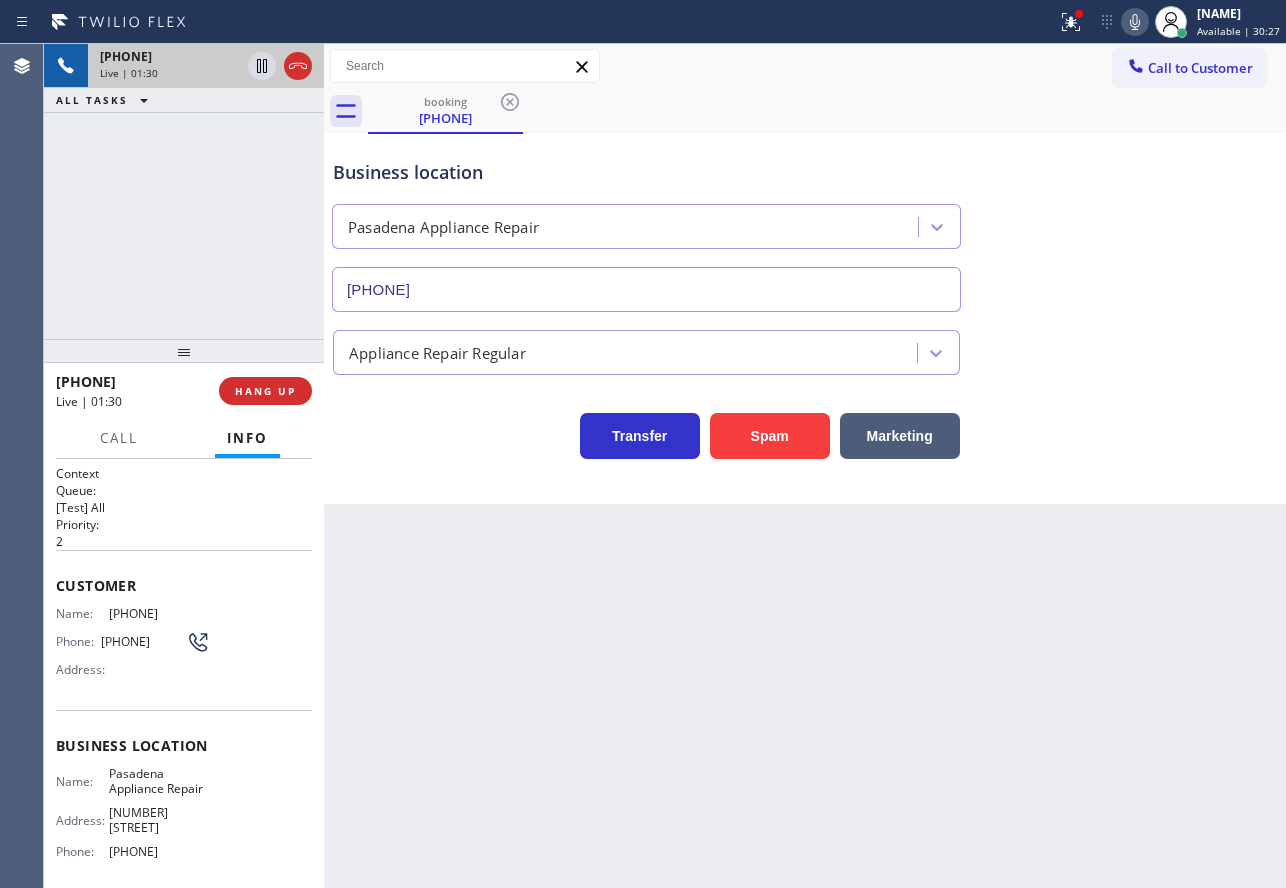 click 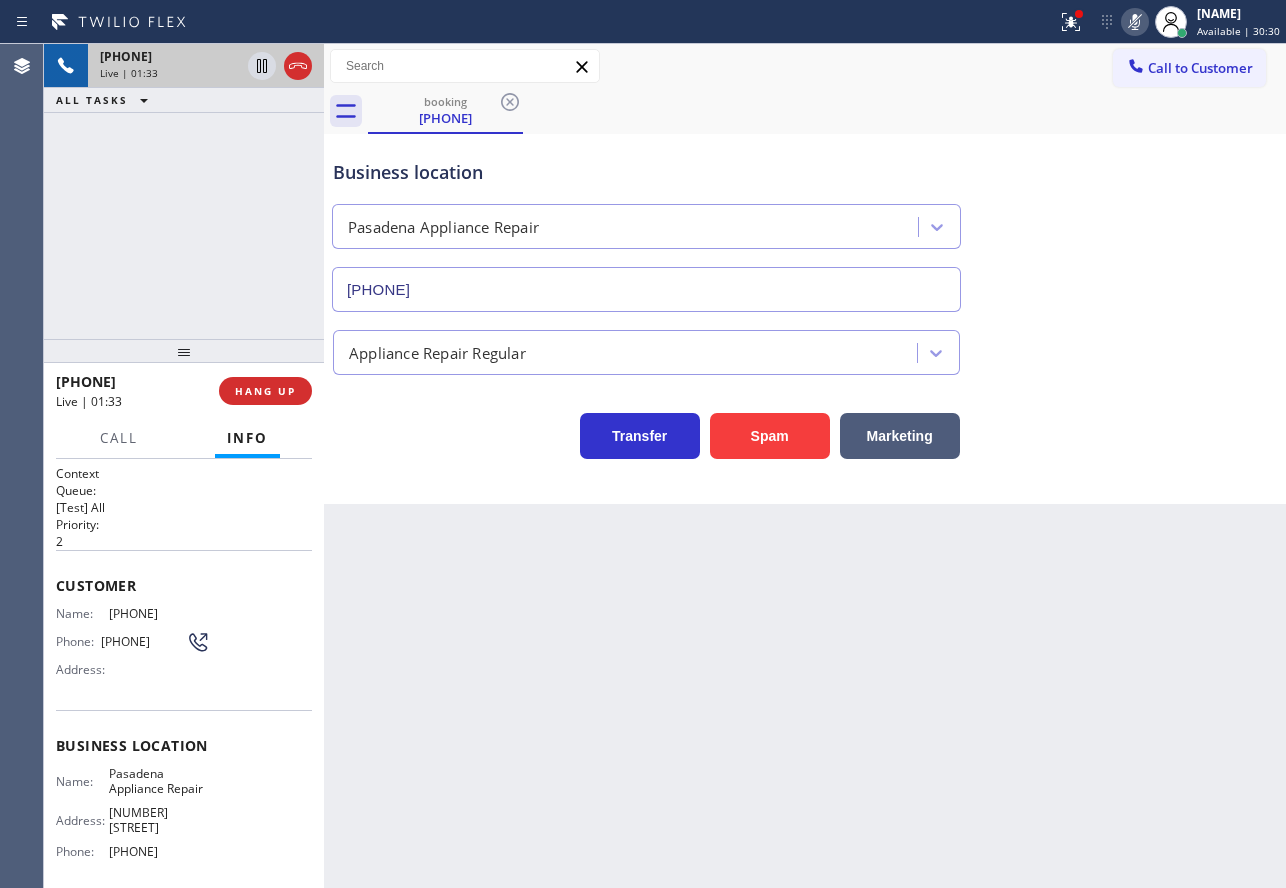 click 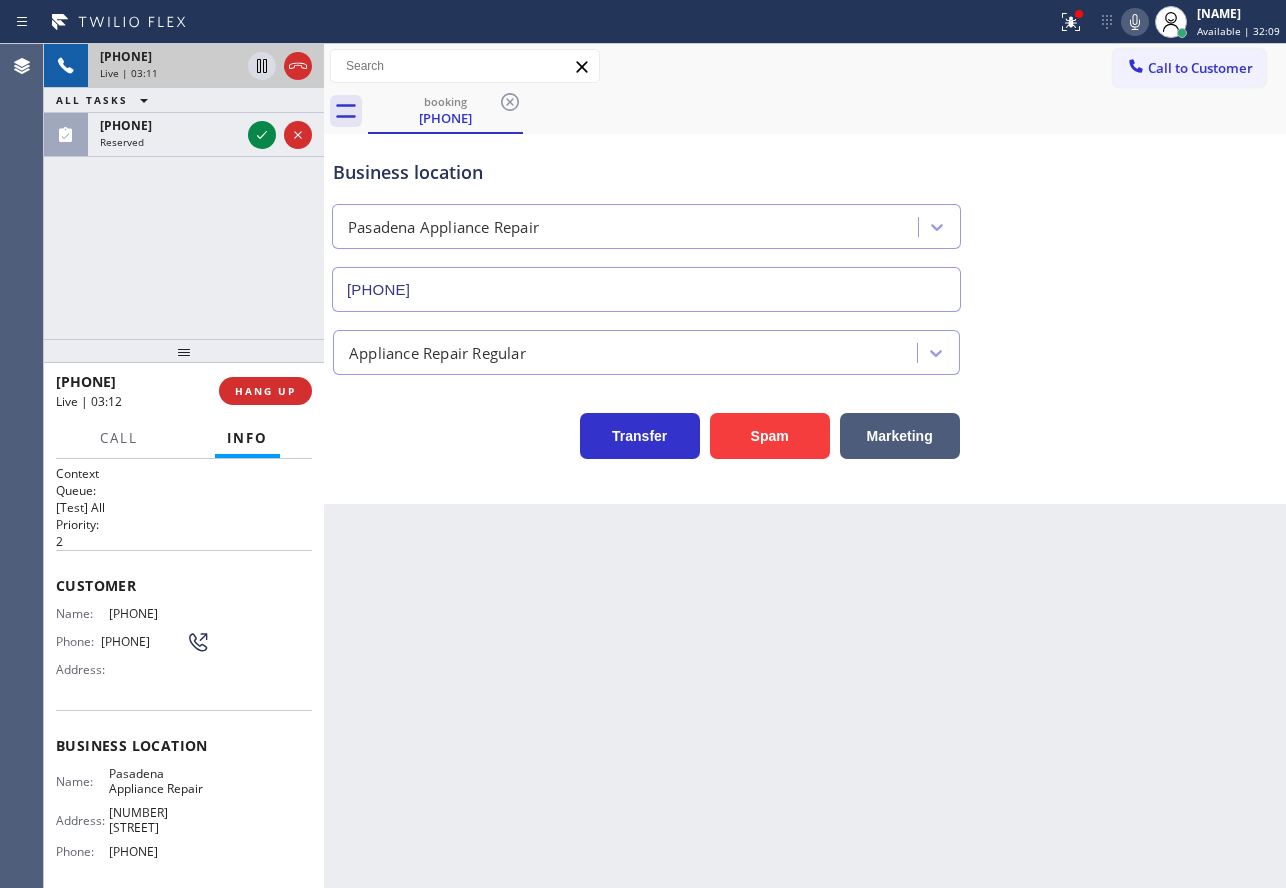 click 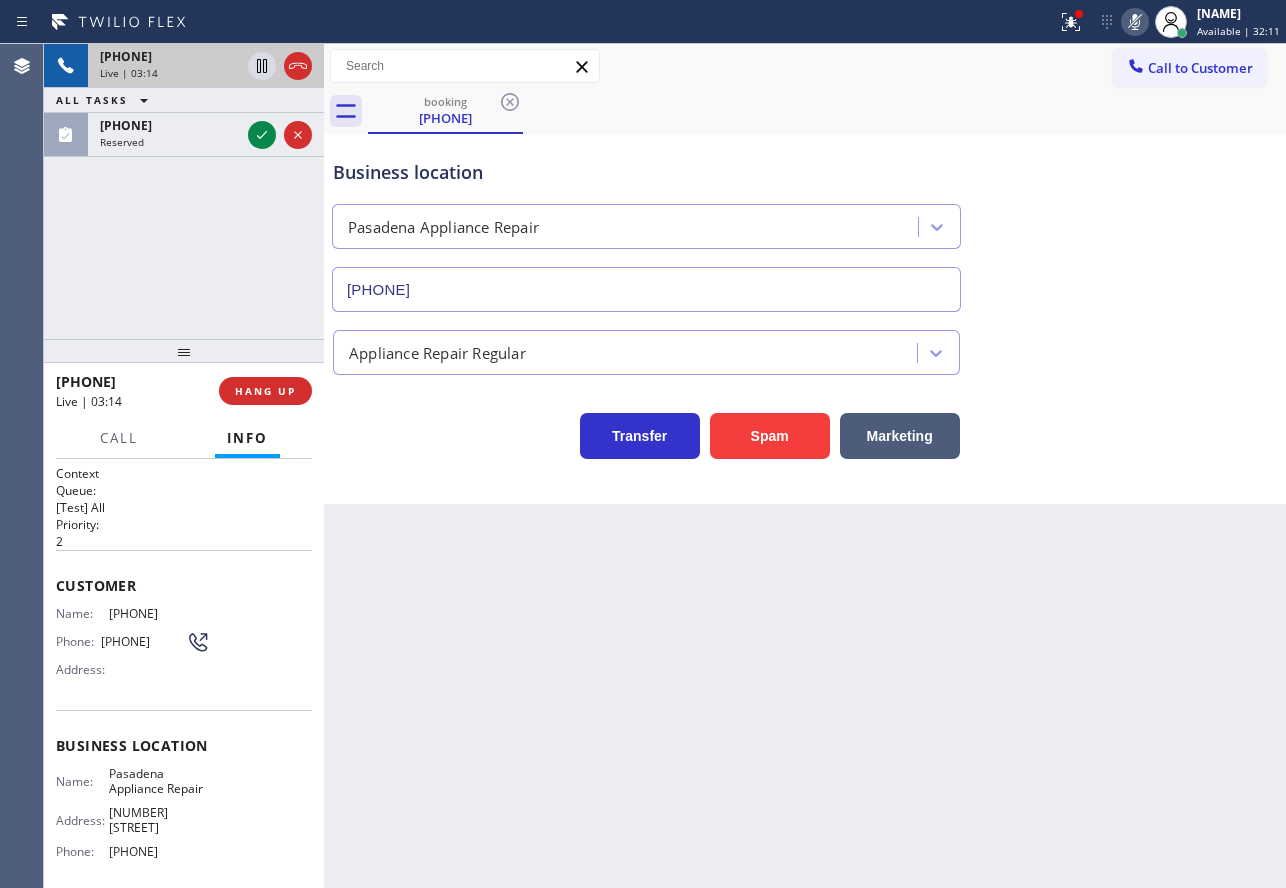 click 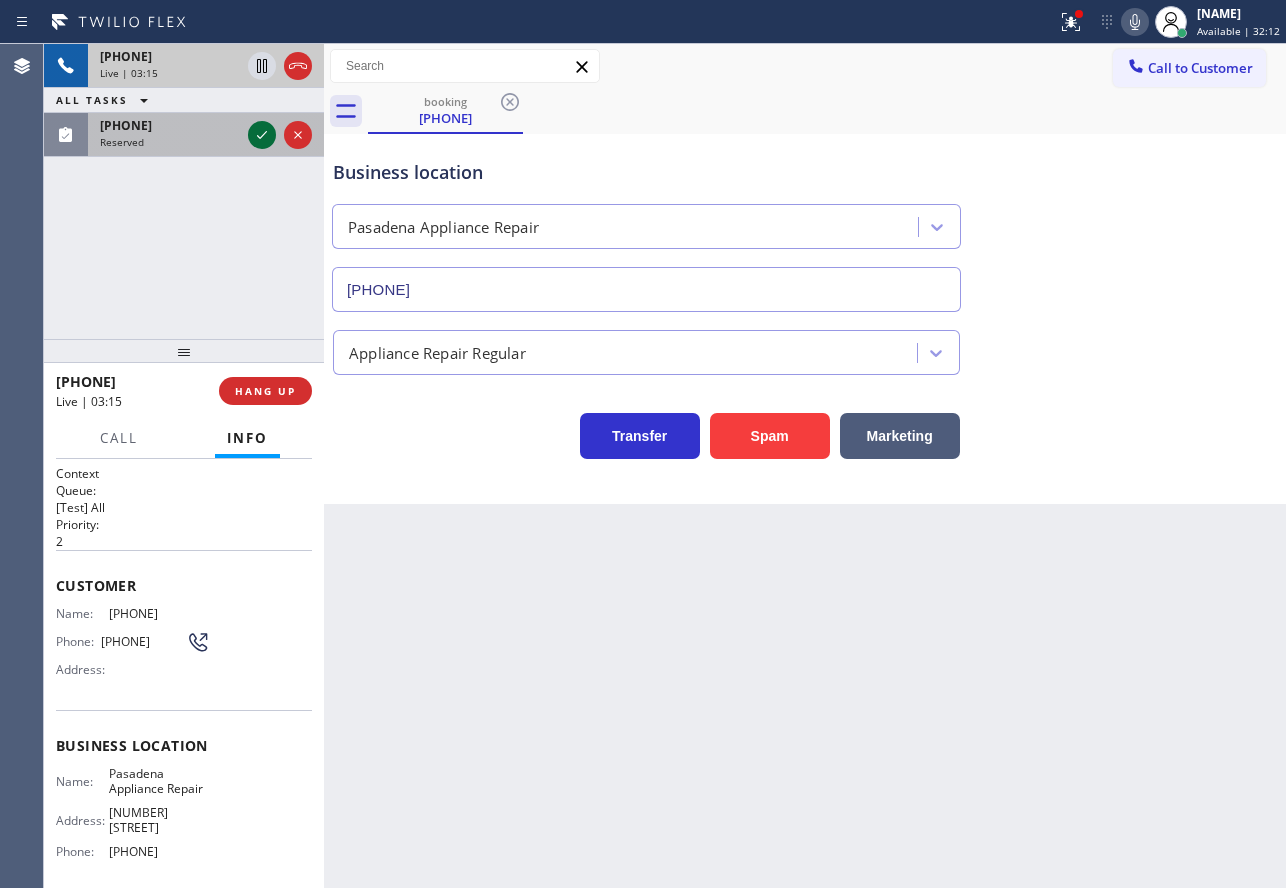 click 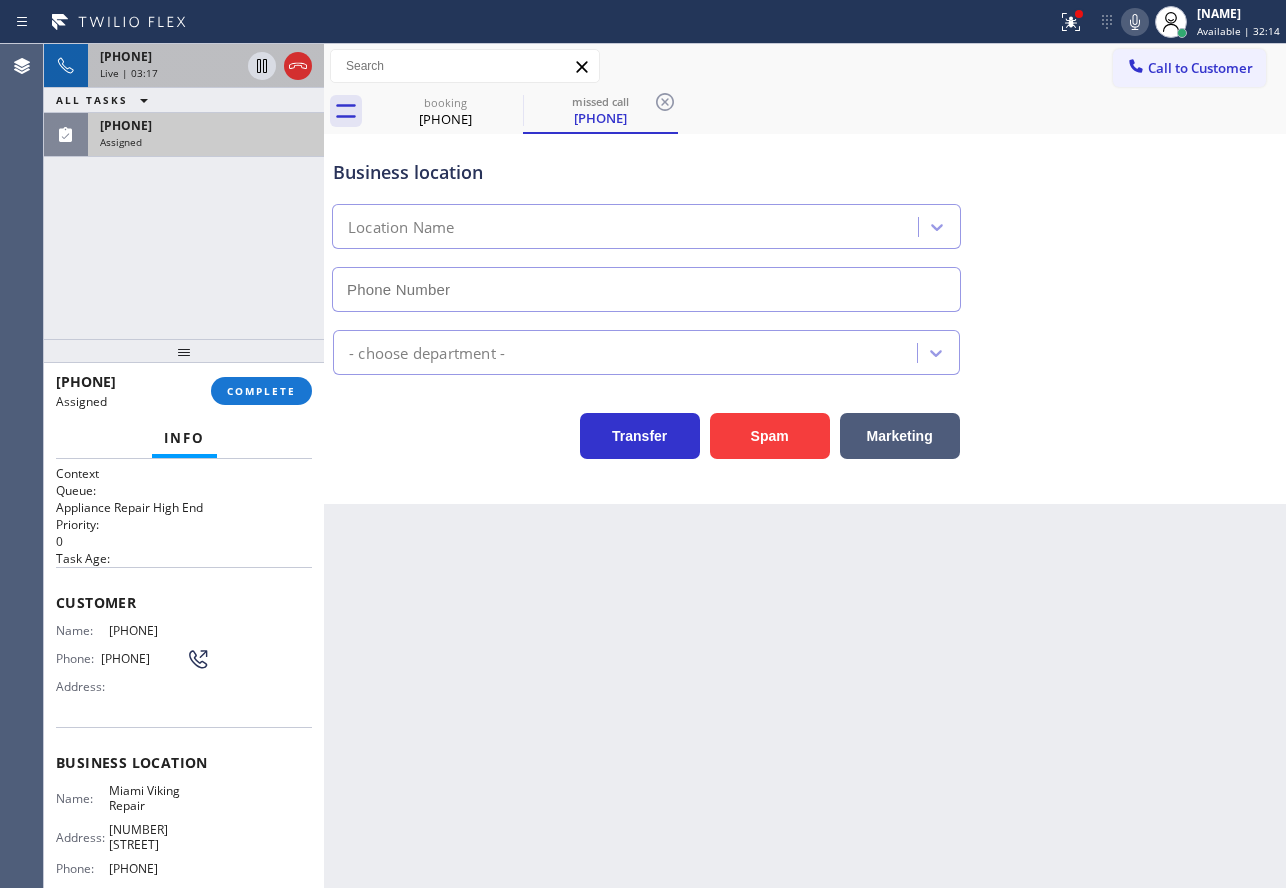 type on "[PHONE]" 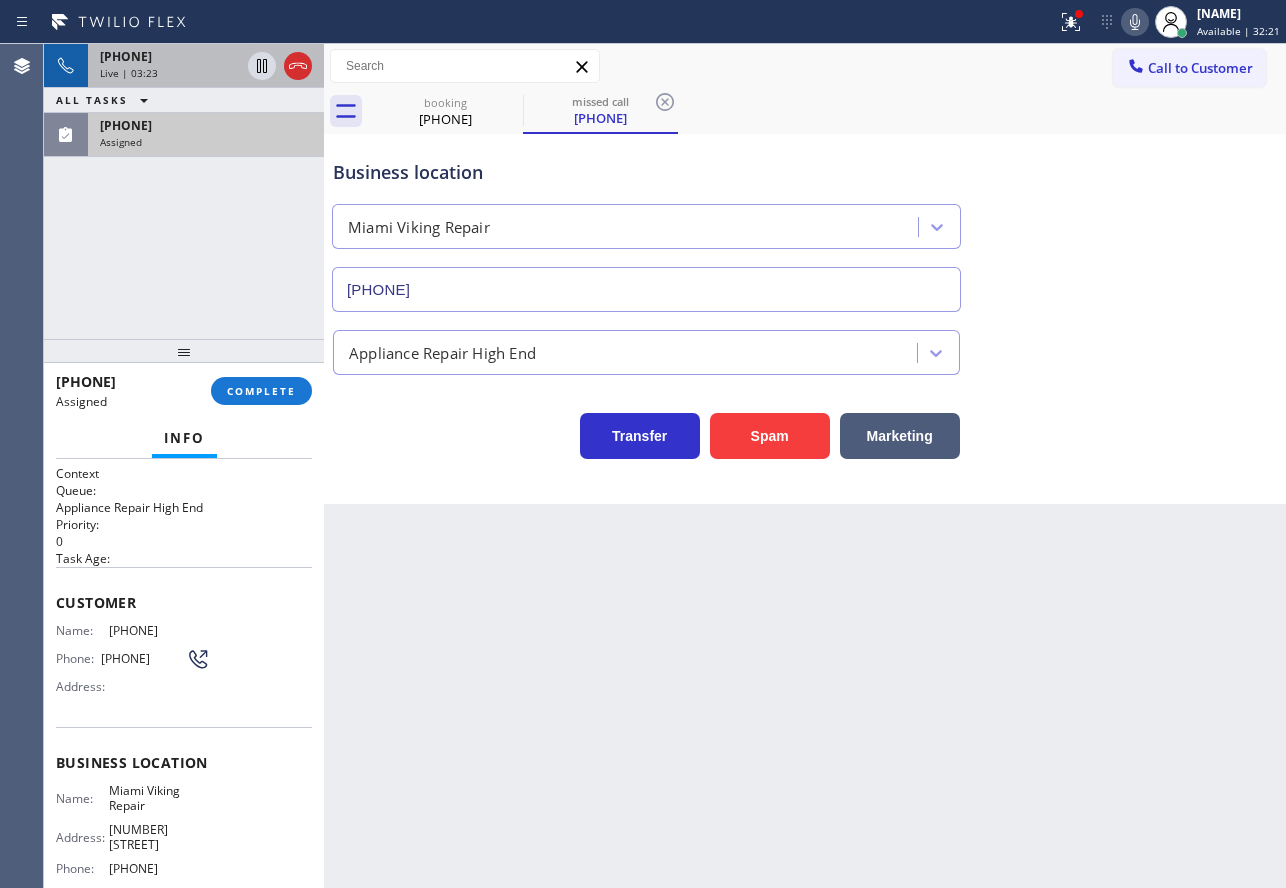 click 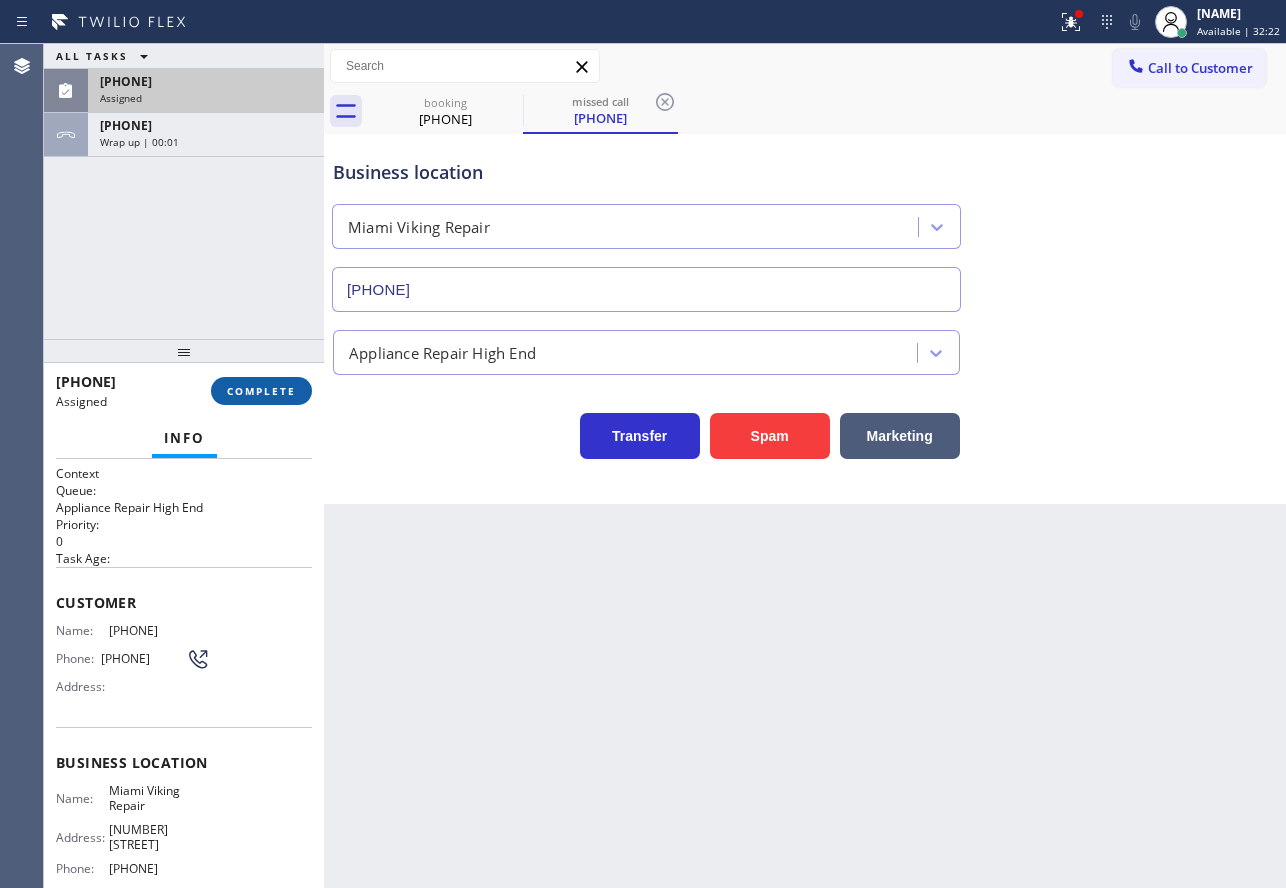 click on "COMPLETE" at bounding box center (261, 391) 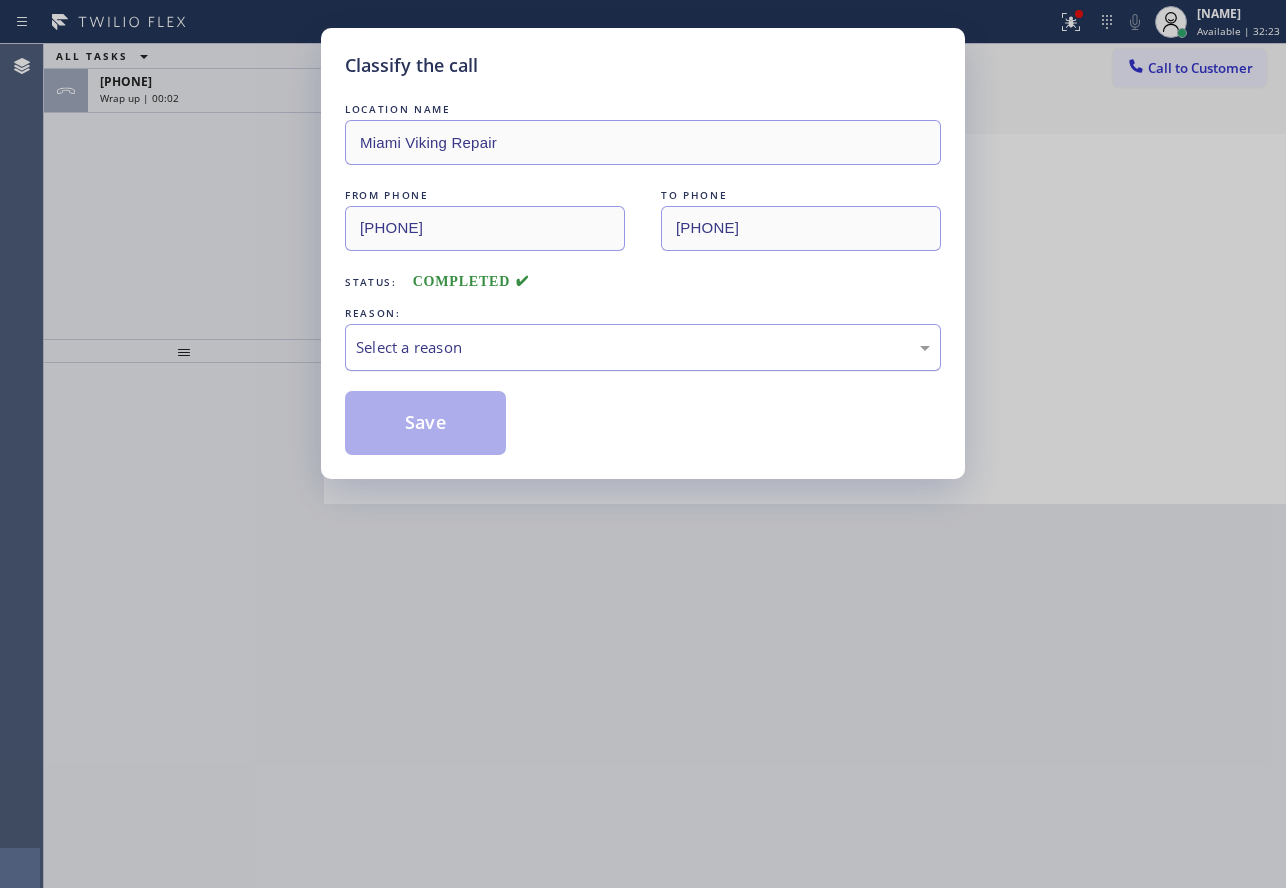 click on "Select a reason" at bounding box center (643, 347) 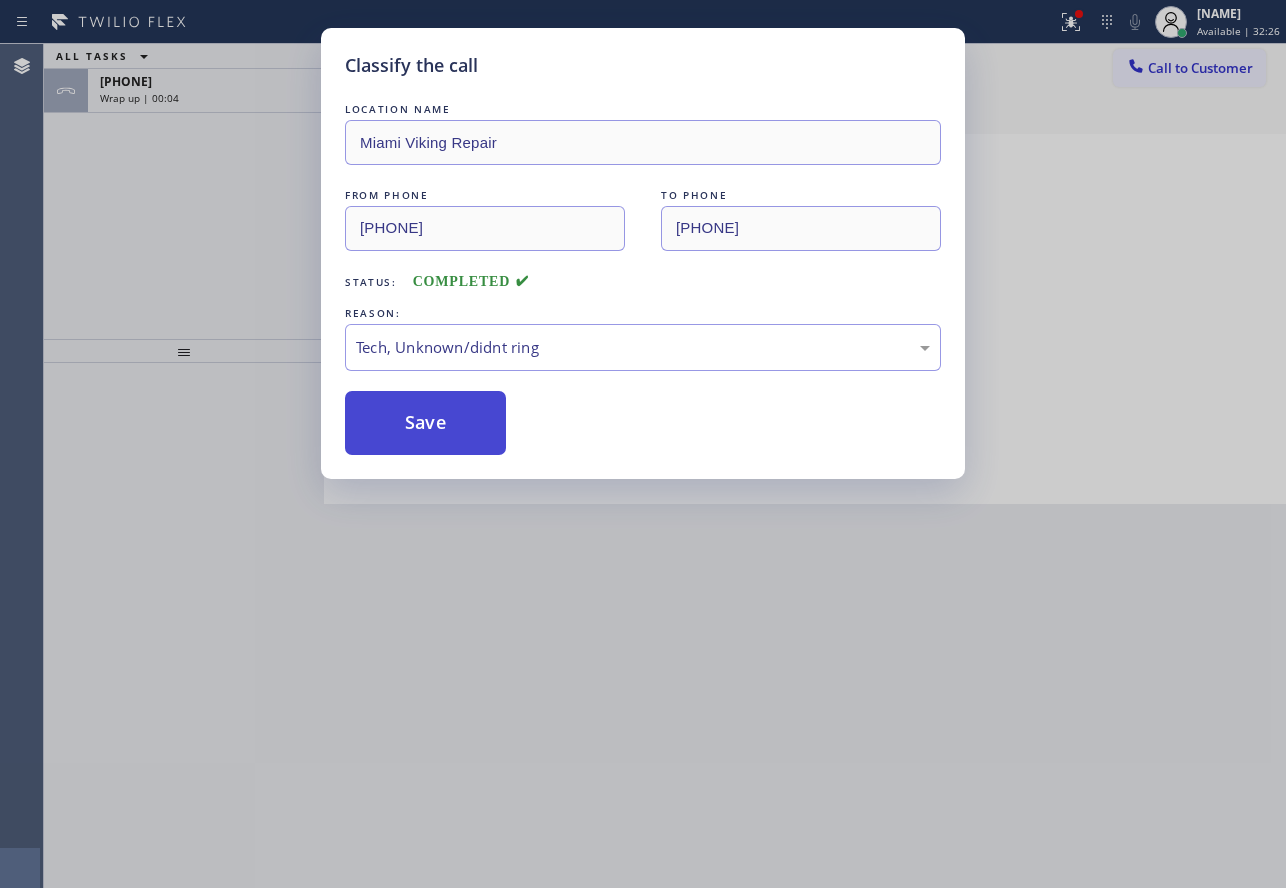 click on "Save" at bounding box center (425, 423) 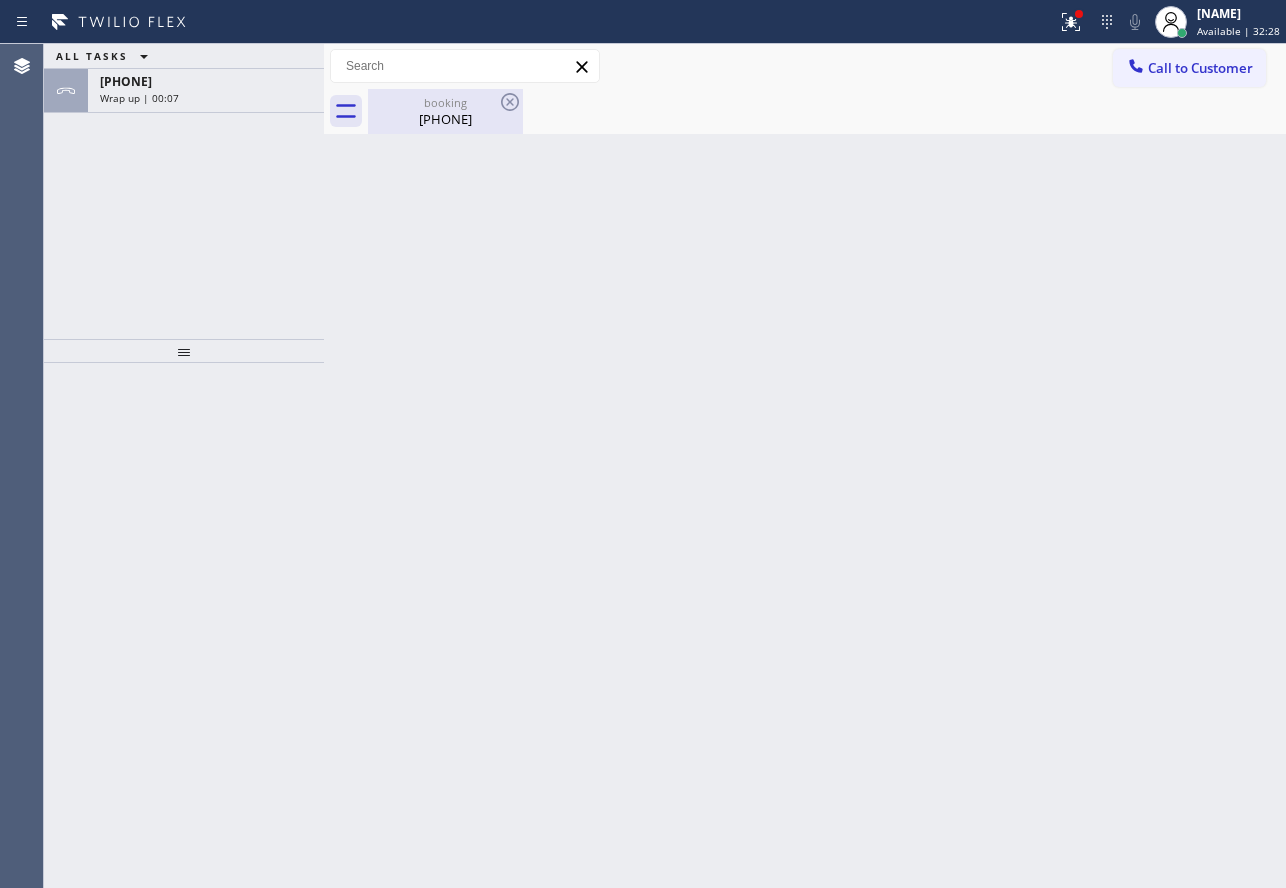 click on "[PHONE]" at bounding box center [445, 119] 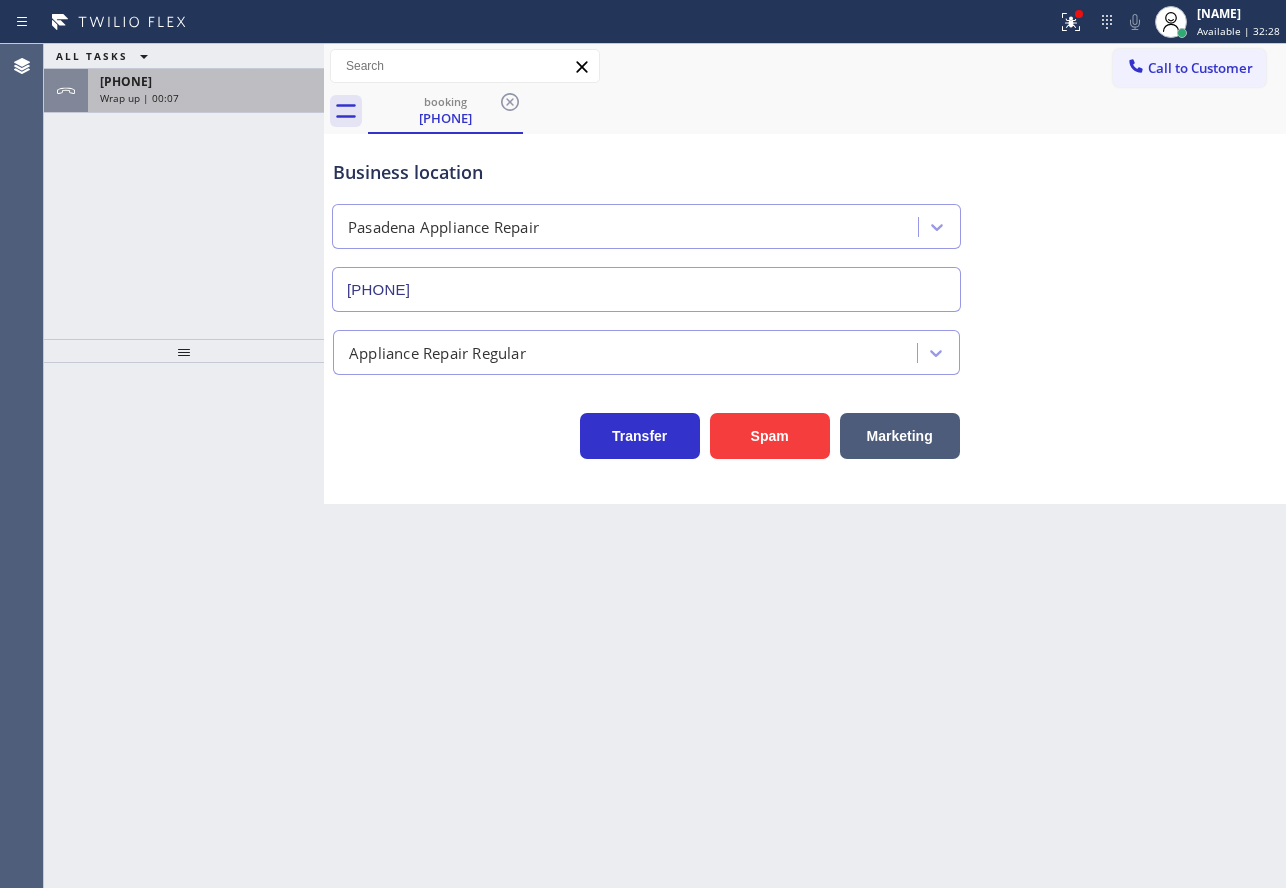 click on "[PHONE]" at bounding box center (206, 81) 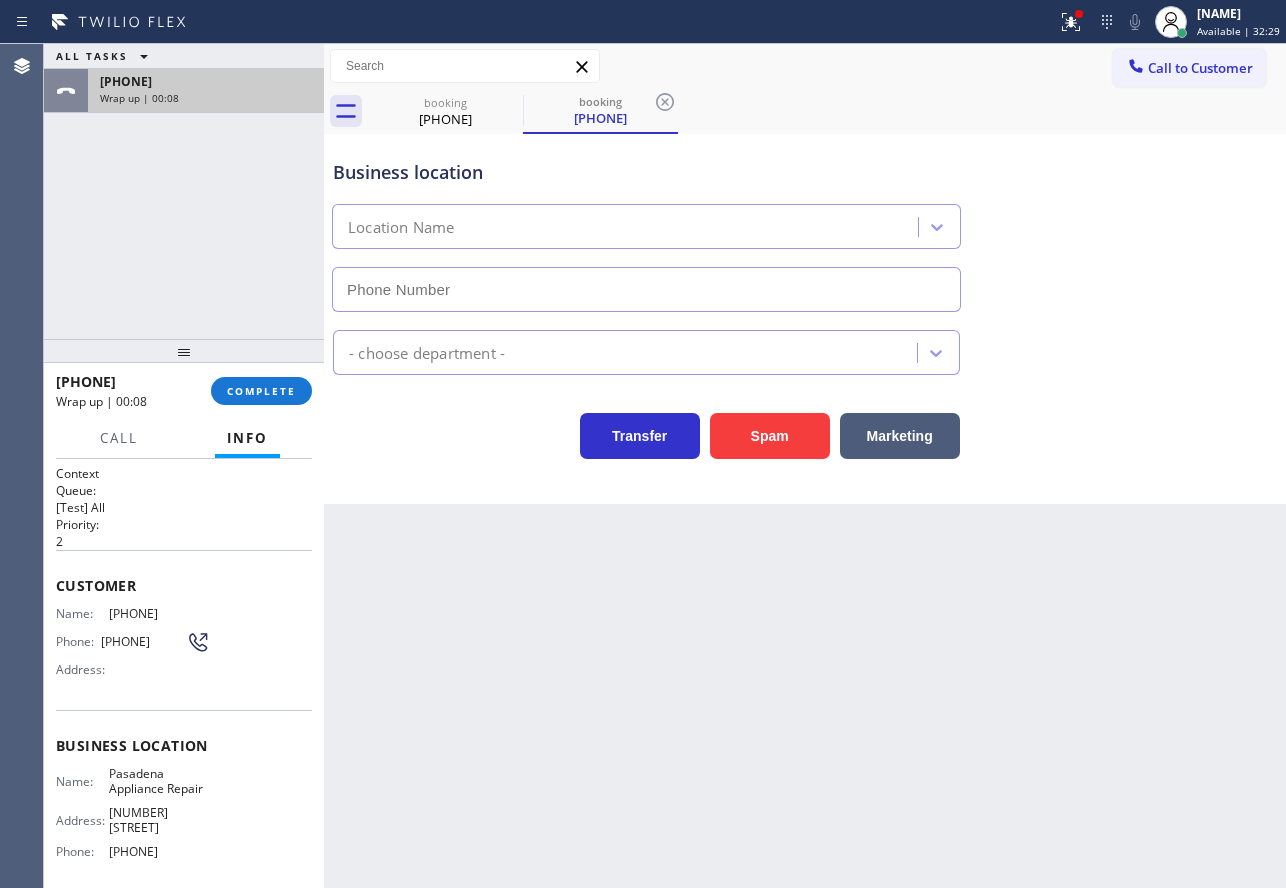 type on "[PHONE]" 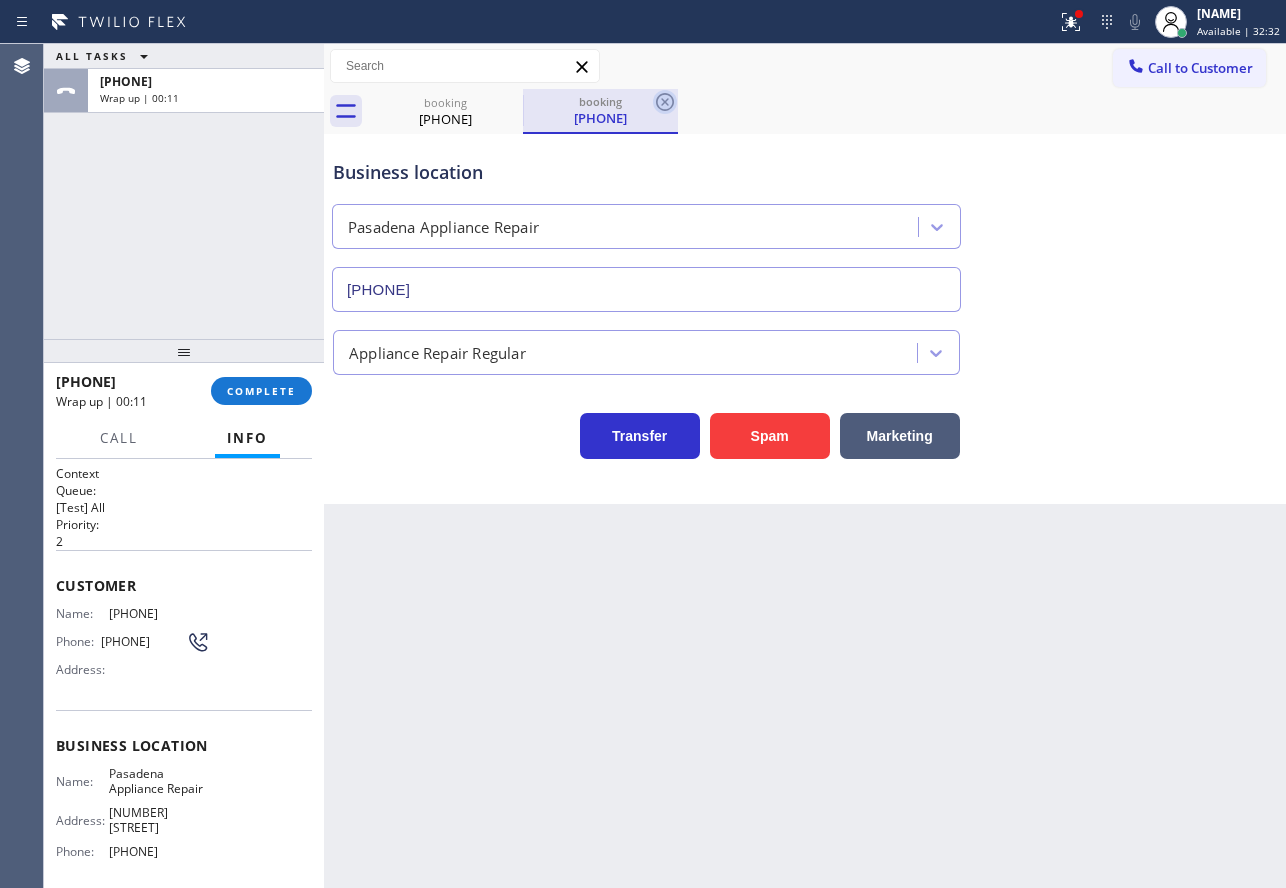 click 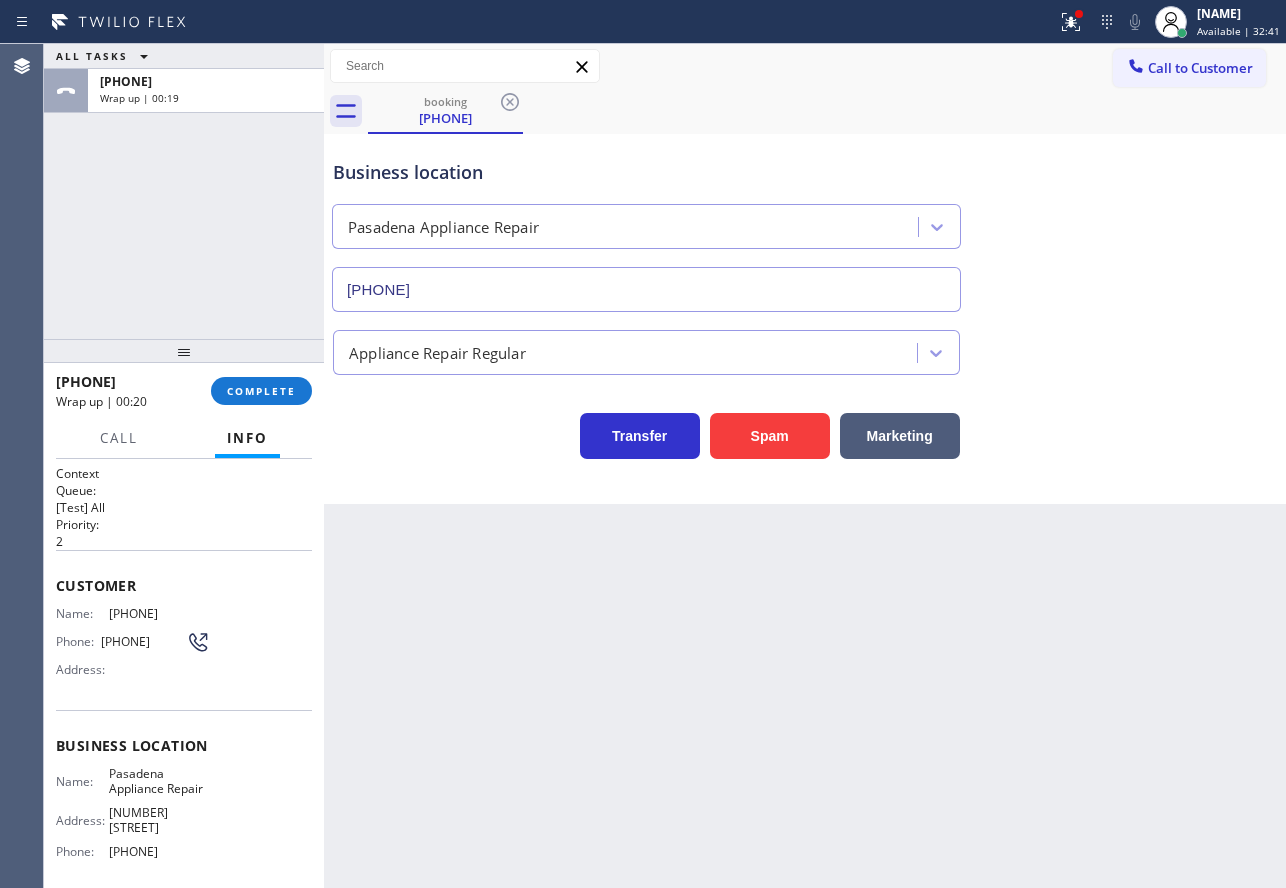 click on "[PHONE]" at bounding box center (159, 613) 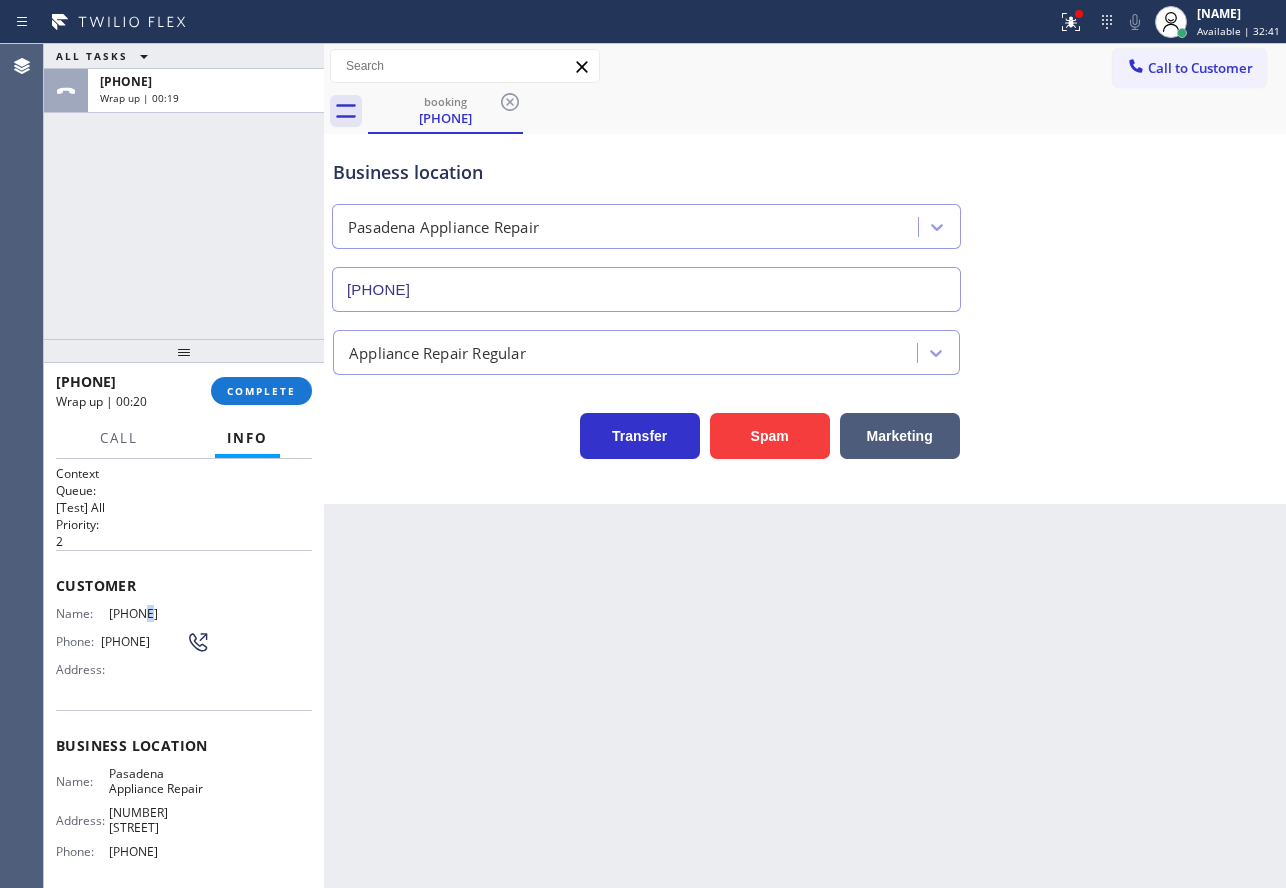 click on "[PHONE]" at bounding box center [159, 613] 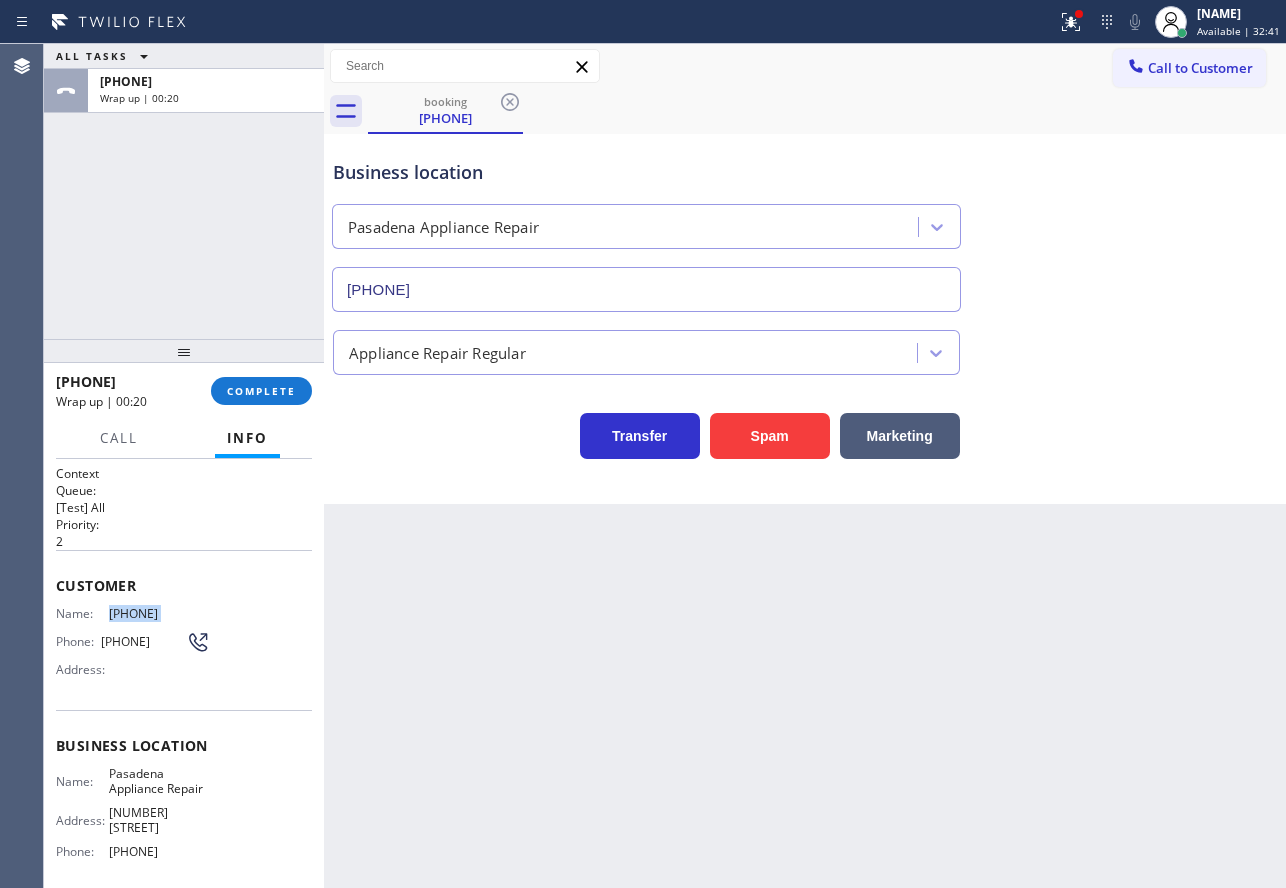 click on "[PHONE]" at bounding box center (159, 613) 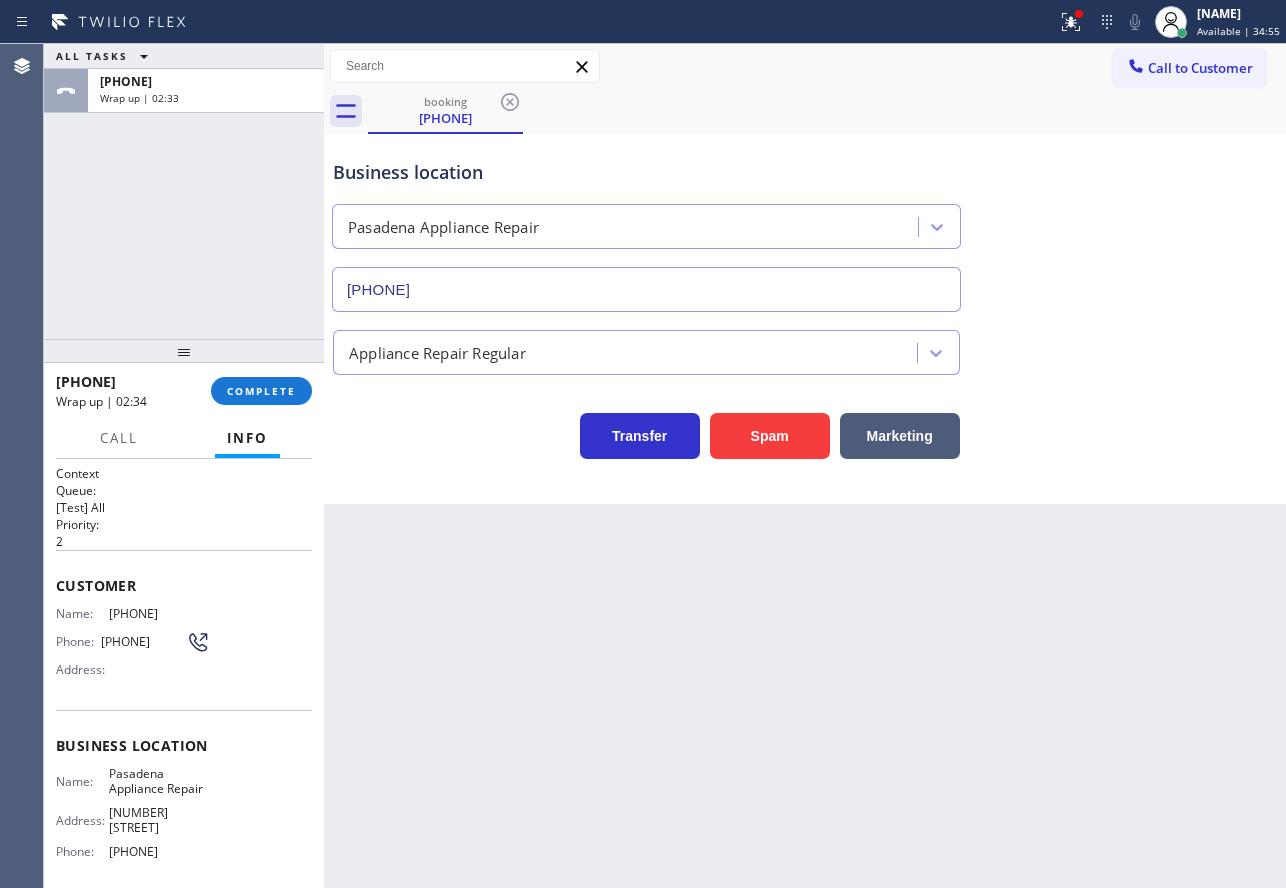 click on "[PHONE]" at bounding box center (159, 851) 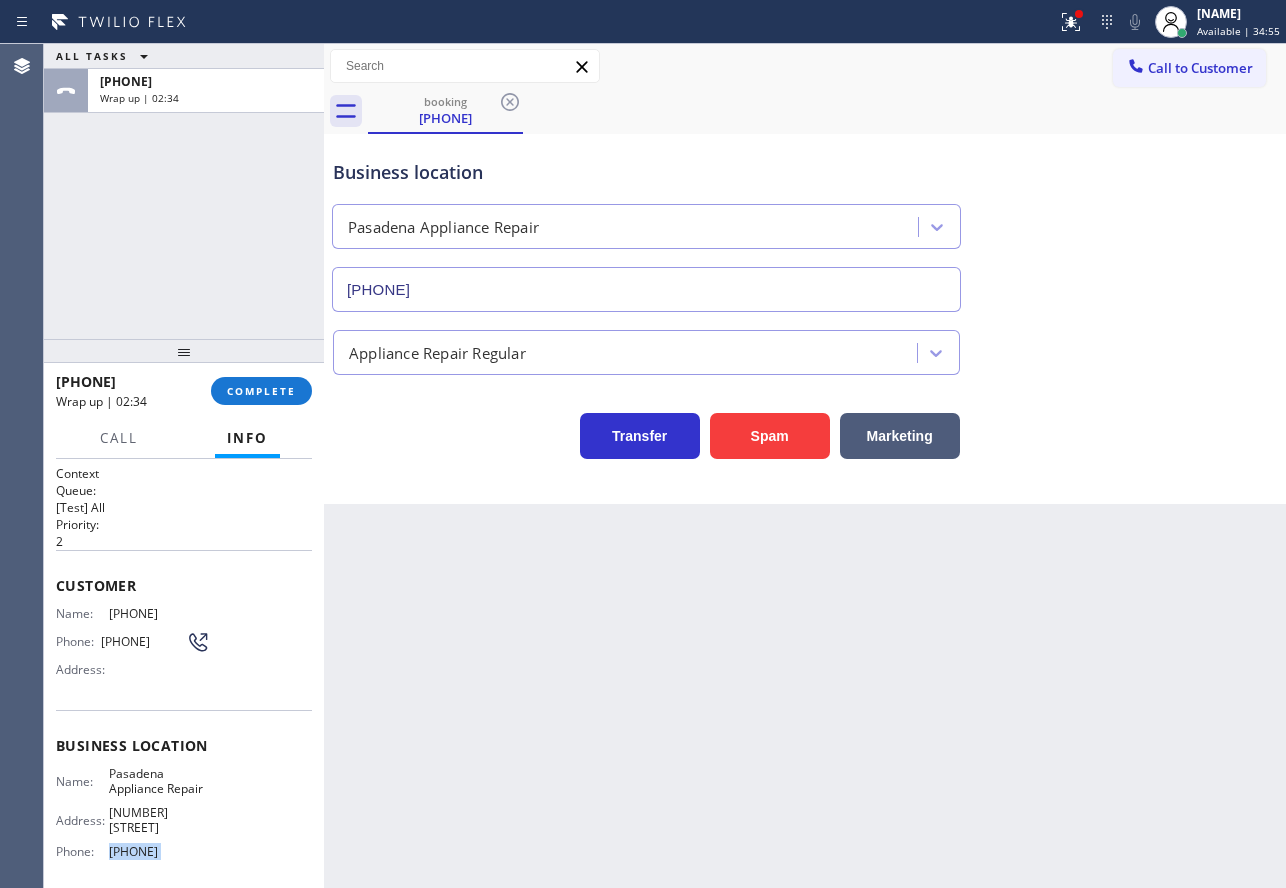 click on "[PHONE]" at bounding box center (159, 851) 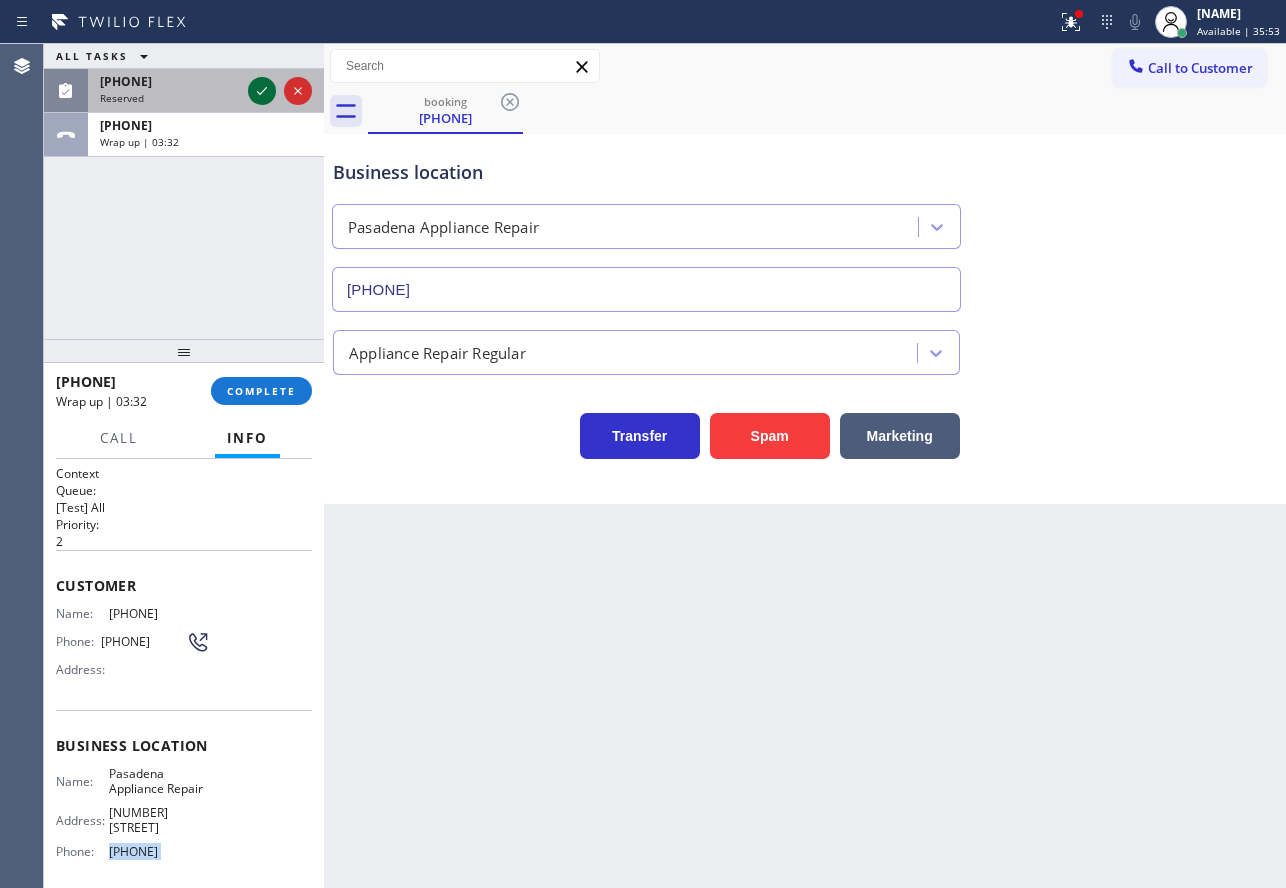 click 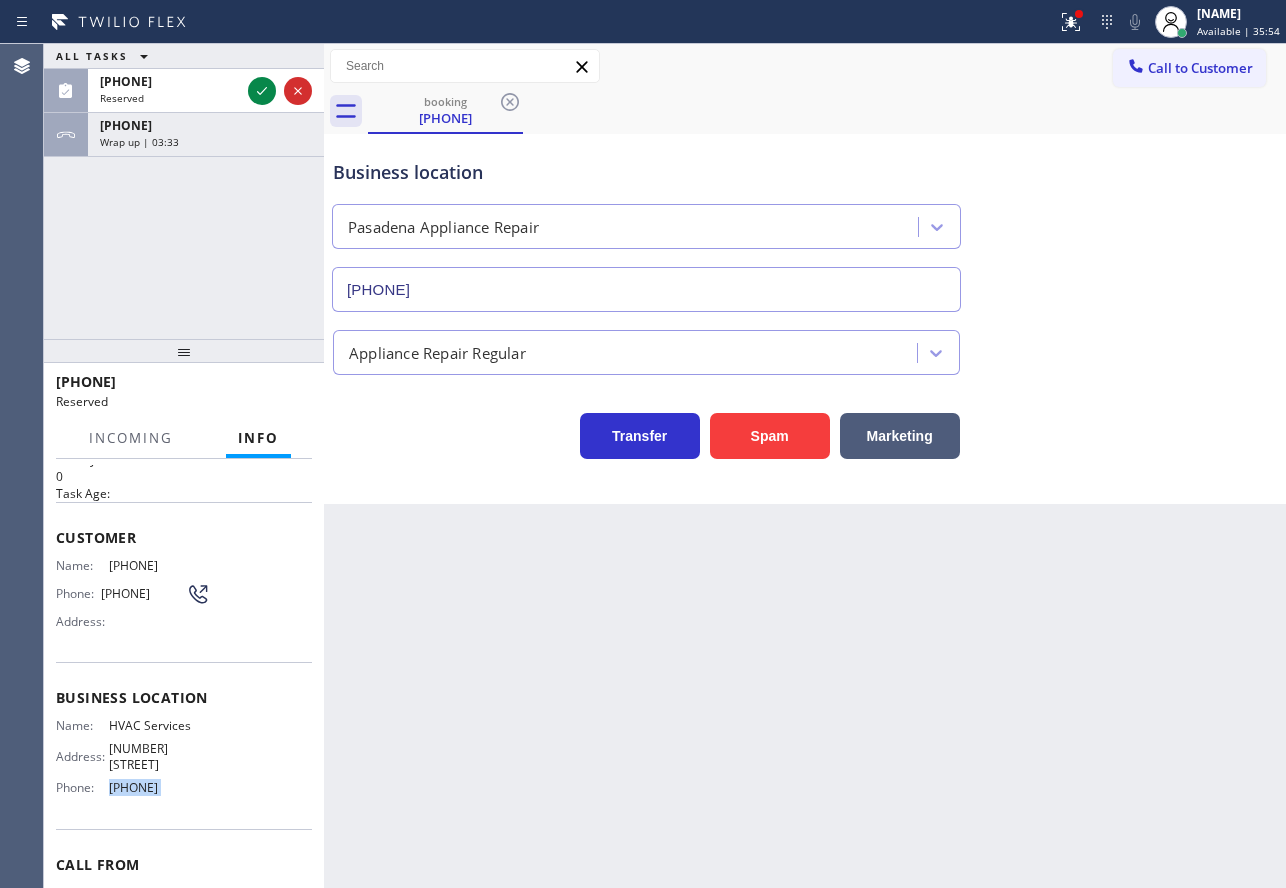 scroll, scrollTop: 100, scrollLeft: 0, axis: vertical 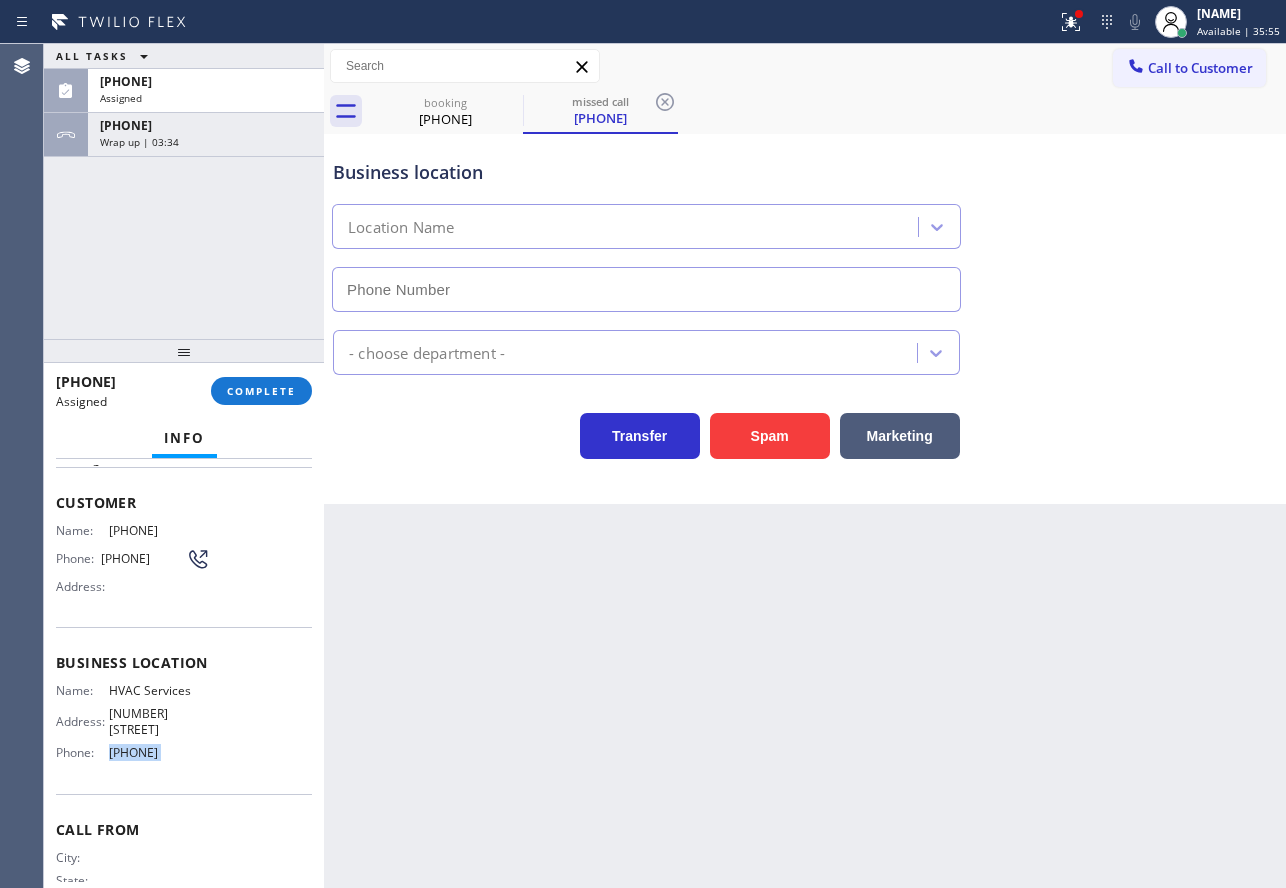 click on "Name: HVAC Services Address: [NUMBER] [STREET]  Phone: [PHONE]" at bounding box center (184, 726) 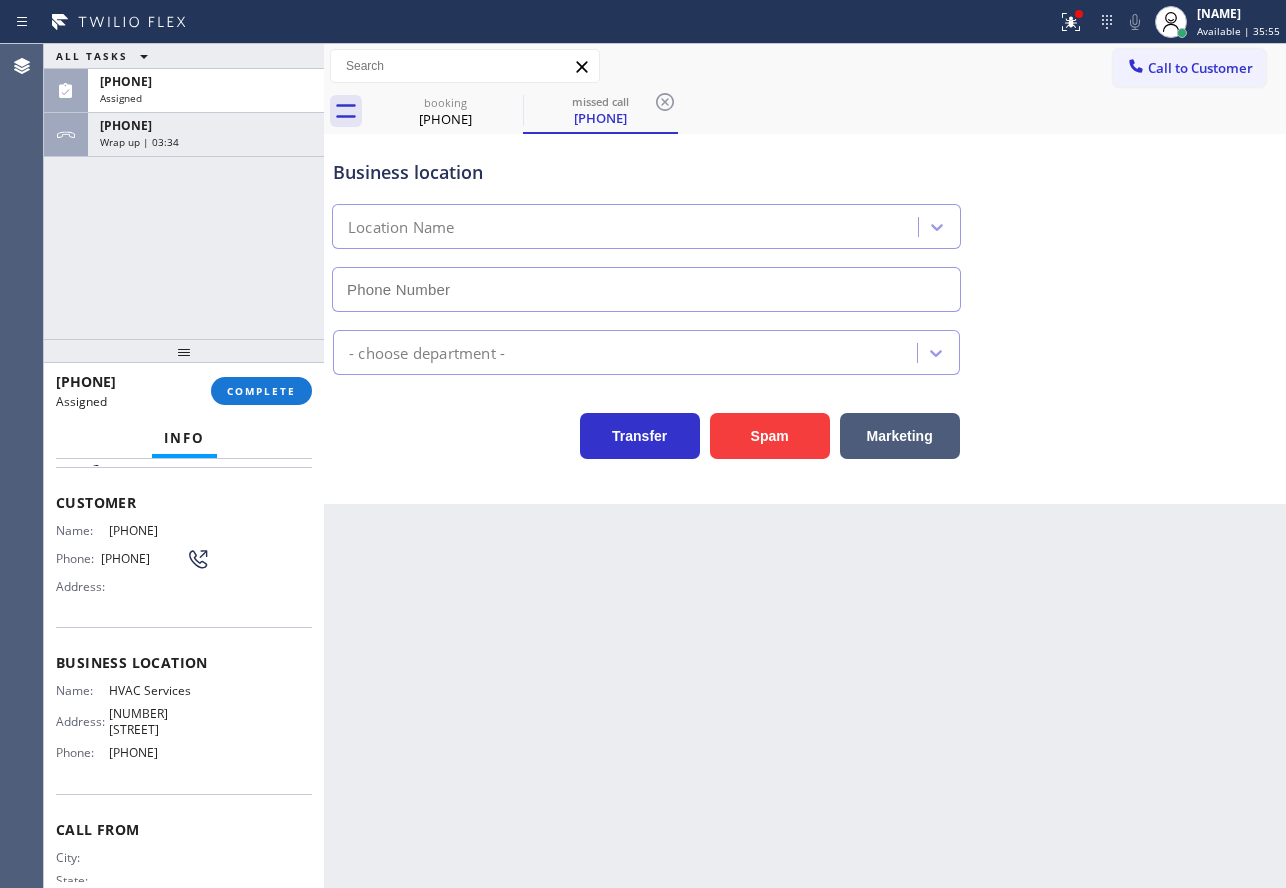 type on "[PHONE]" 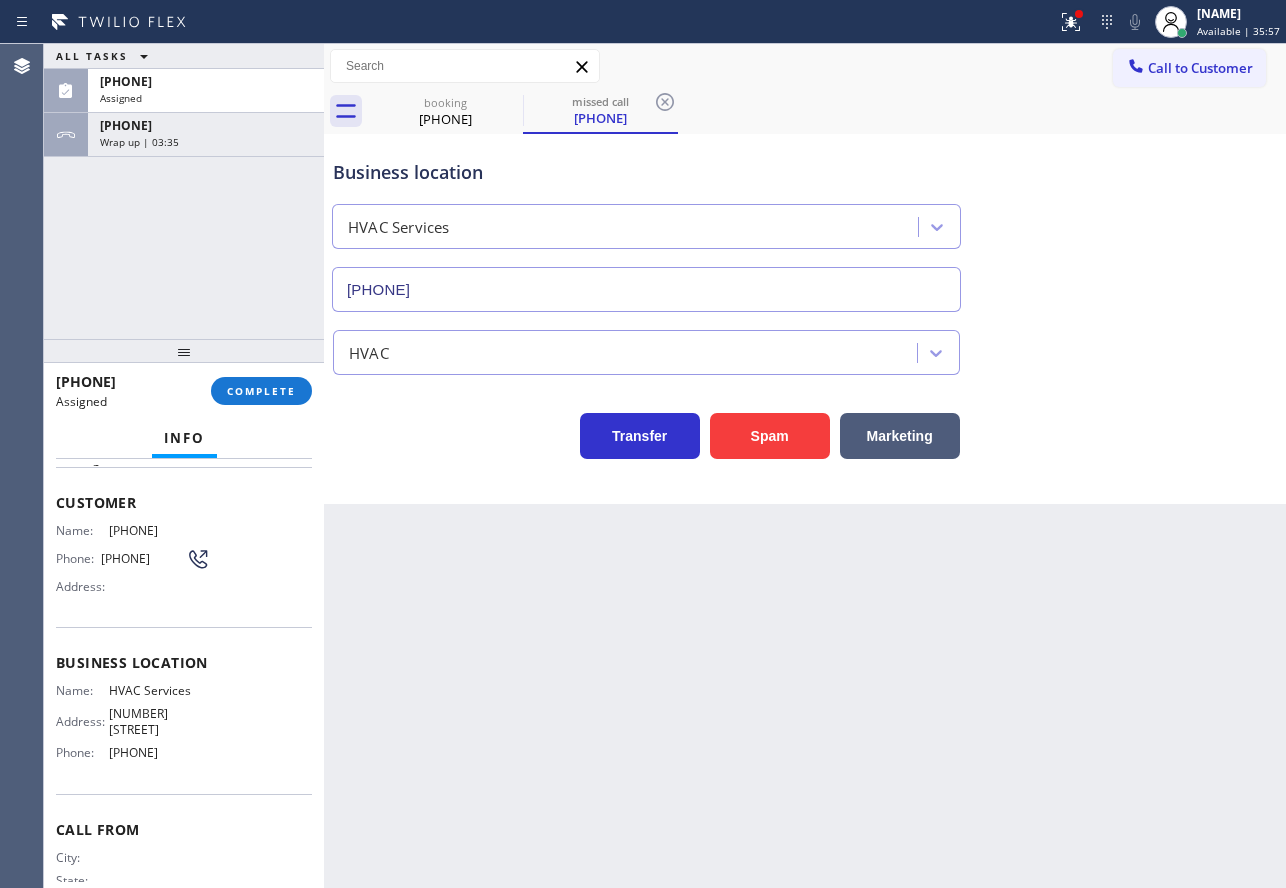 drag, startPoint x: 214, startPoint y: 762, endPoint x: 49, endPoint y: 515, distance: 297.04208 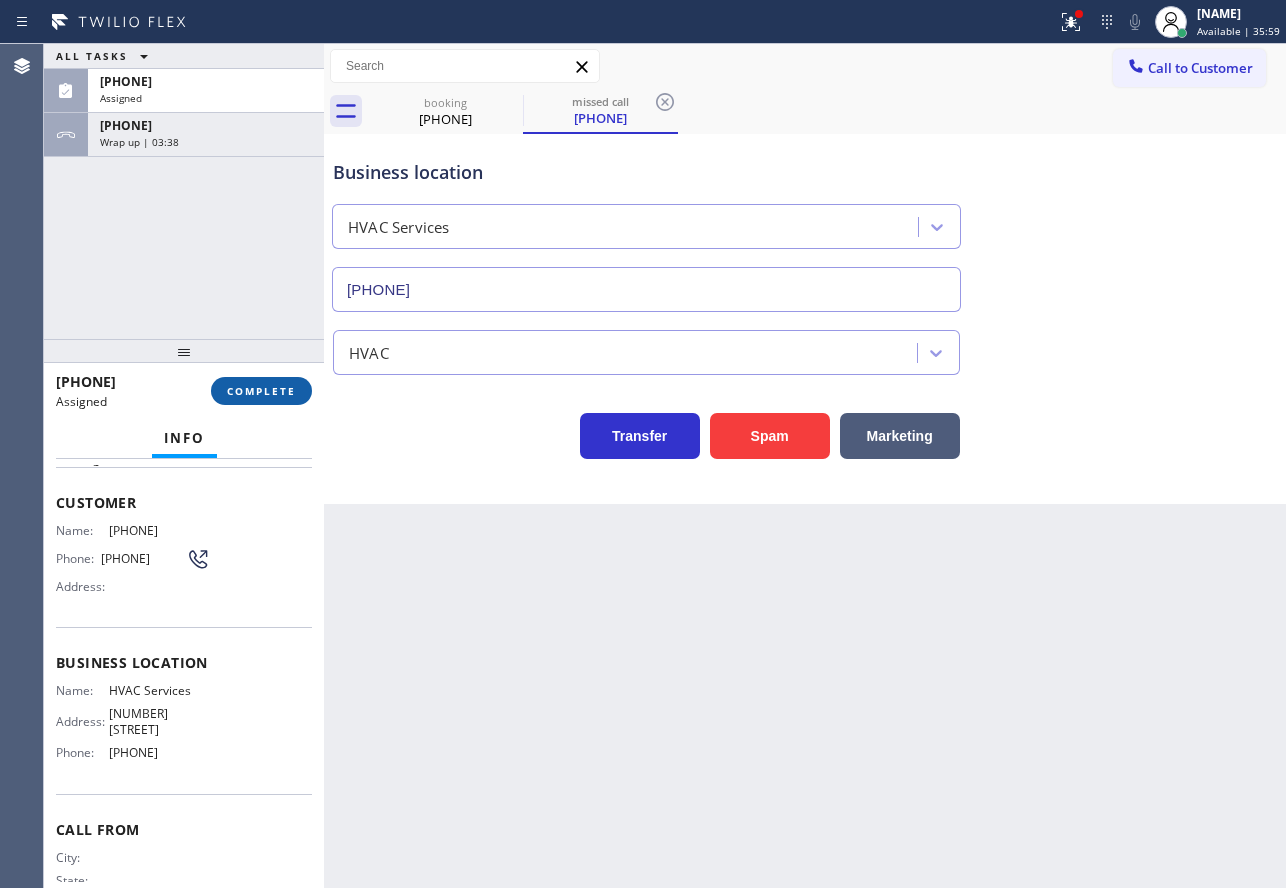 click on "COMPLETE" at bounding box center [261, 391] 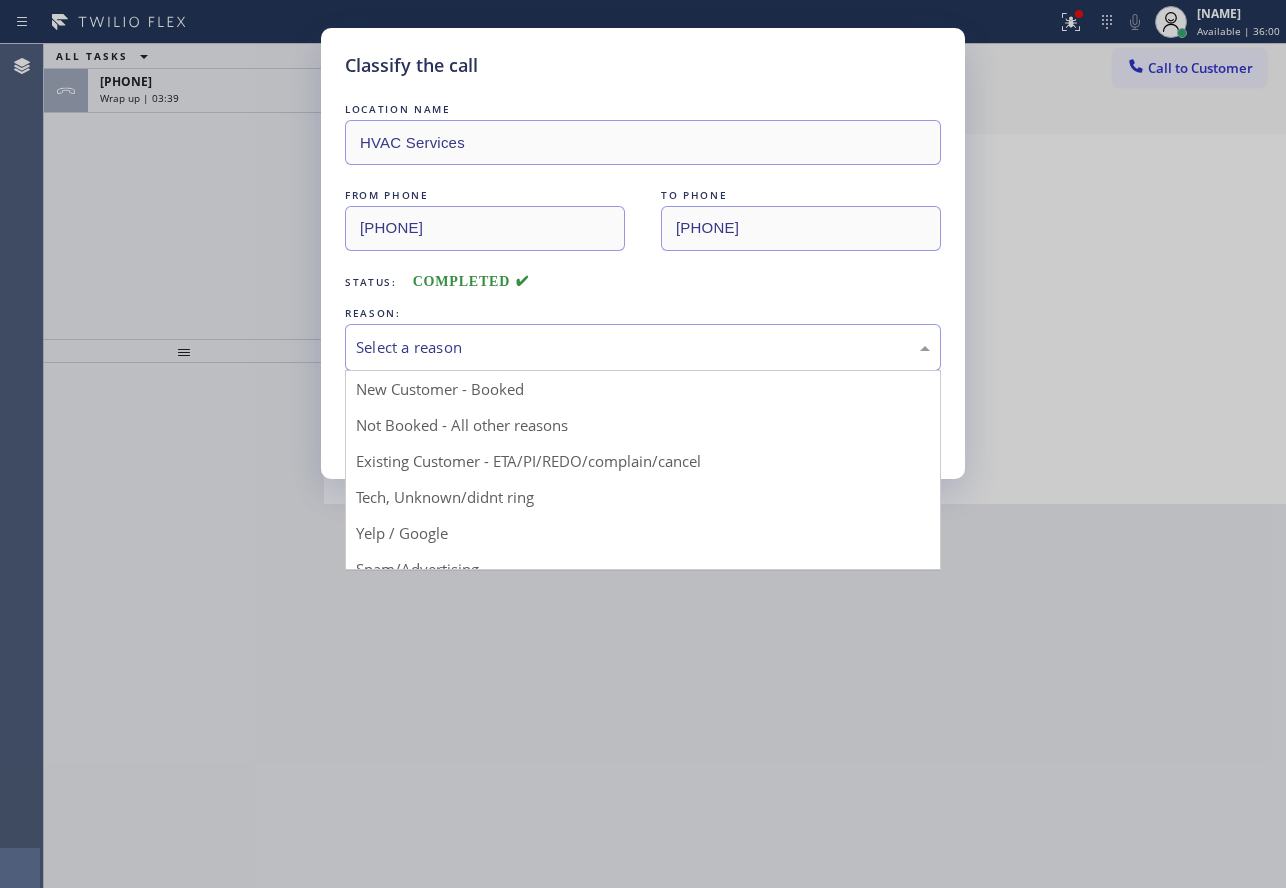 click on "Select a reason" at bounding box center [643, 347] 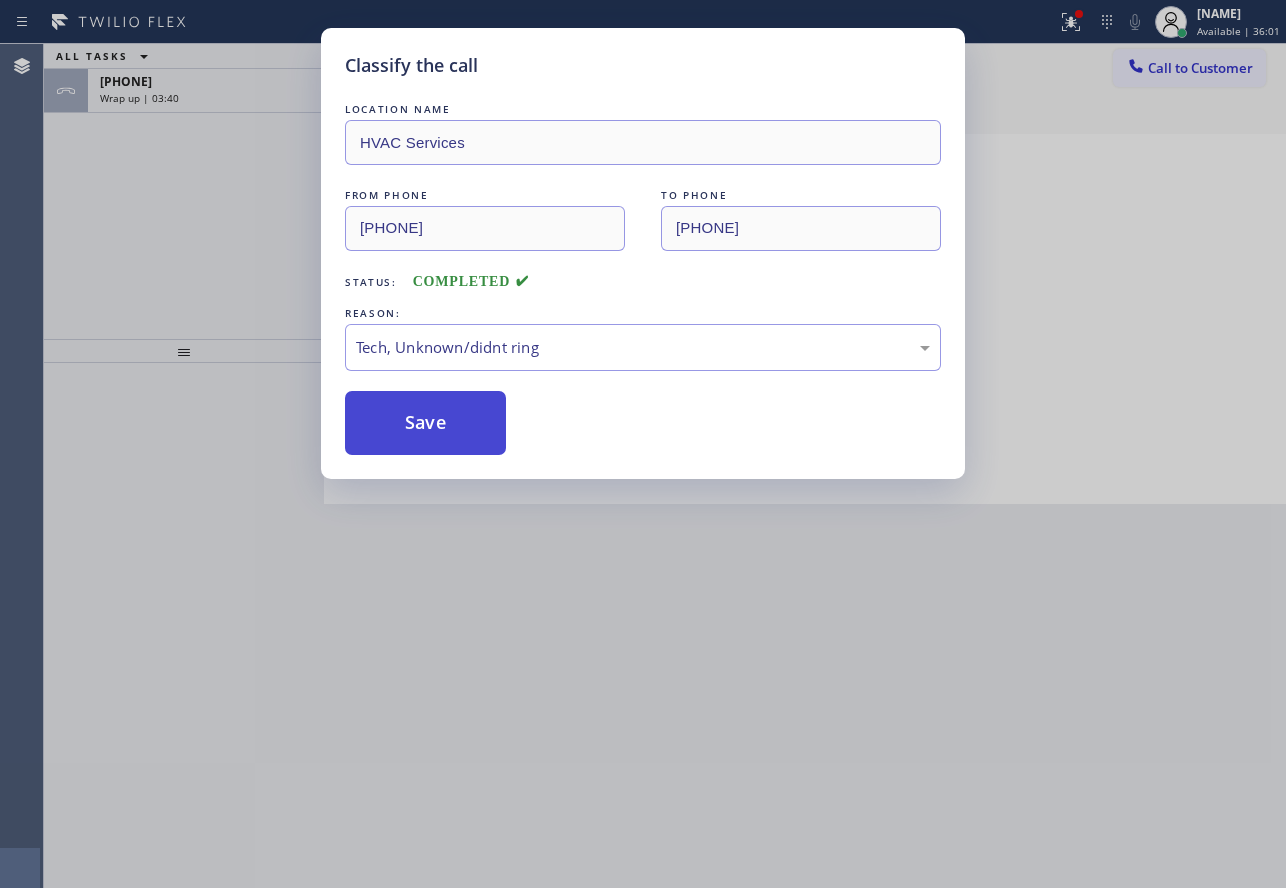 click on "Save" at bounding box center [425, 423] 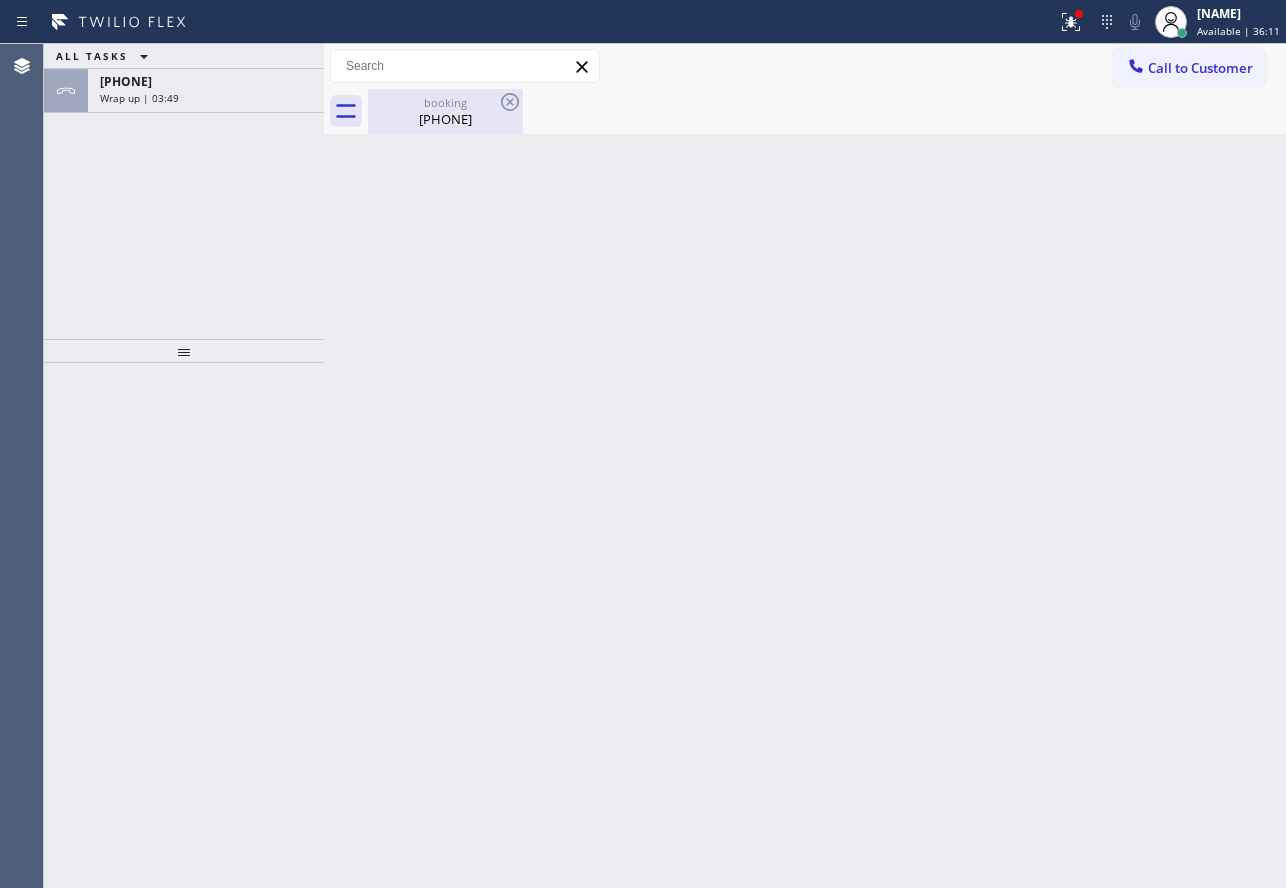 drag, startPoint x: 184, startPoint y: 84, endPoint x: 391, endPoint y: 97, distance: 207.4078 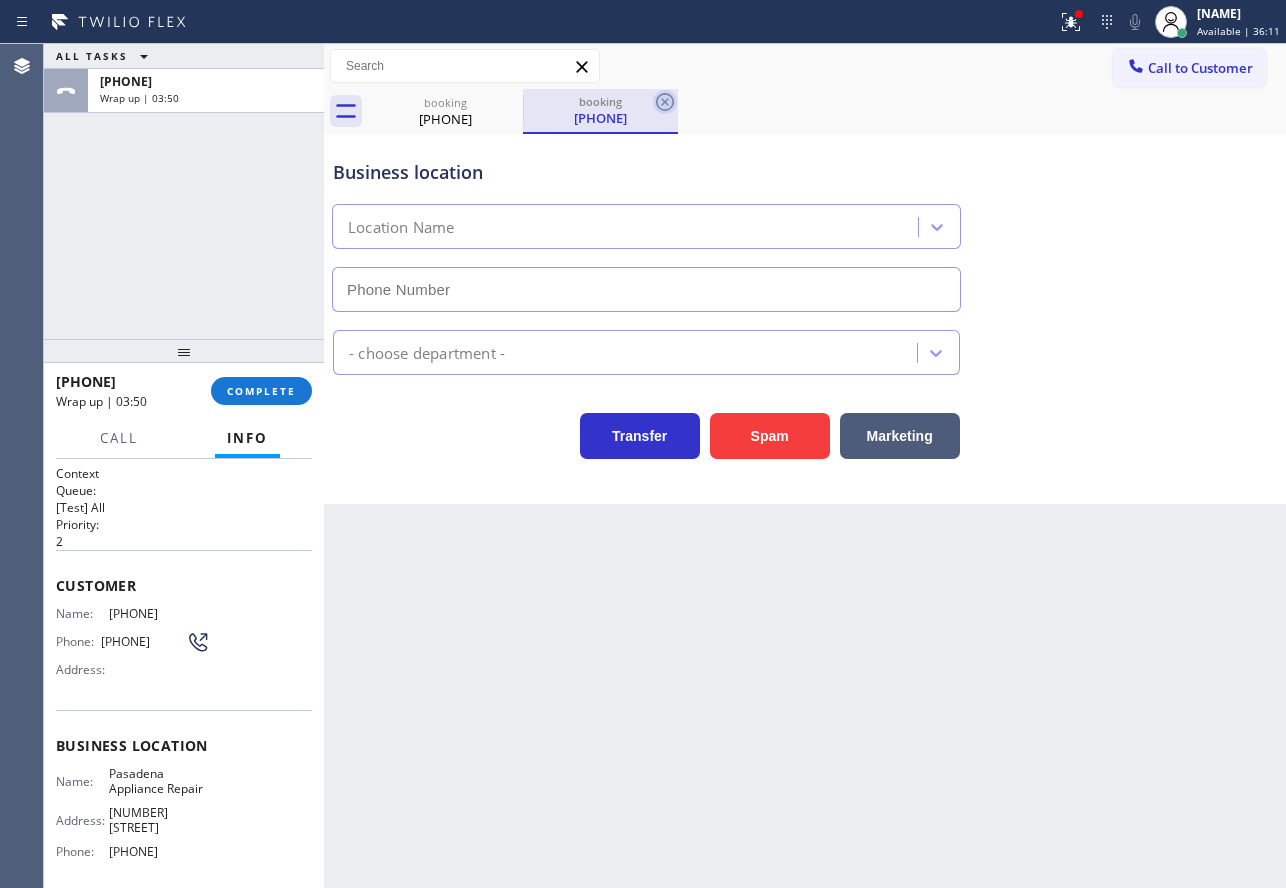 type on "[PHONE]" 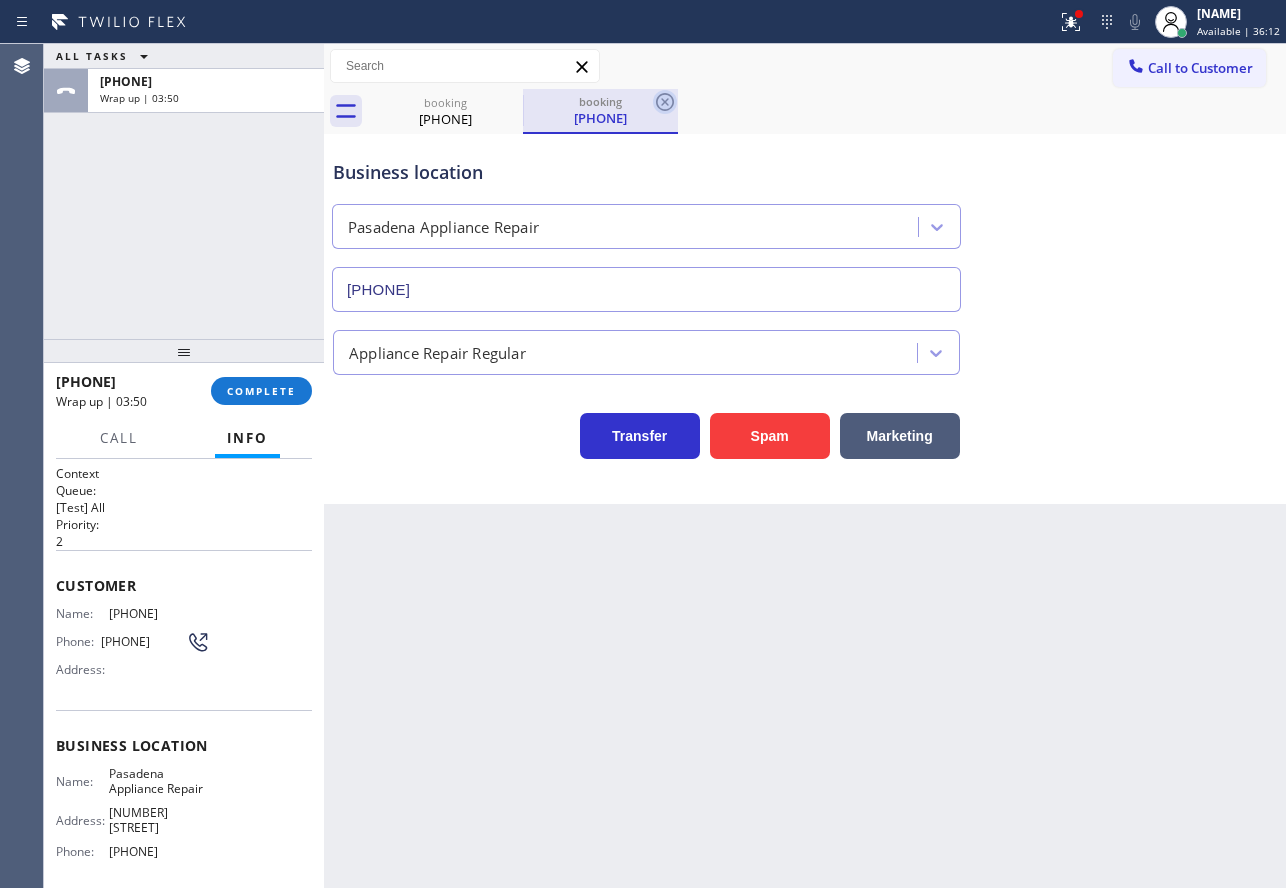 click 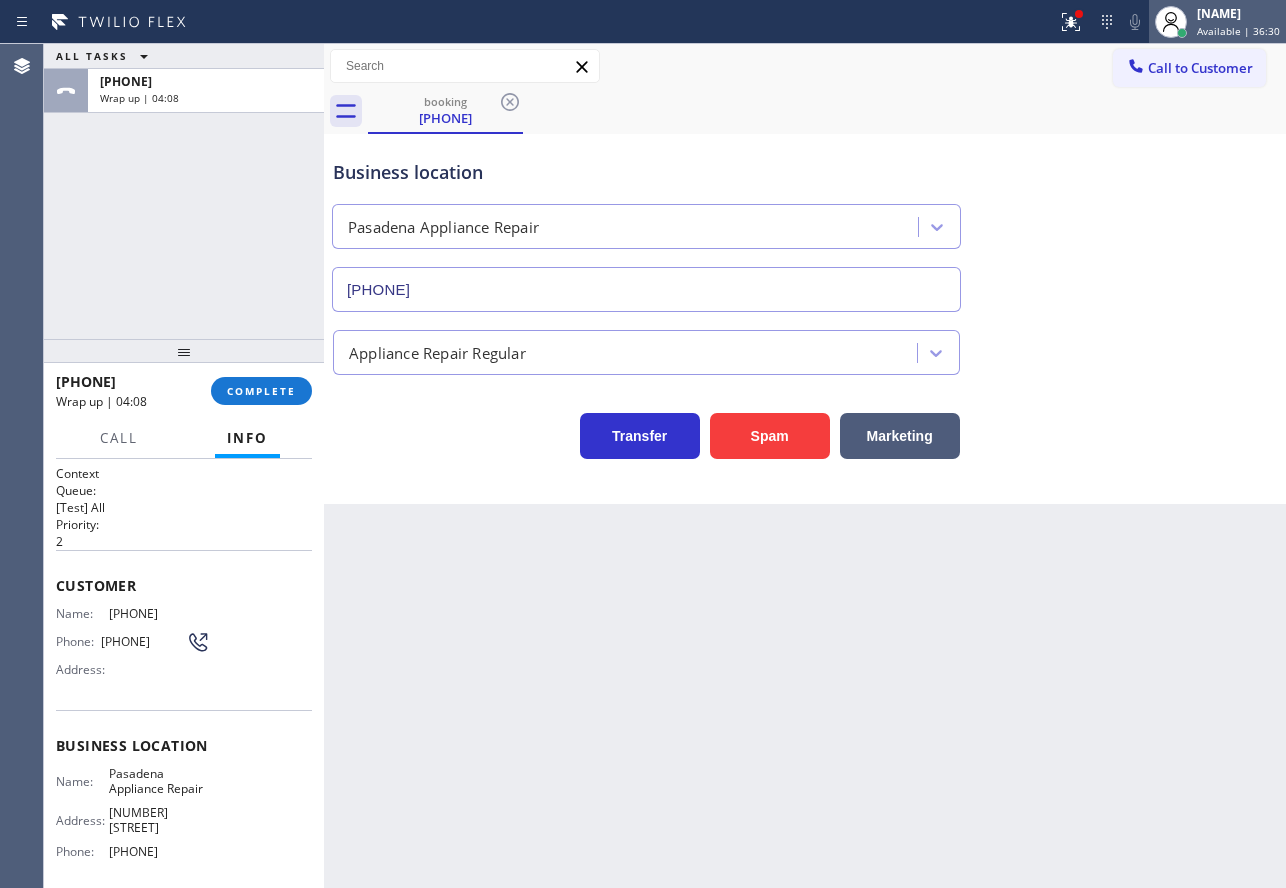 click on "Available | 36:30" at bounding box center [1238, 31] 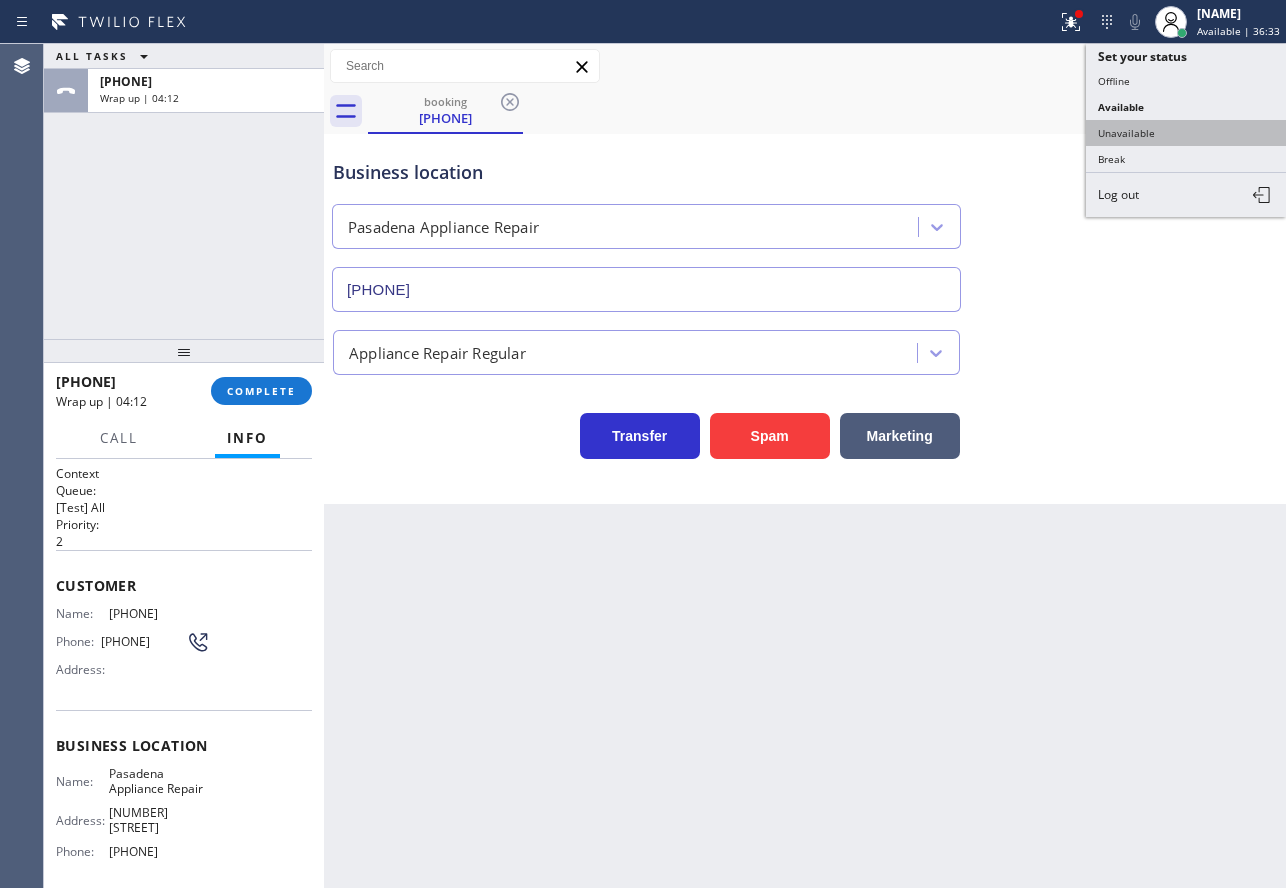 click on "Unavailable" at bounding box center (1186, 133) 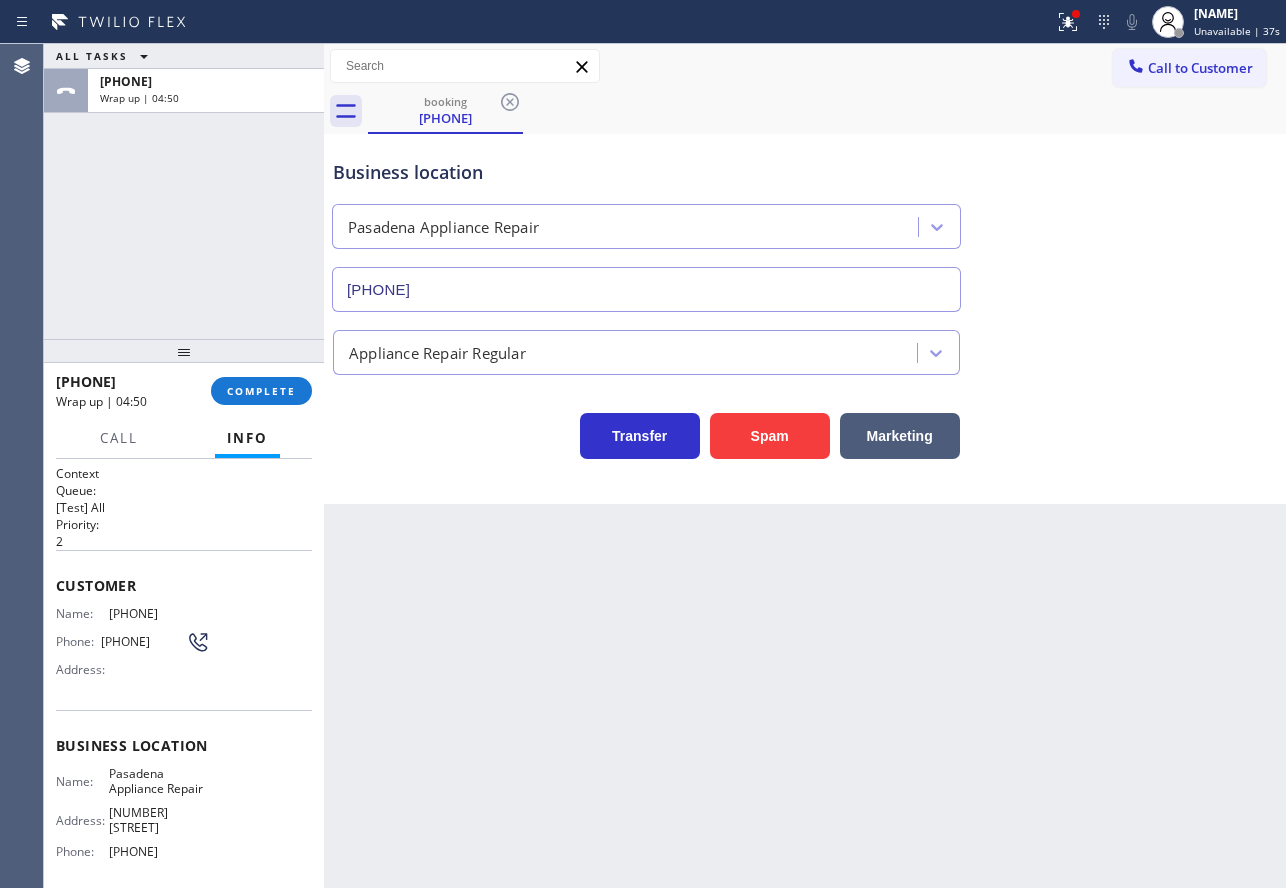click on "Appliance Repair Regular" at bounding box center [805, 348] 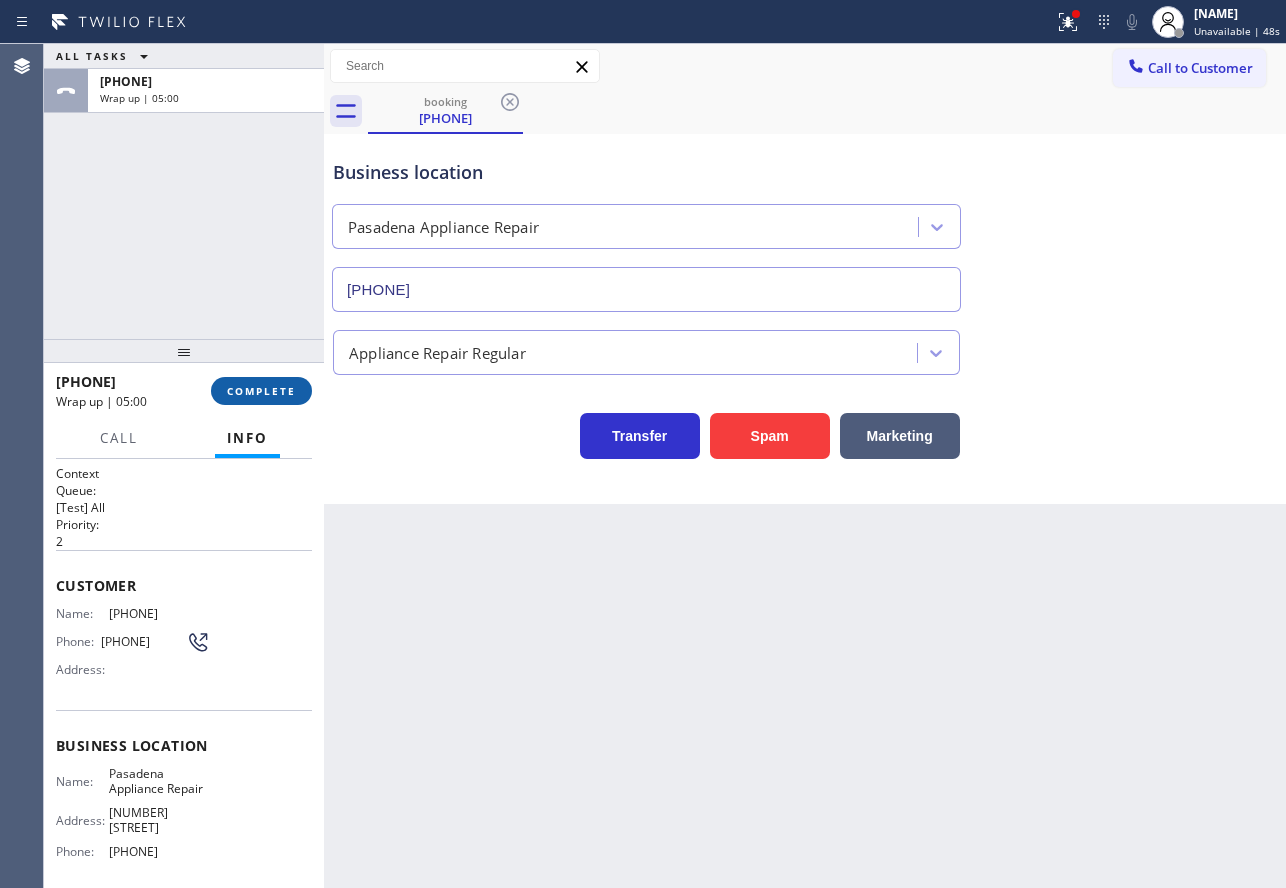 click on "COMPLETE" at bounding box center (261, 391) 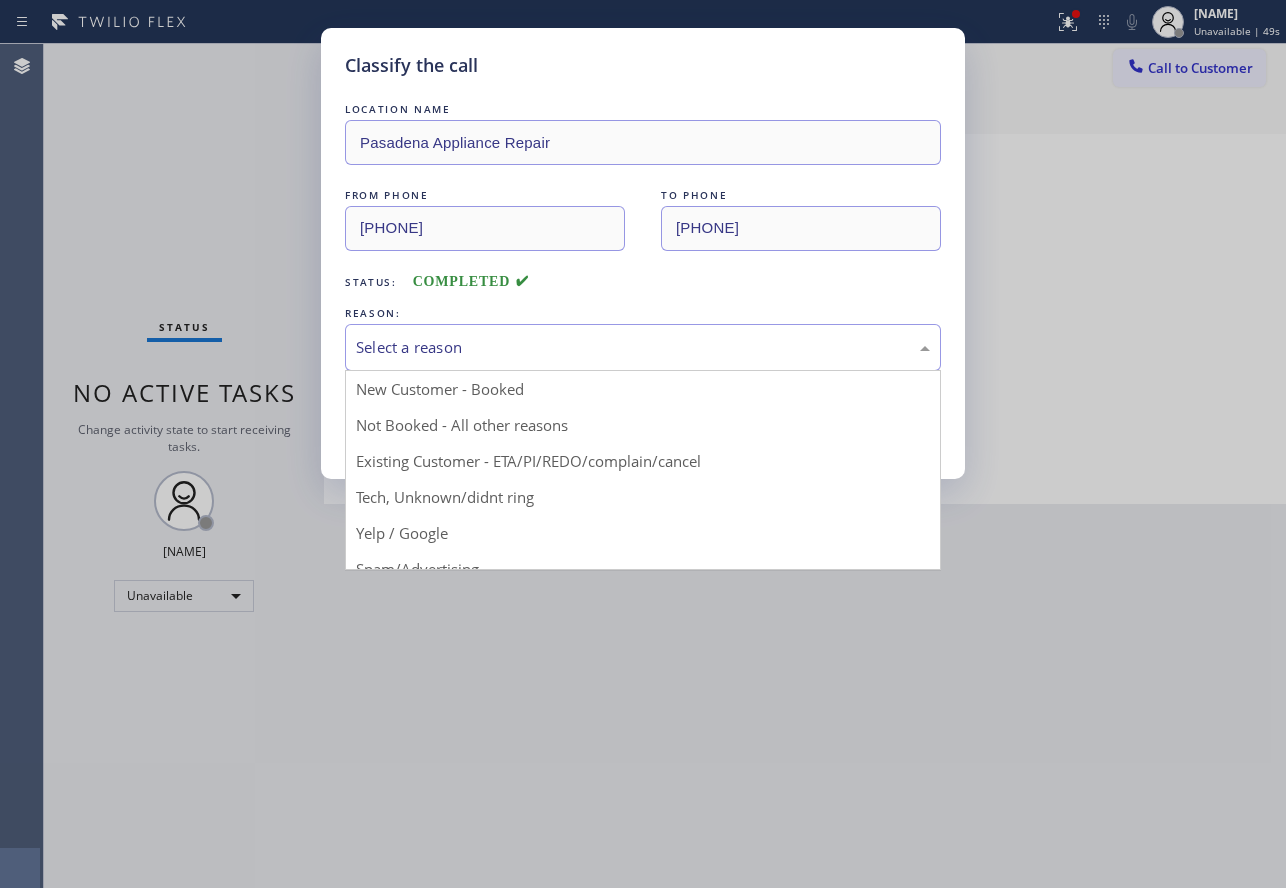 click on "Select a reason" at bounding box center [643, 347] 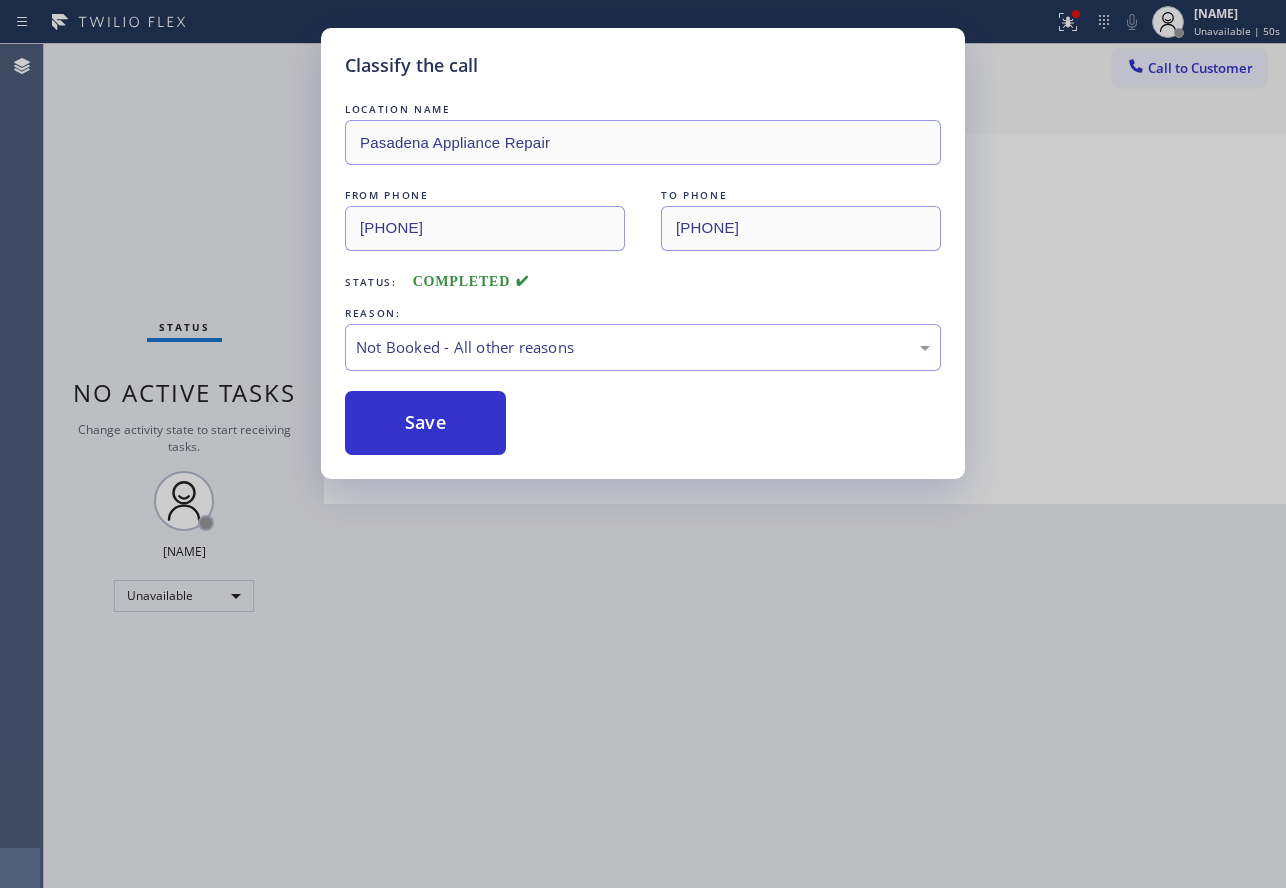 click on "Save" at bounding box center (425, 423) 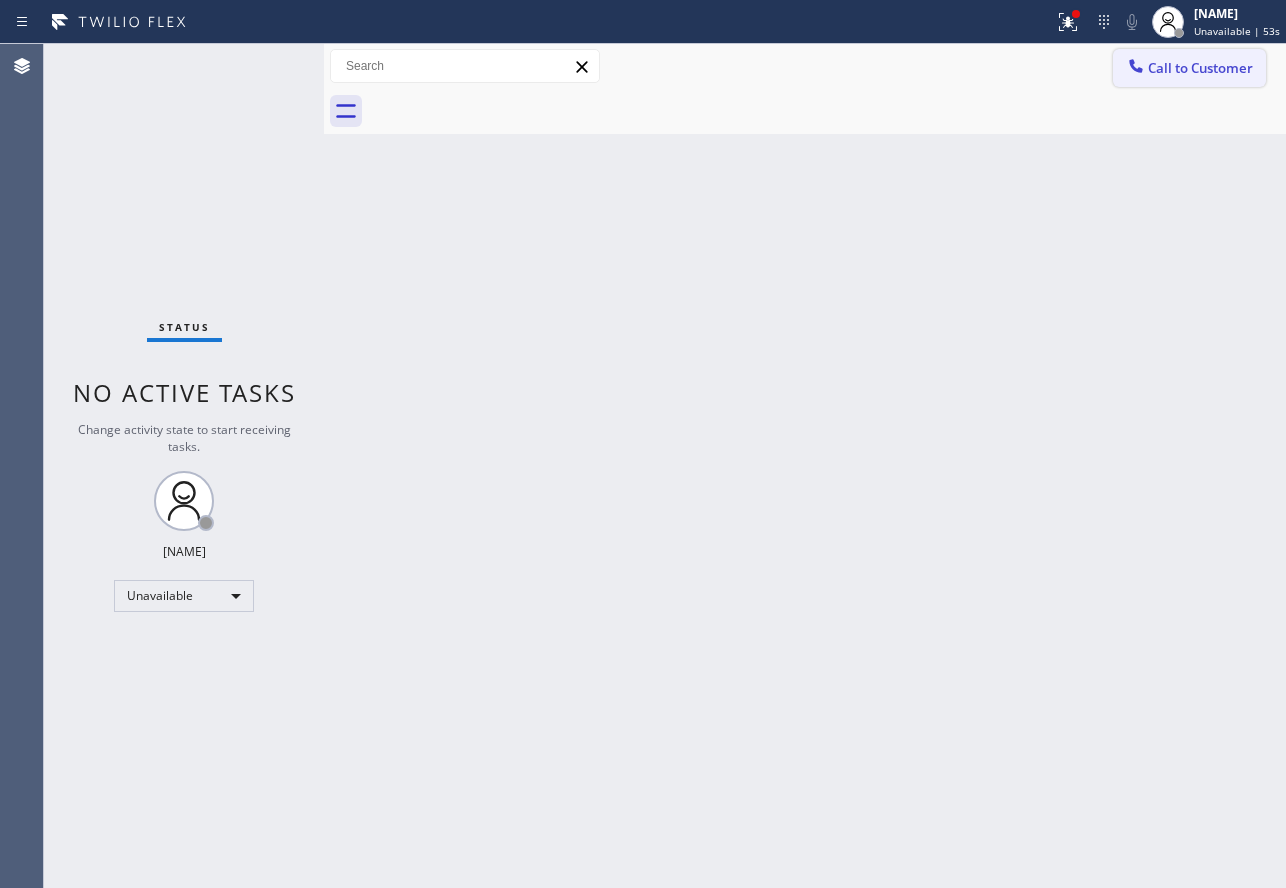 click 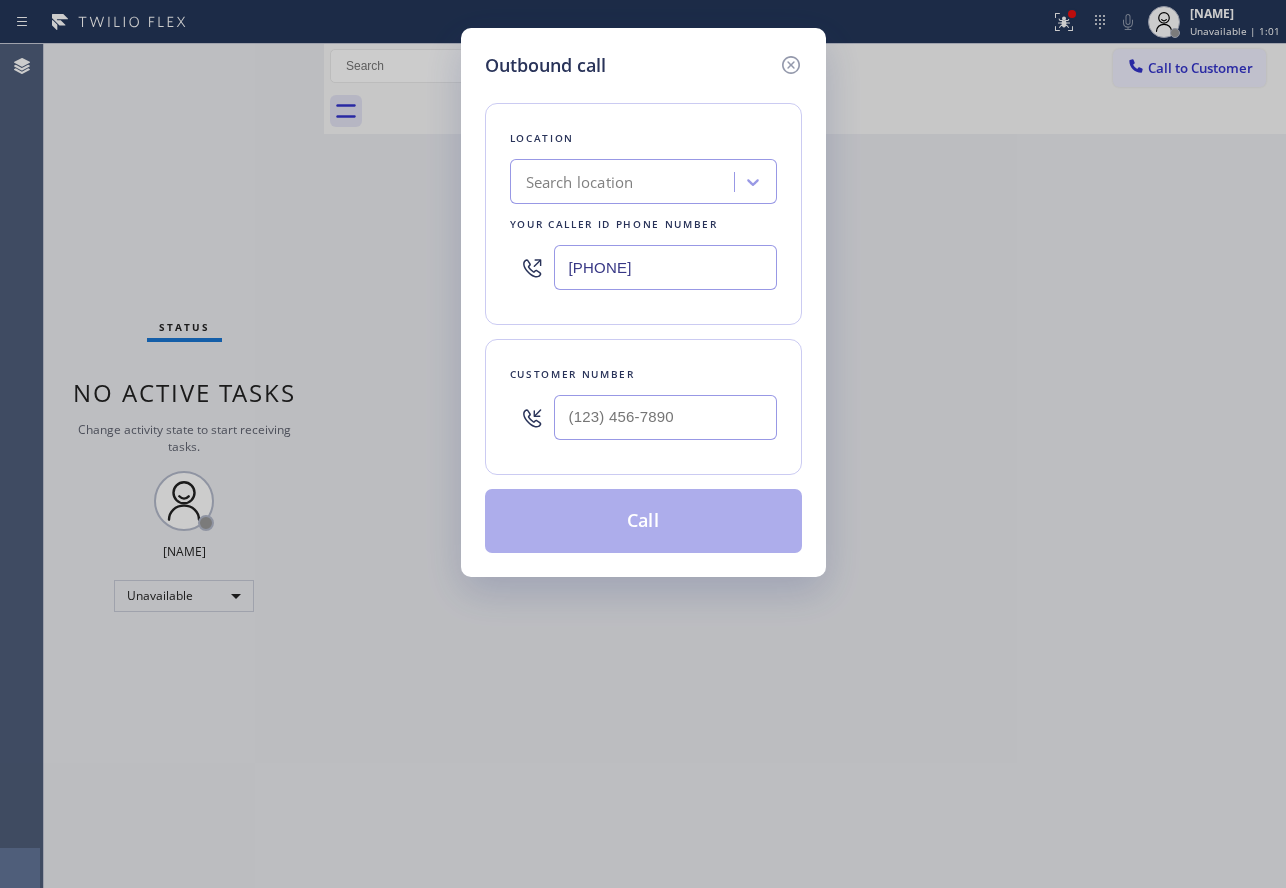 click on "Search location" at bounding box center [625, 182] 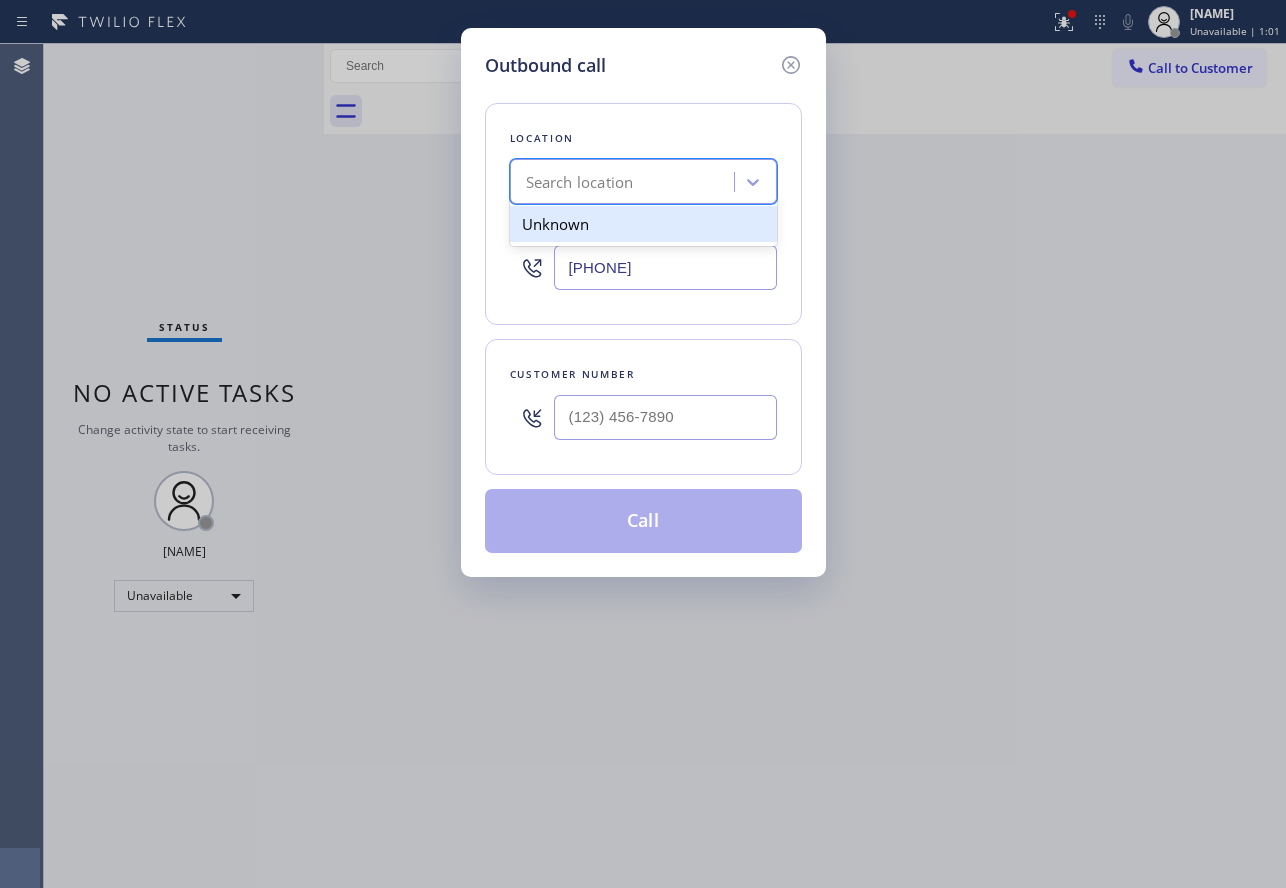 paste on "American Service Alliance Alhambra" 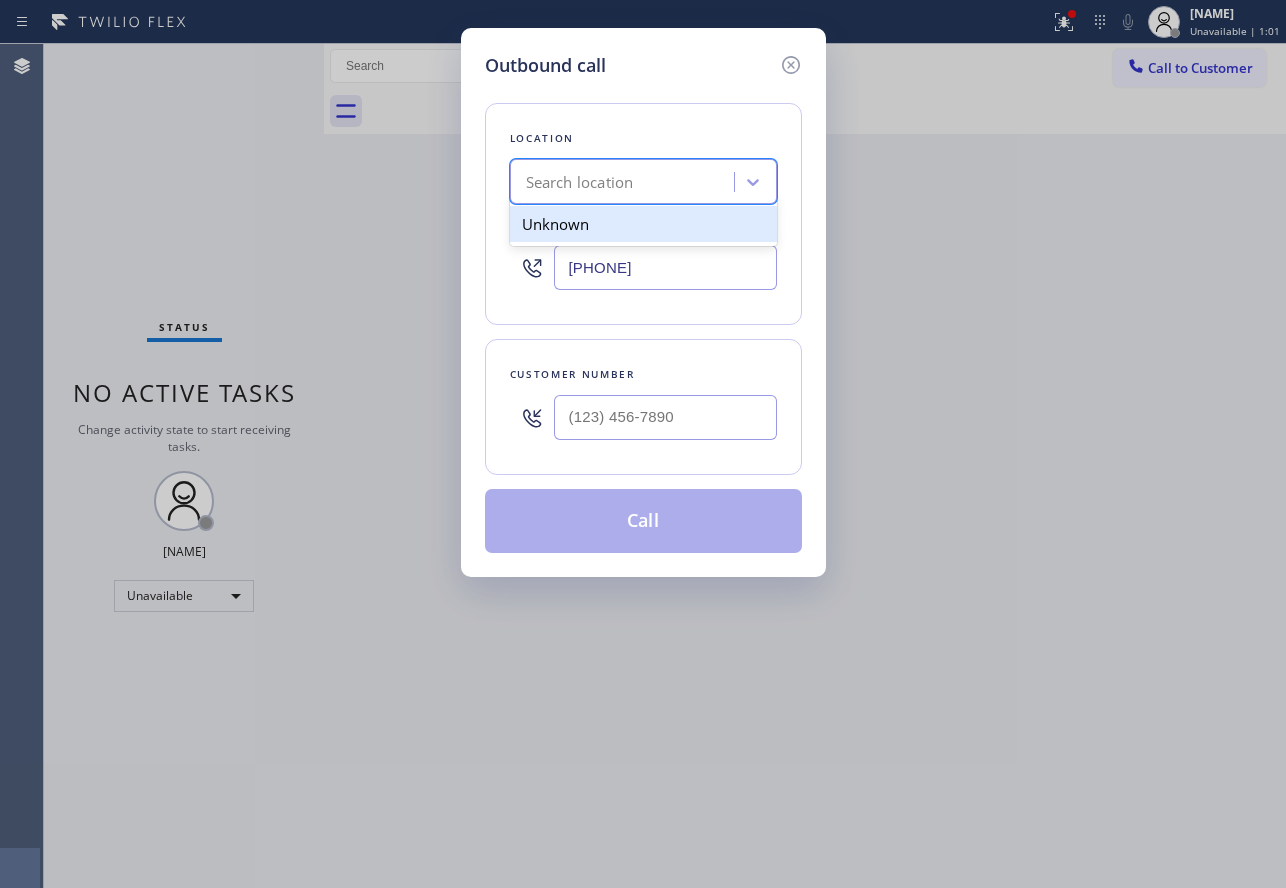 type on "American Service Alliance Alhambra" 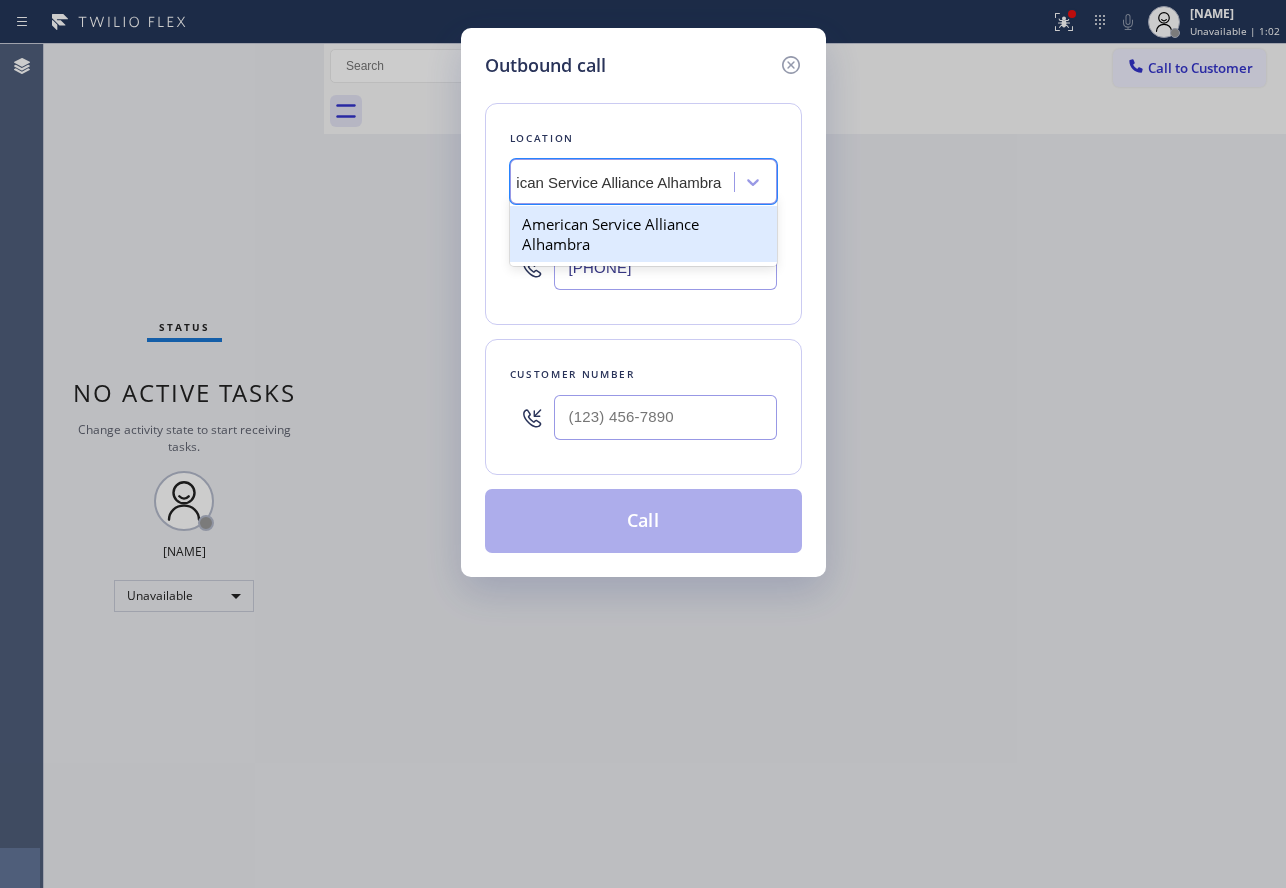 click on "American Service Alliance Alhambra" at bounding box center (643, 234) 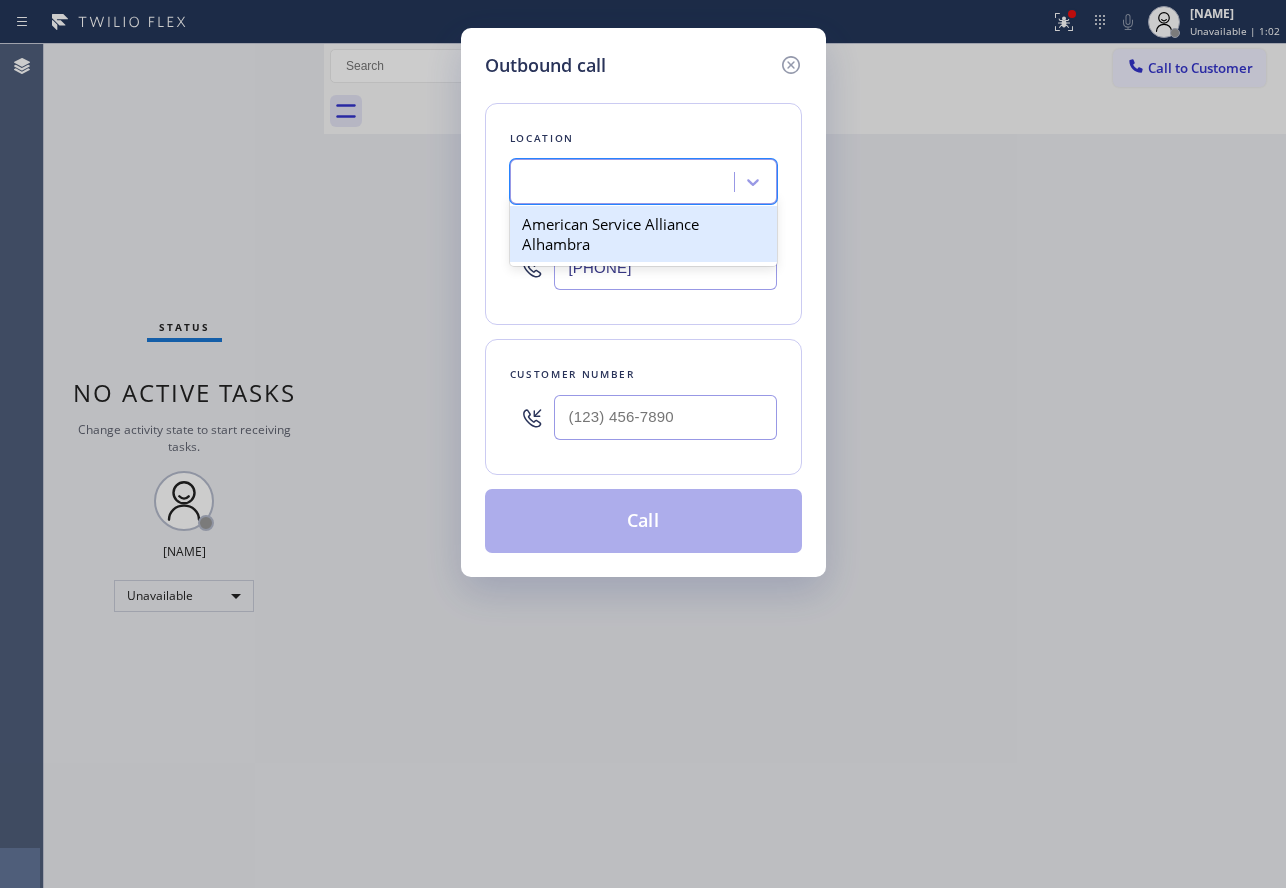 scroll, scrollTop: 0, scrollLeft: 2, axis: horizontal 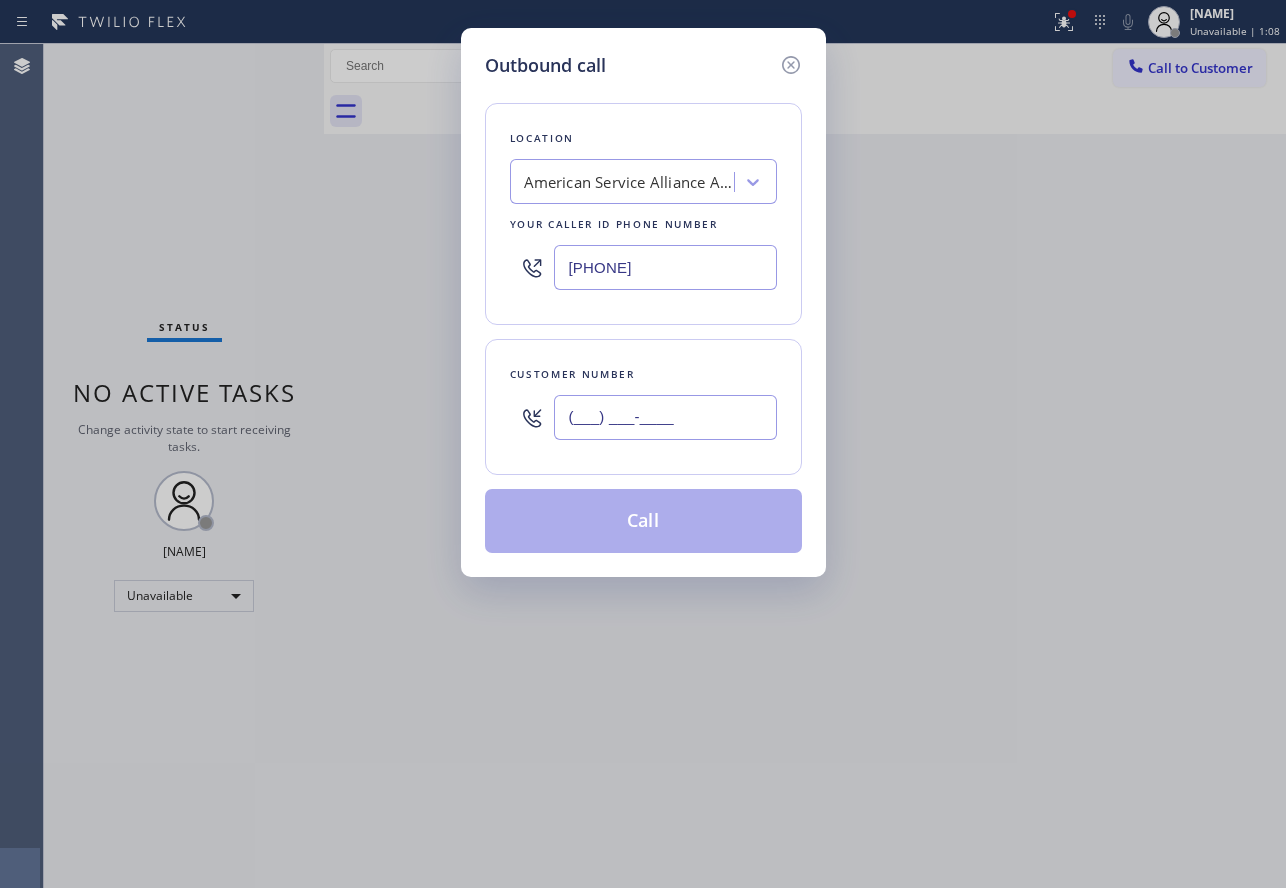 click on "(___) ___-____" at bounding box center (665, 417) 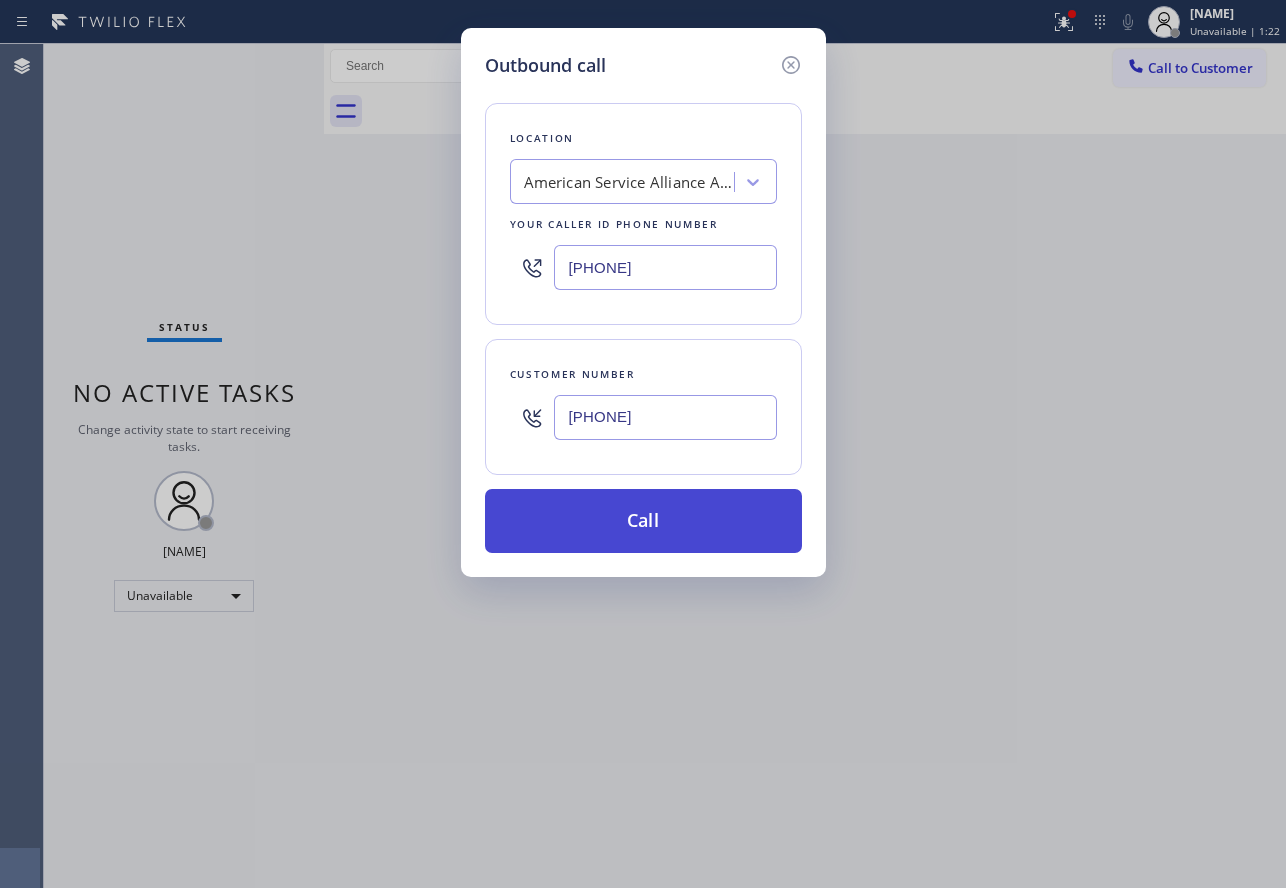 type on "[PHONE]" 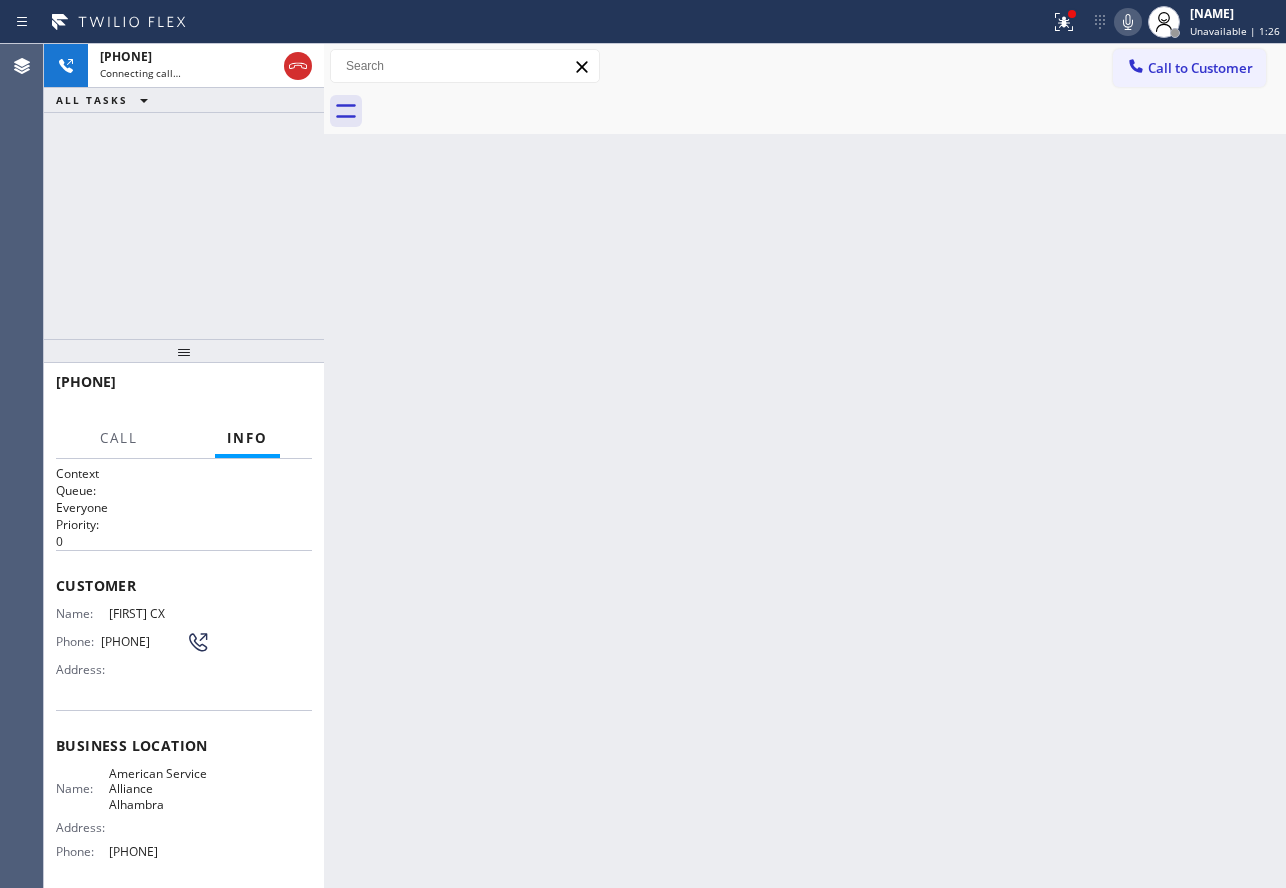 click 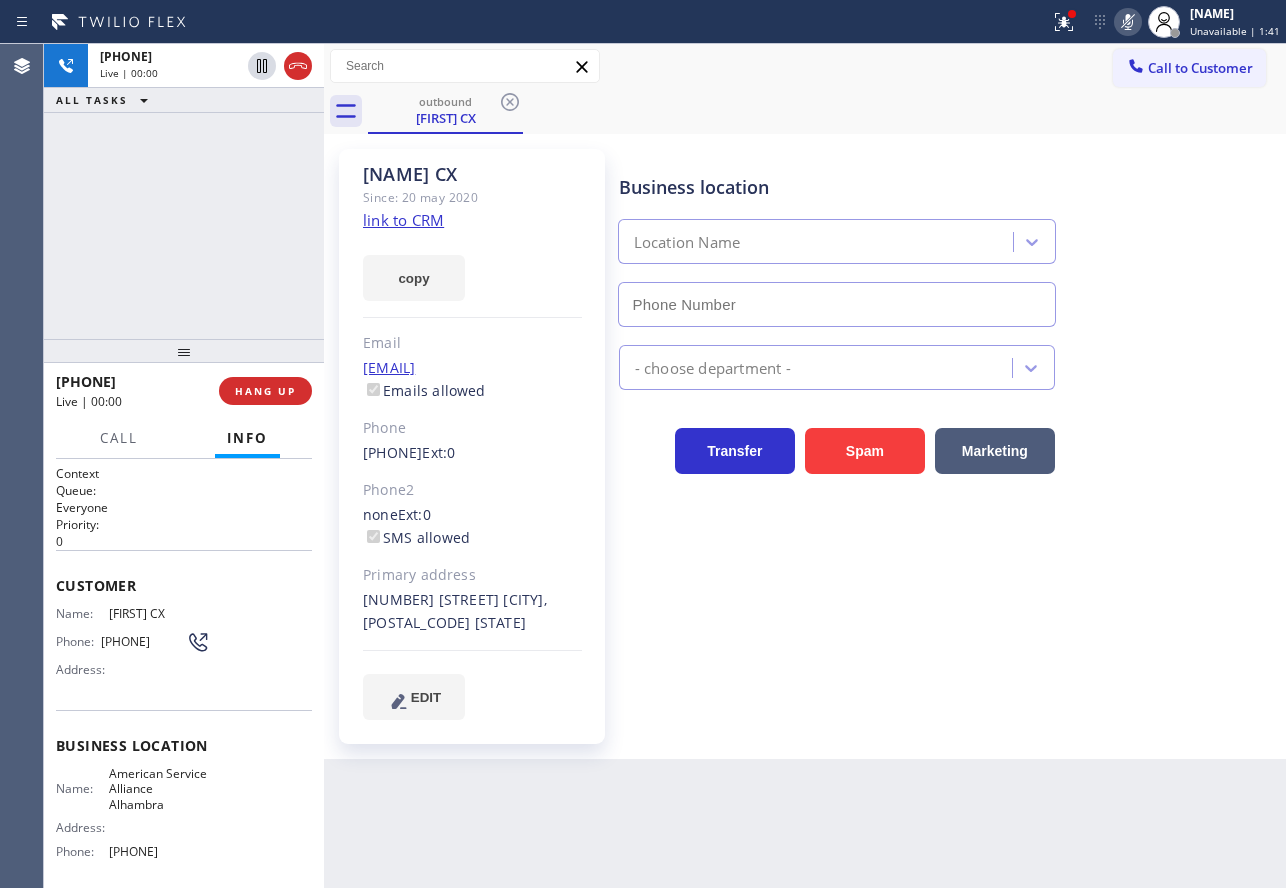 click 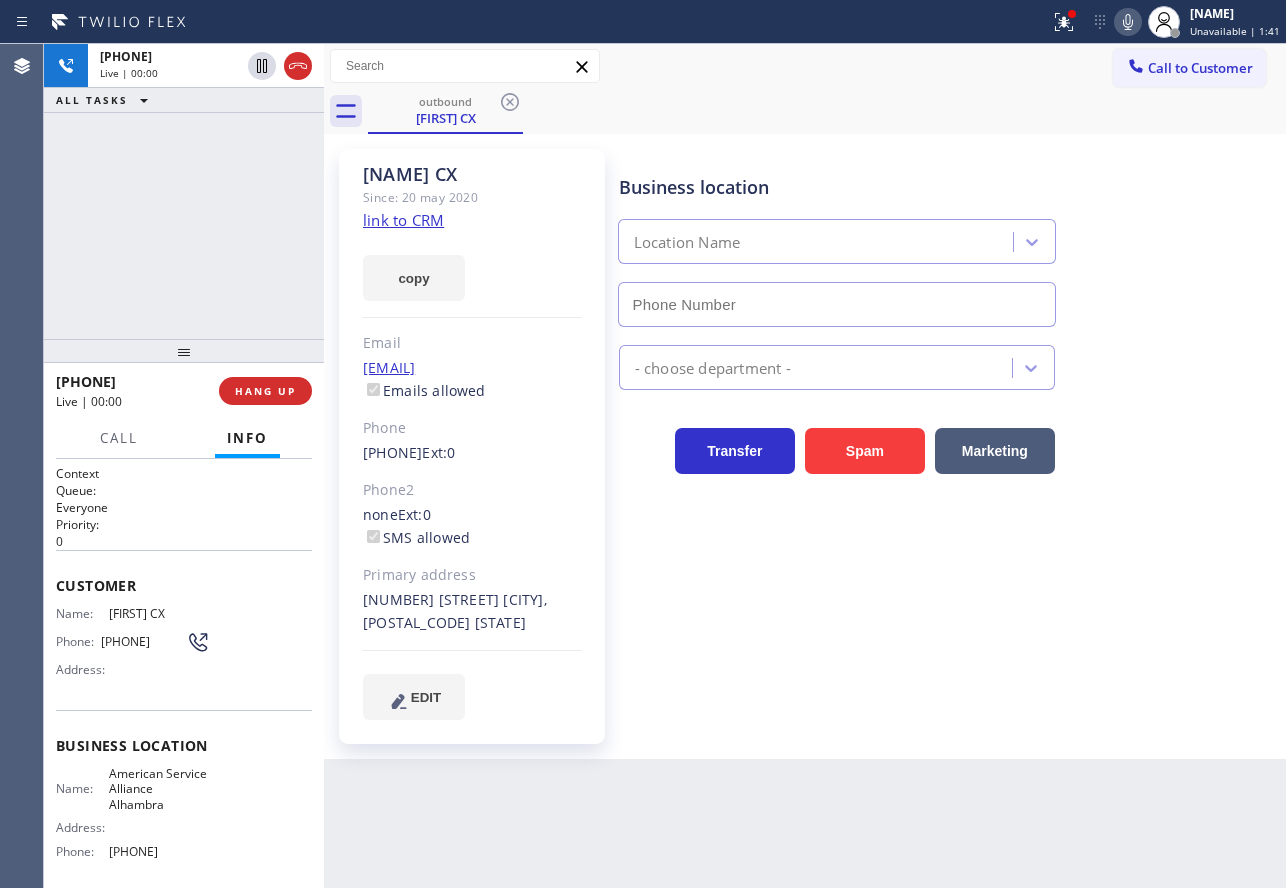 type on "[PHONE]" 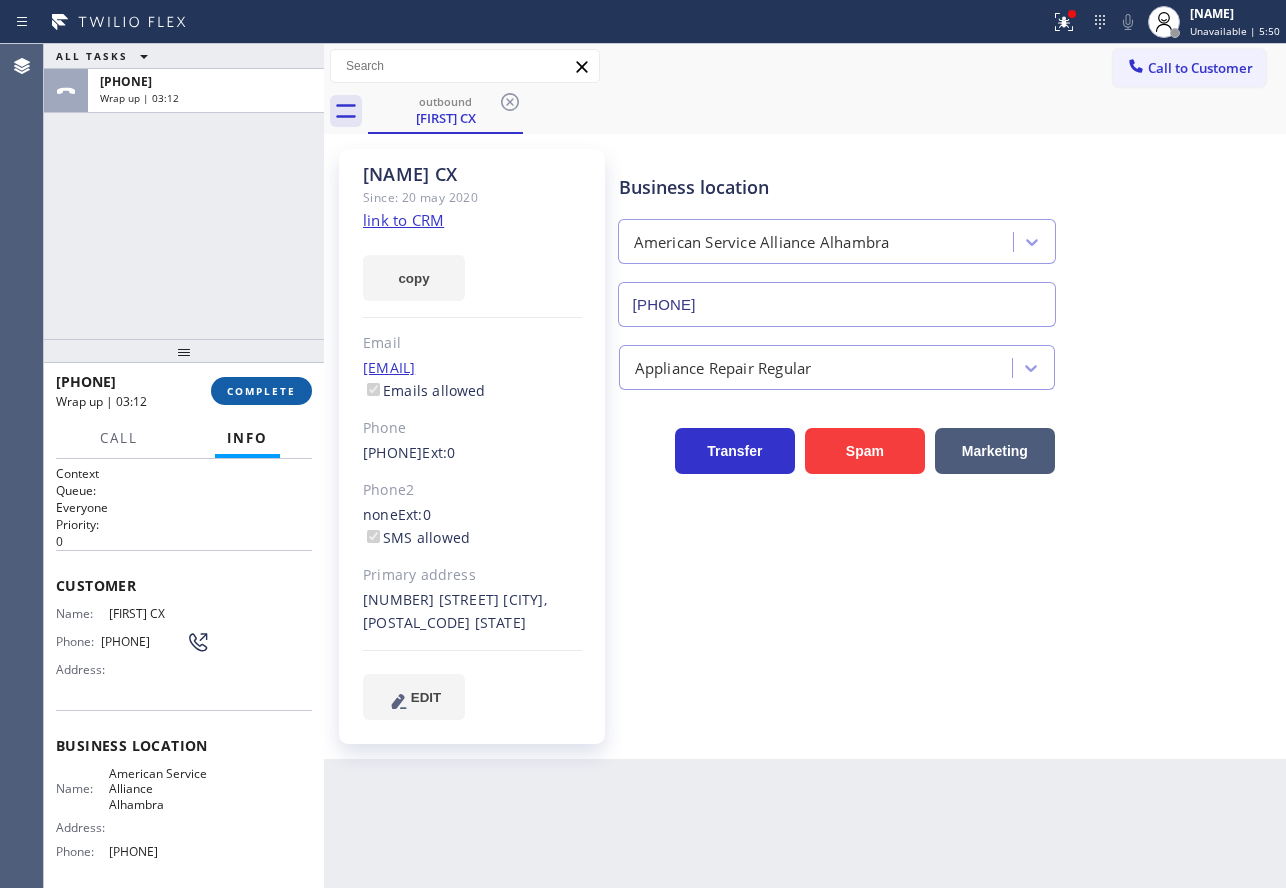 click on "COMPLETE" at bounding box center (261, 391) 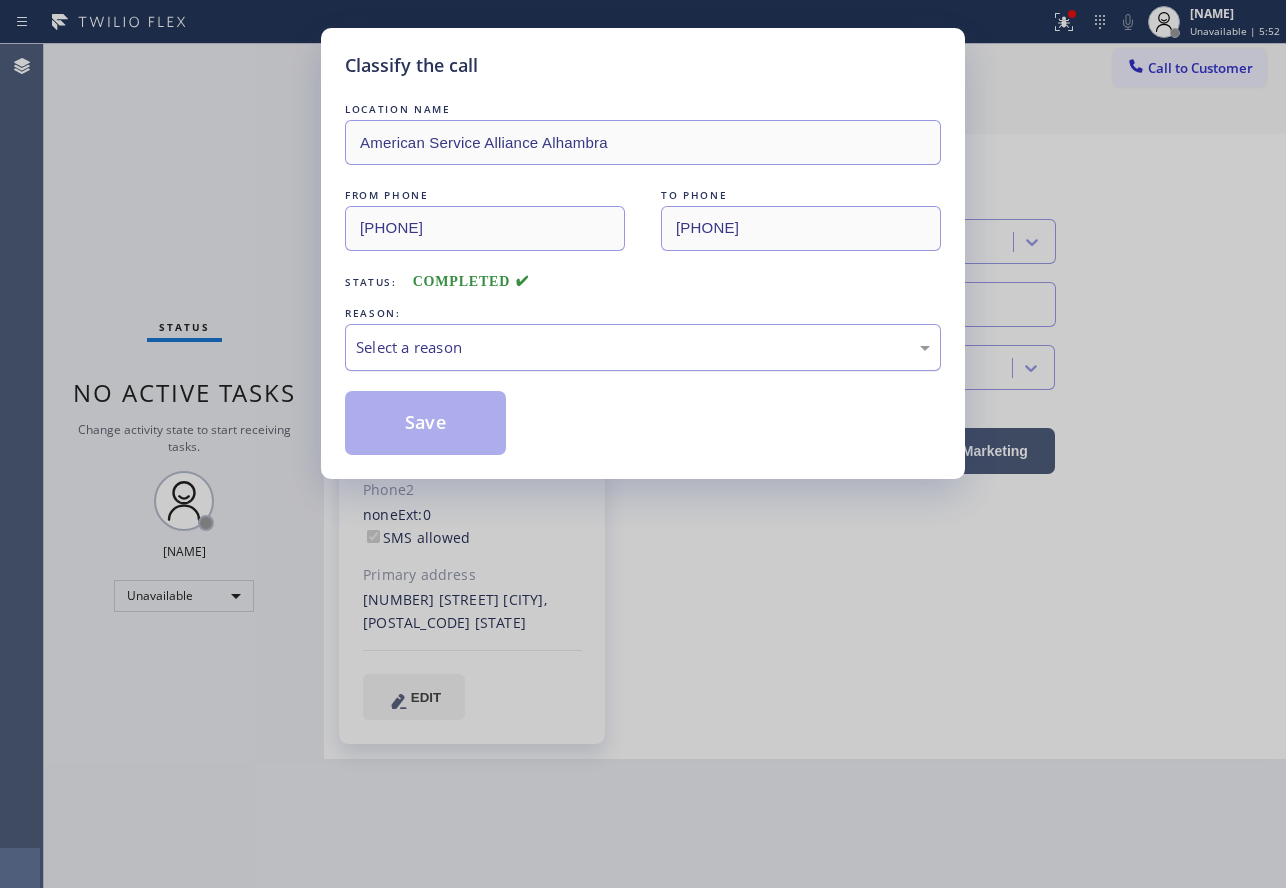 click on "Select a reason" at bounding box center [643, 347] 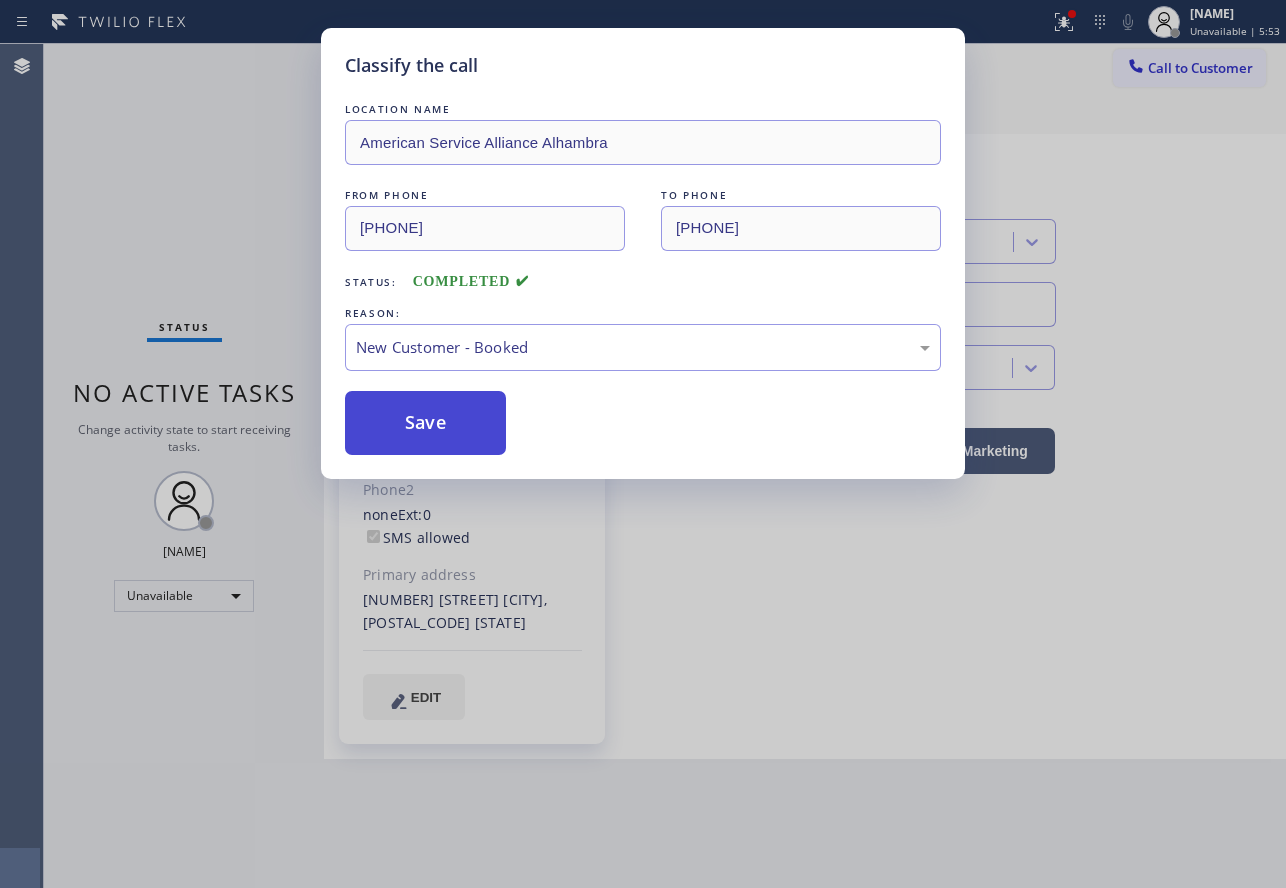 click on "Save" at bounding box center (425, 423) 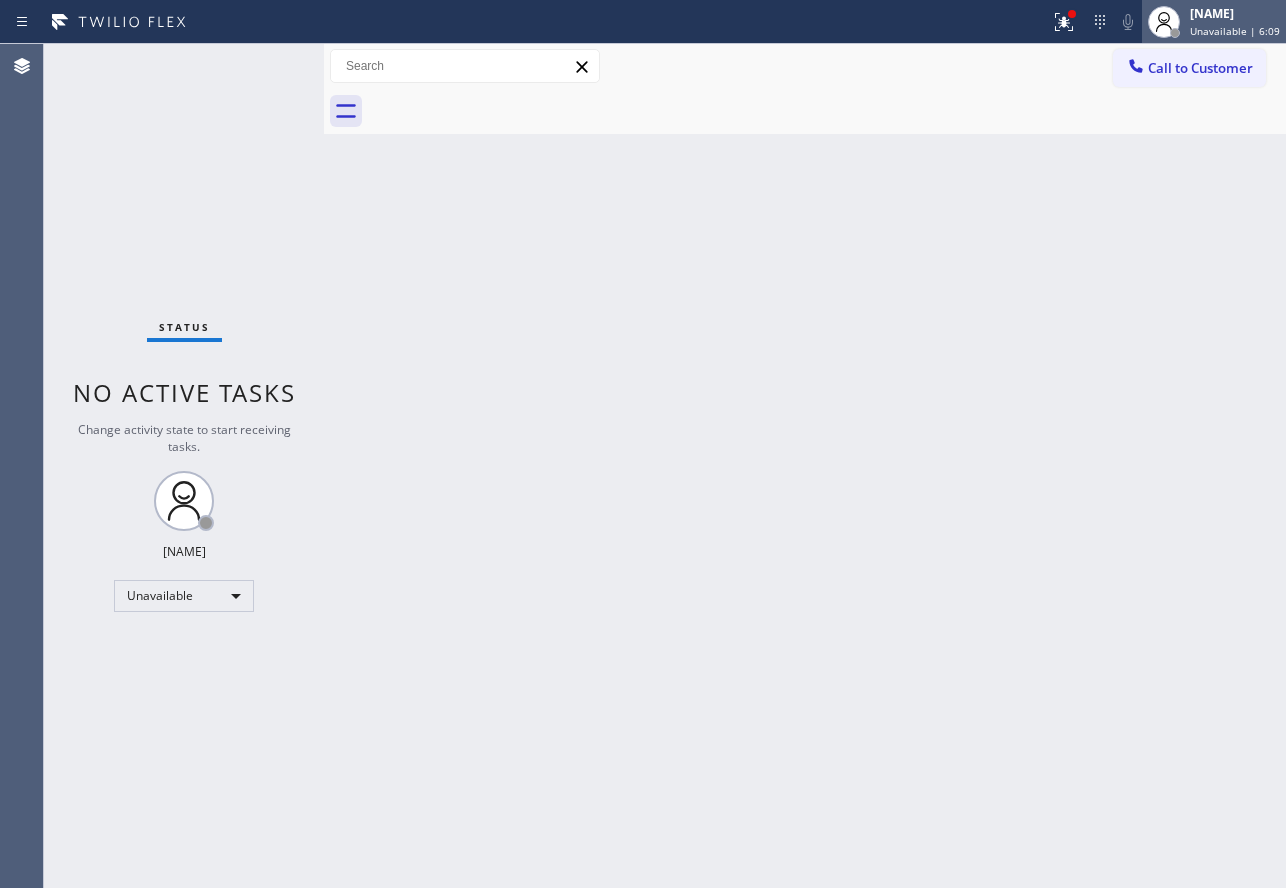 click on "[NAME]" at bounding box center (1235, 13) 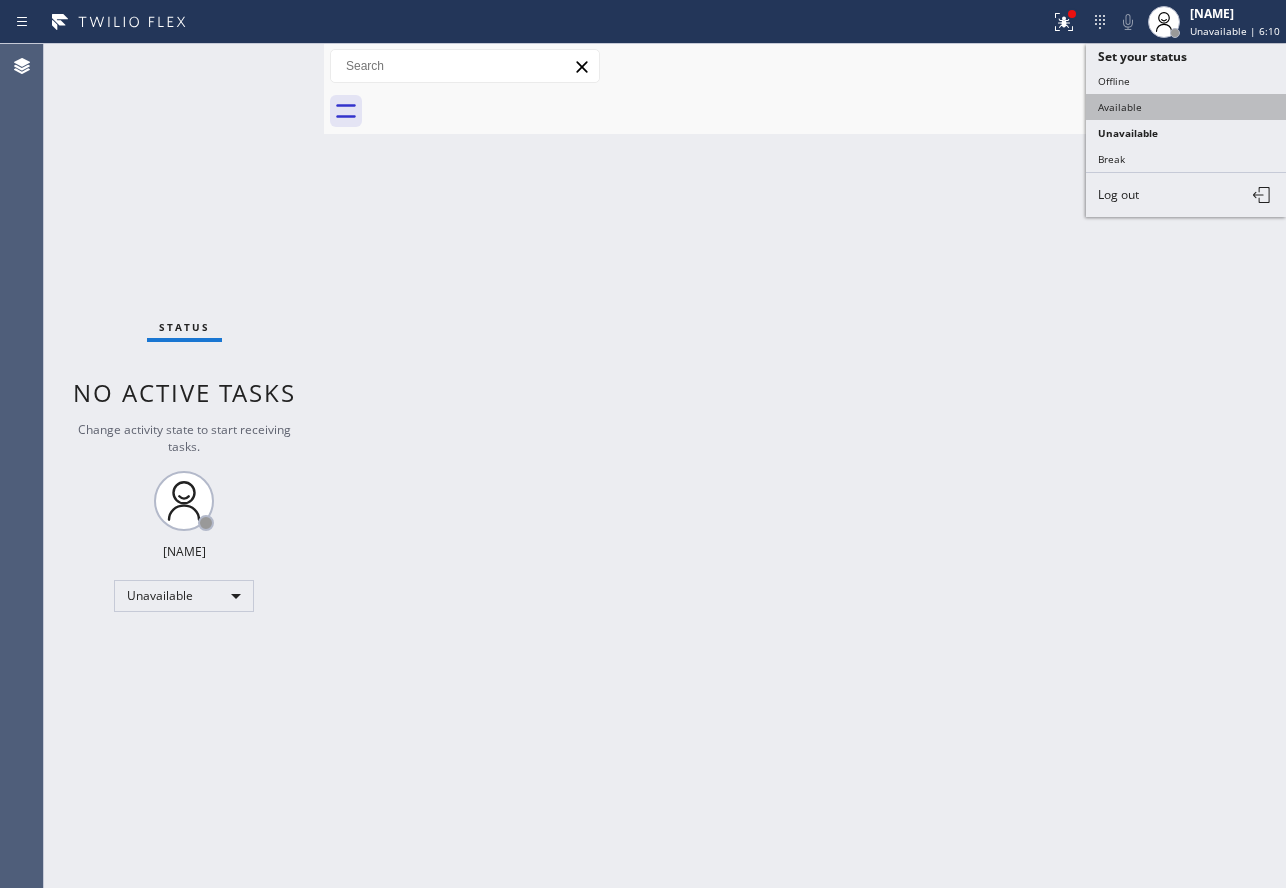click on "Available" at bounding box center (1186, 107) 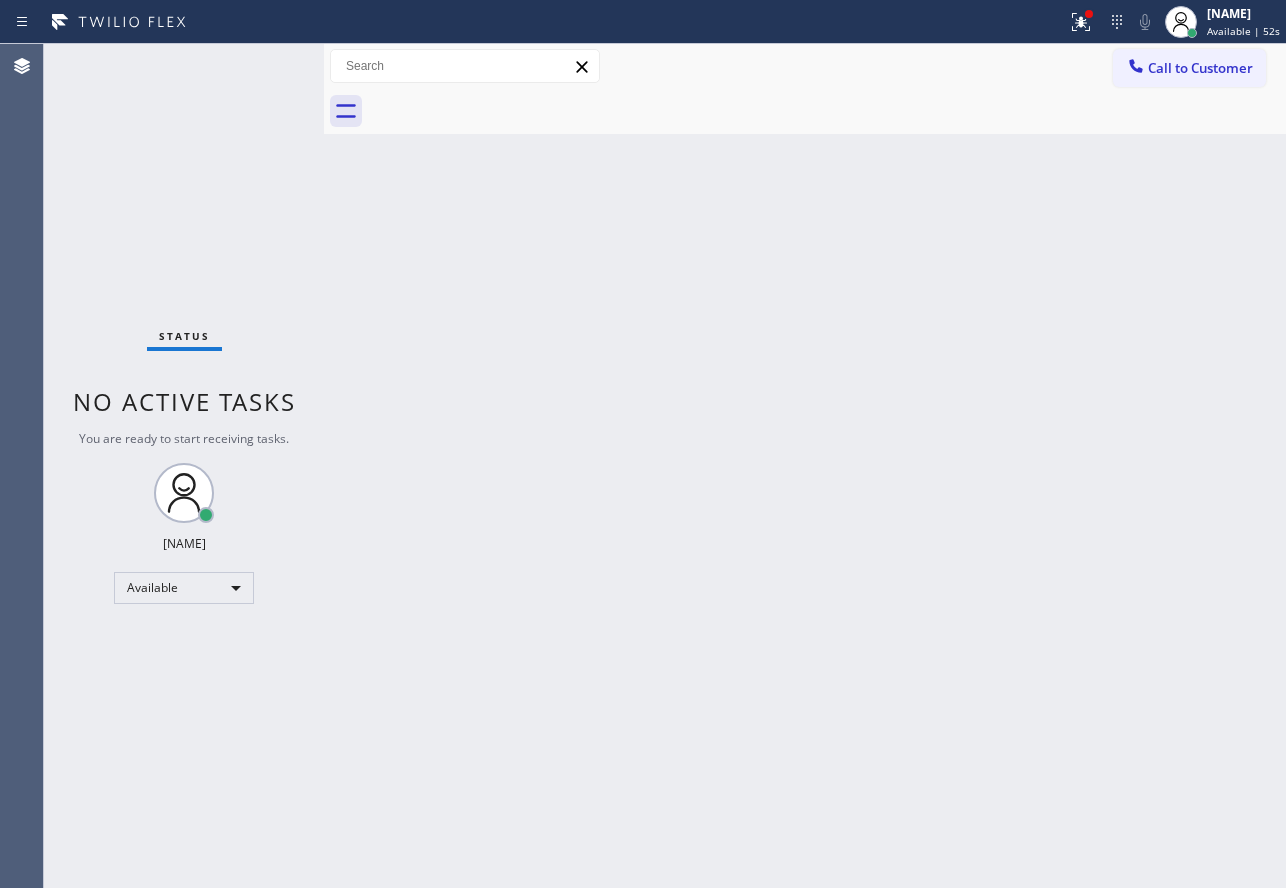 click on "American Service Alliance [CITY] [PHONE] Customer number [PHONE] Call" at bounding box center [805, 466] 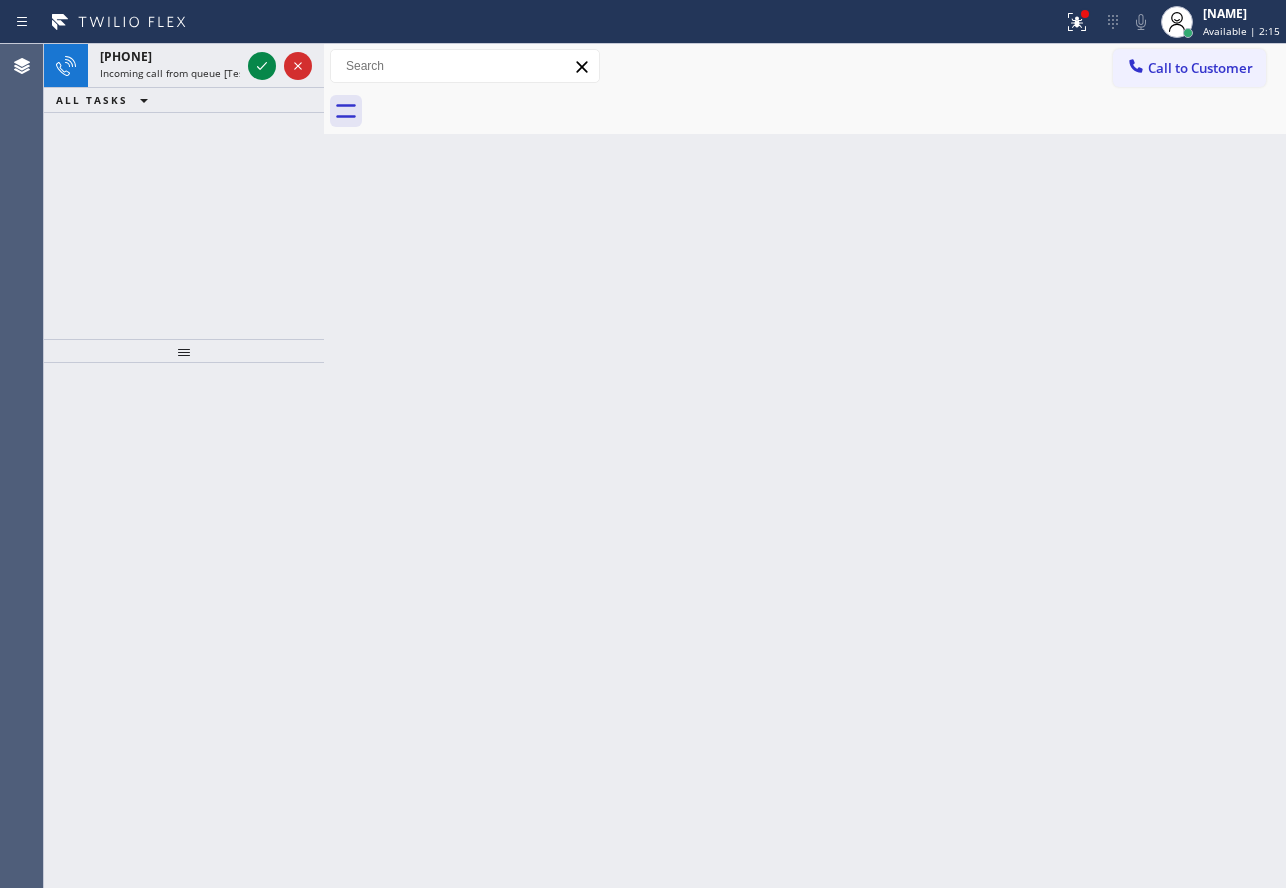 click 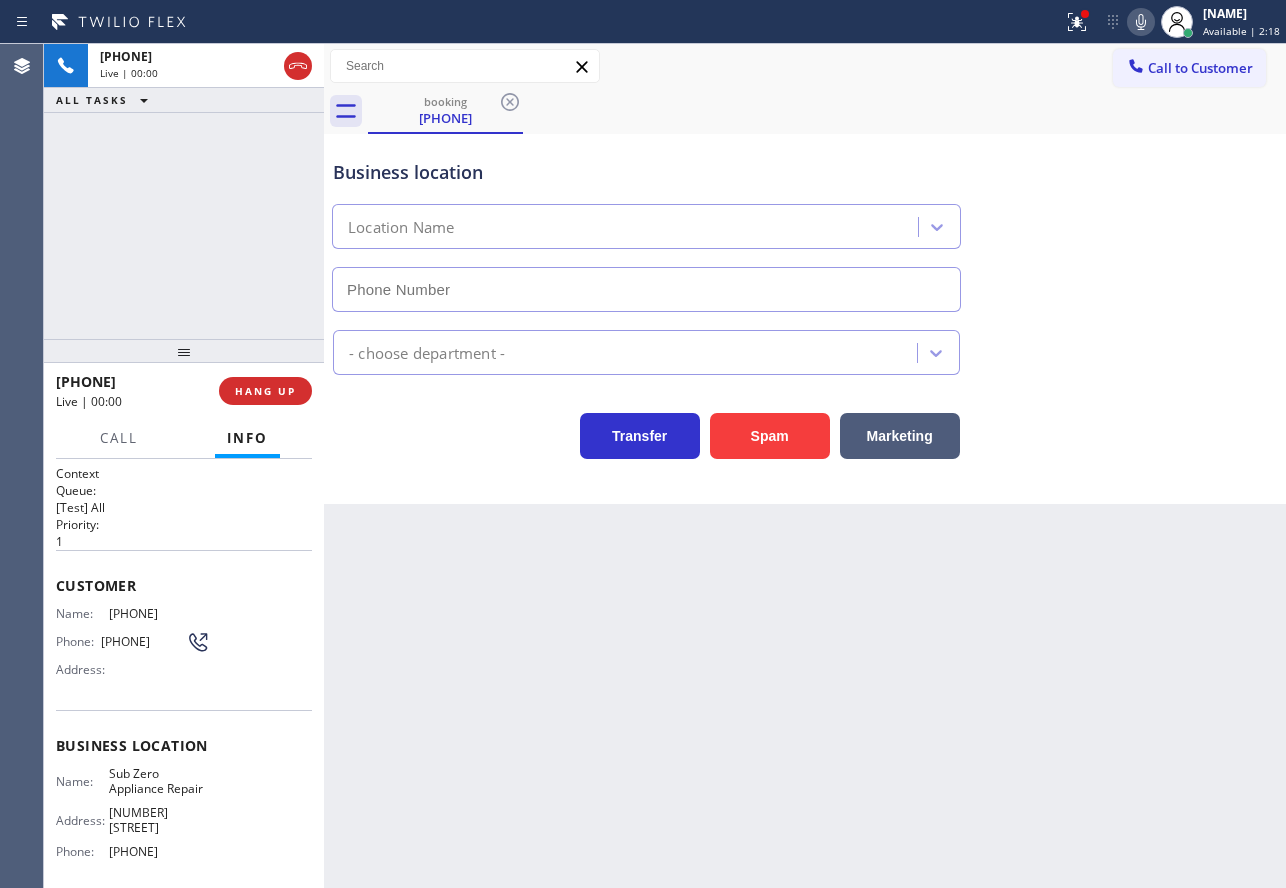 type on "[PHONE]" 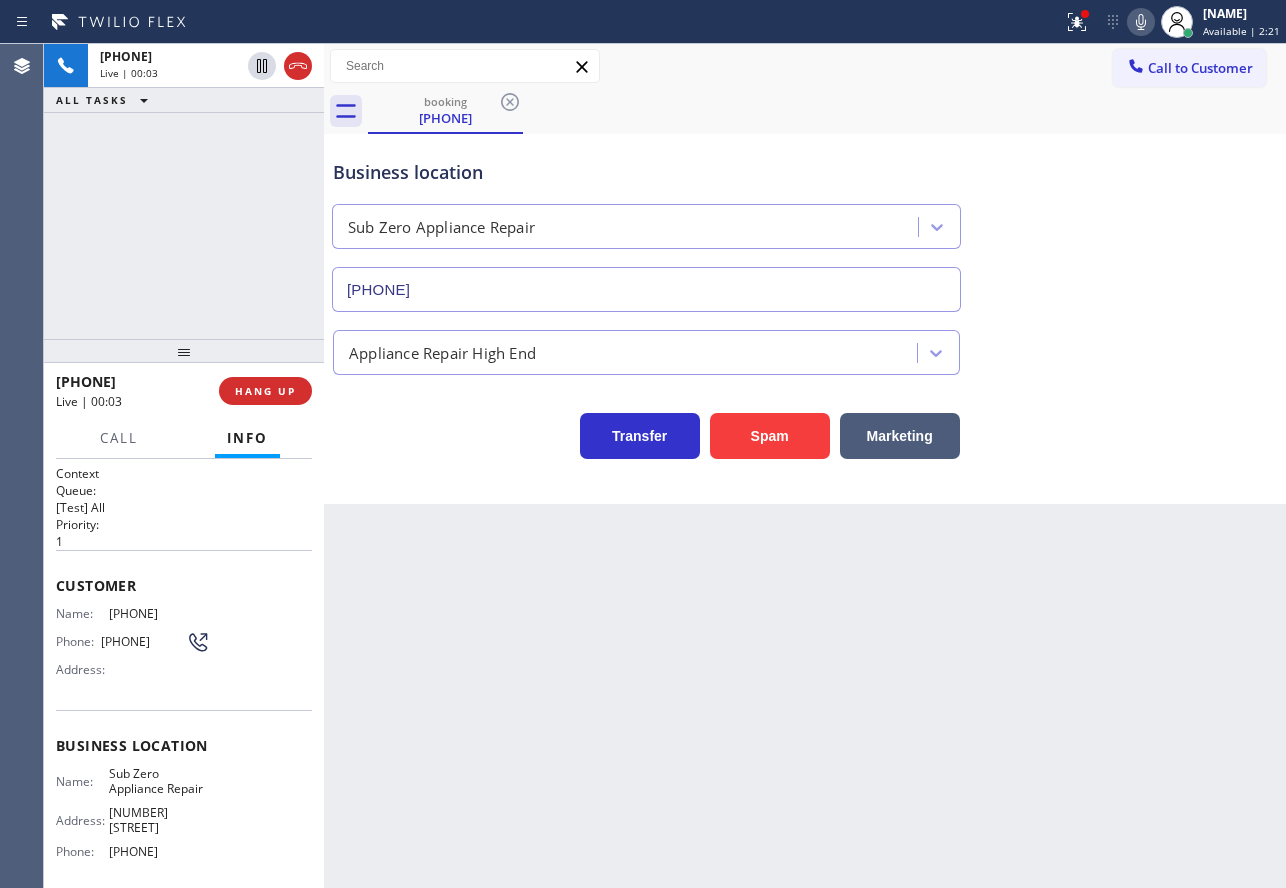click 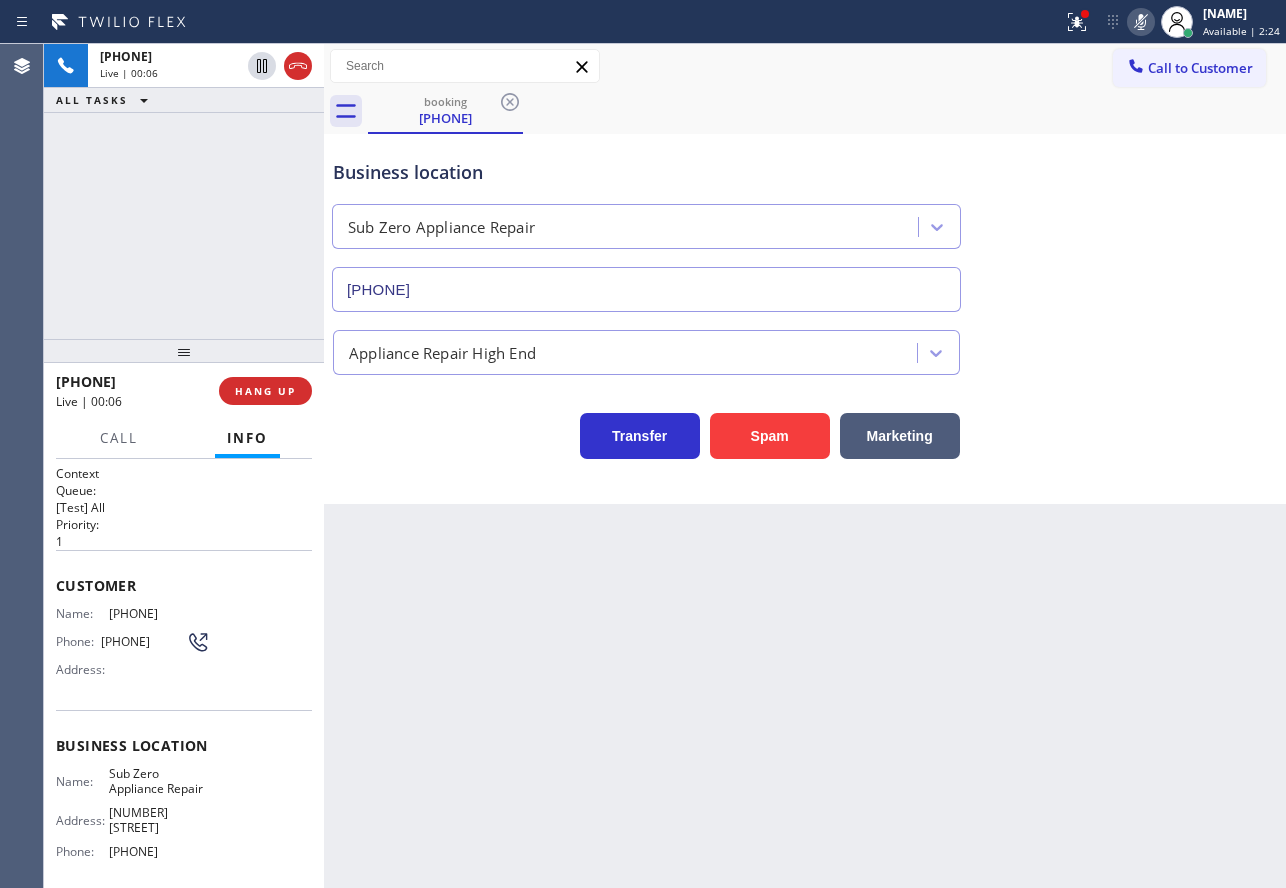 click 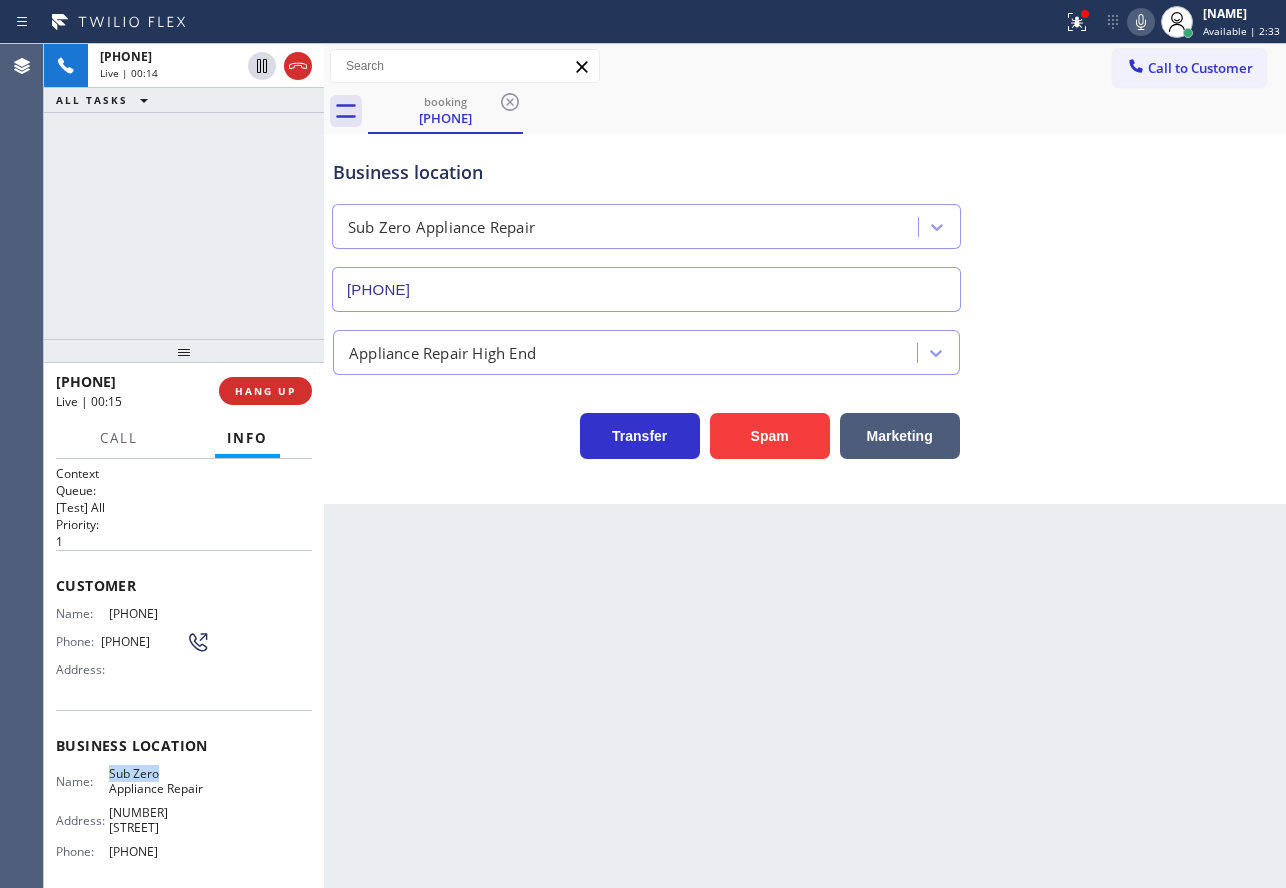 drag, startPoint x: 101, startPoint y: 784, endPoint x: 168, endPoint y: 778, distance: 67.26812 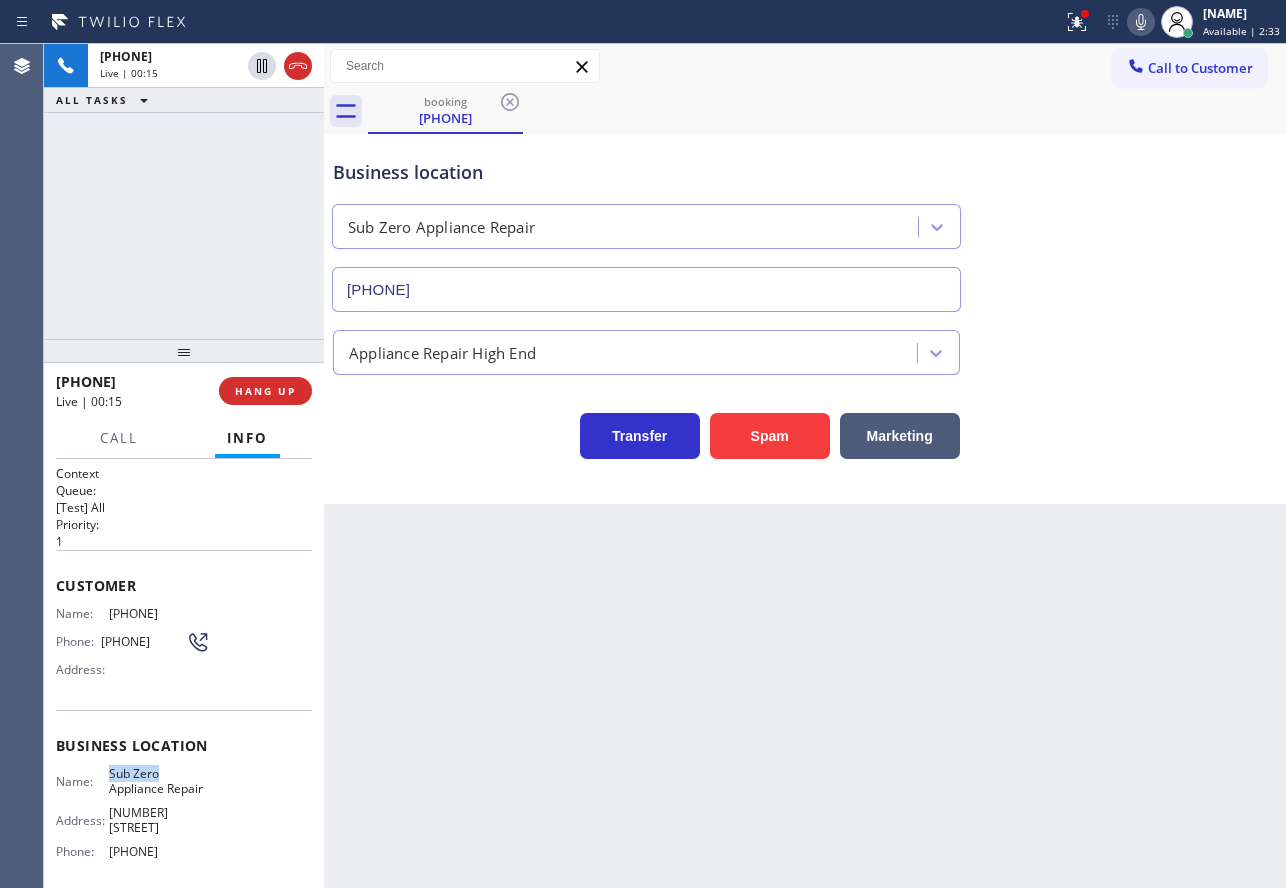 copy on "Sub Zero" 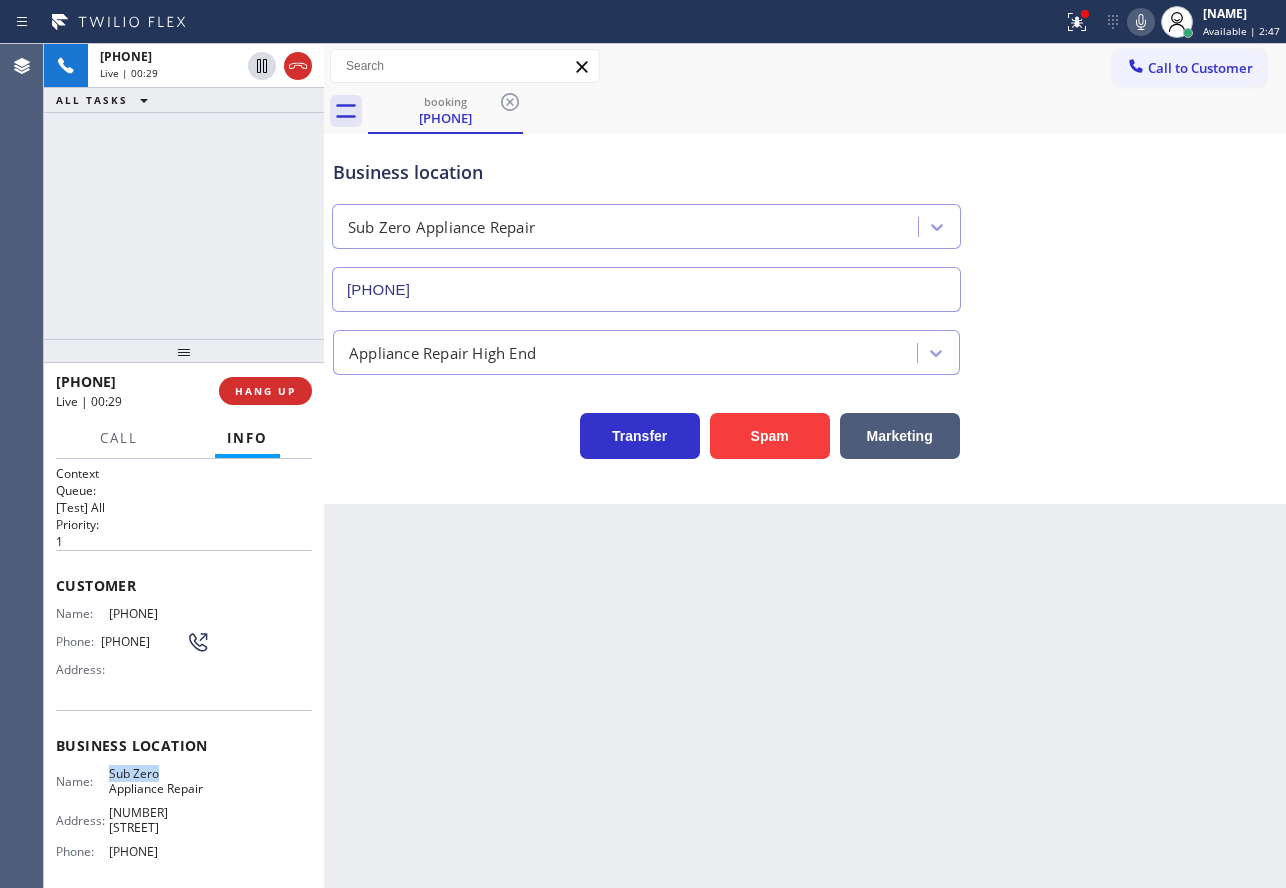 click 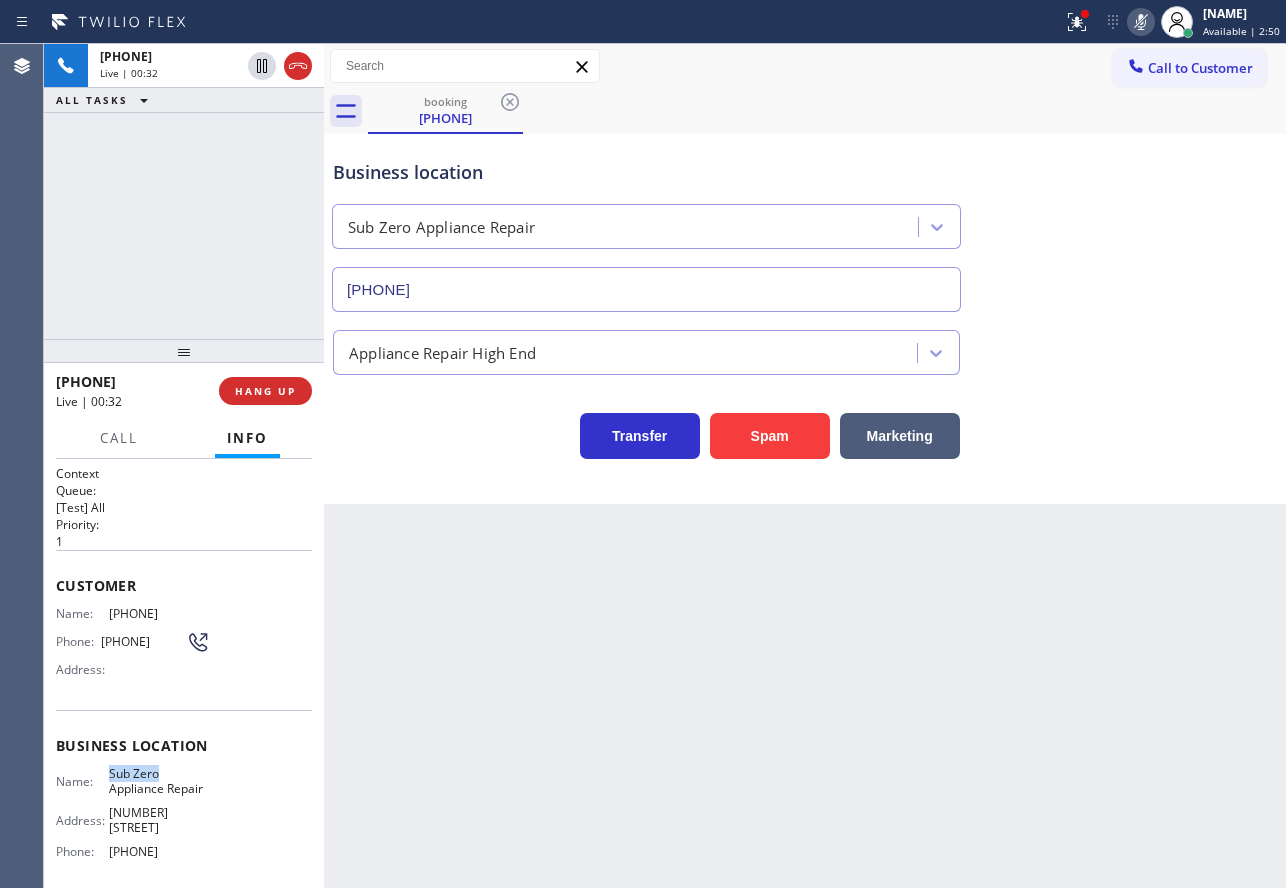 click 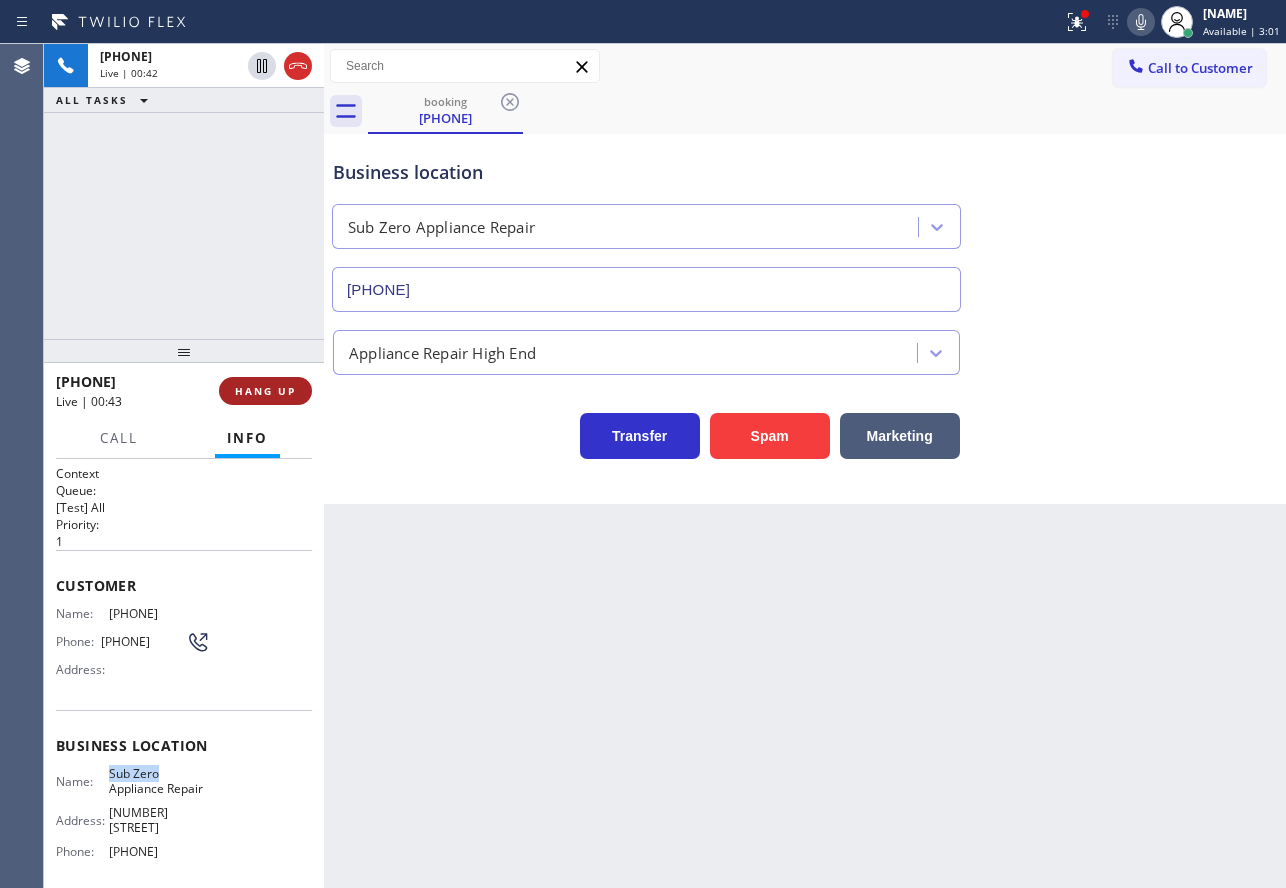 click on "HANG UP" at bounding box center [265, 391] 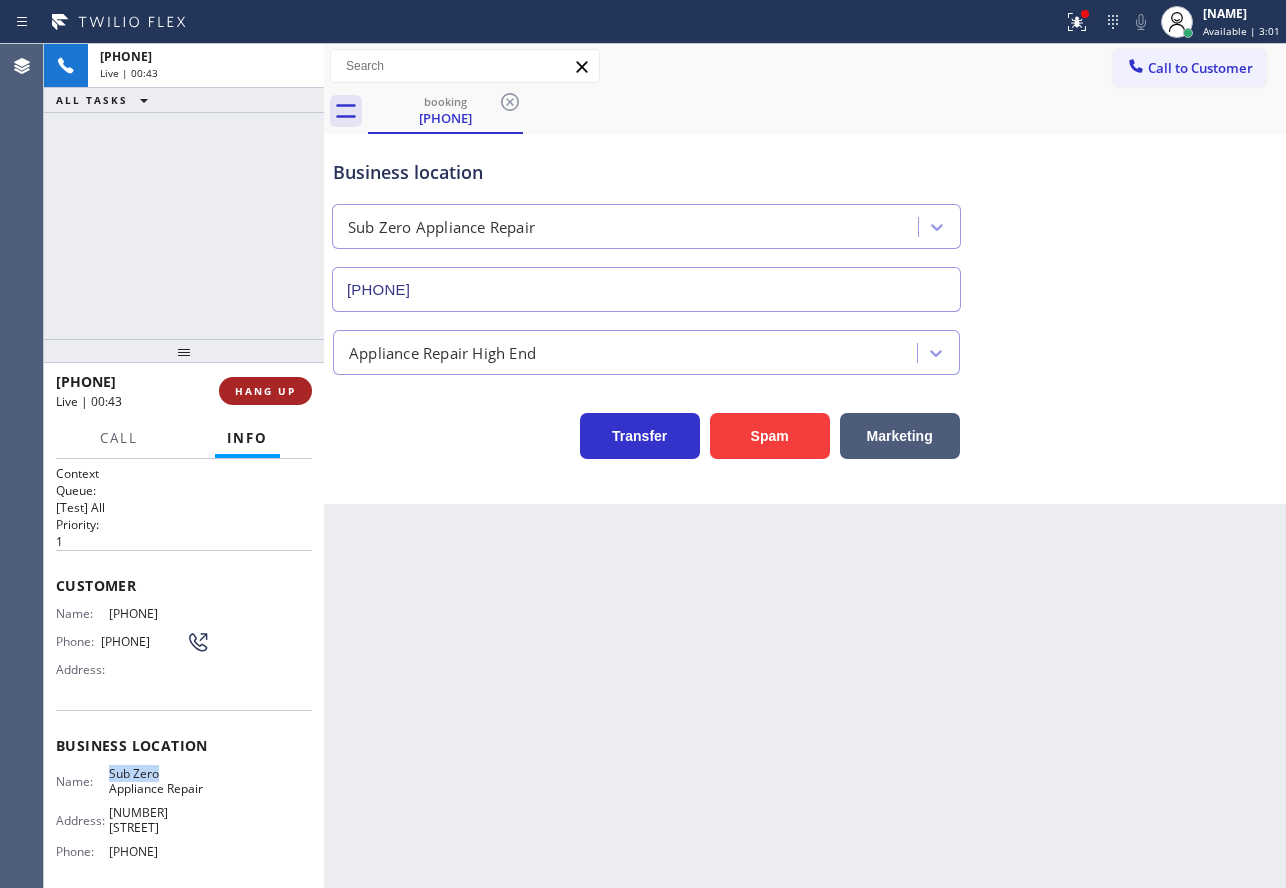 click on "HANG UP" at bounding box center [265, 391] 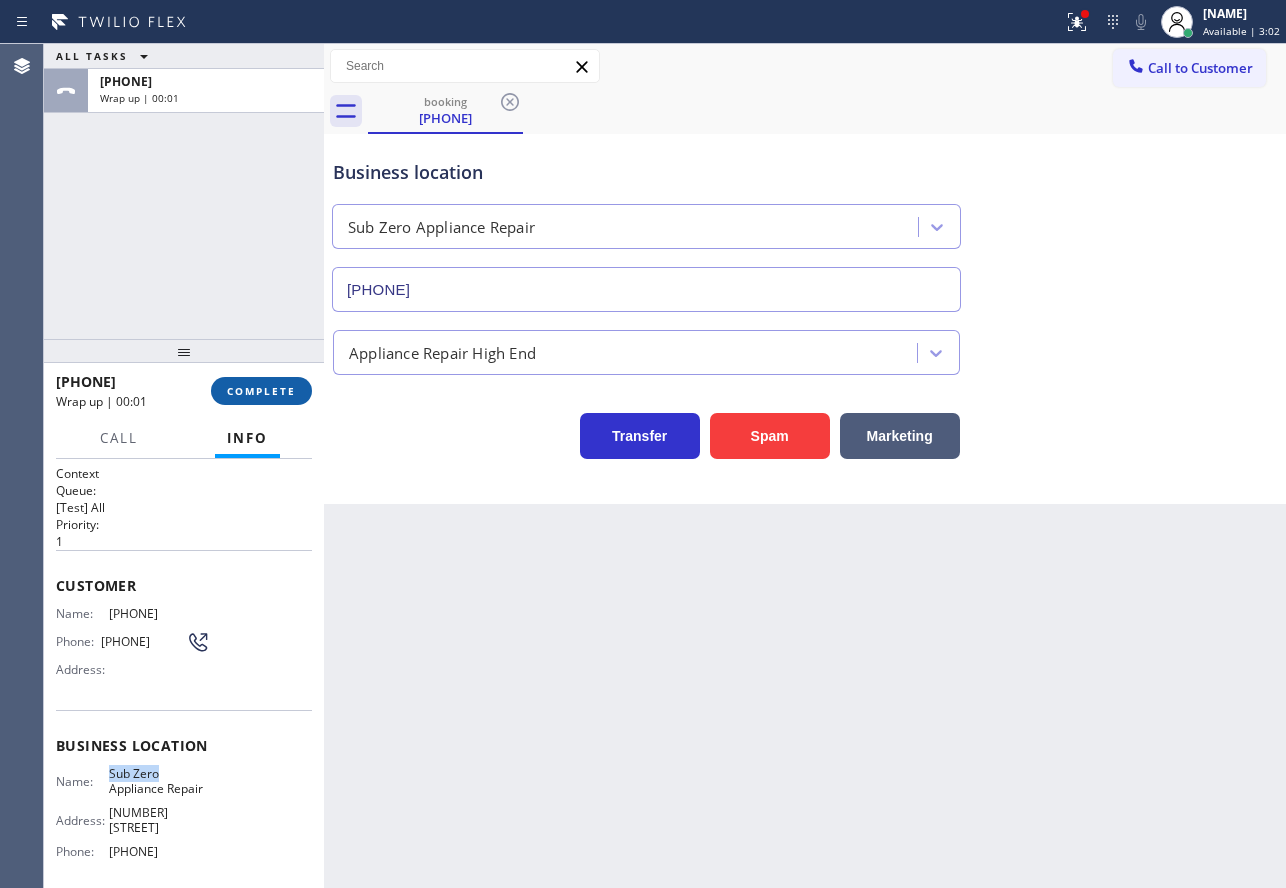 click on "COMPLETE" at bounding box center [261, 391] 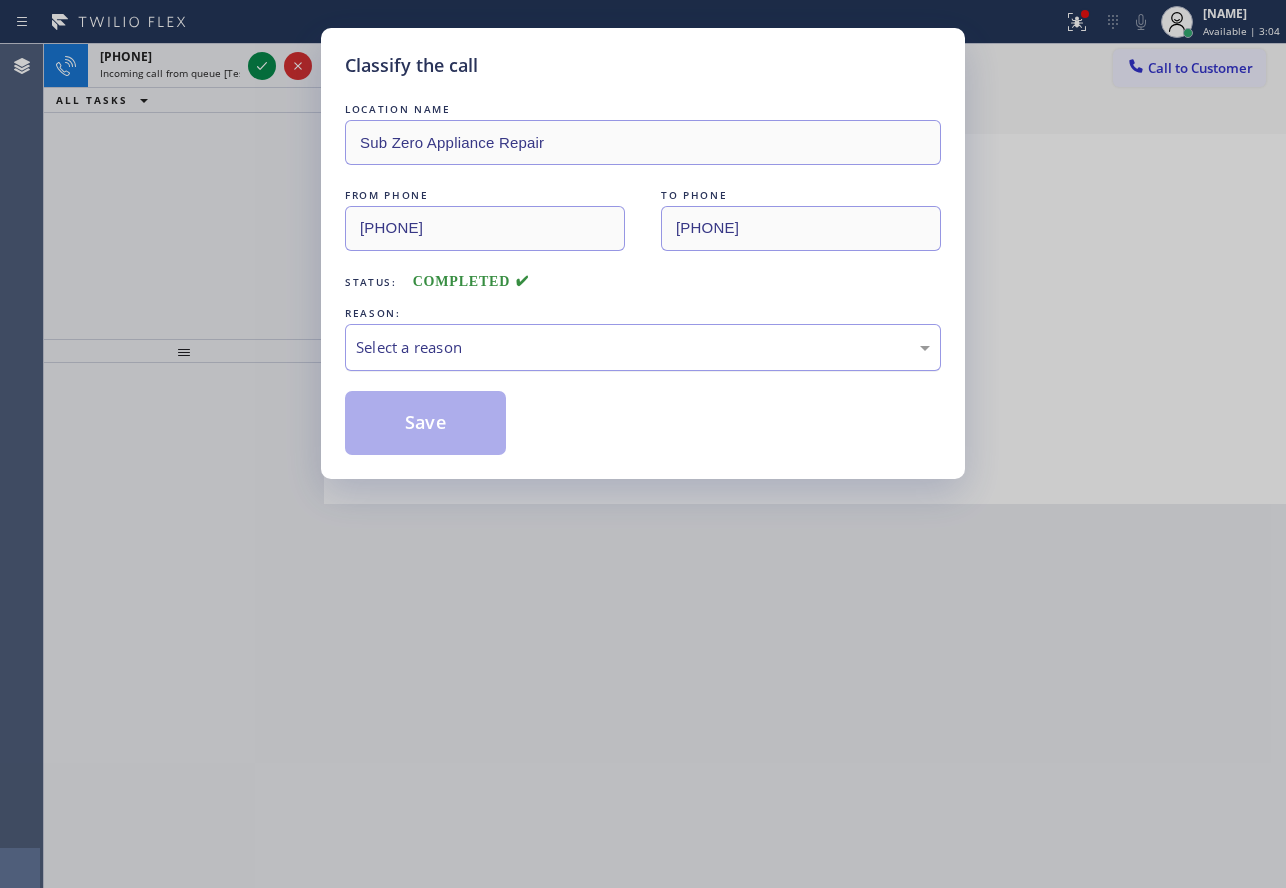 click on "Select a reason" at bounding box center [643, 347] 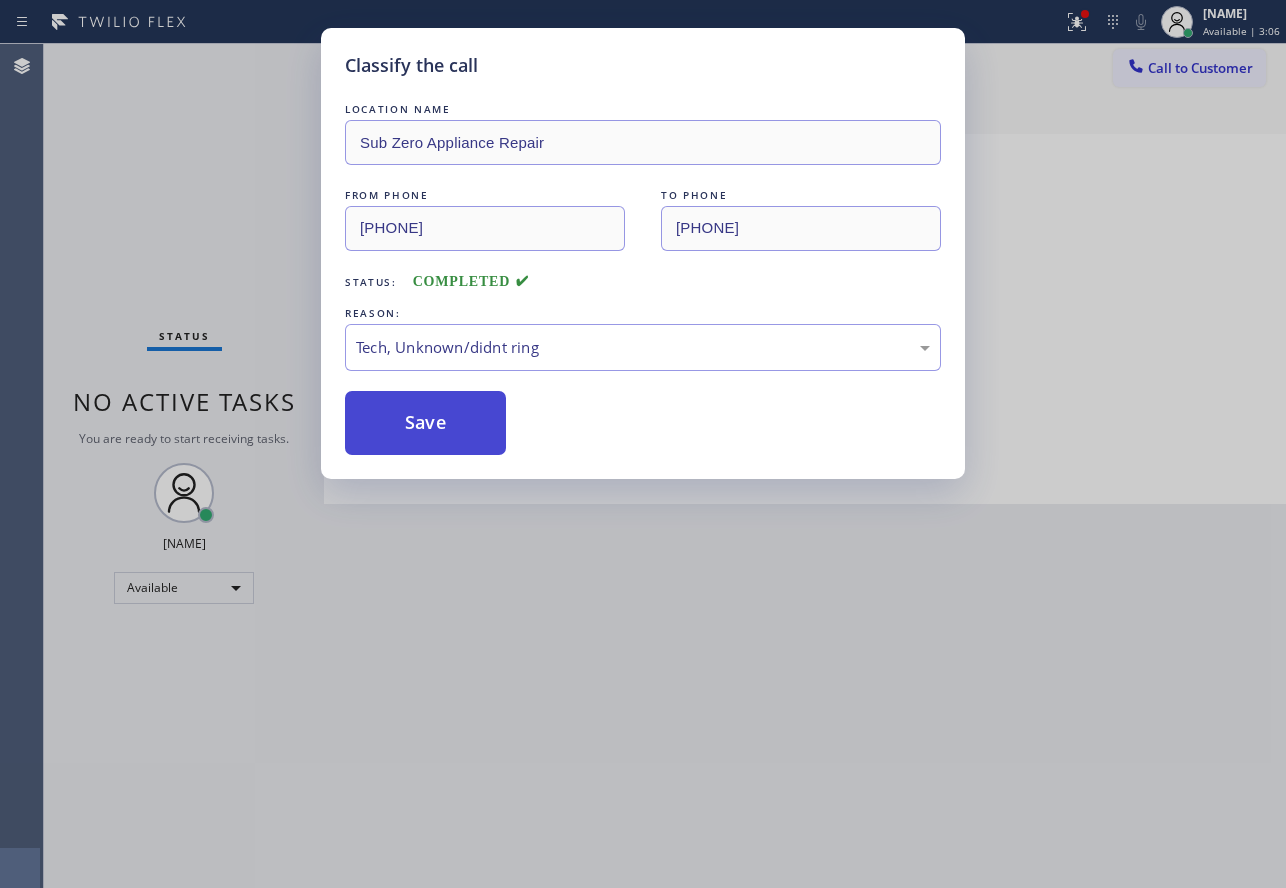 drag, startPoint x: 446, startPoint y: 487, endPoint x: 435, endPoint y: 454, distance: 34.785053 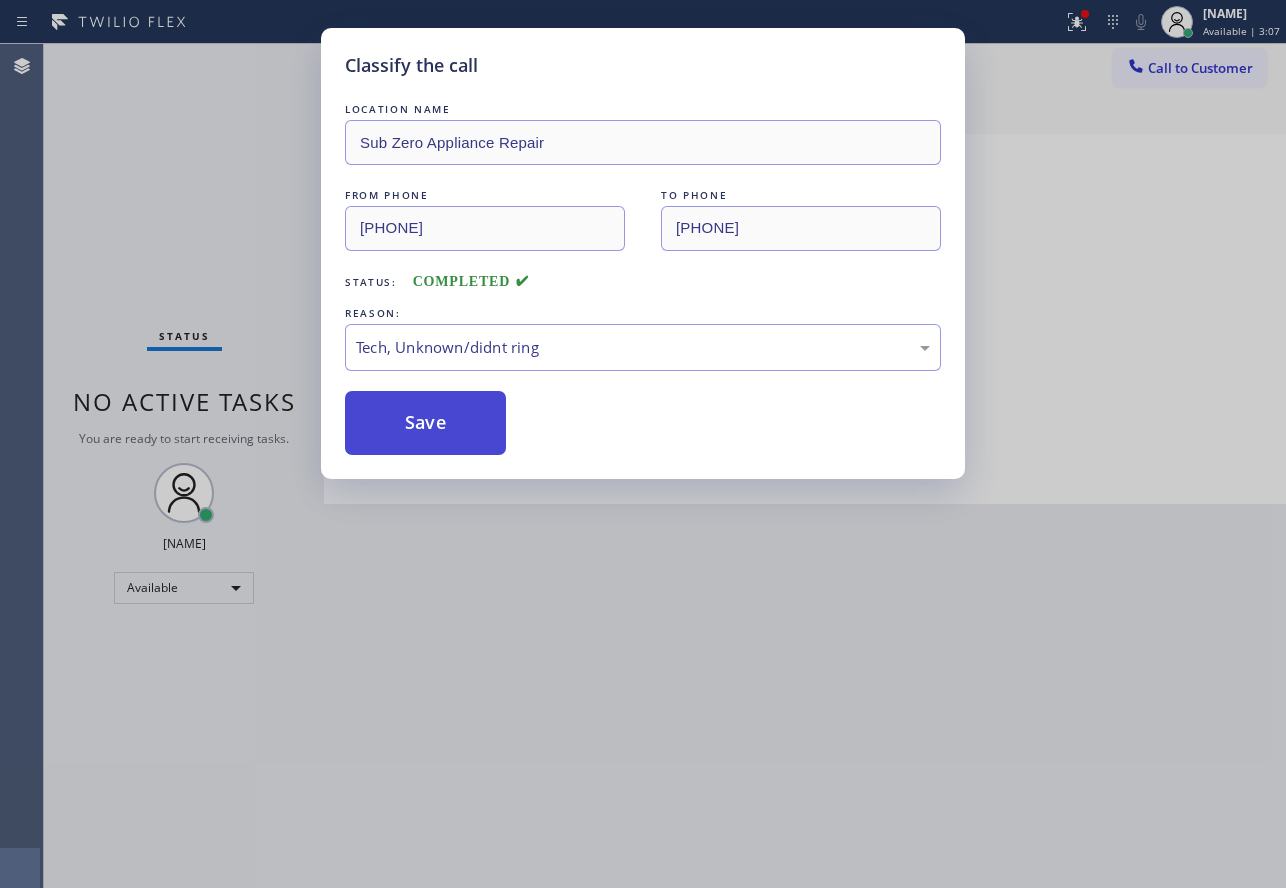 click on "Save" at bounding box center (425, 423) 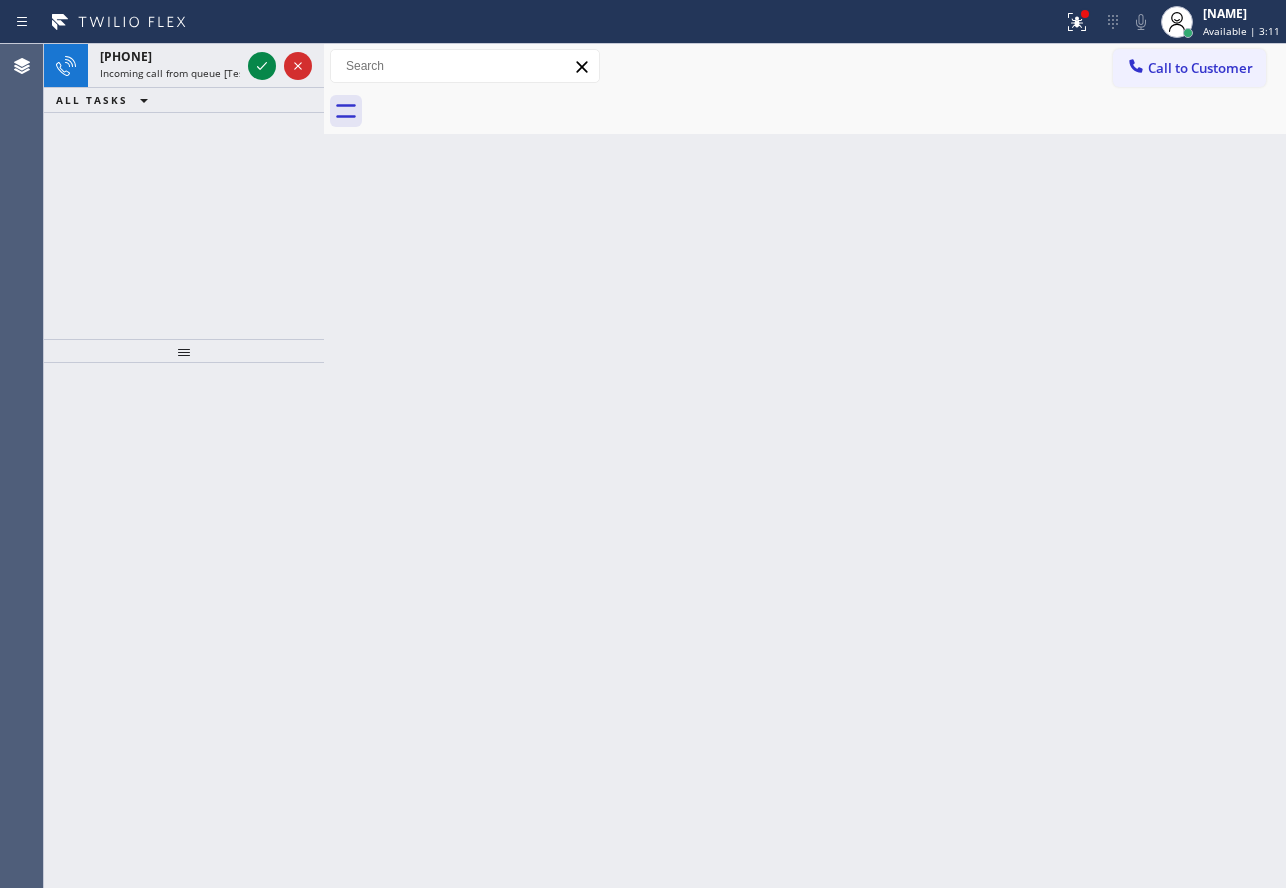 click on "American Service Alliance [CITY] [PHONE] Customer number [PHONE] Call" at bounding box center [805, 466] 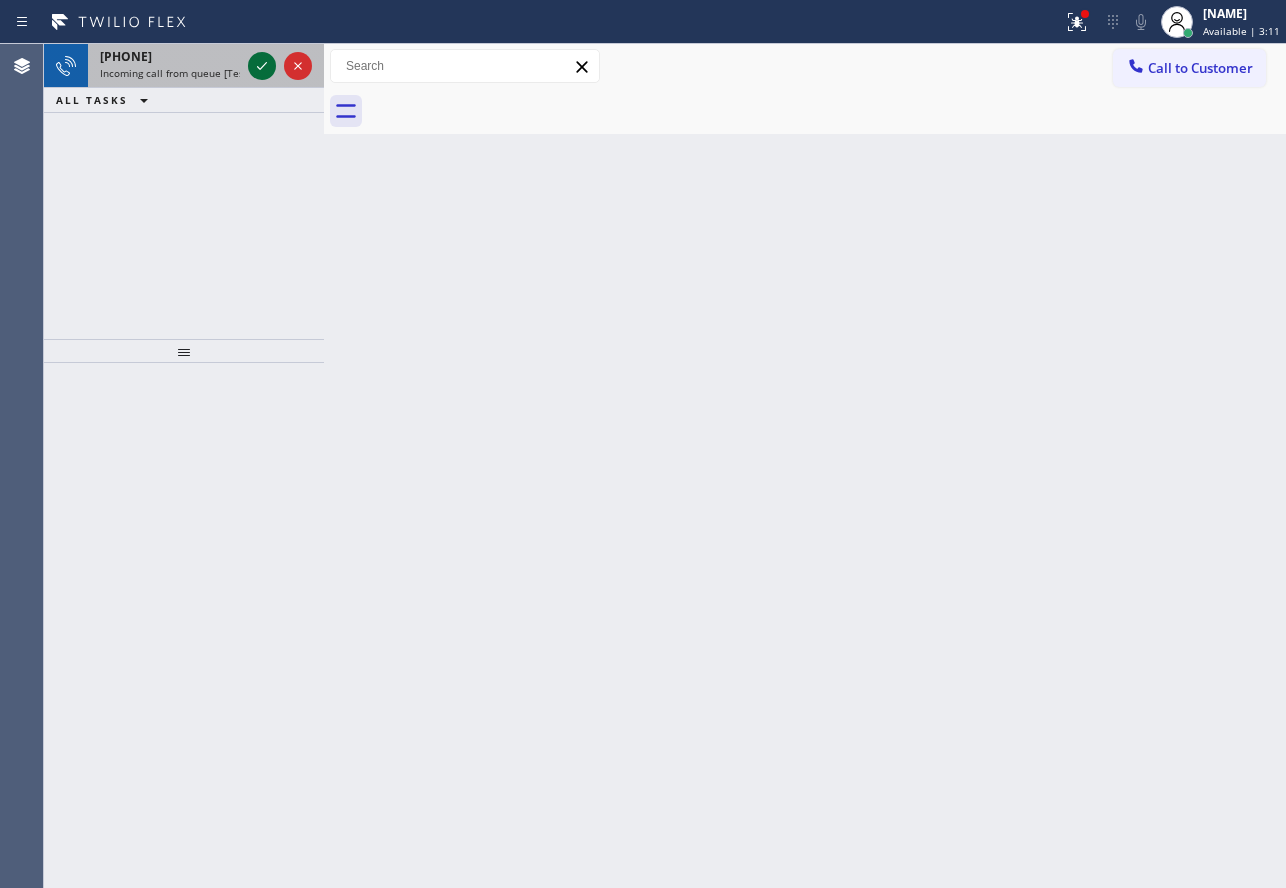 click 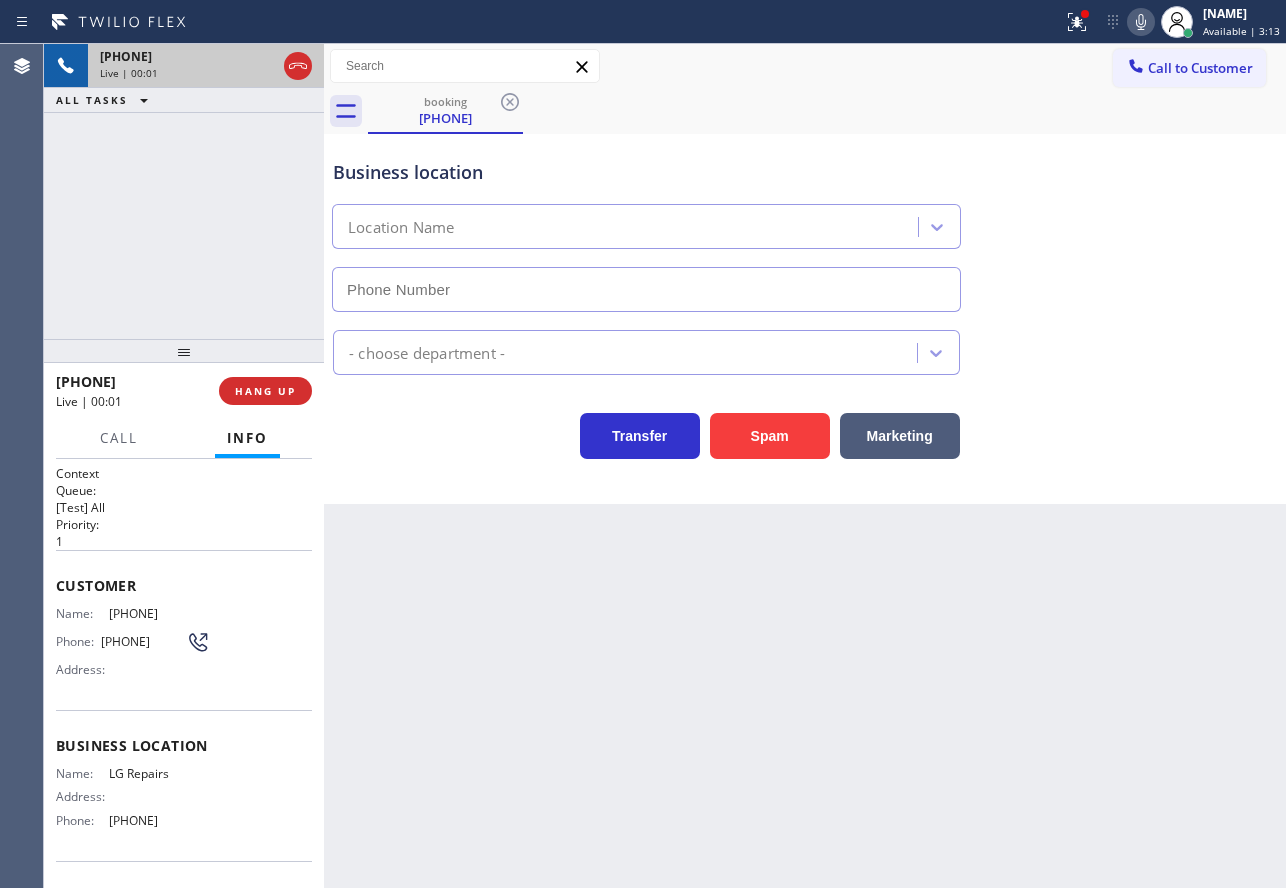 type on "[PHONE]" 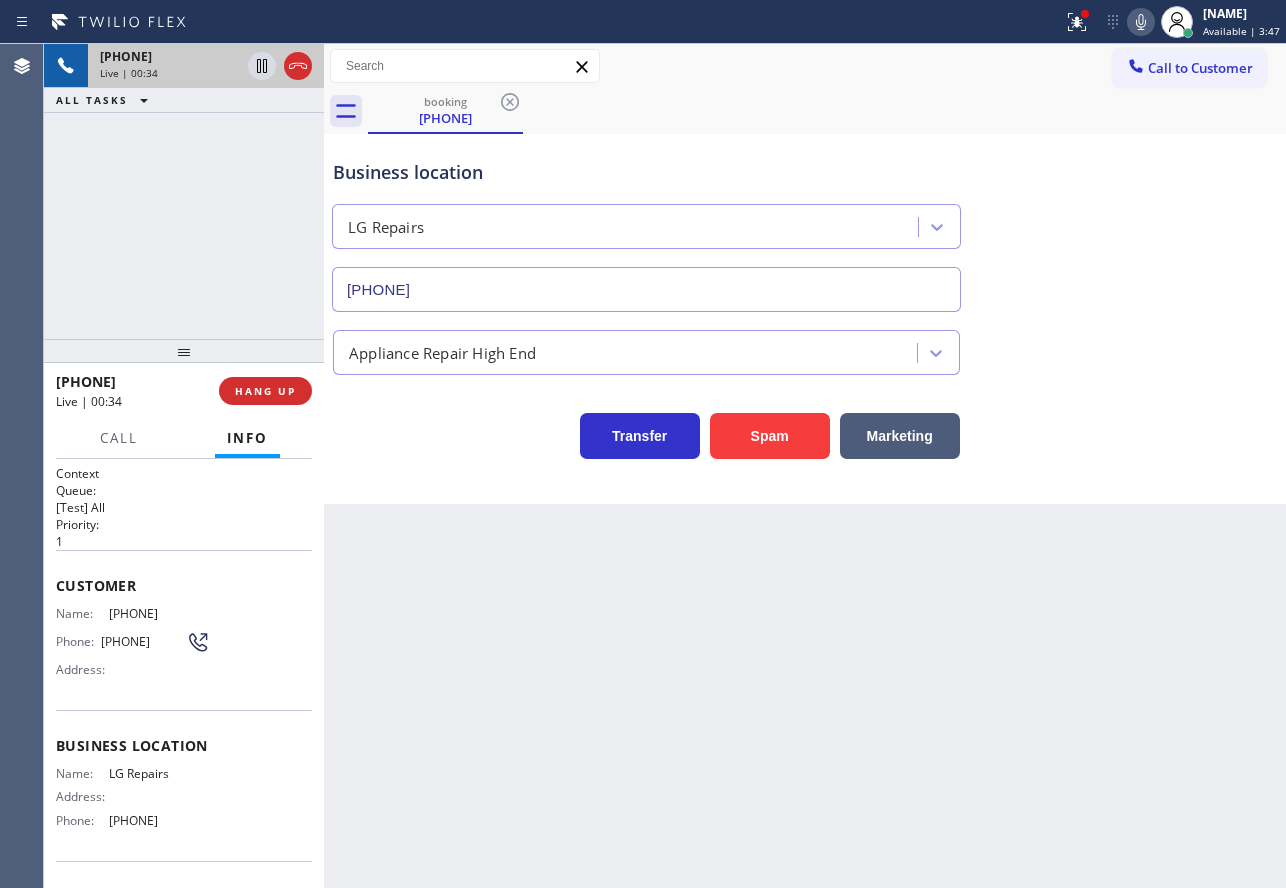 click on "Business location LG Repairs [PHONE] Appliance Repair High End Transfer Spam Marketing" at bounding box center (805, 319) 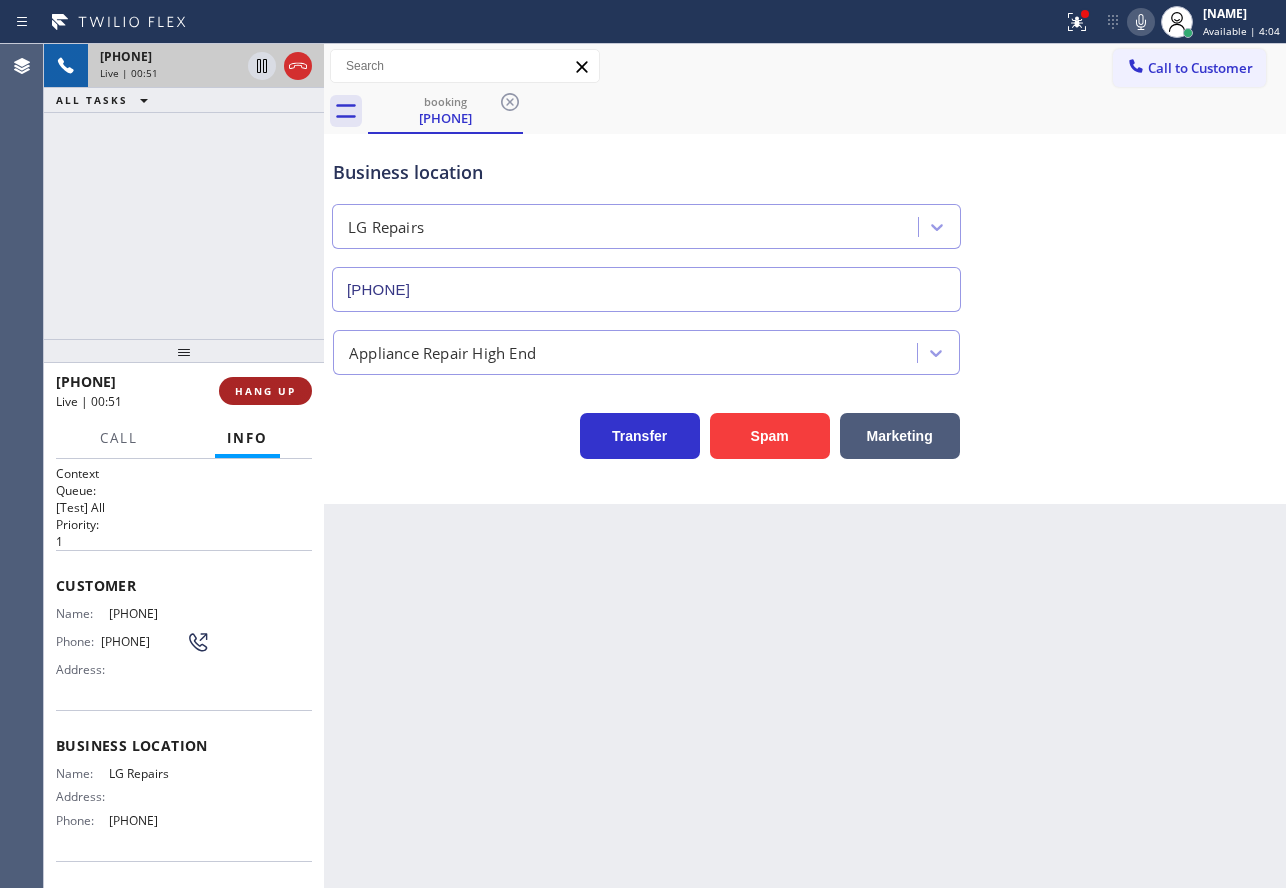 click on "HANG UP" at bounding box center (265, 391) 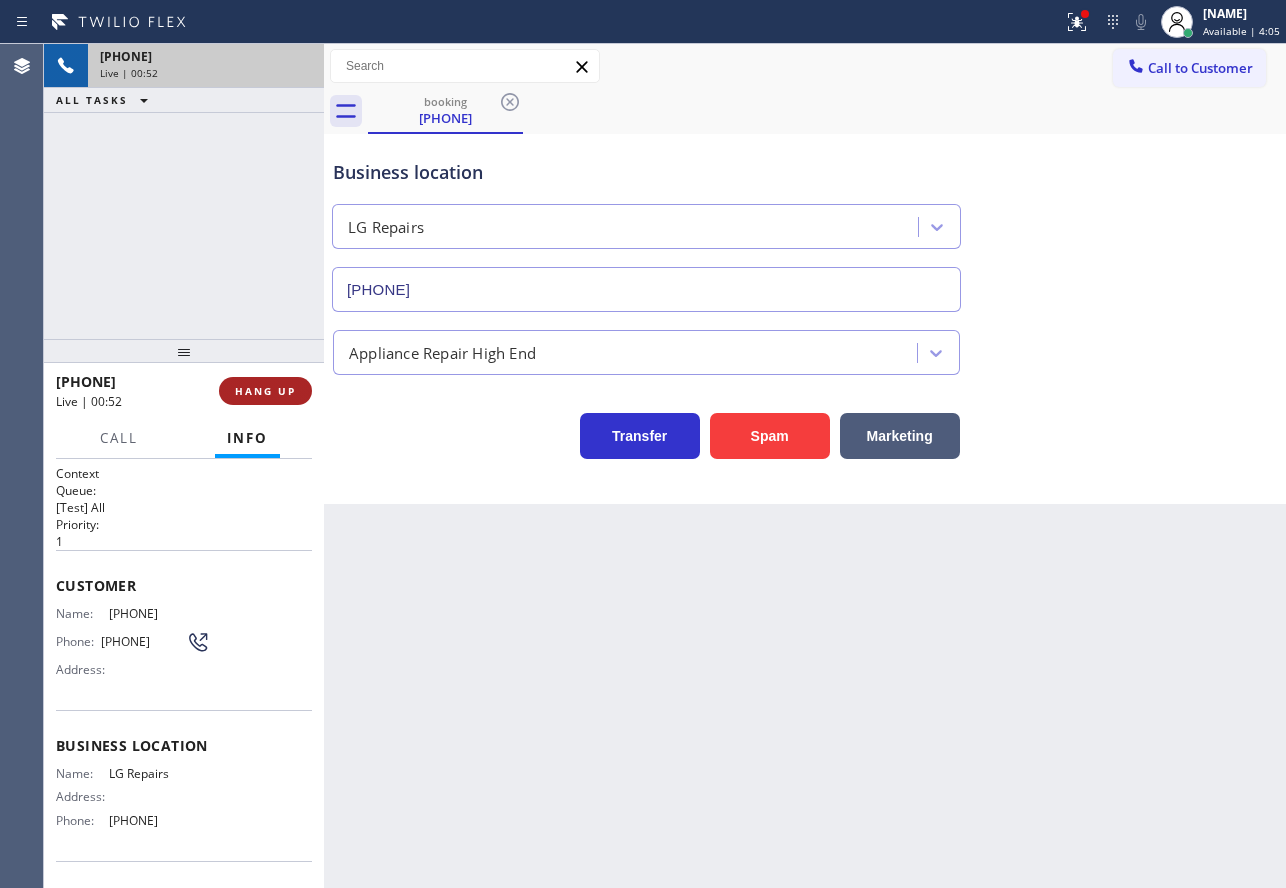 click on "HANG UP" at bounding box center (265, 391) 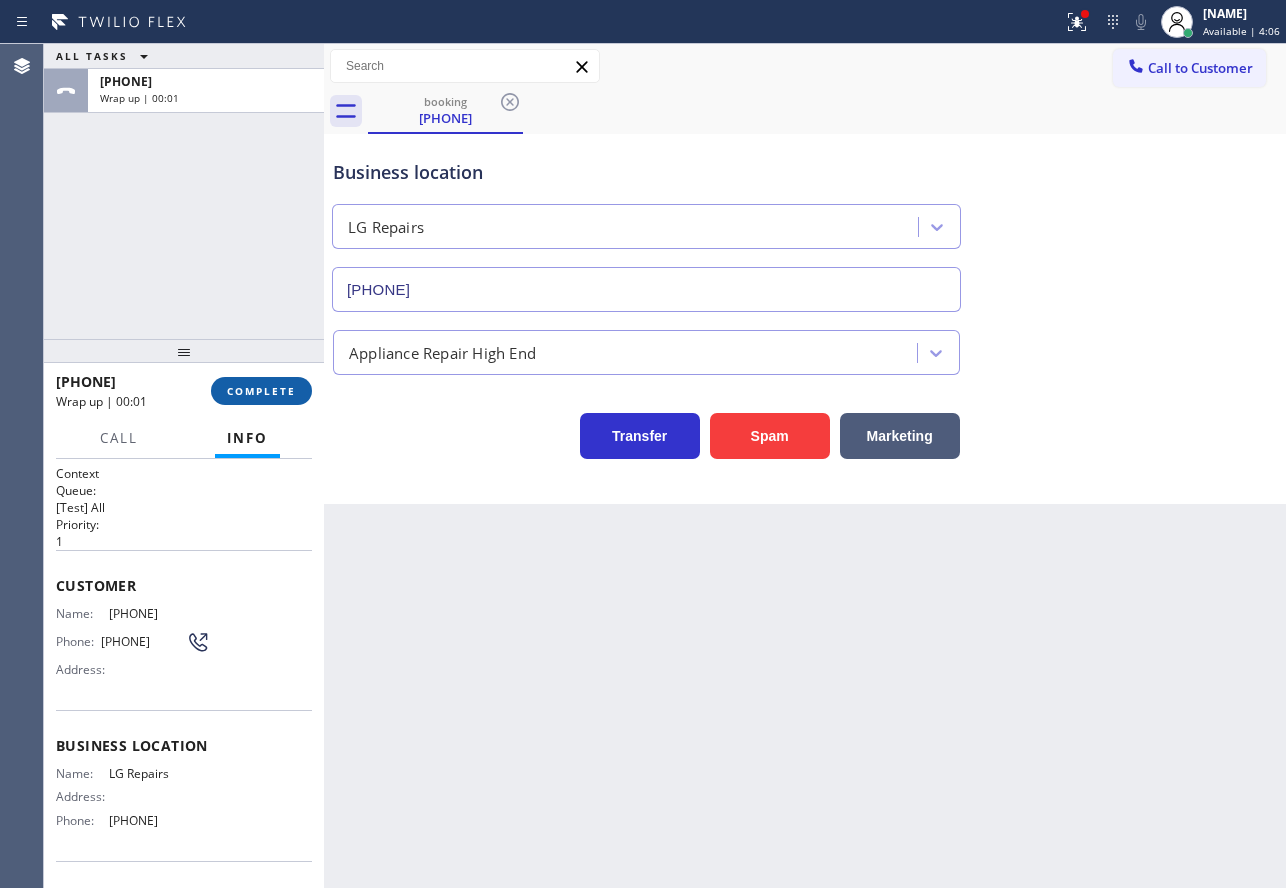 click on "COMPLETE" at bounding box center [261, 391] 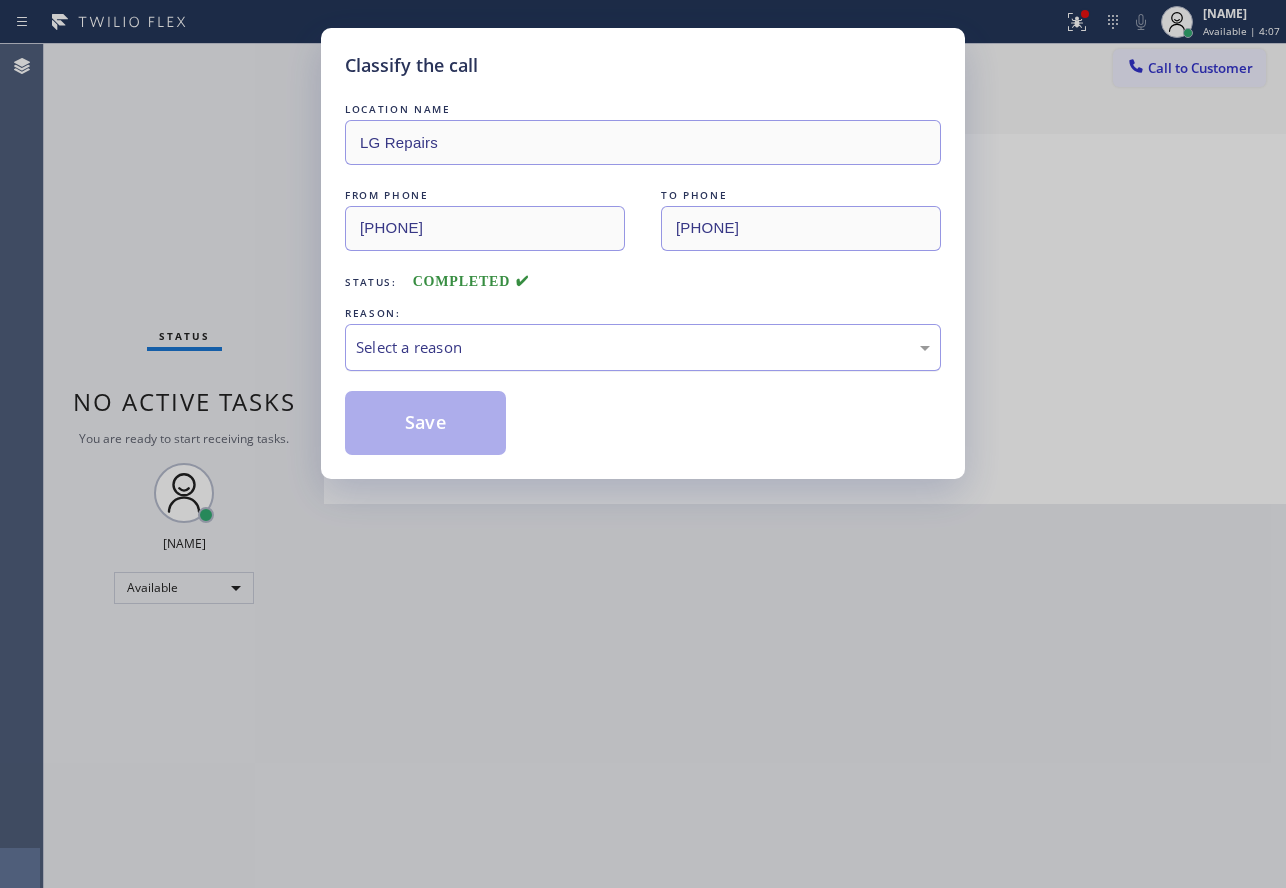 click on "Select a reason" at bounding box center (643, 347) 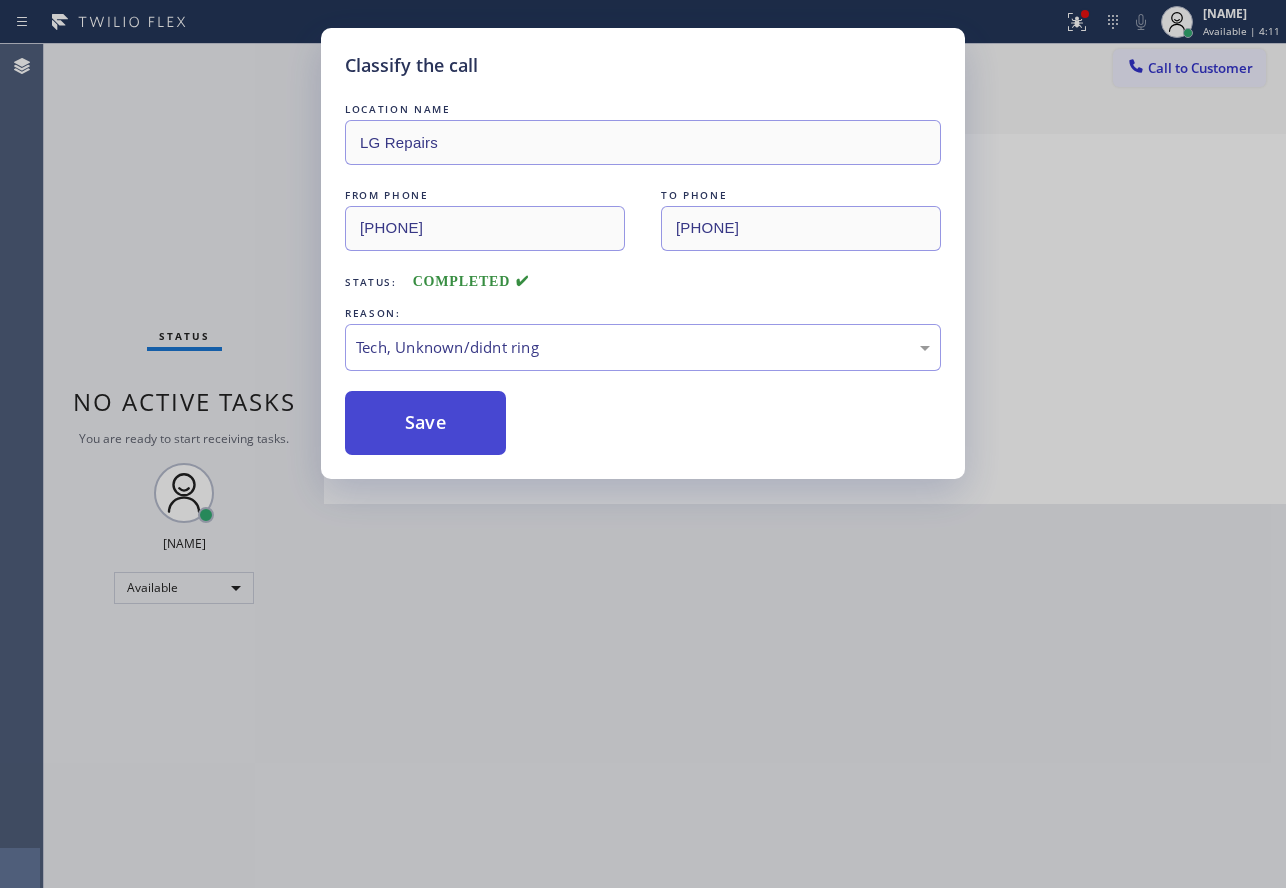 click on "Save" at bounding box center (425, 423) 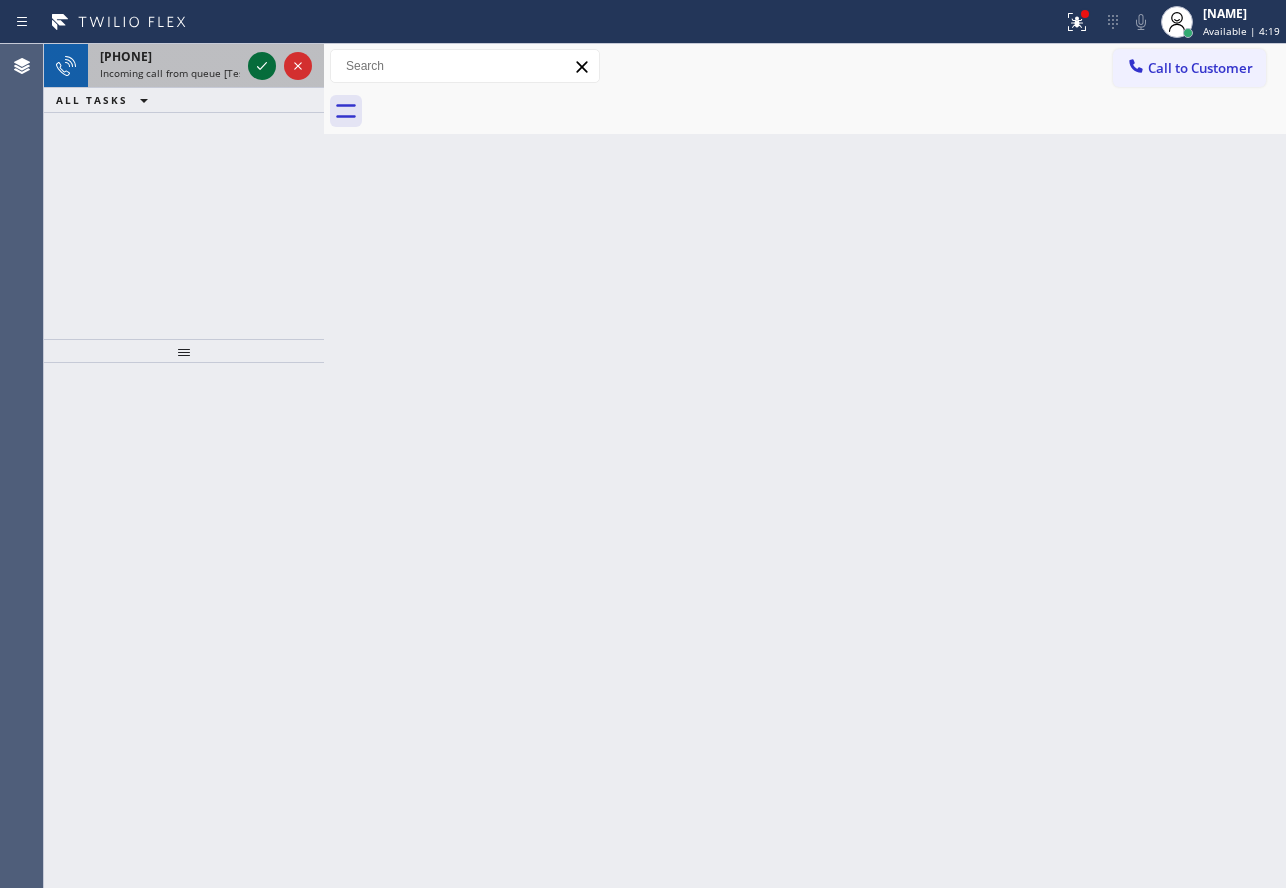 click 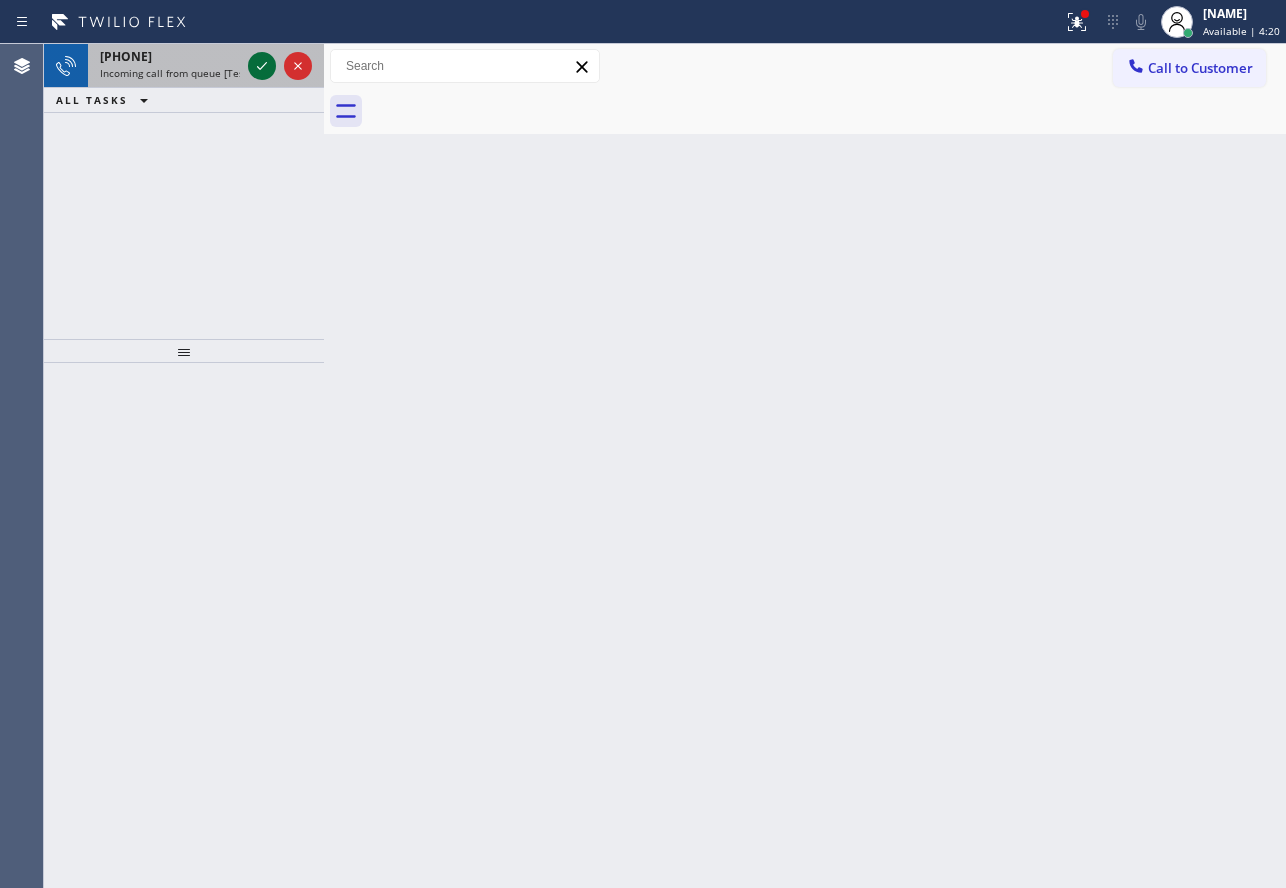 click 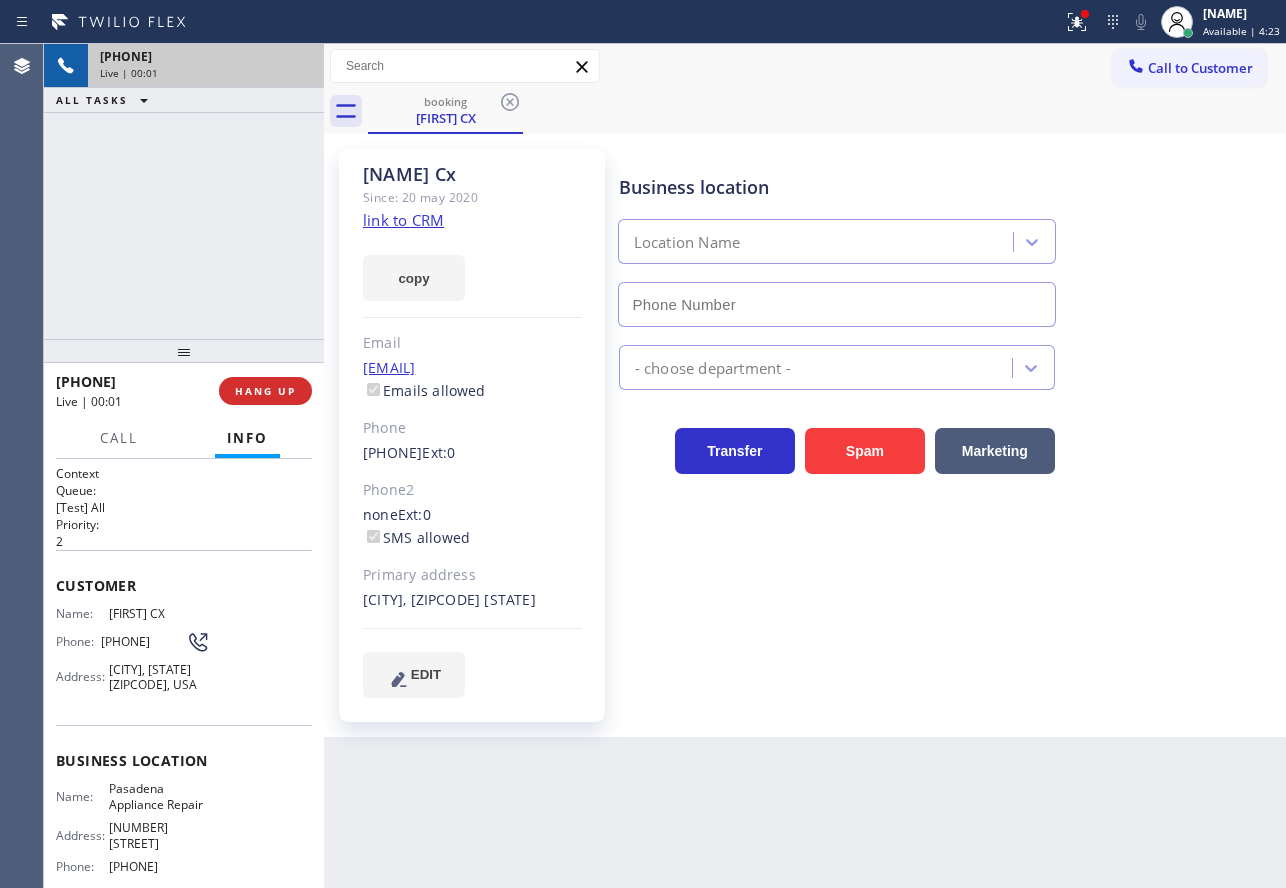 type on "[PHONE]" 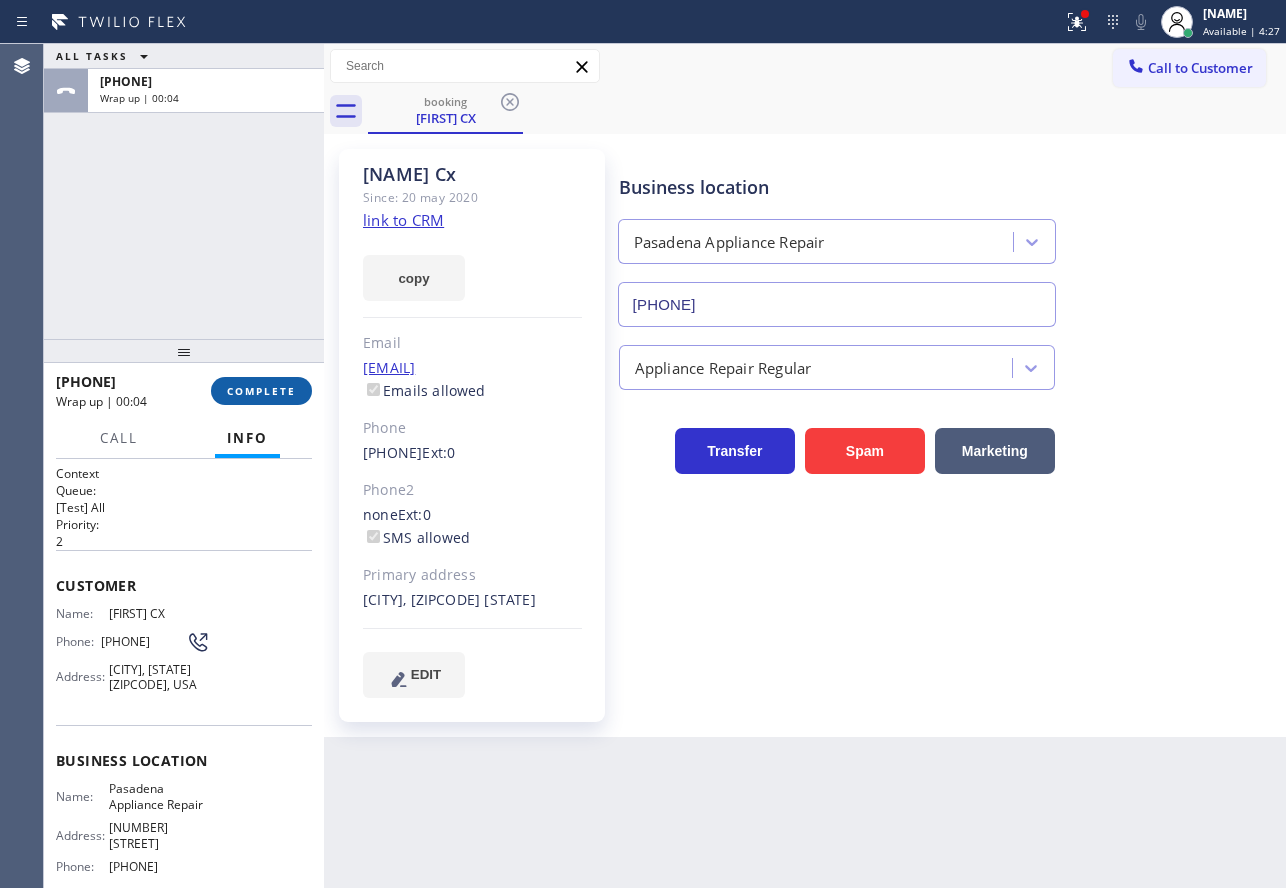 click on "COMPLETE" at bounding box center (261, 391) 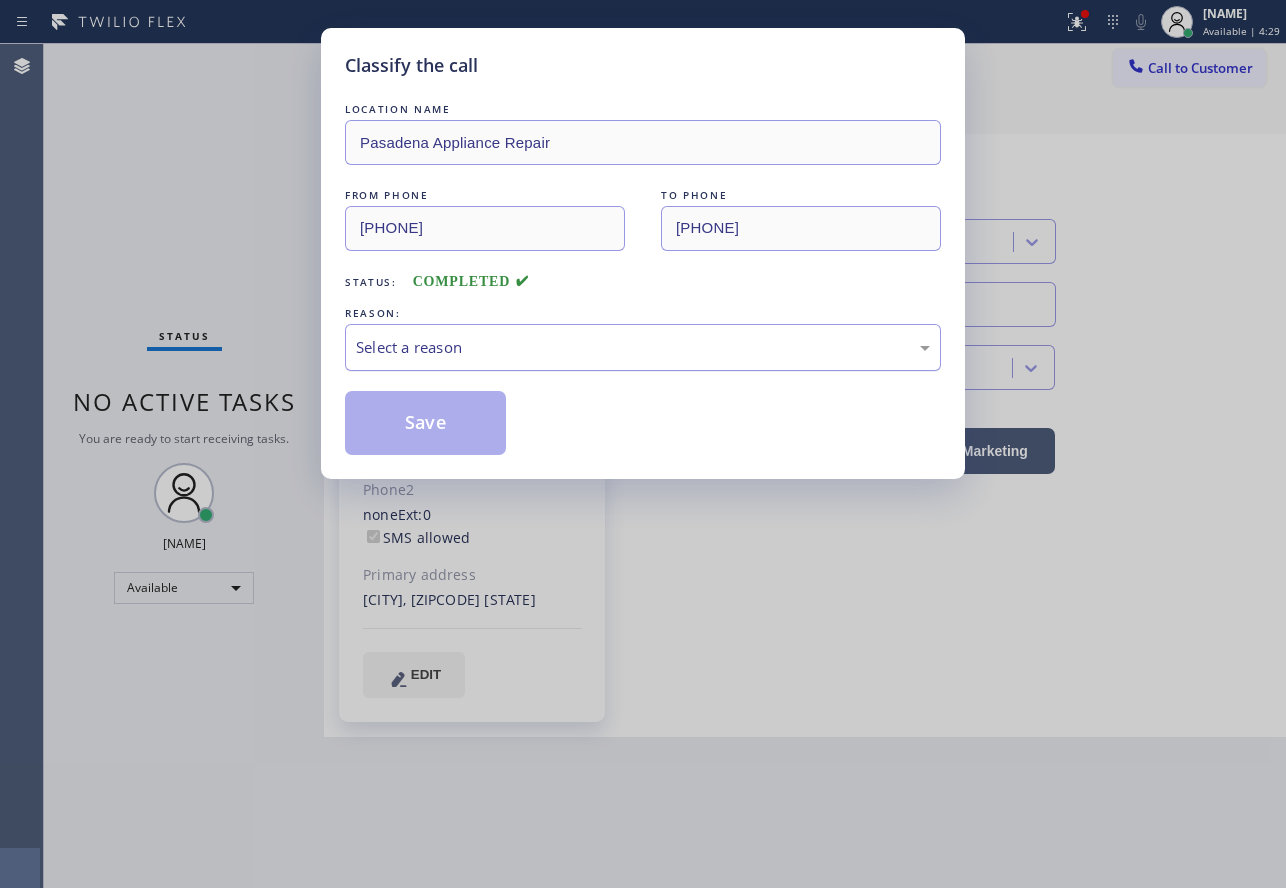 click on "Select a reason" at bounding box center [643, 347] 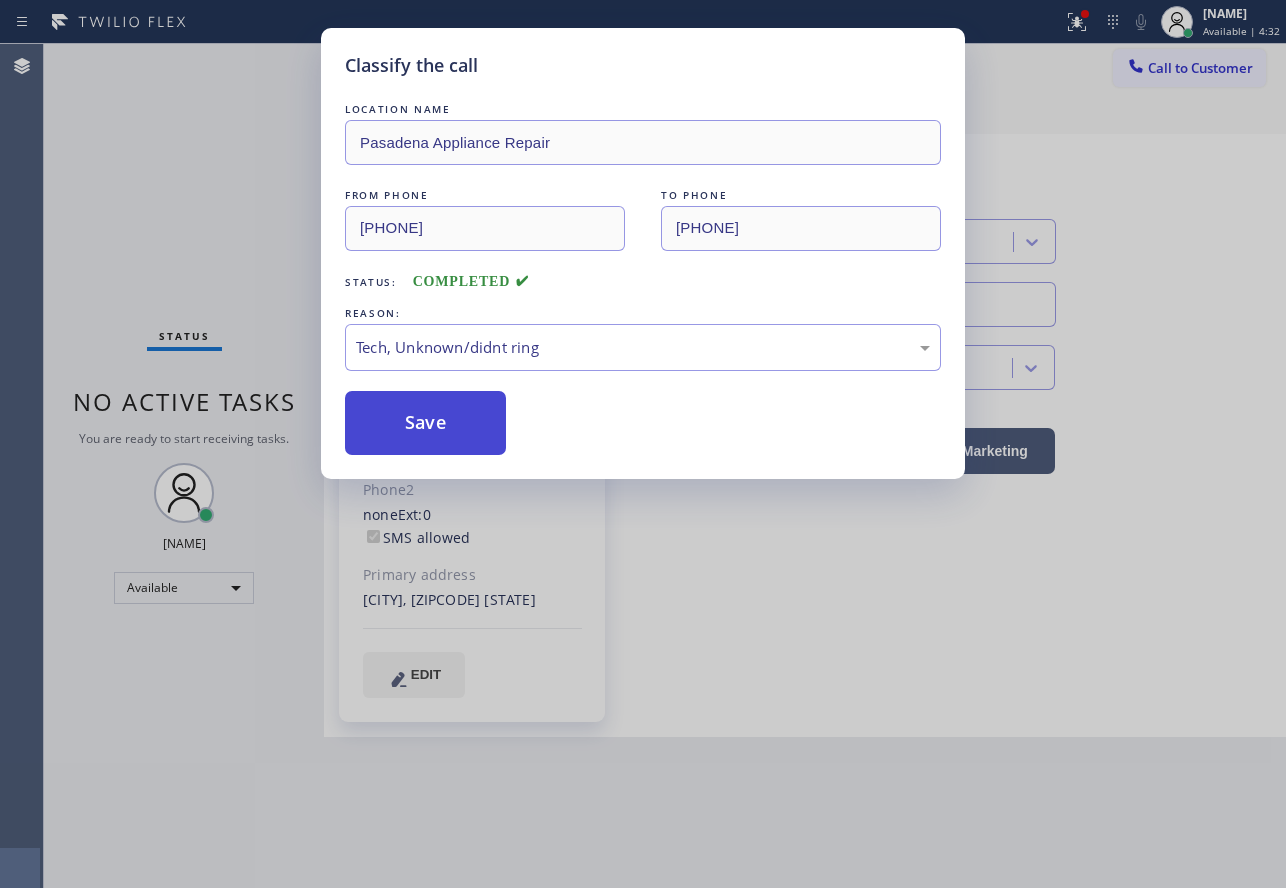 click on "Save" at bounding box center (425, 423) 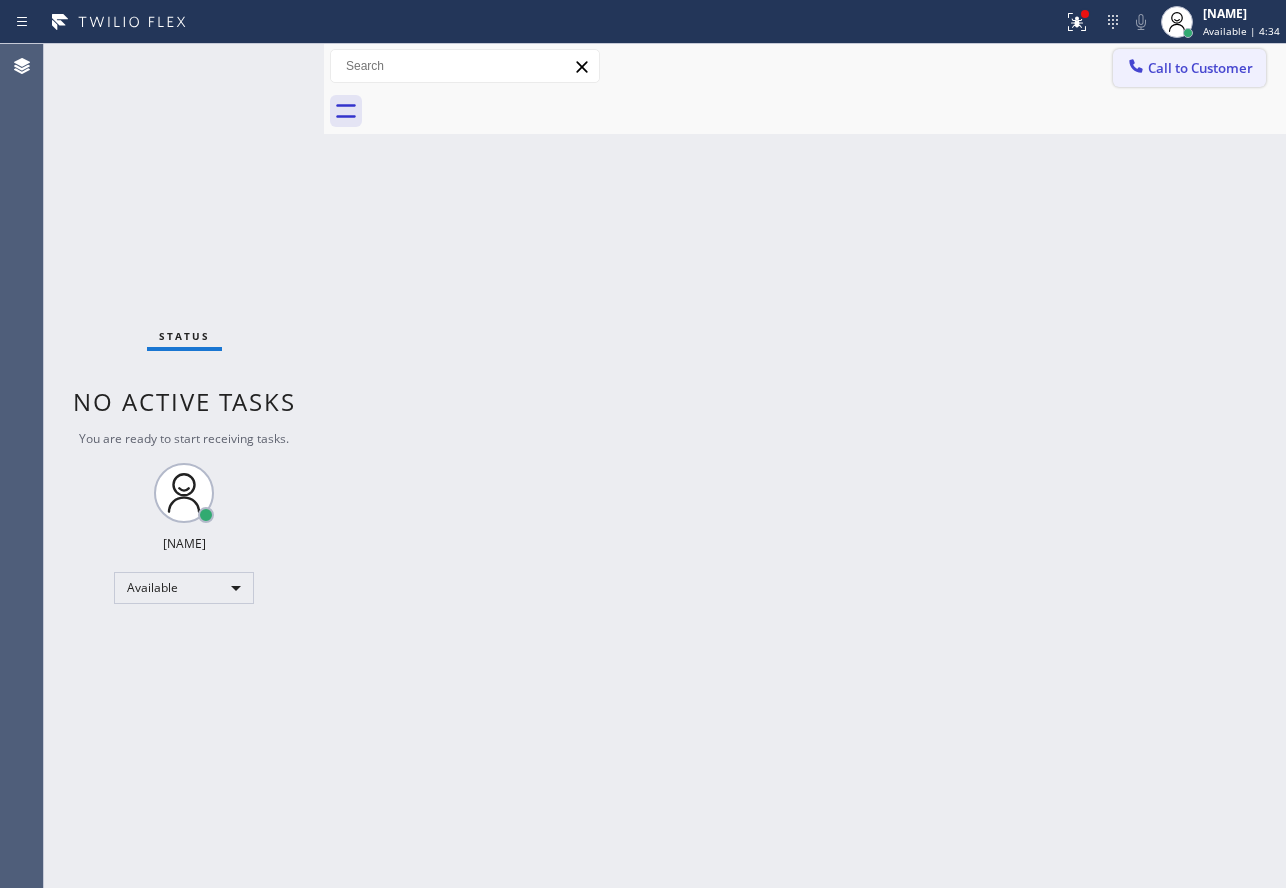 click on "Call to Customer" at bounding box center (1200, 68) 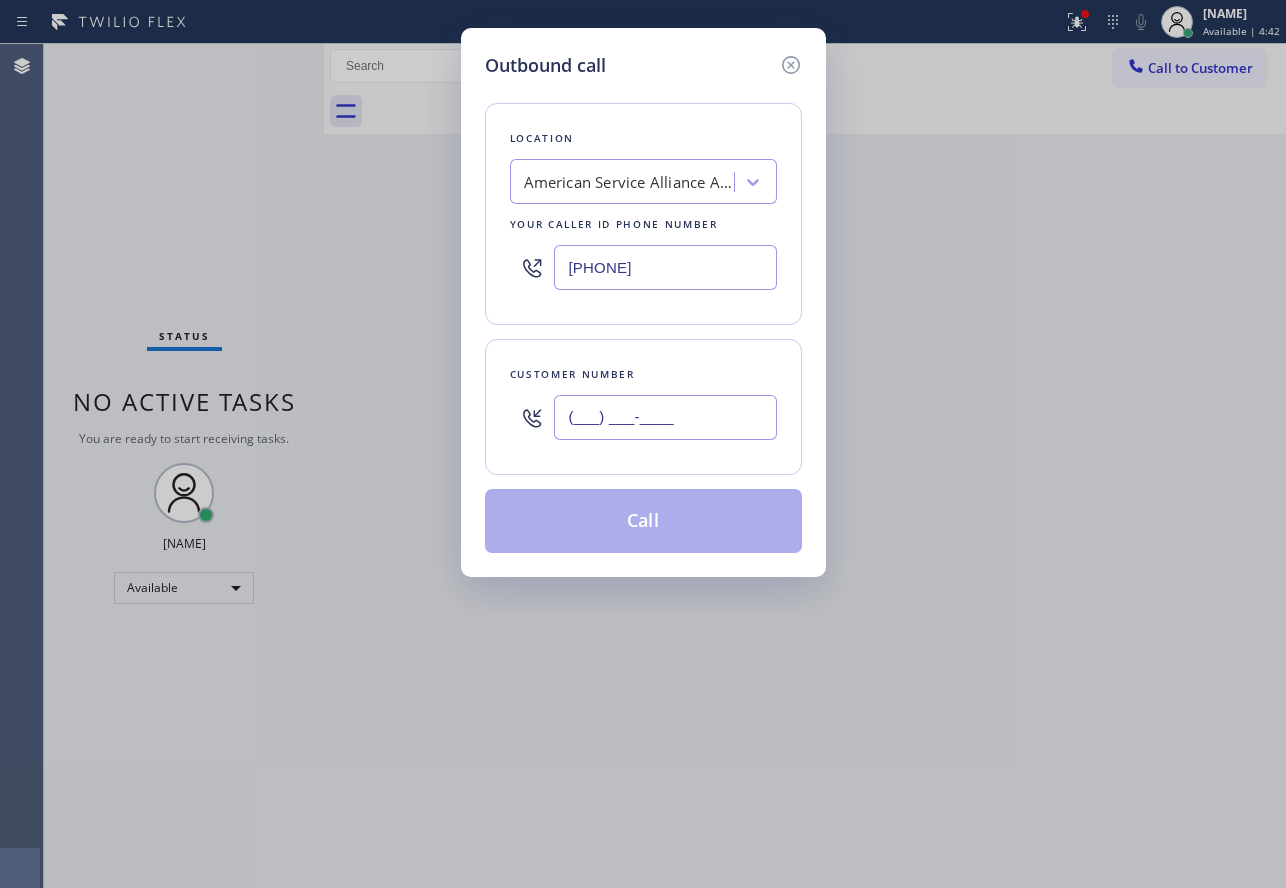 click on "(___) ___-____" at bounding box center [665, 417] 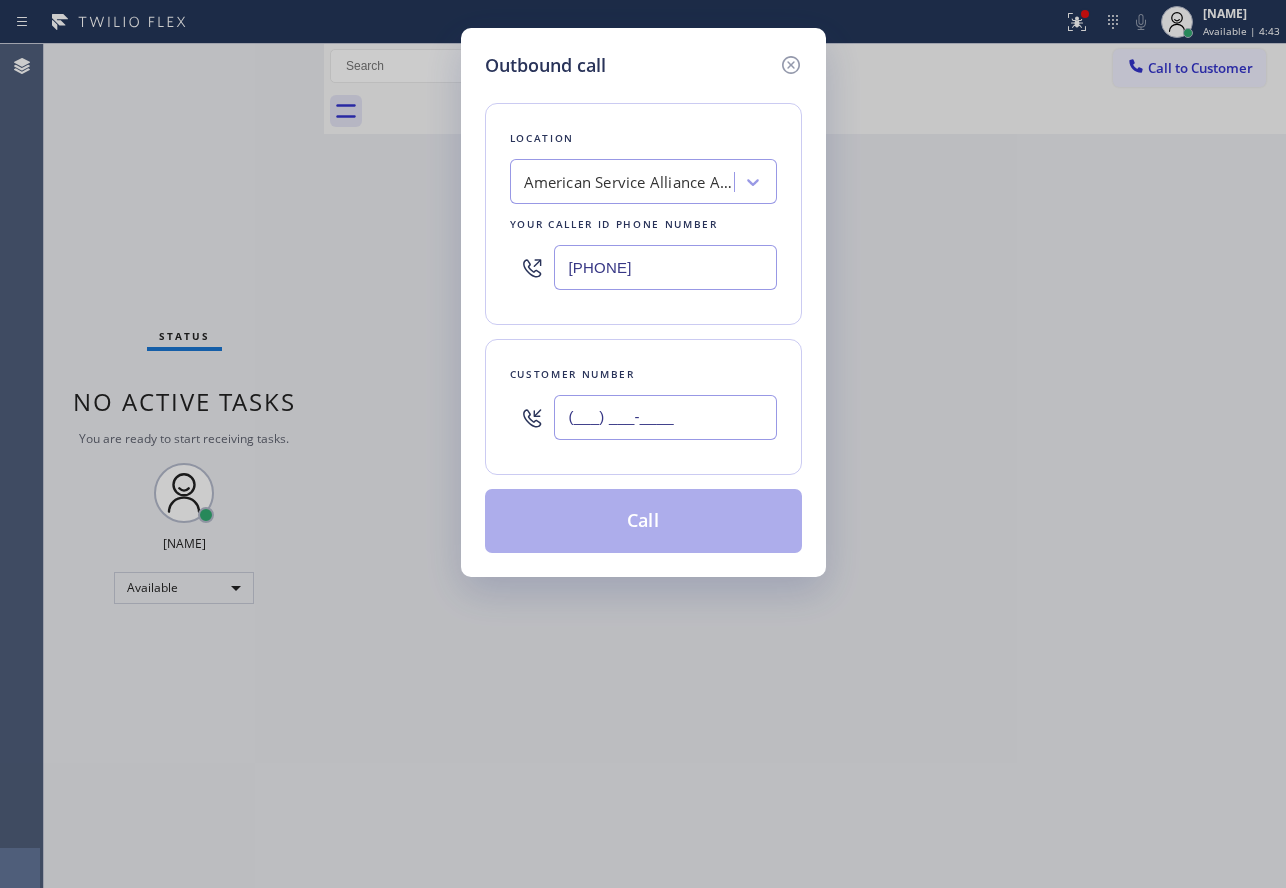 paste on "[PHONE]" 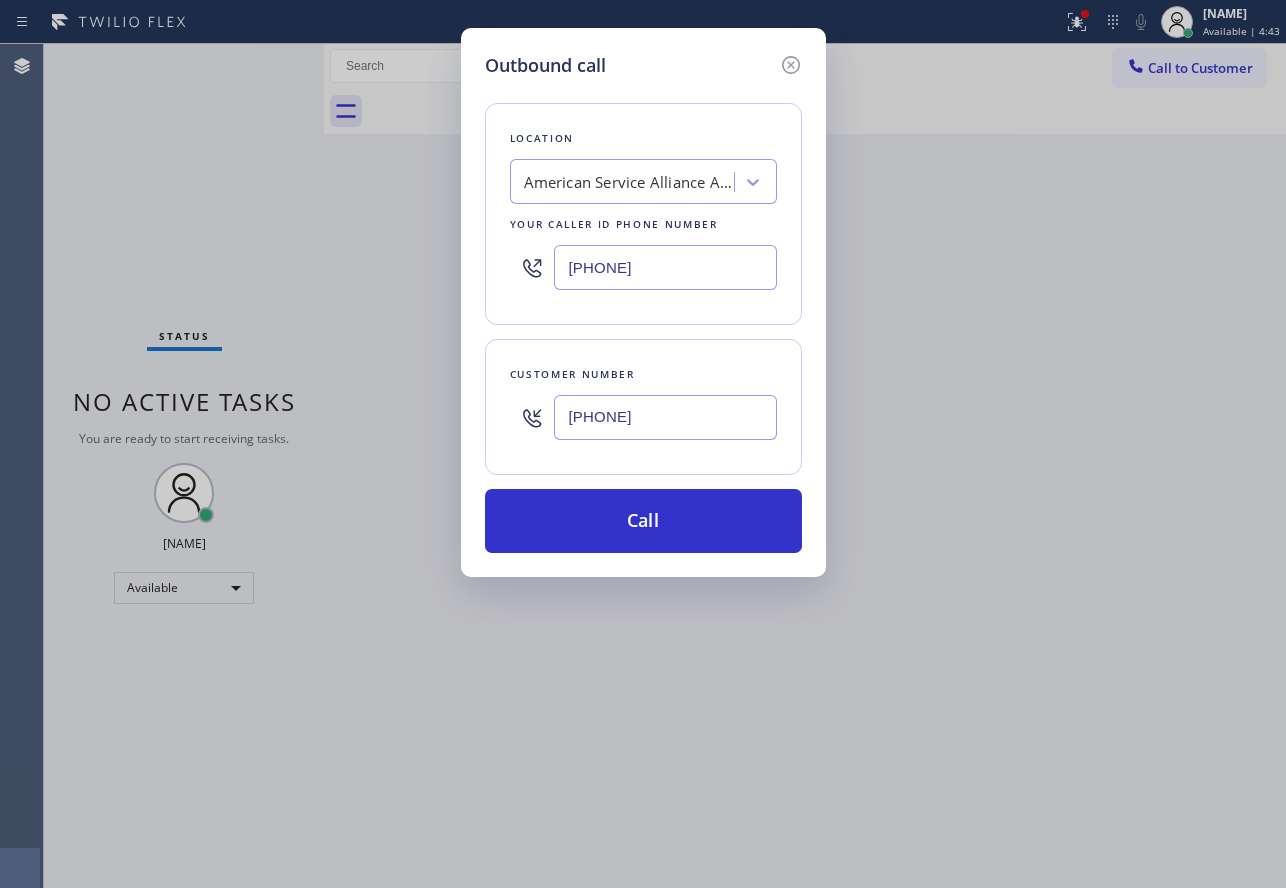 type on "[PHONE]" 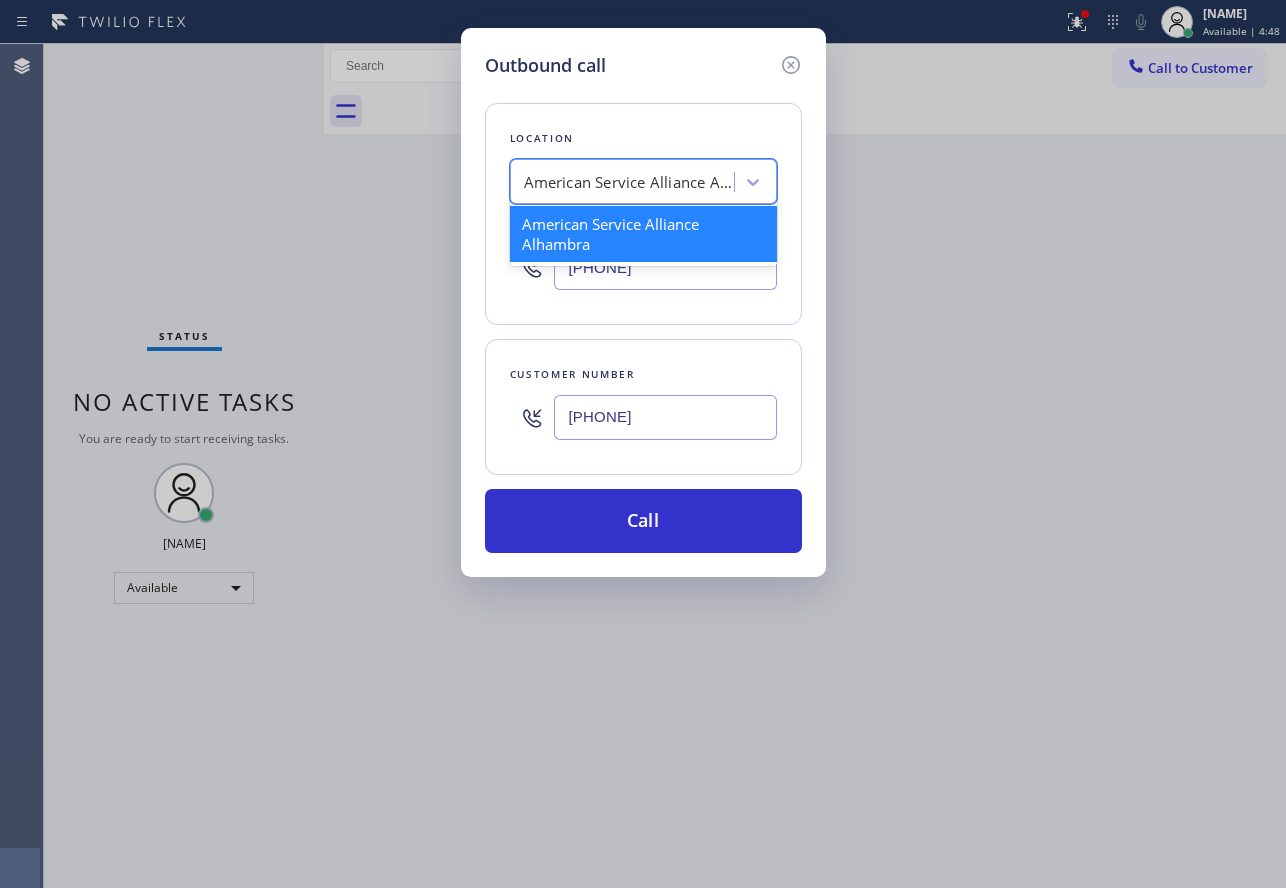 click on "American Service Alliance Alhambra" at bounding box center (629, 182) 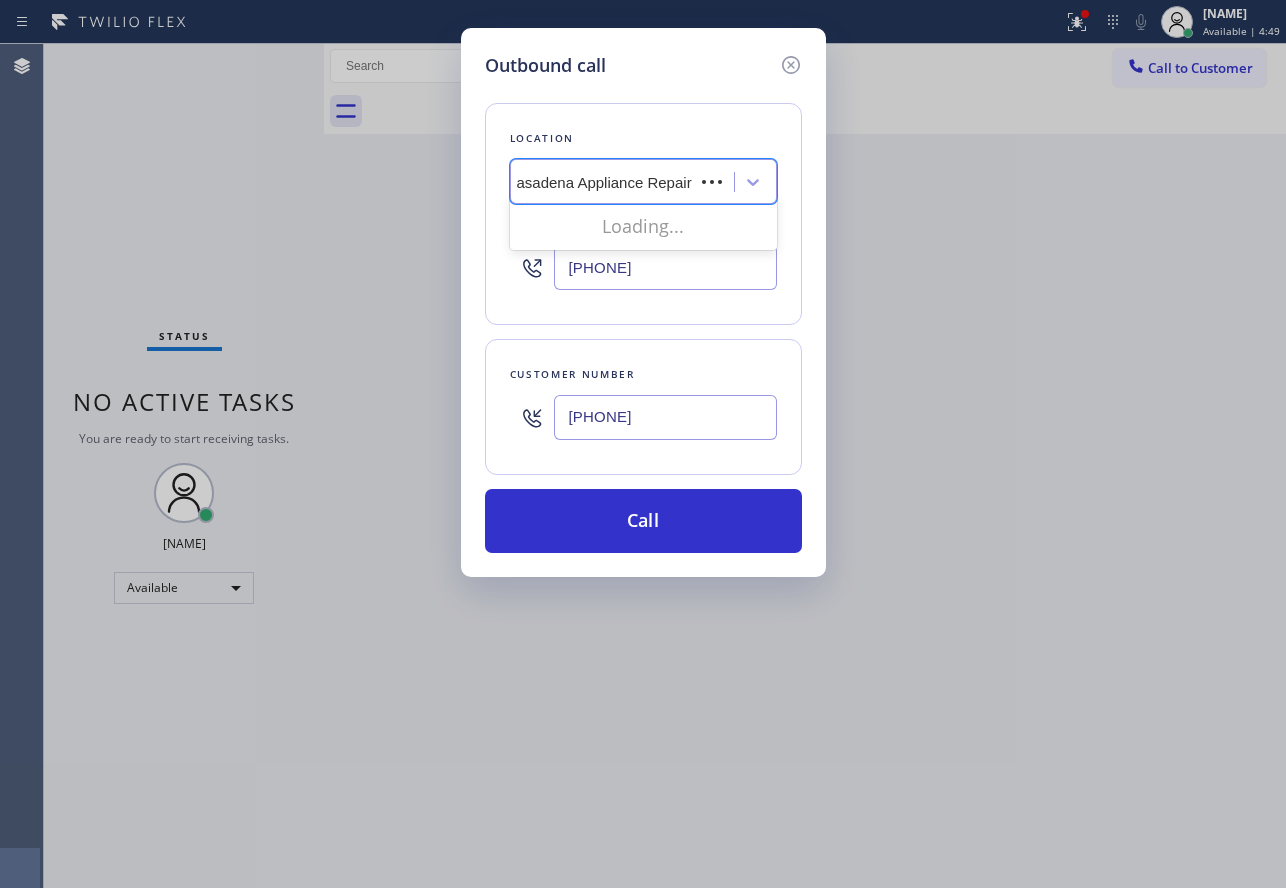 scroll, scrollTop: 0, scrollLeft: 0, axis: both 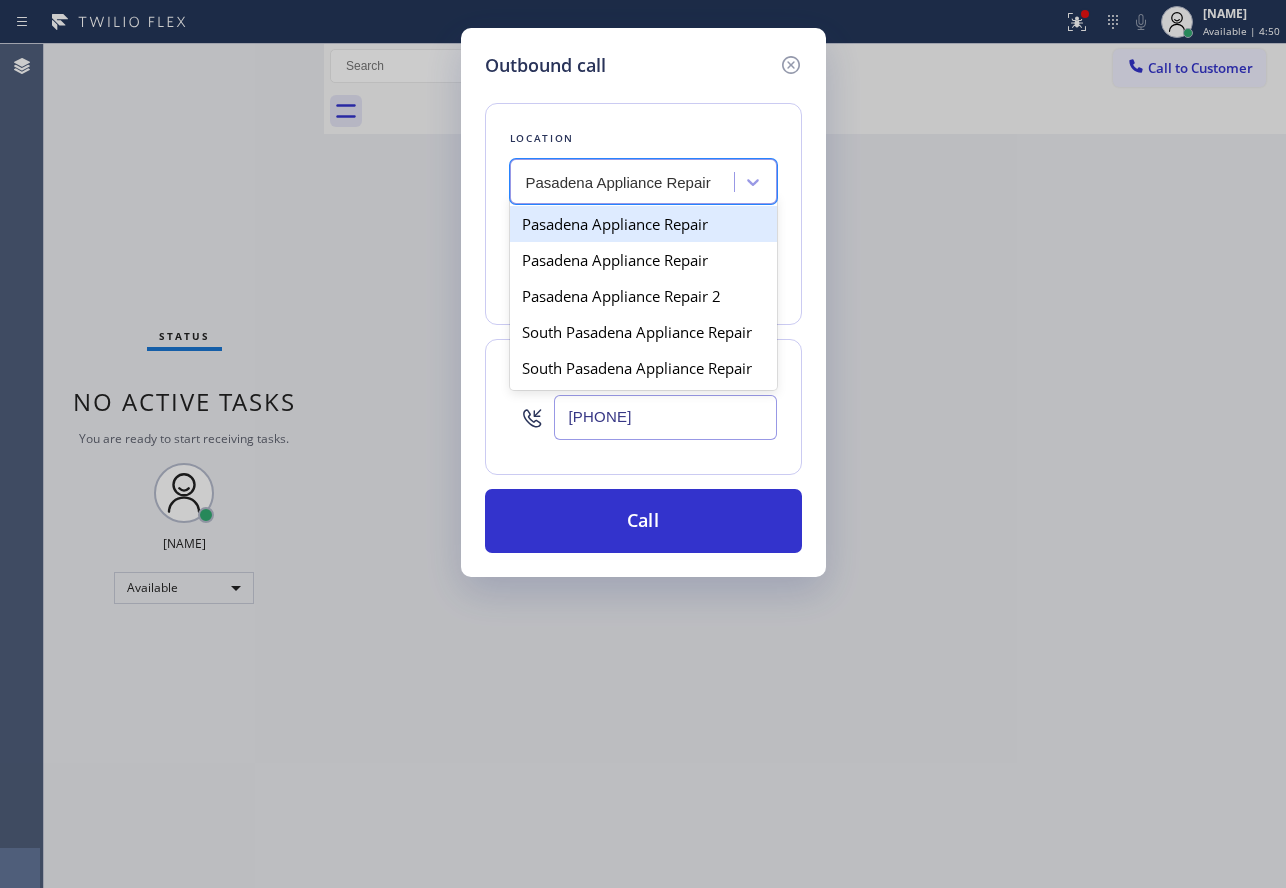 click on "Pasadena Appliance Repair" at bounding box center [643, 224] 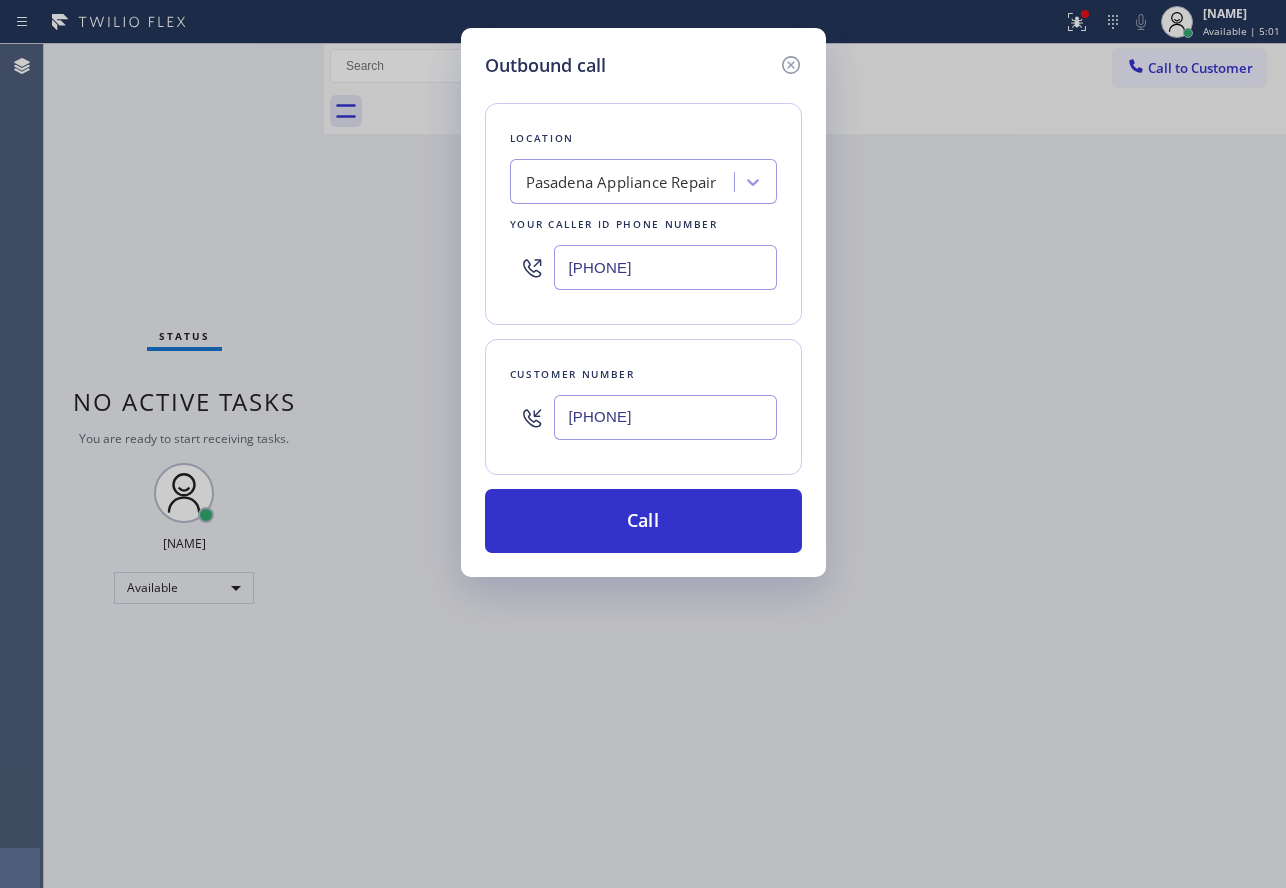 drag, startPoint x: 689, startPoint y: 278, endPoint x: 496, endPoint y: 265, distance: 193.43733 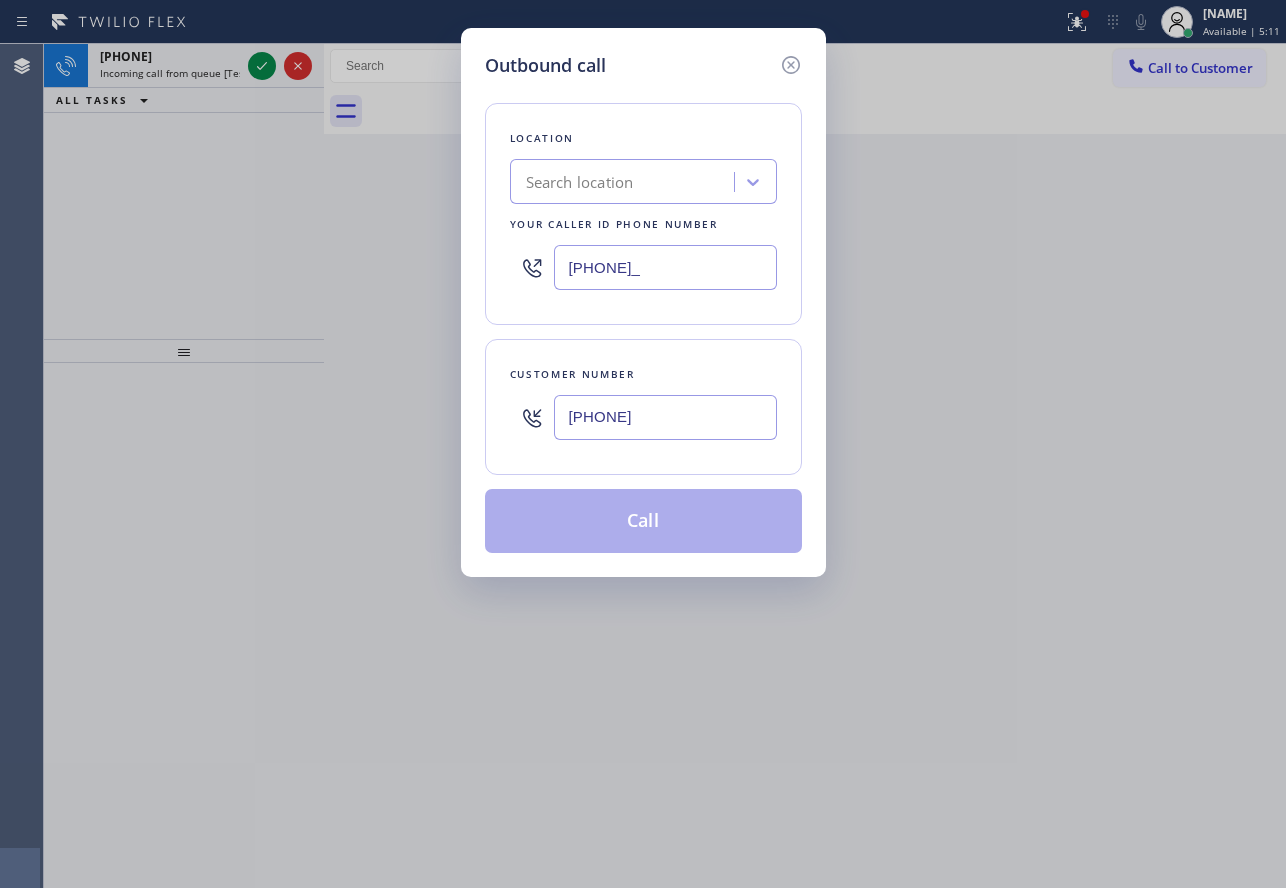 drag, startPoint x: 690, startPoint y: 268, endPoint x: 469, endPoint y: 250, distance: 221.73183 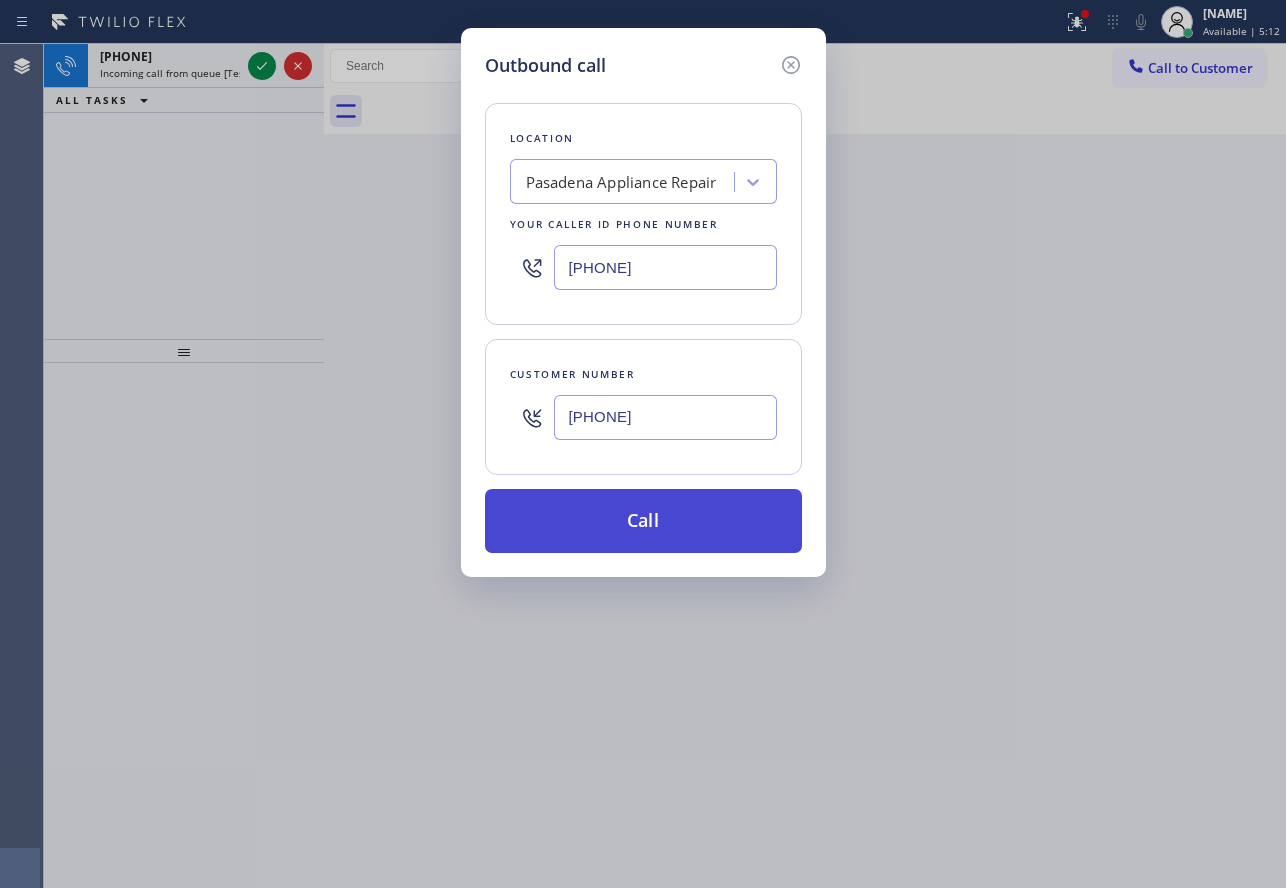 type on "[PHONE]" 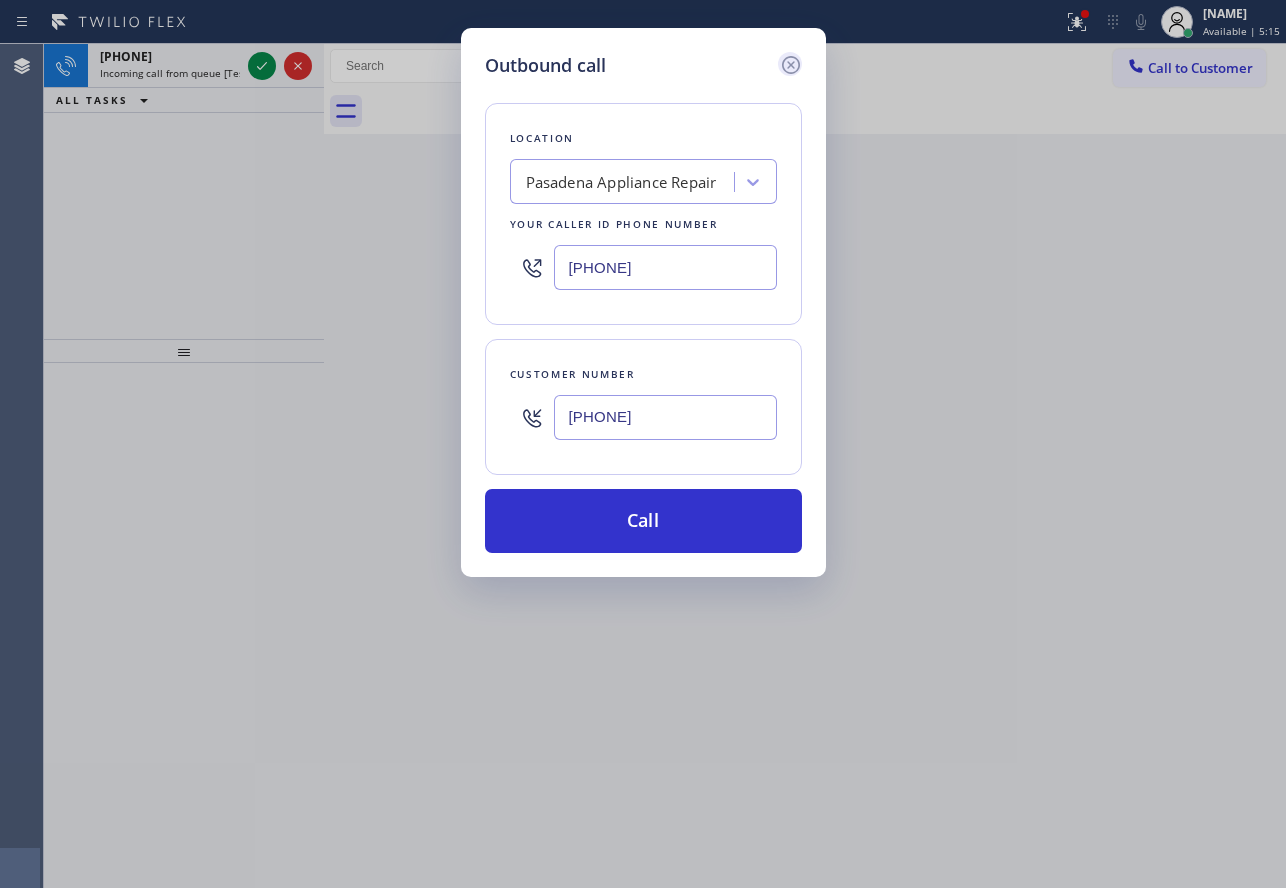 click 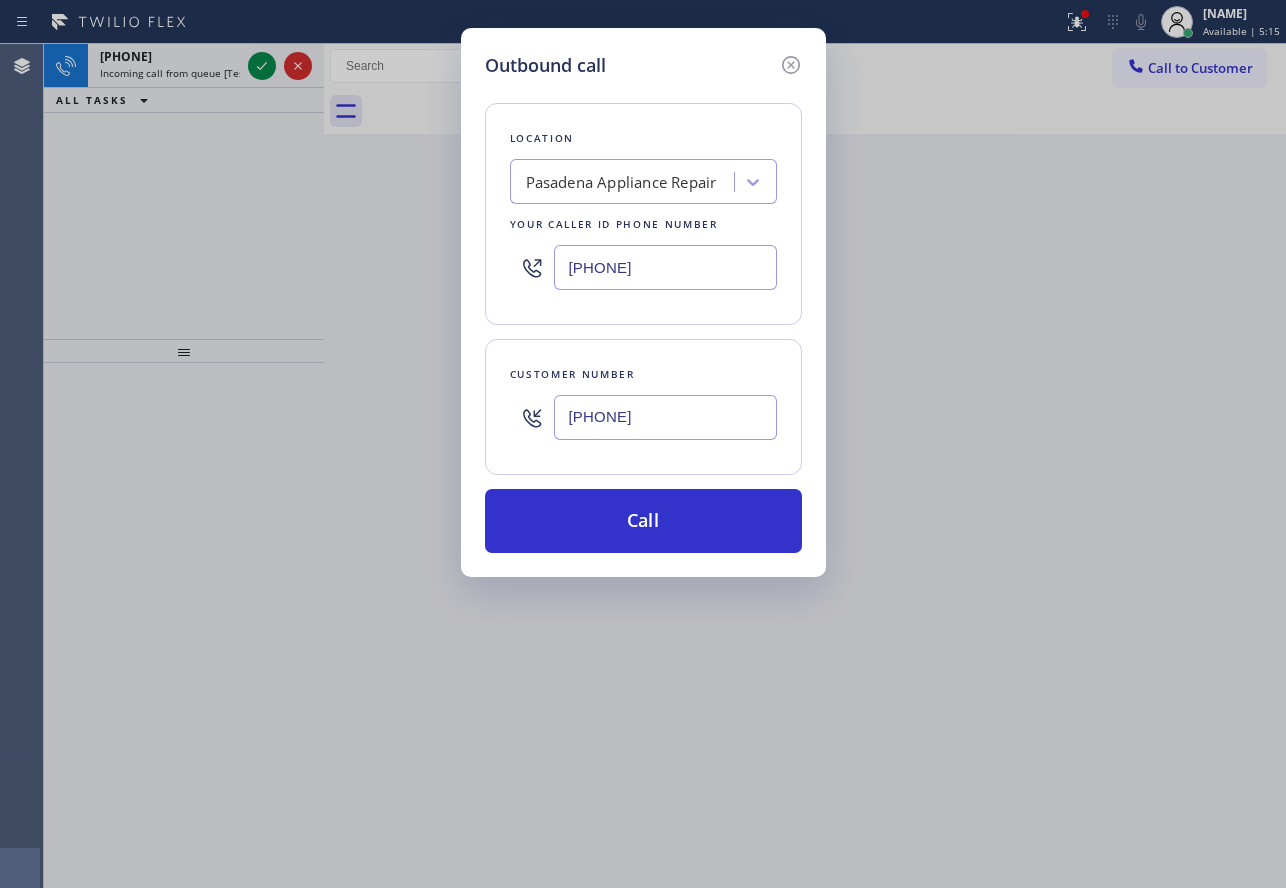 type 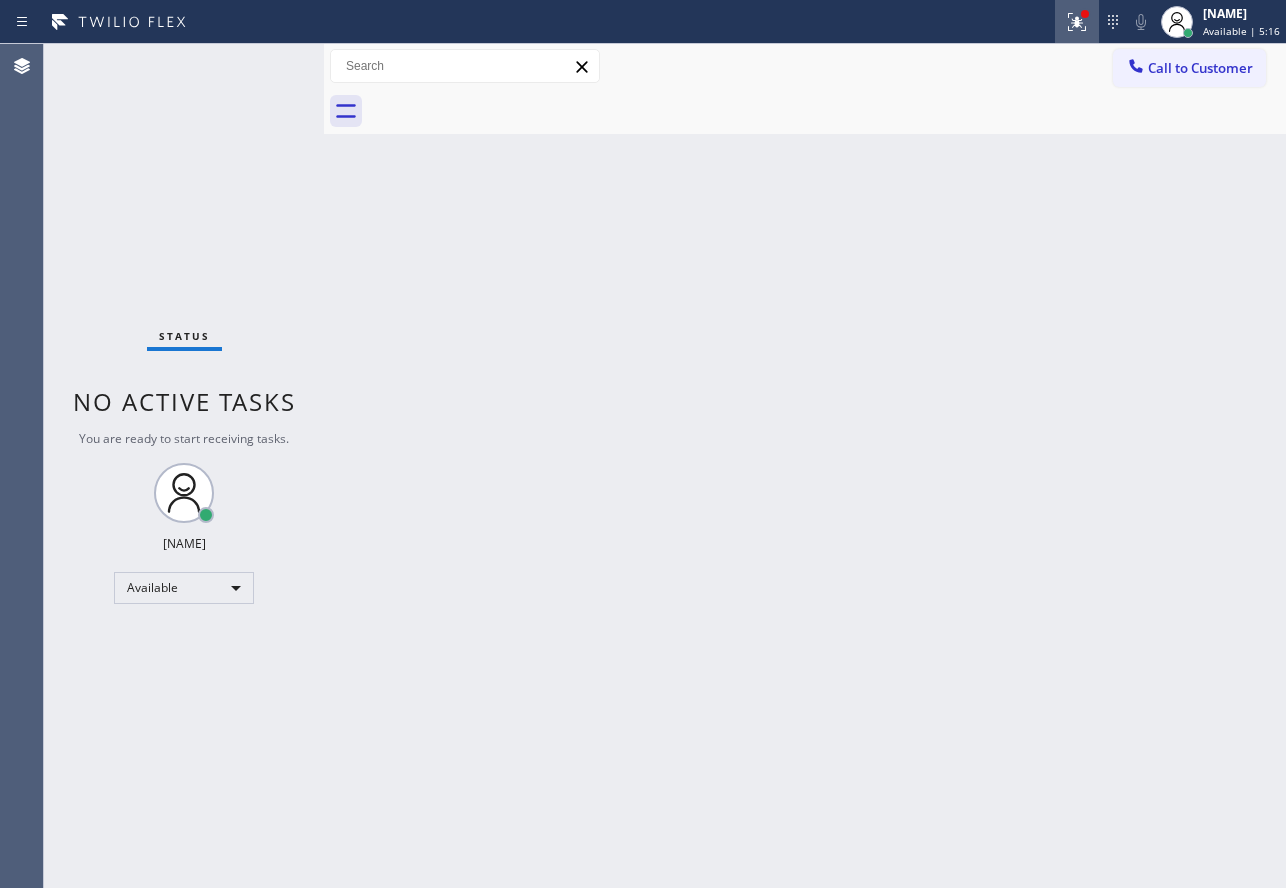 type on "[PHONE]" 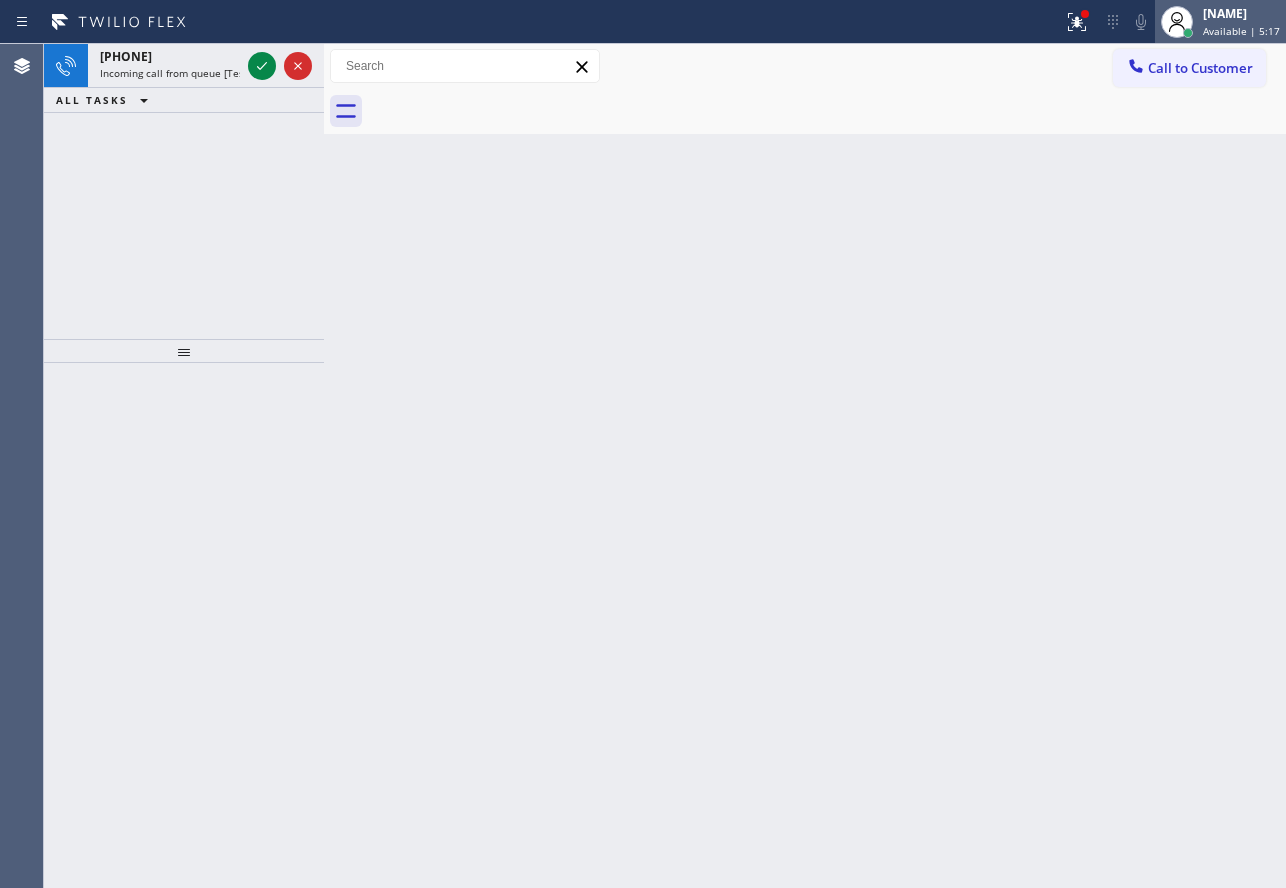 click on "Available | 5:17" at bounding box center (1241, 31) 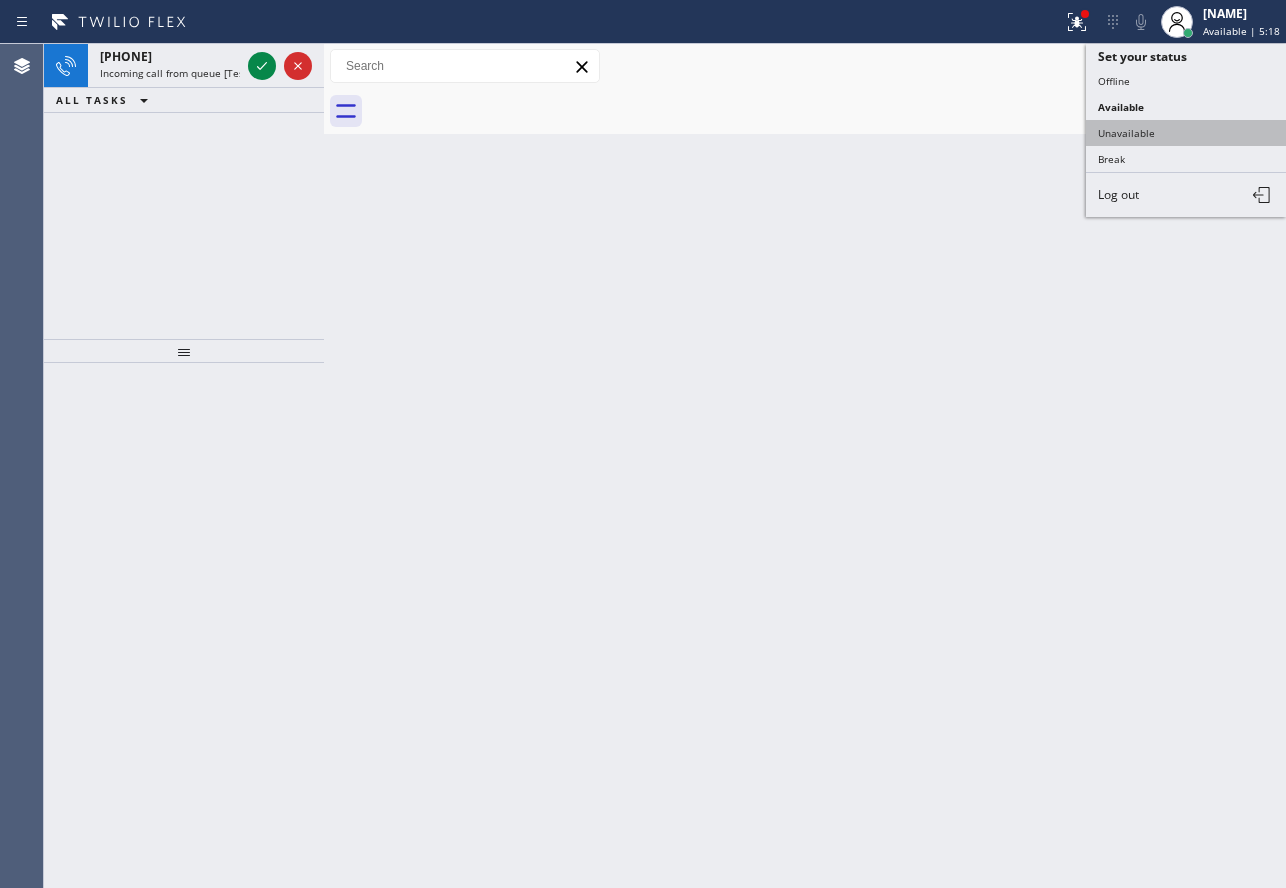 click on "Unavailable" at bounding box center (1186, 133) 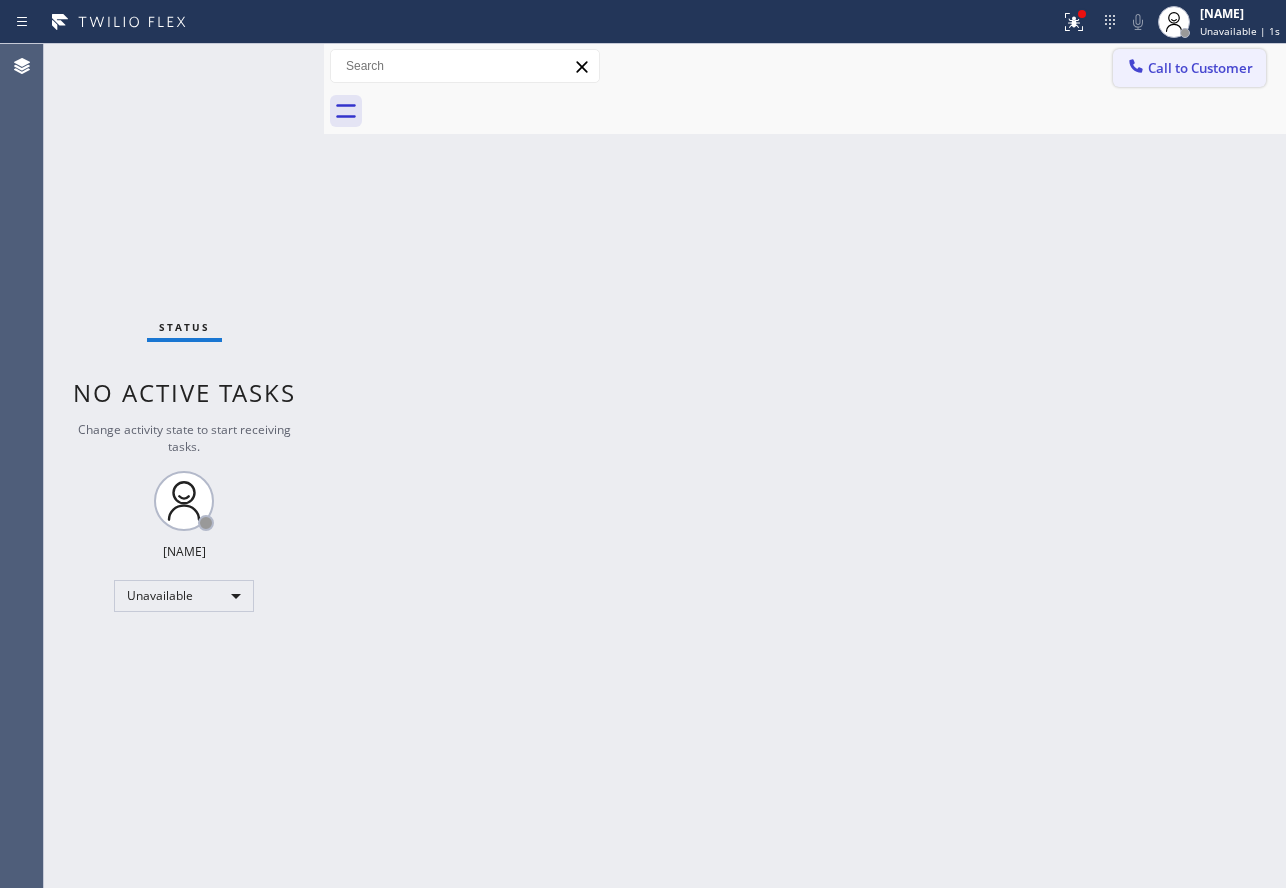 click on "Call to Customer" at bounding box center (1200, 68) 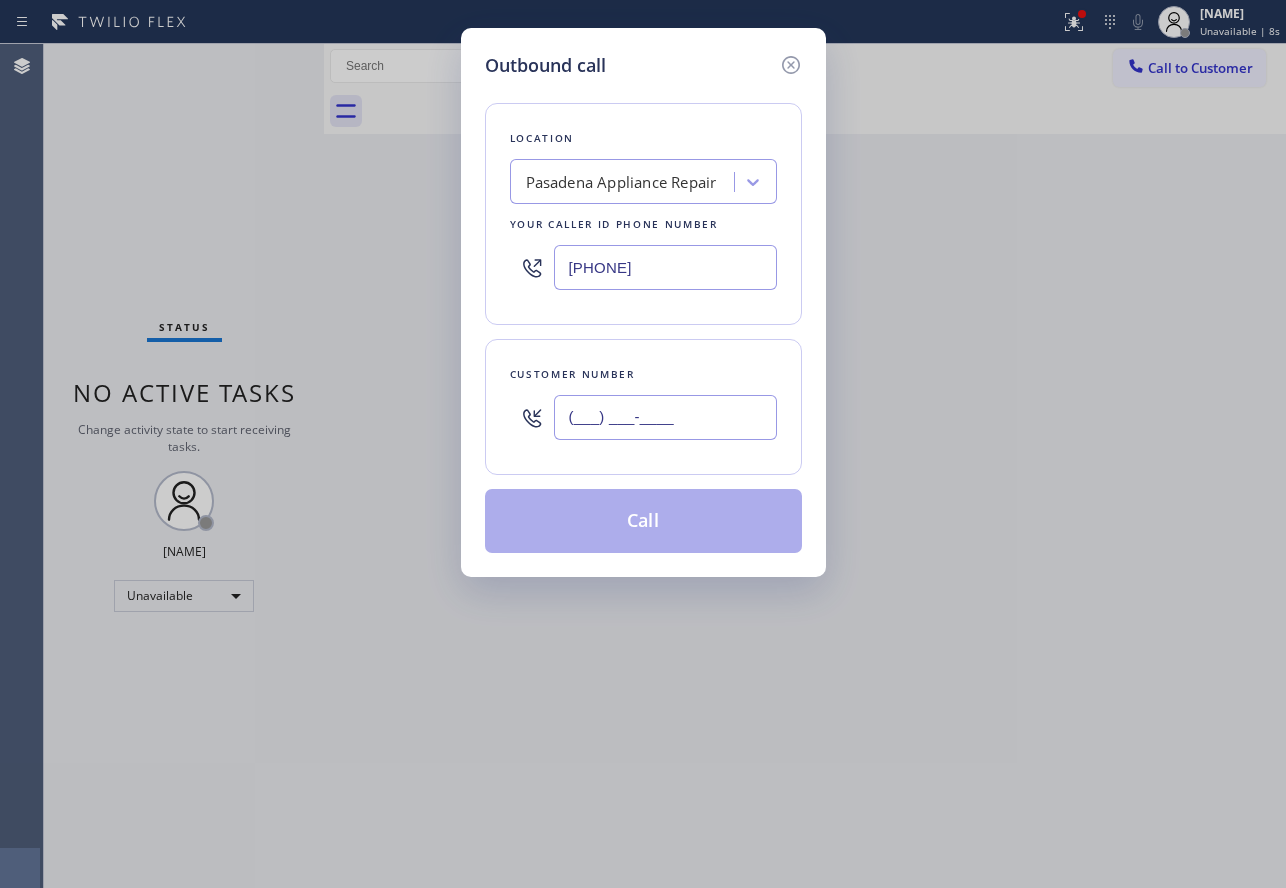 click on "(___) ___-____" at bounding box center [665, 417] 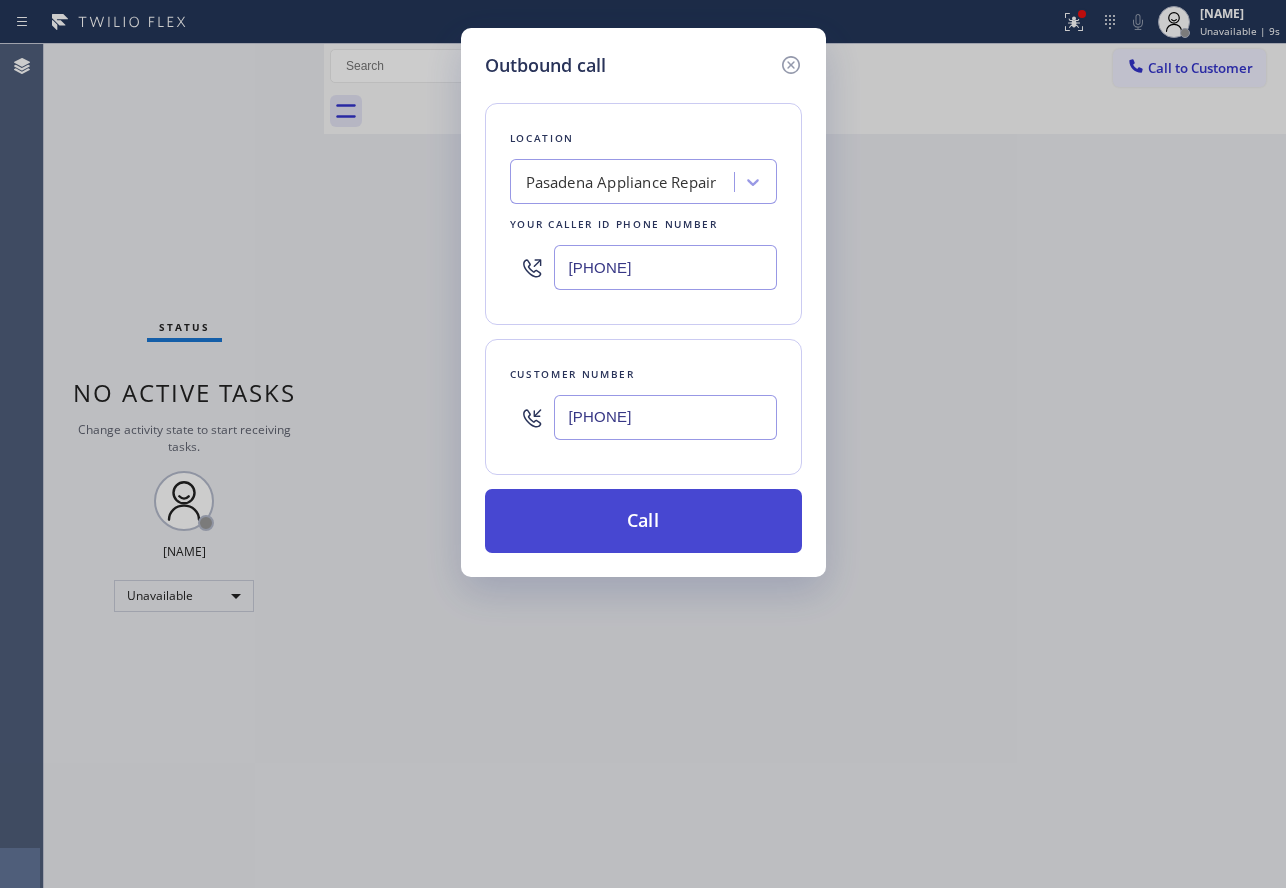 type on "[PHONE]" 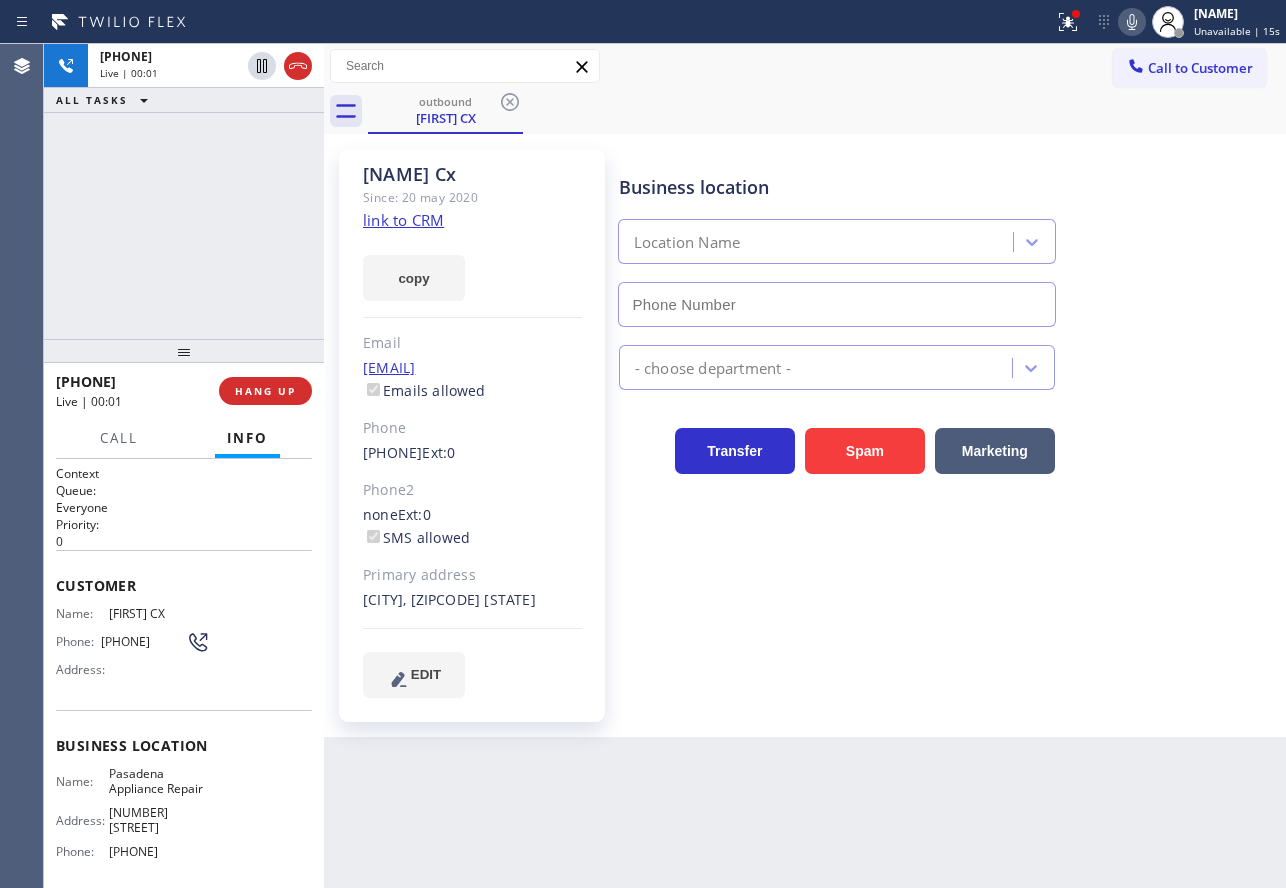type on "[PHONE]" 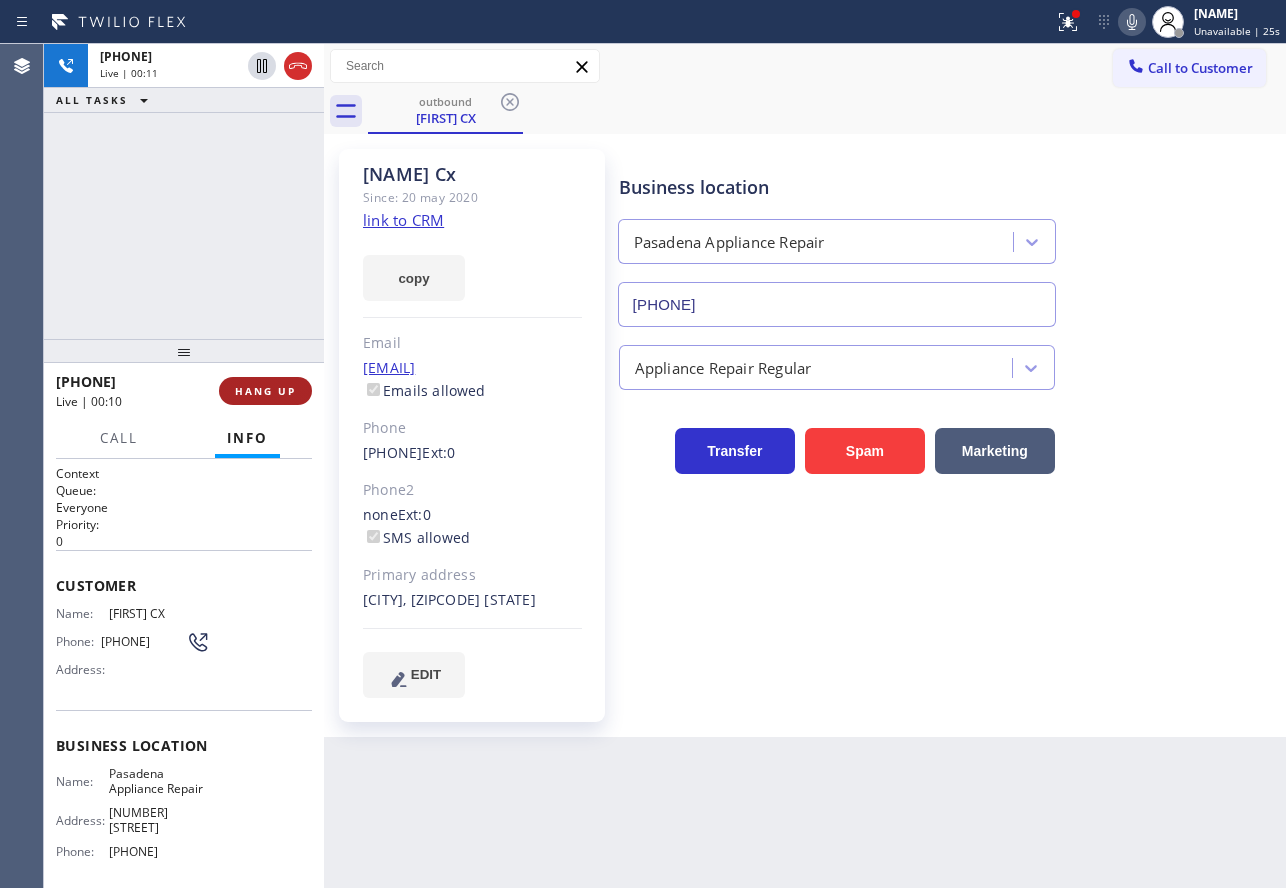 click on "HANG UP" at bounding box center (265, 391) 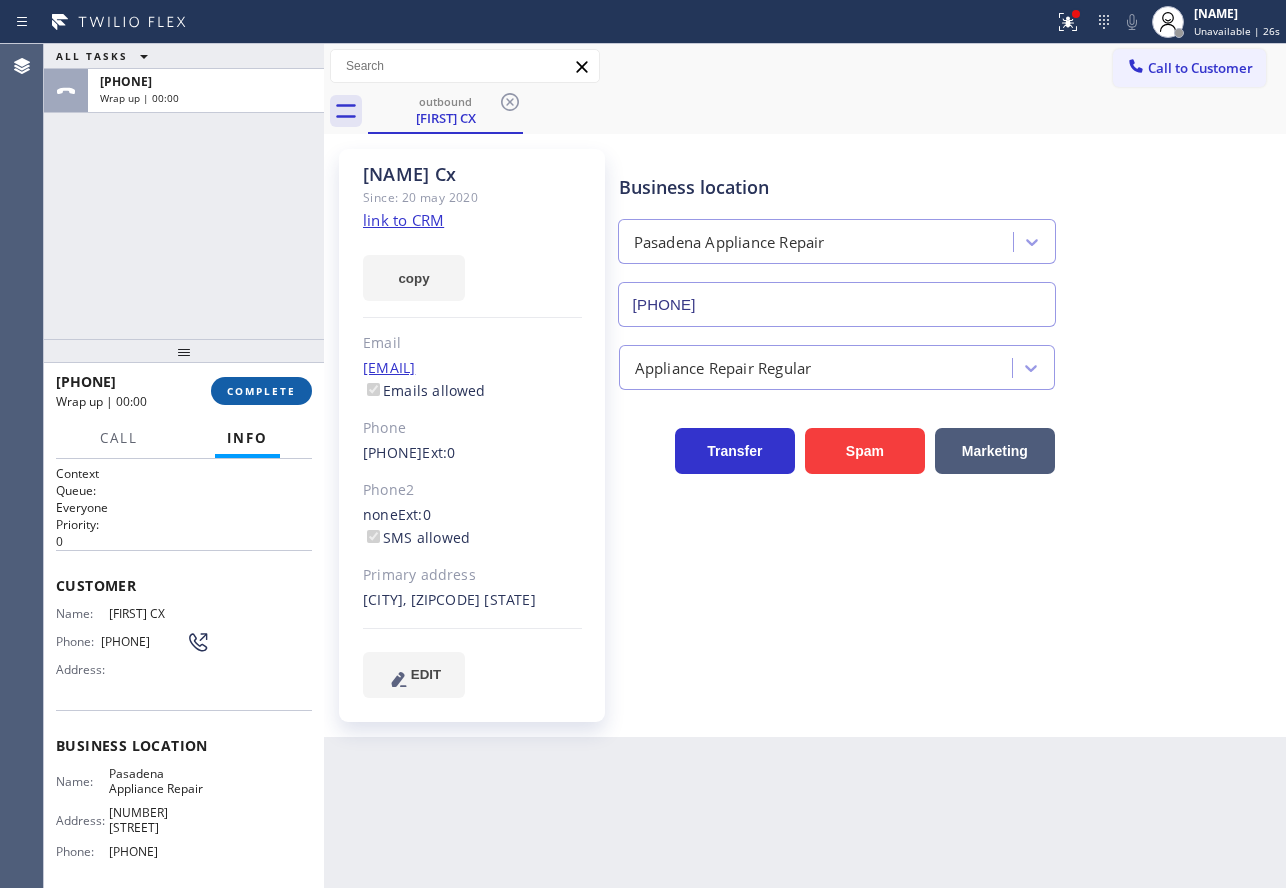 click on "COMPLETE" at bounding box center [261, 391] 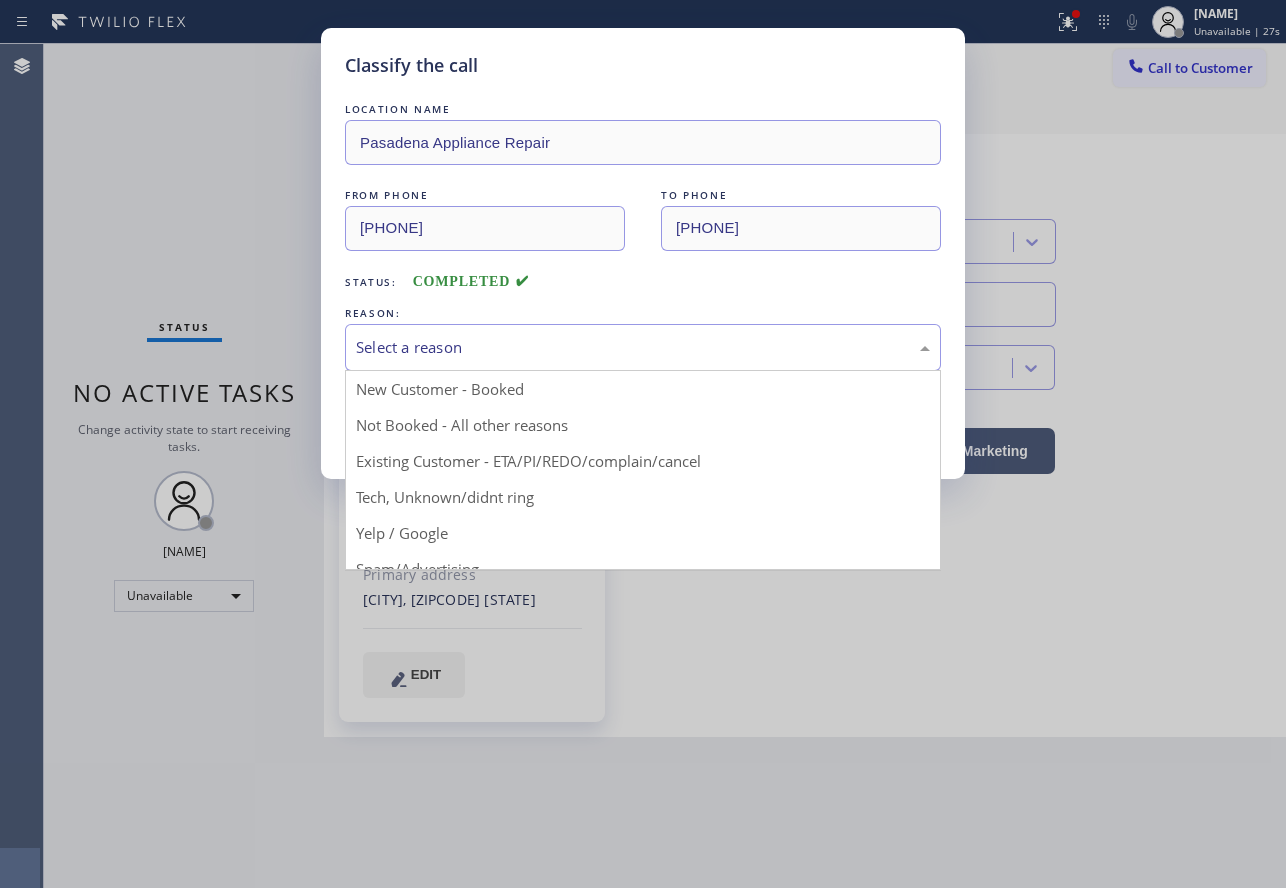 click on "Select a reason" at bounding box center (643, 347) 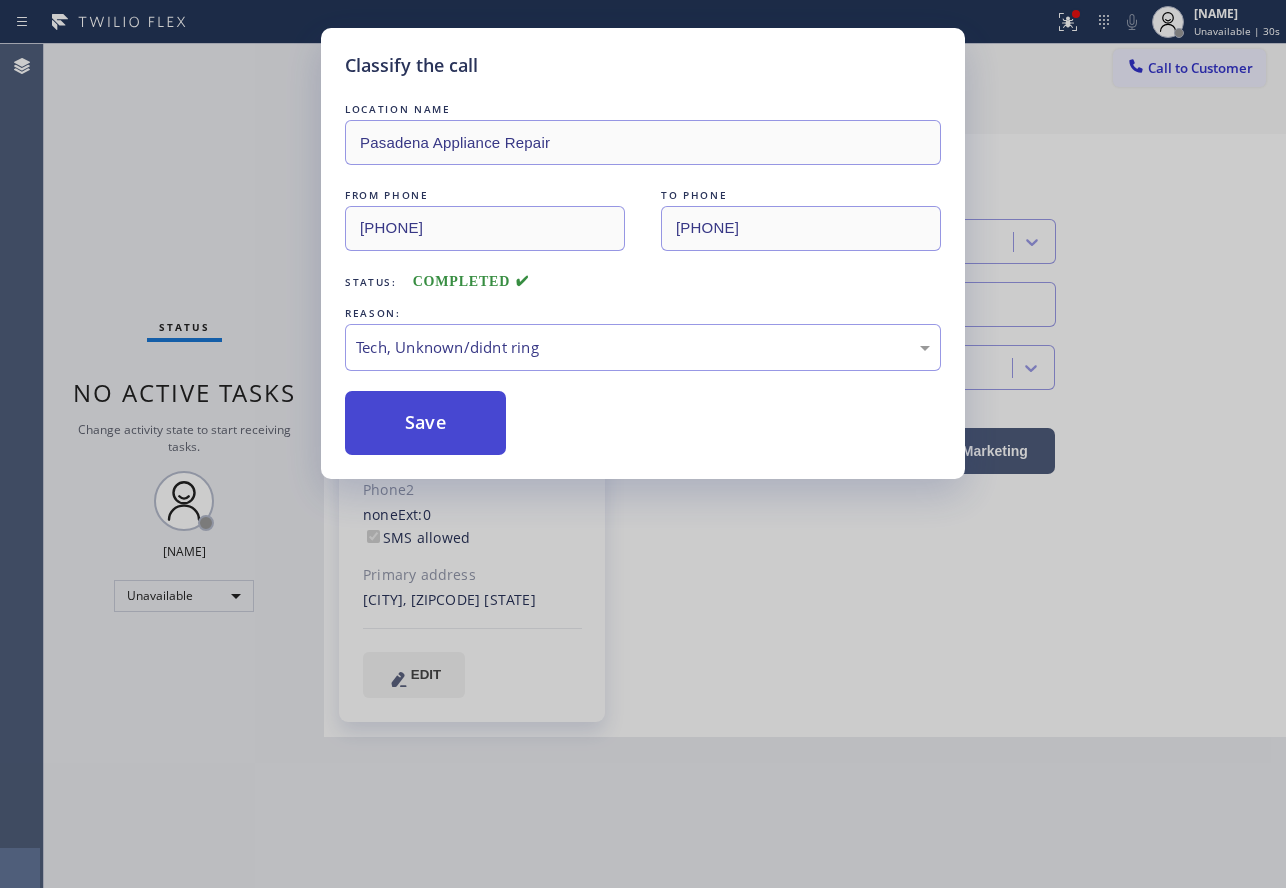 click on "Save" at bounding box center (425, 423) 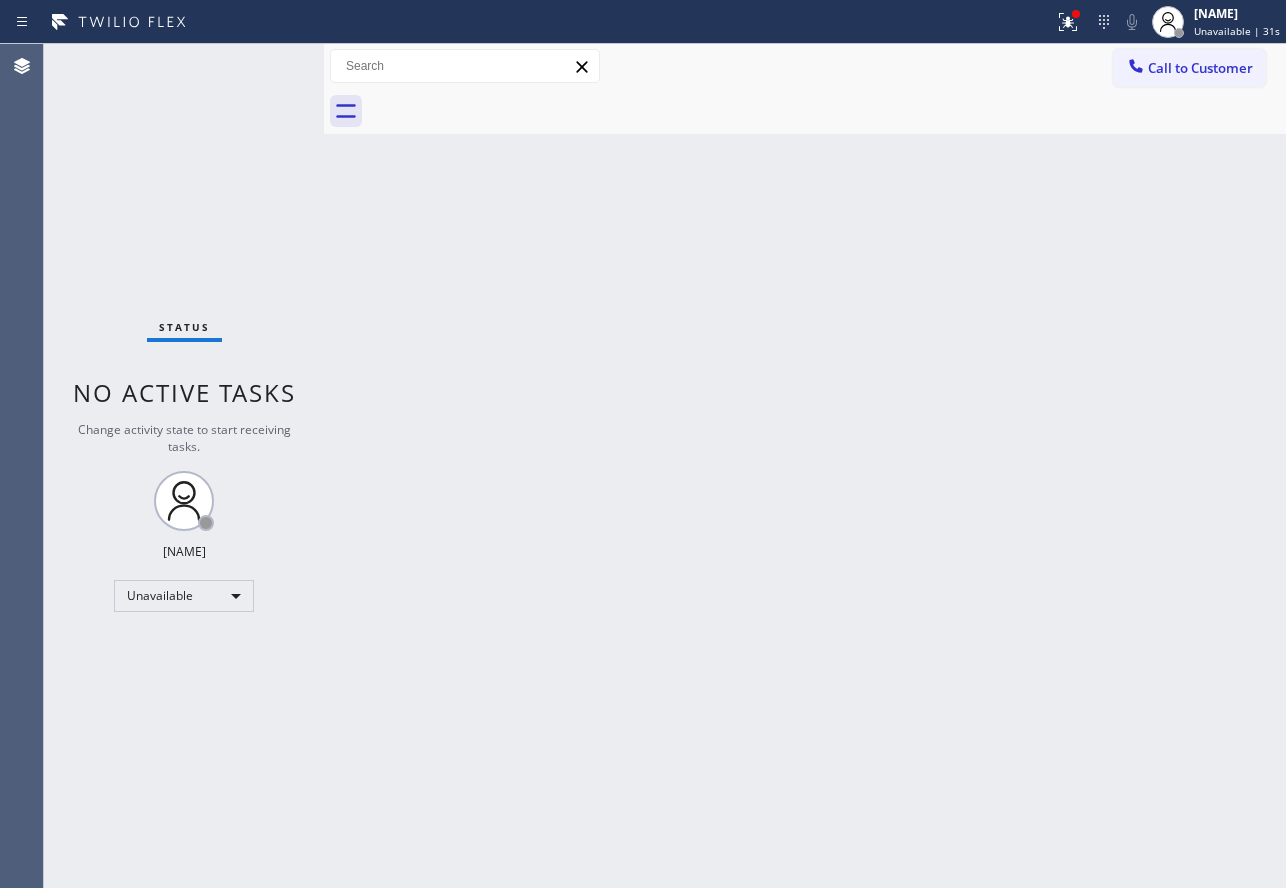 click on "Call to Customer" at bounding box center (1200, 68) 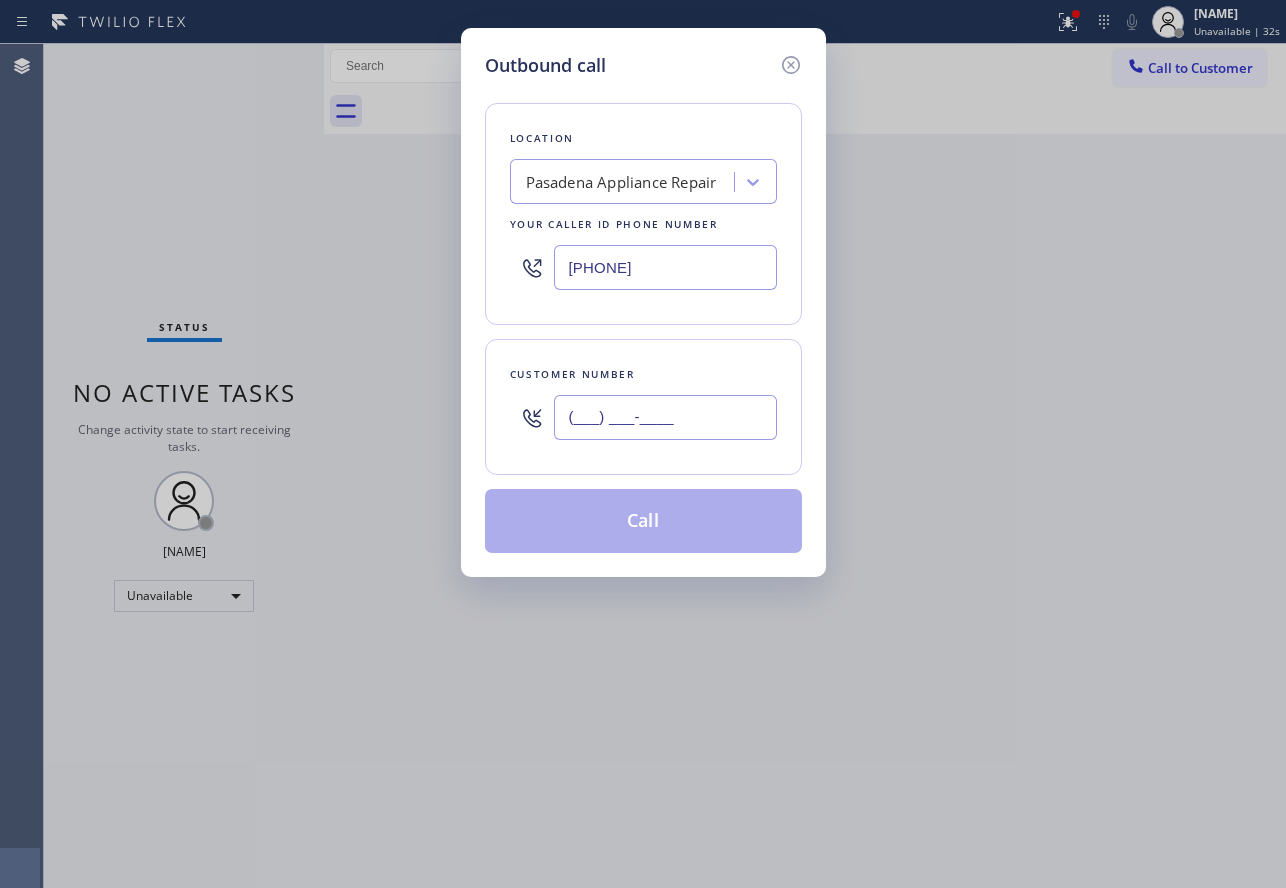 click on "(___) ___-____" at bounding box center [665, 417] 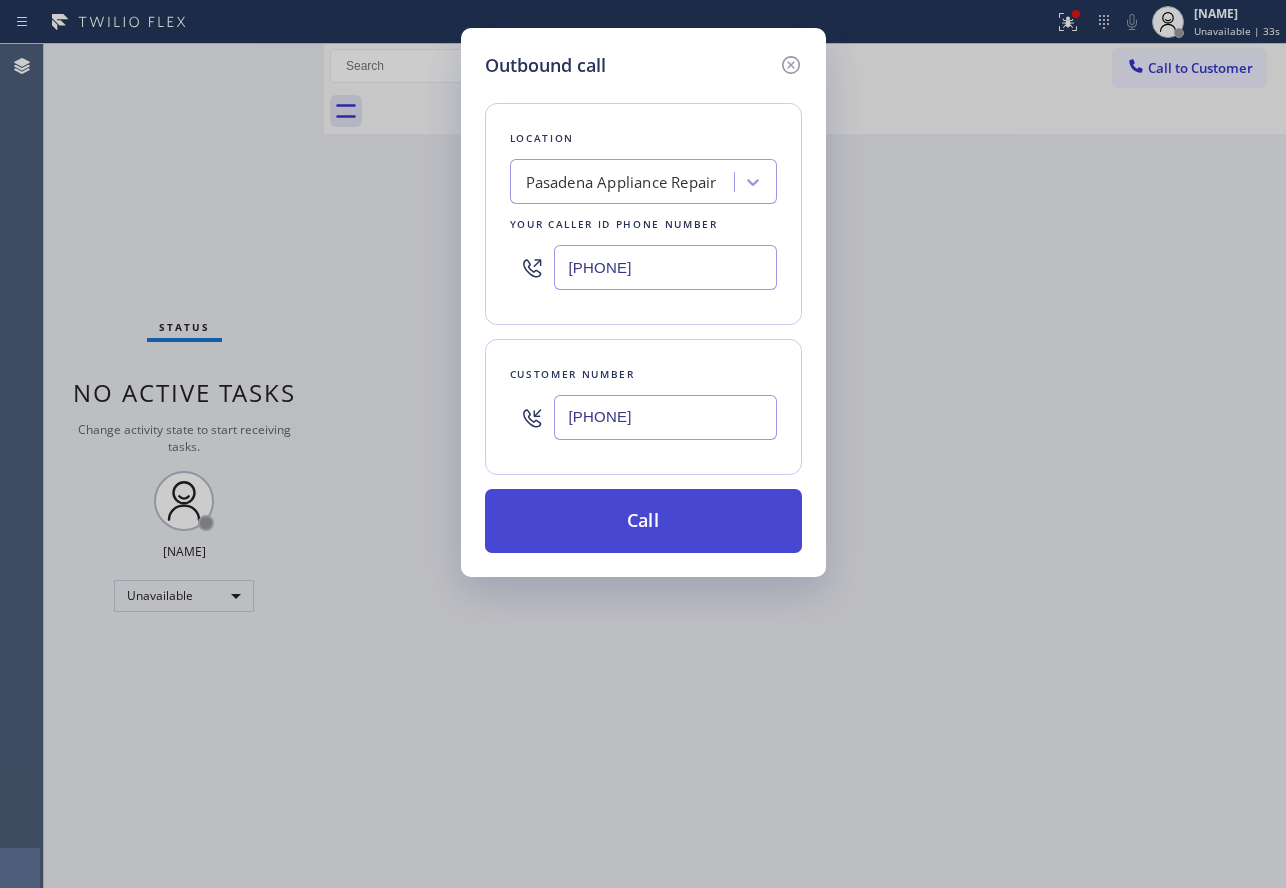 type on "[PHONE]" 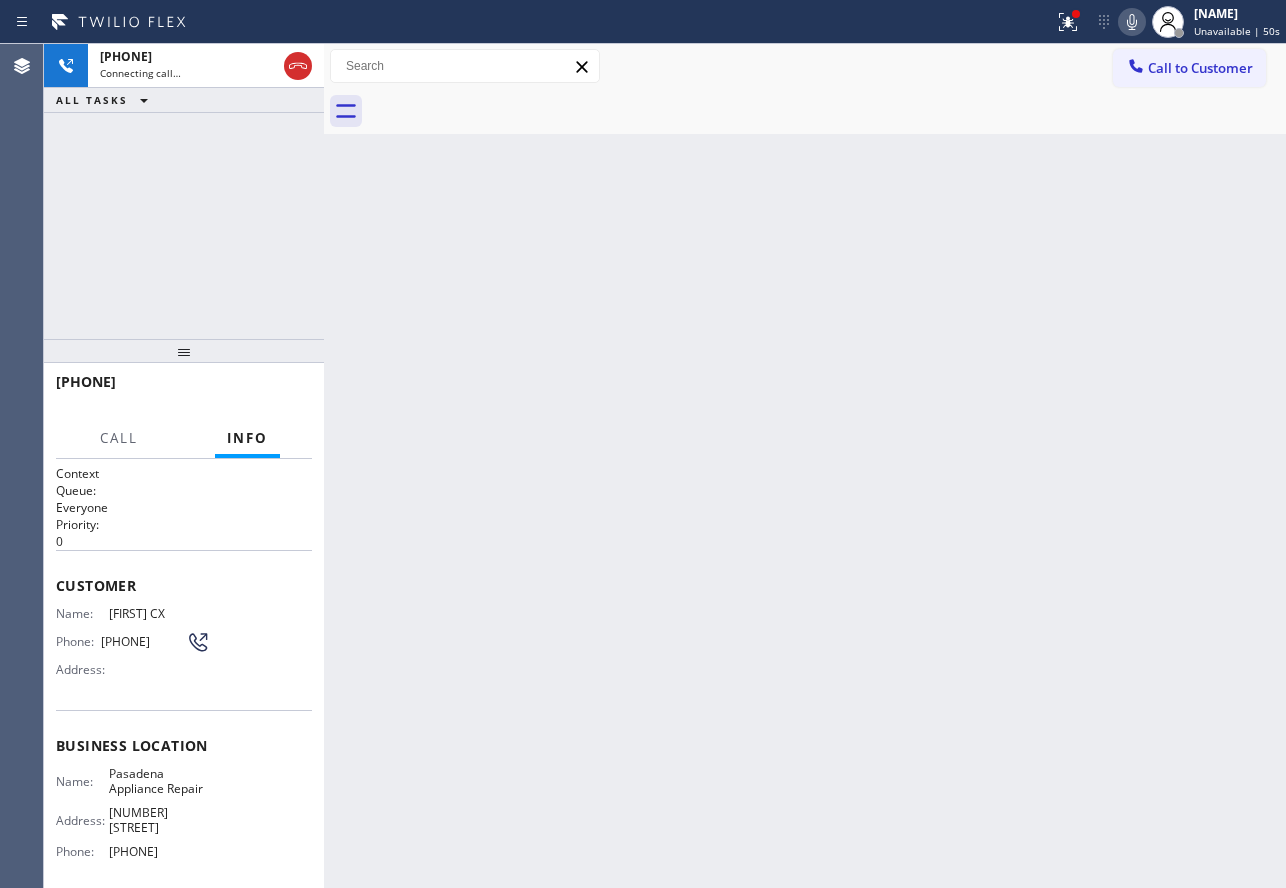 click 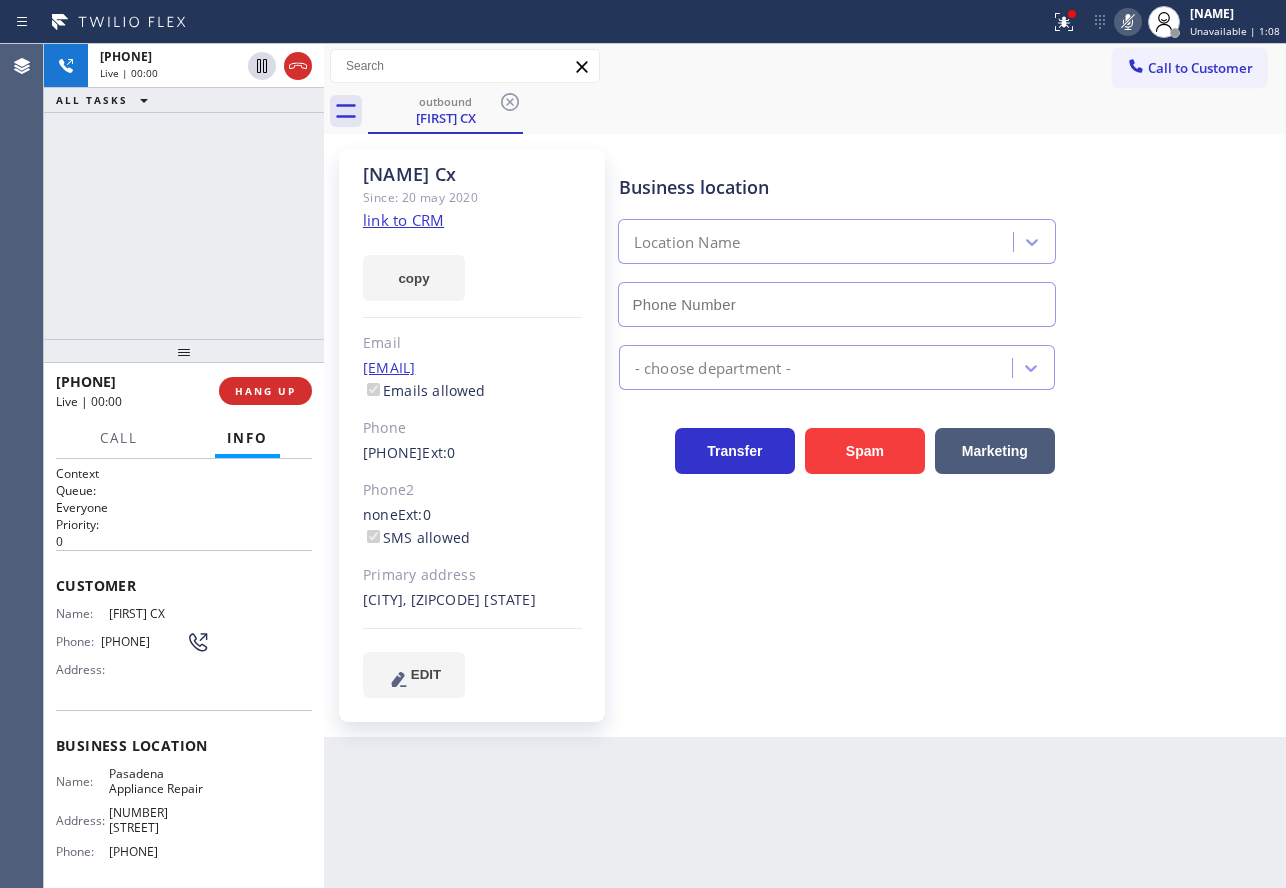 type on "[PHONE]" 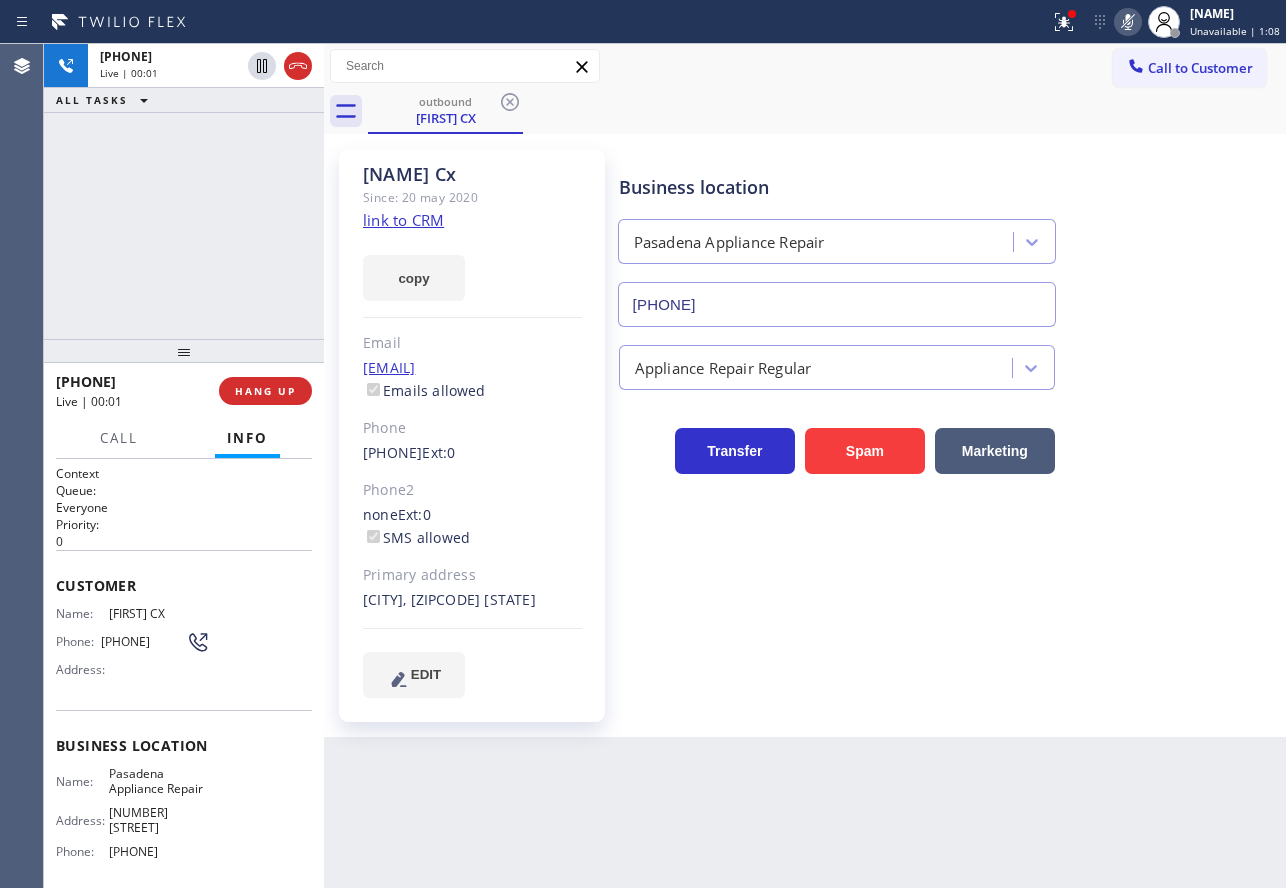click 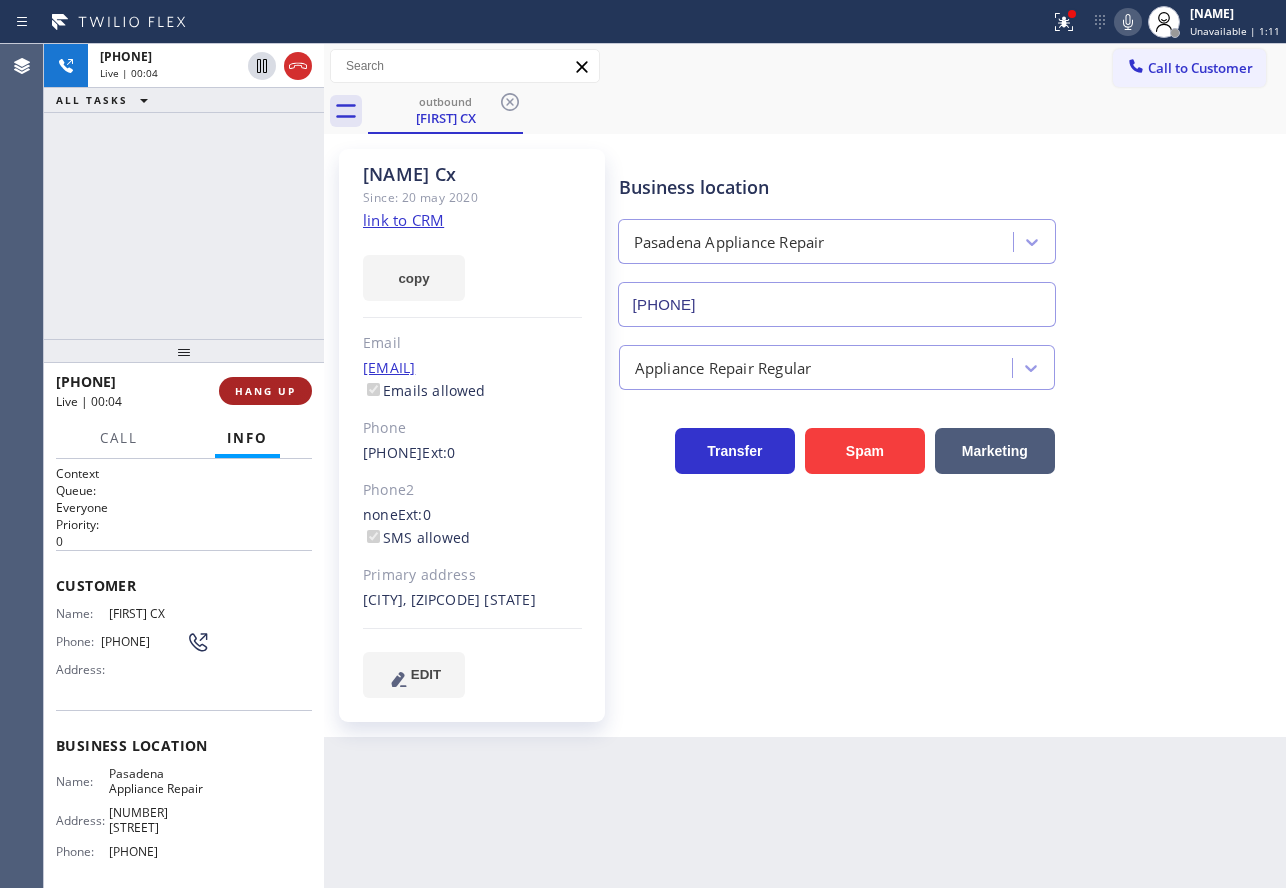 click on "HANG UP" at bounding box center (265, 391) 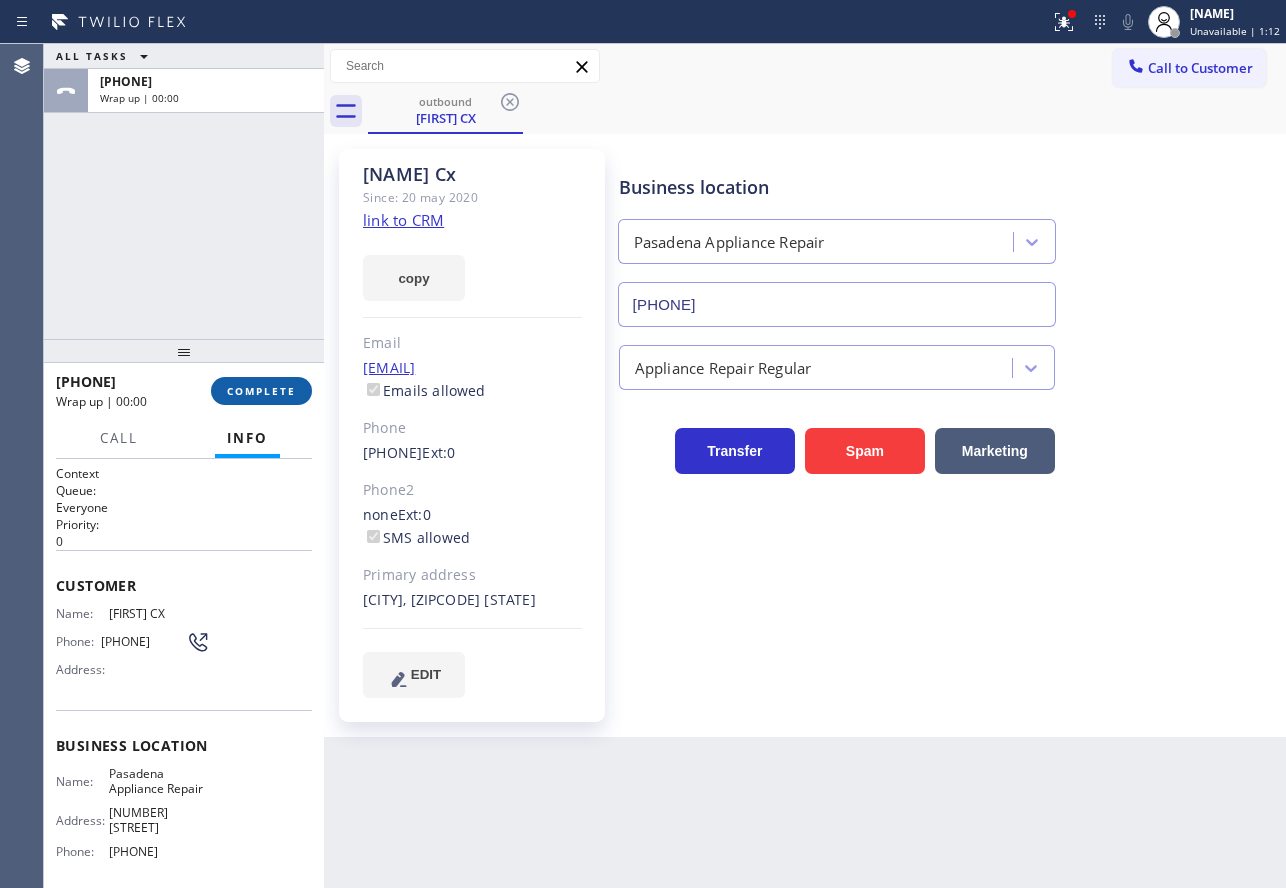 click on "COMPLETE" at bounding box center [261, 391] 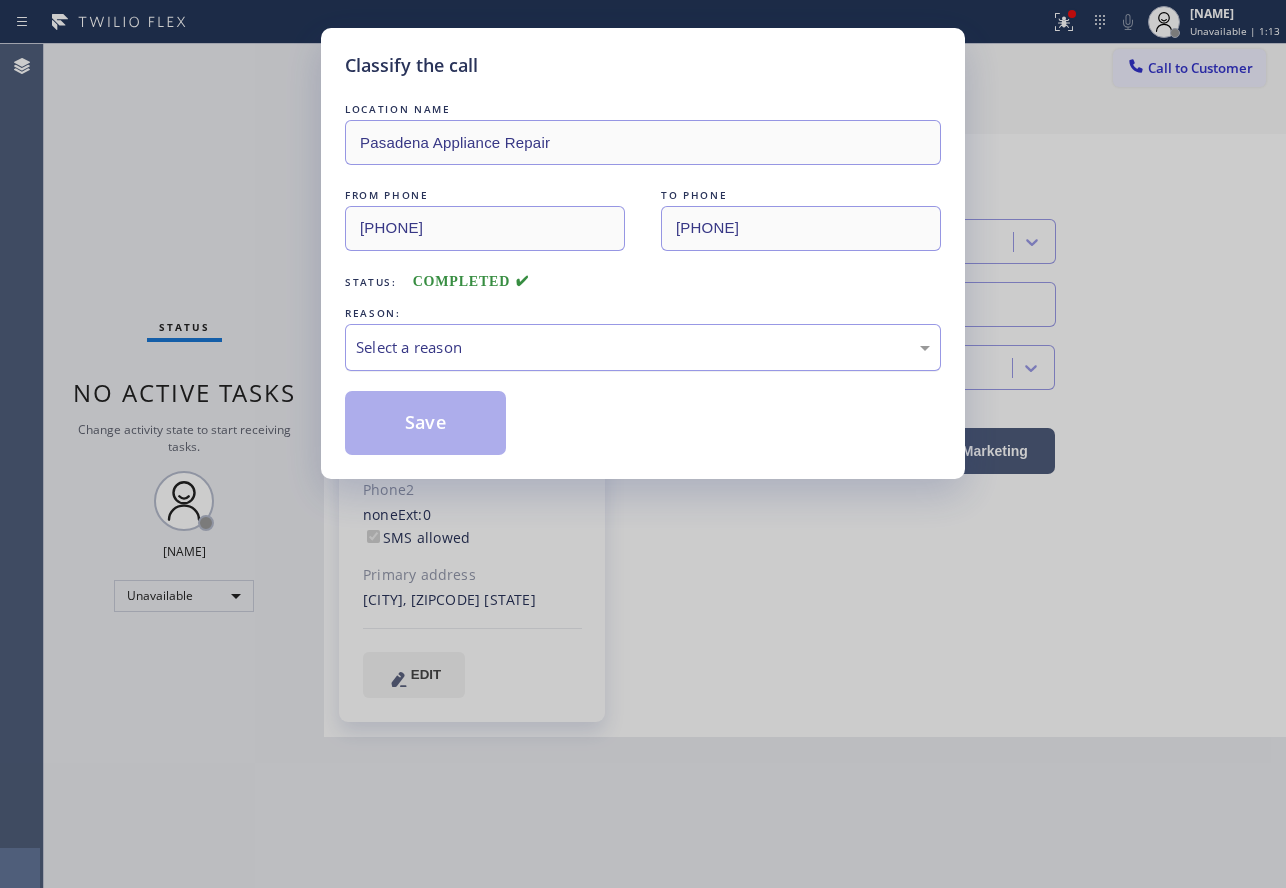 click on "Select a reason" at bounding box center [643, 347] 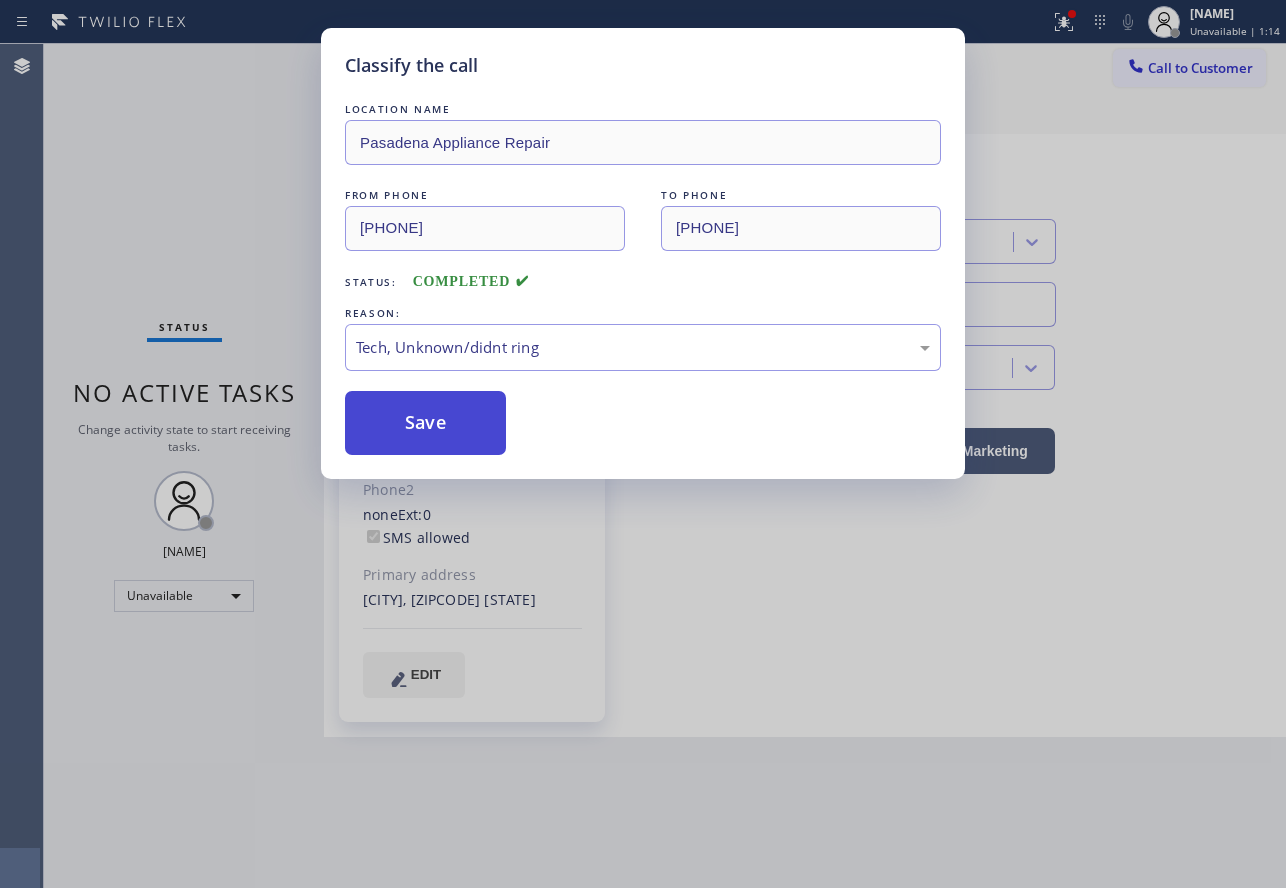 click on "Save" at bounding box center [425, 423] 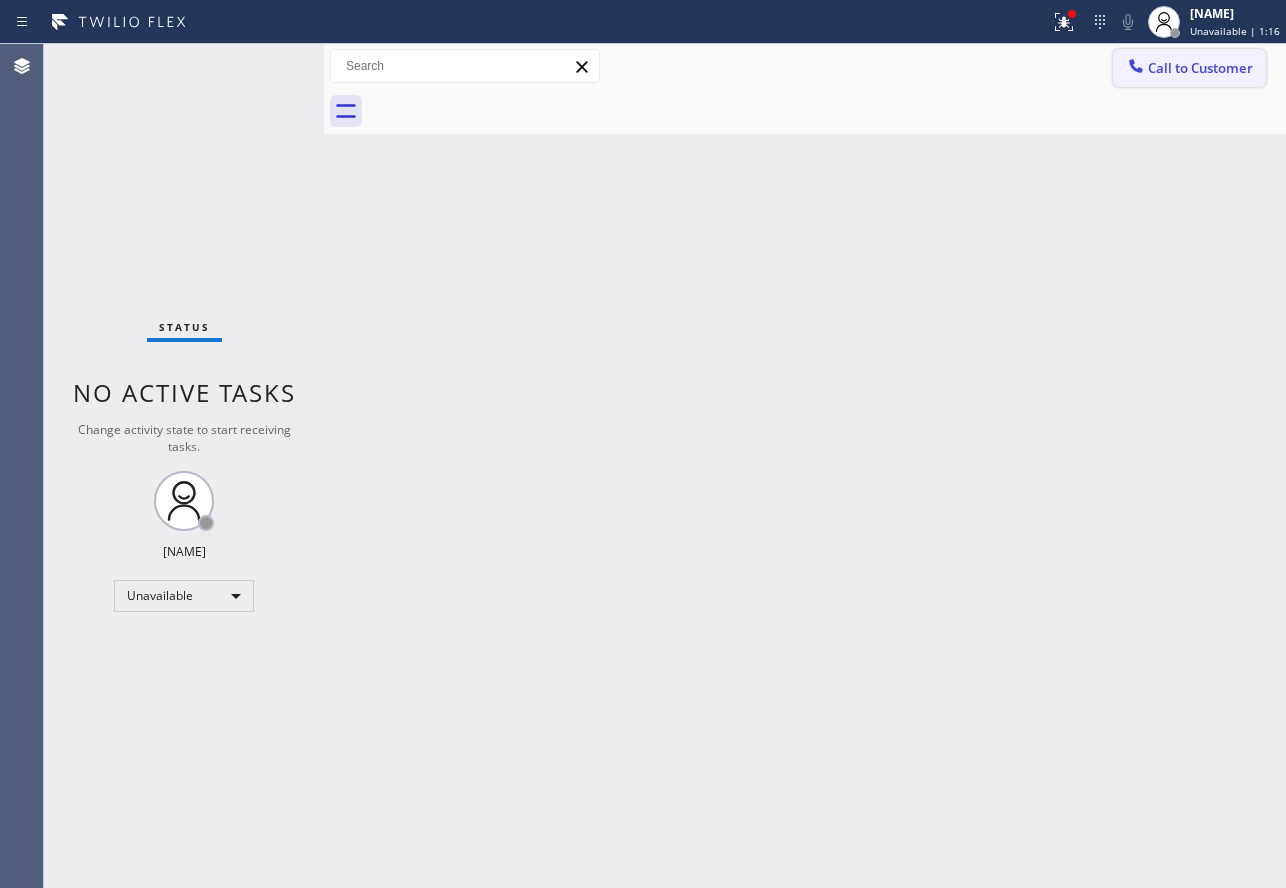 click on "Call to Customer" at bounding box center [1200, 68] 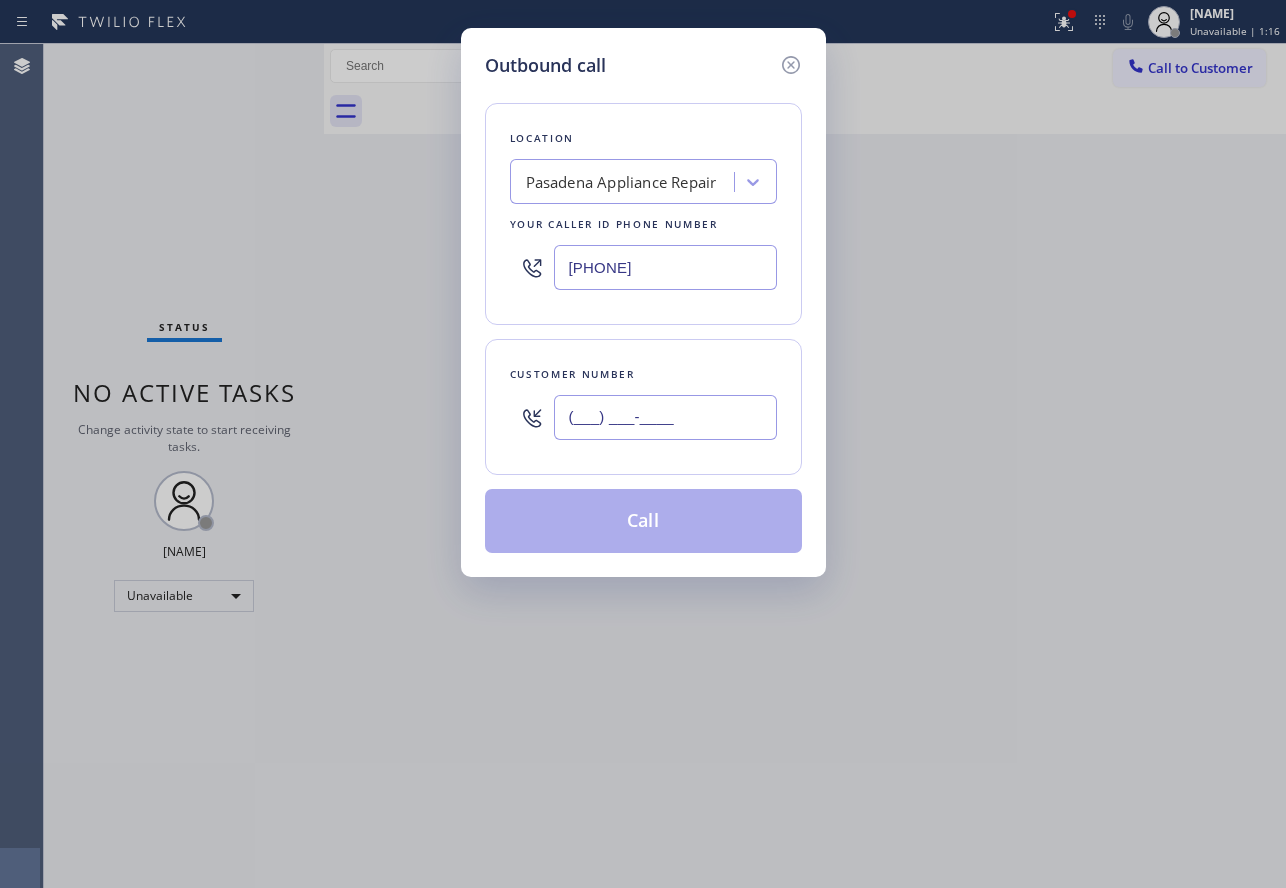 click on "(___) ___-____" at bounding box center (665, 417) 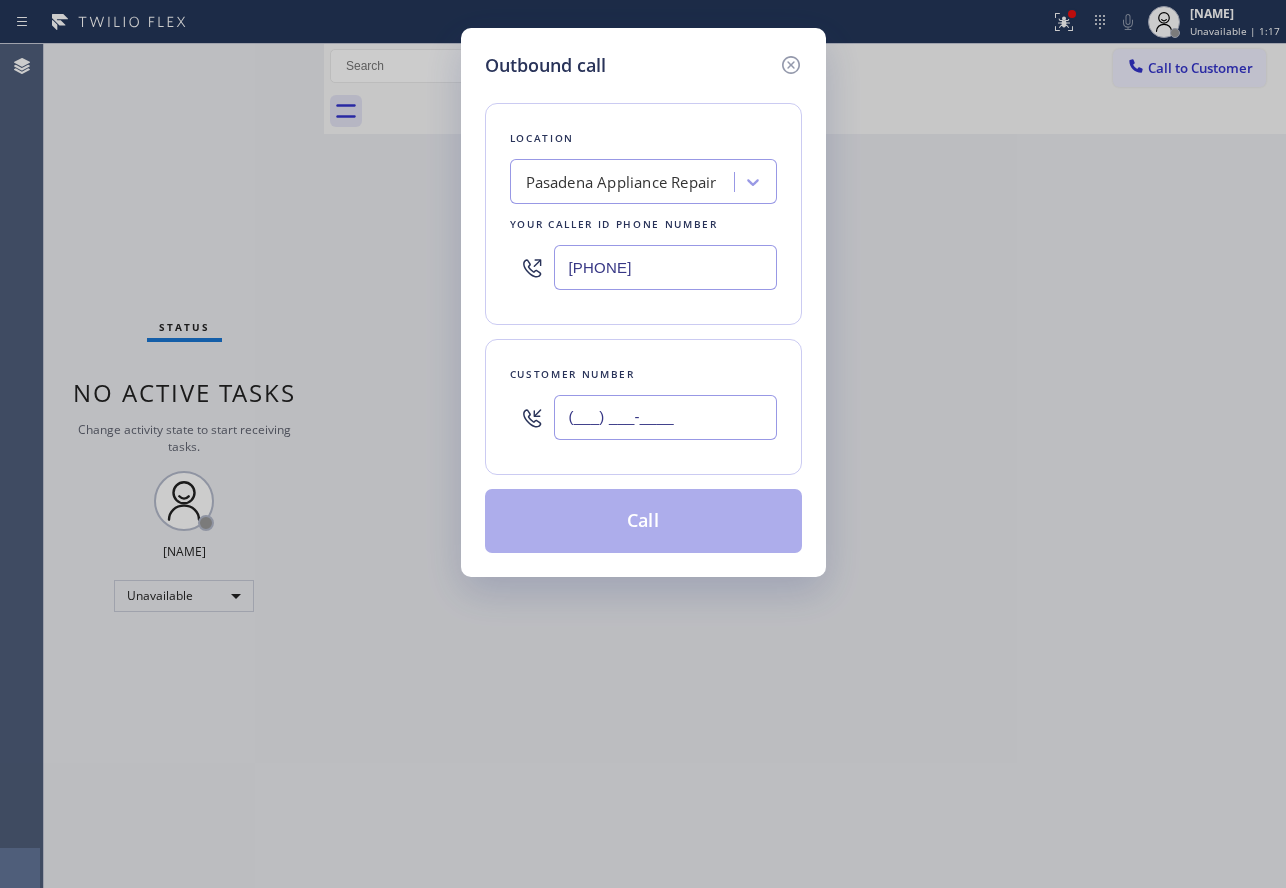 paste on "[PHONE]" 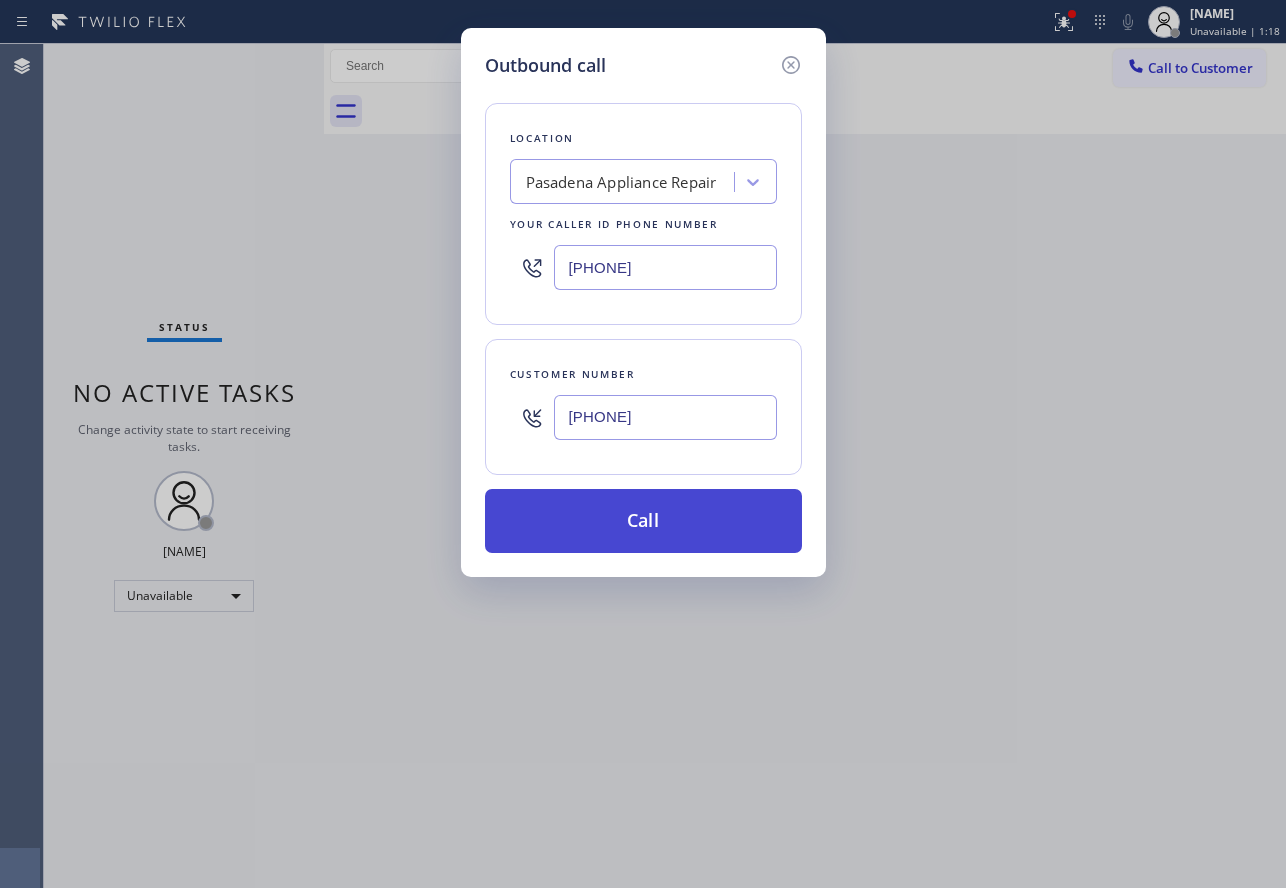 type on "[PHONE]" 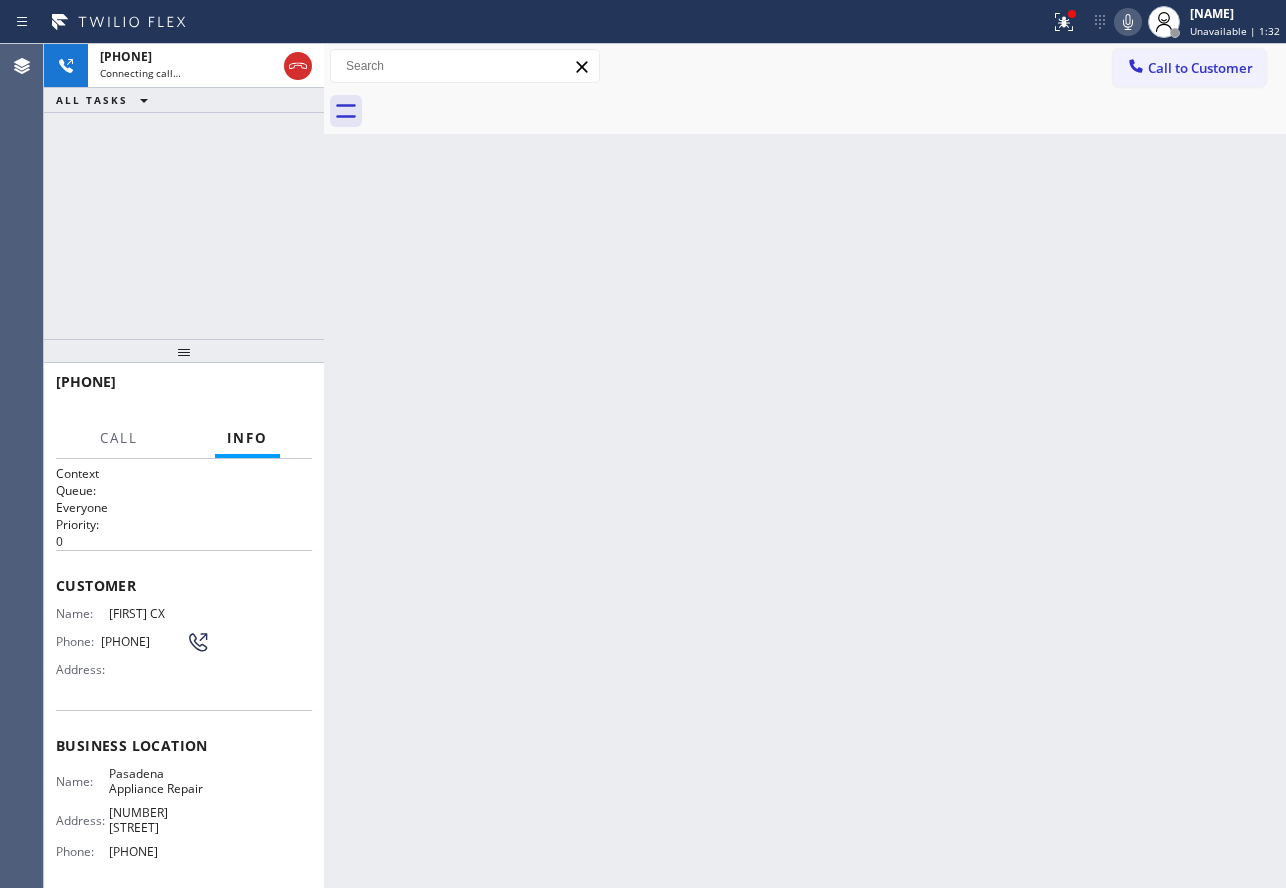 click 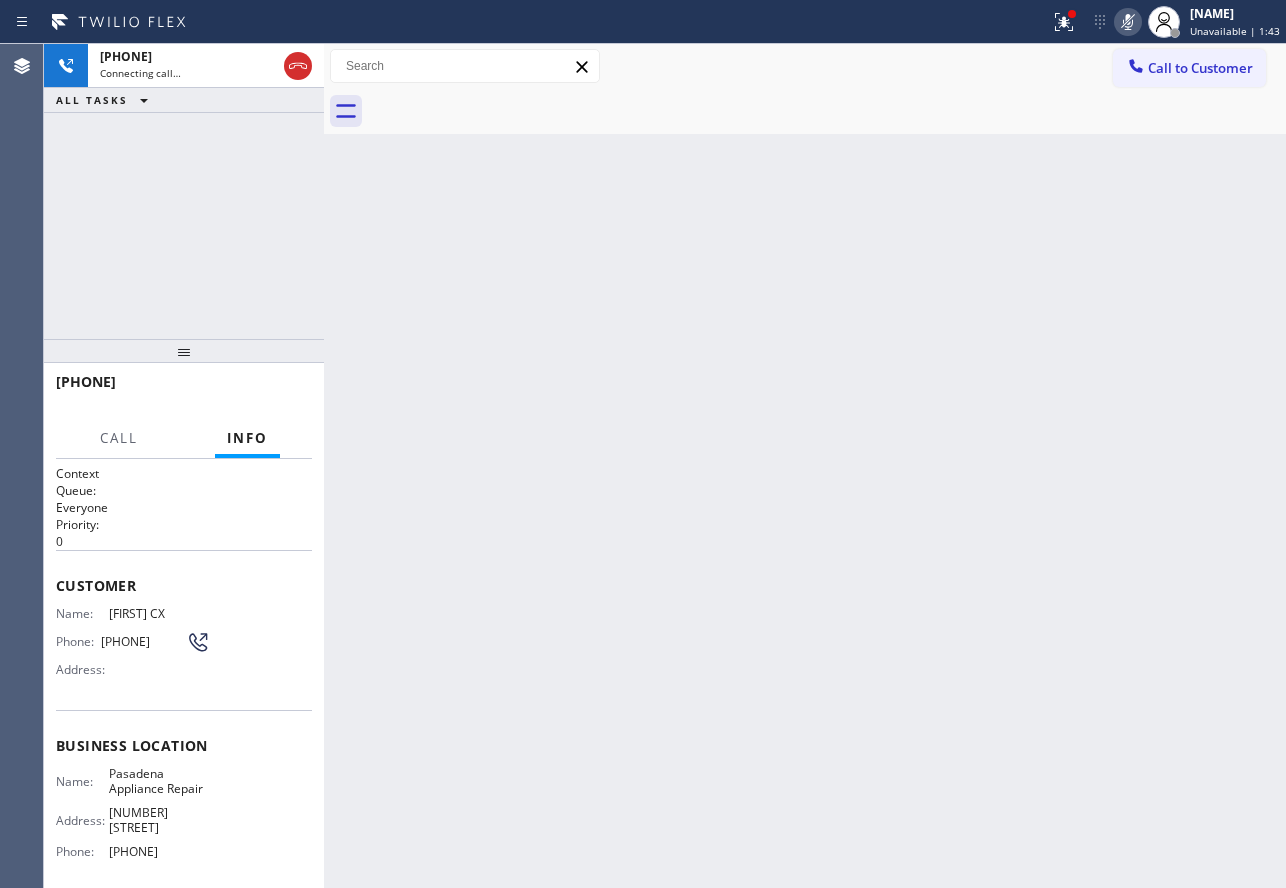 drag, startPoint x: 298, startPoint y: 71, endPoint x: 292, endPoint y: 99, distance: 28.635643 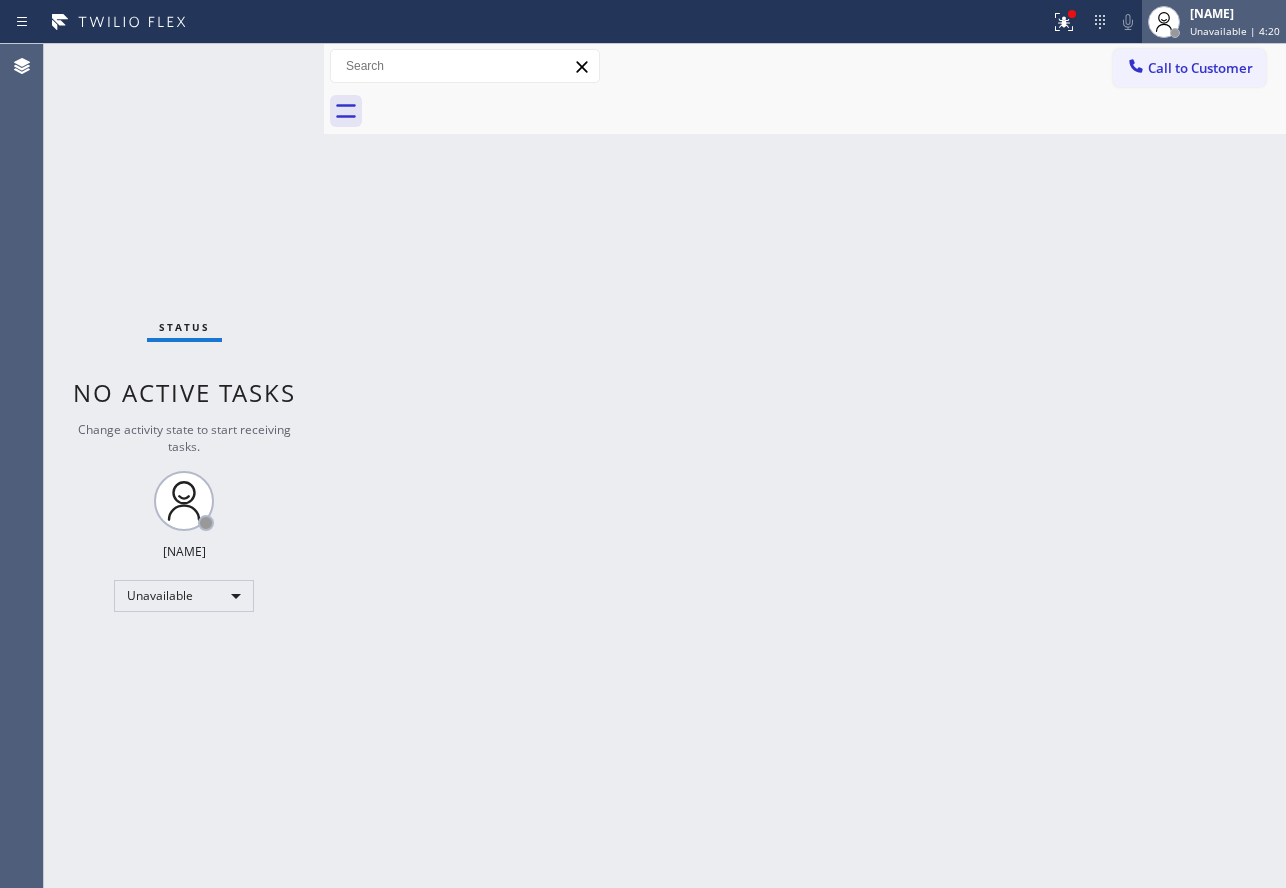 click on "[NAME]" at bounding box center [1235, 13] 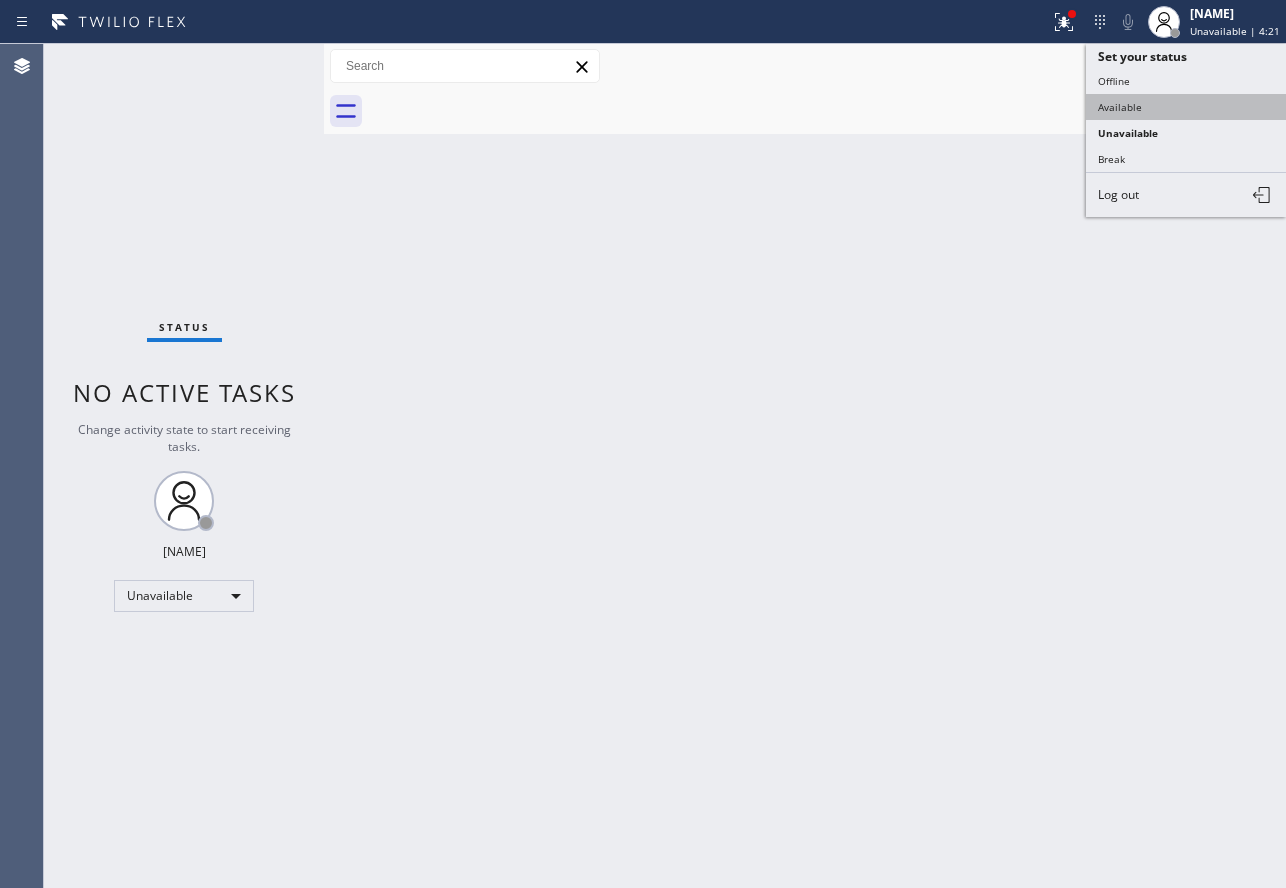 click on "Available" at bounding box center [1186, 107] 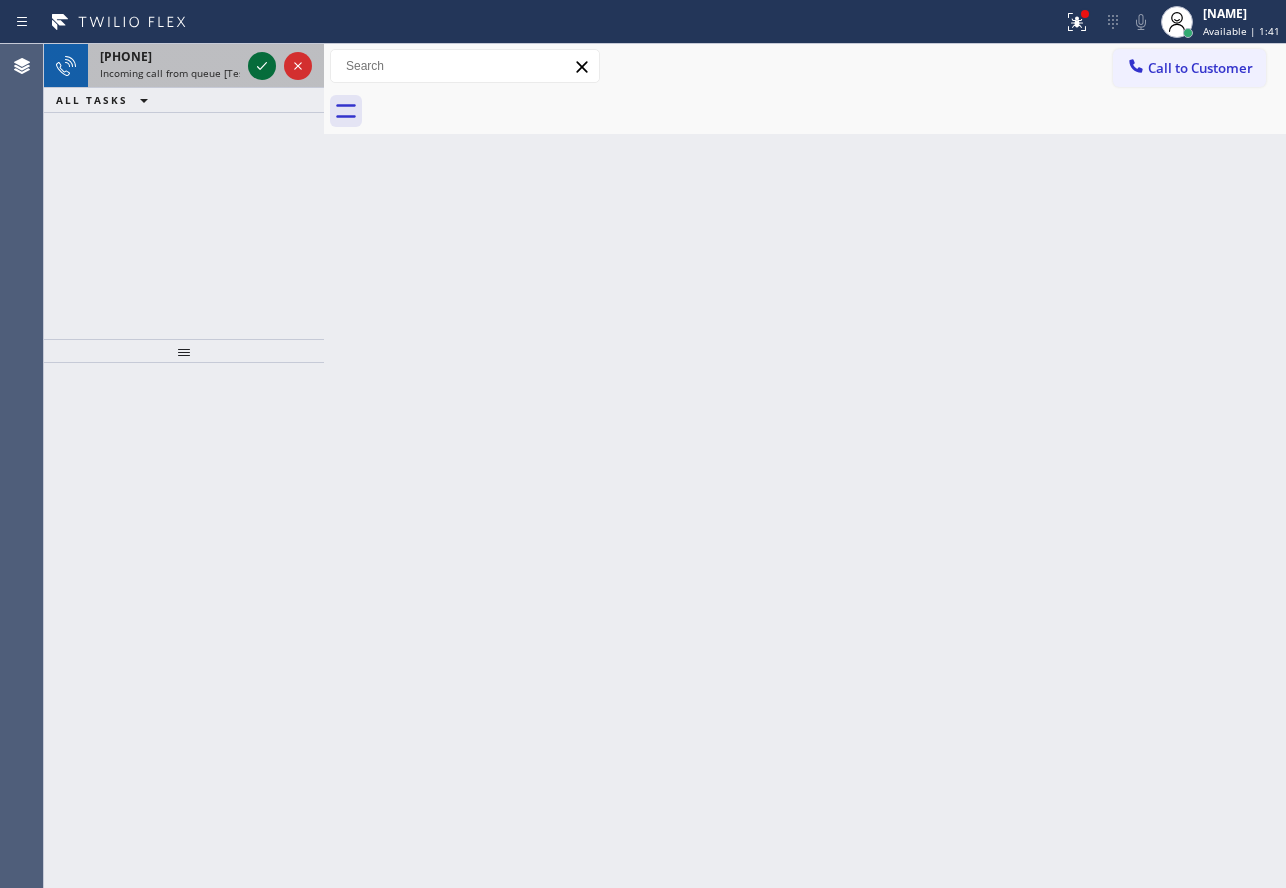 click 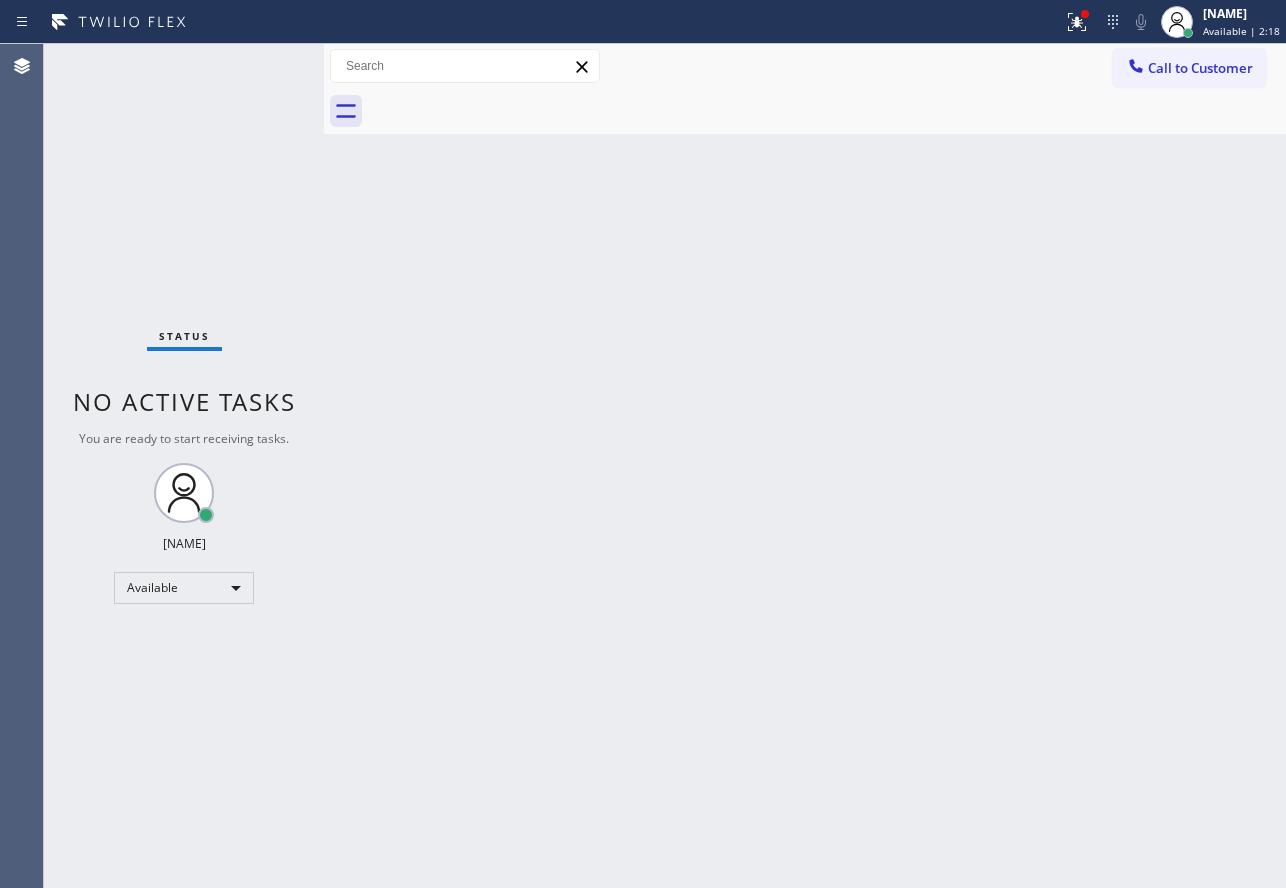 click on "HVAC [PHONE] 5 Star Appliance [PHONE] Appliance Repair [PHONE] Plumbing [PHONE] Air Duct Cleaning [PHONE] Electricians [PHONE] Pasadena Appliance Repair [PHONE] Customer number [PHONE] Call" at bounding box center [805, 466] 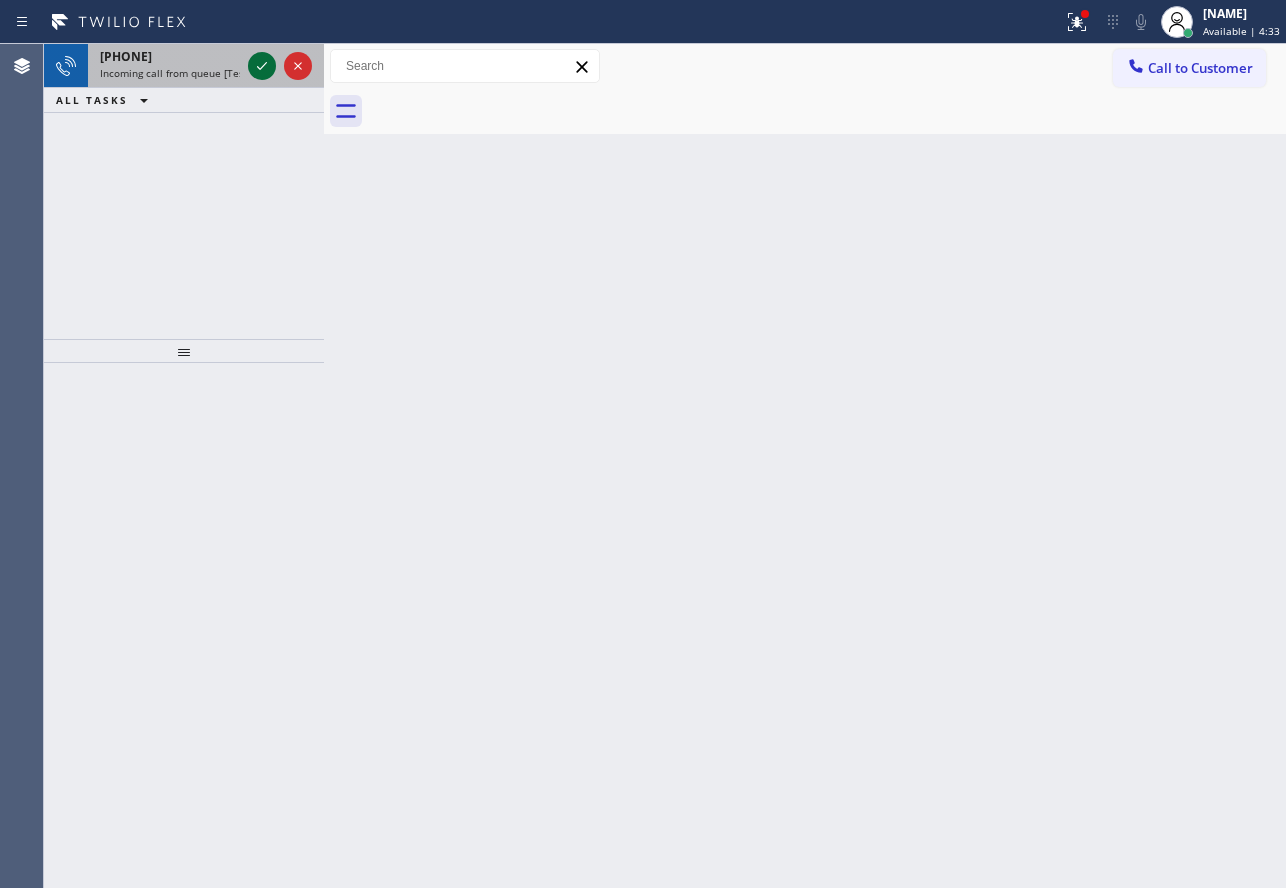 click 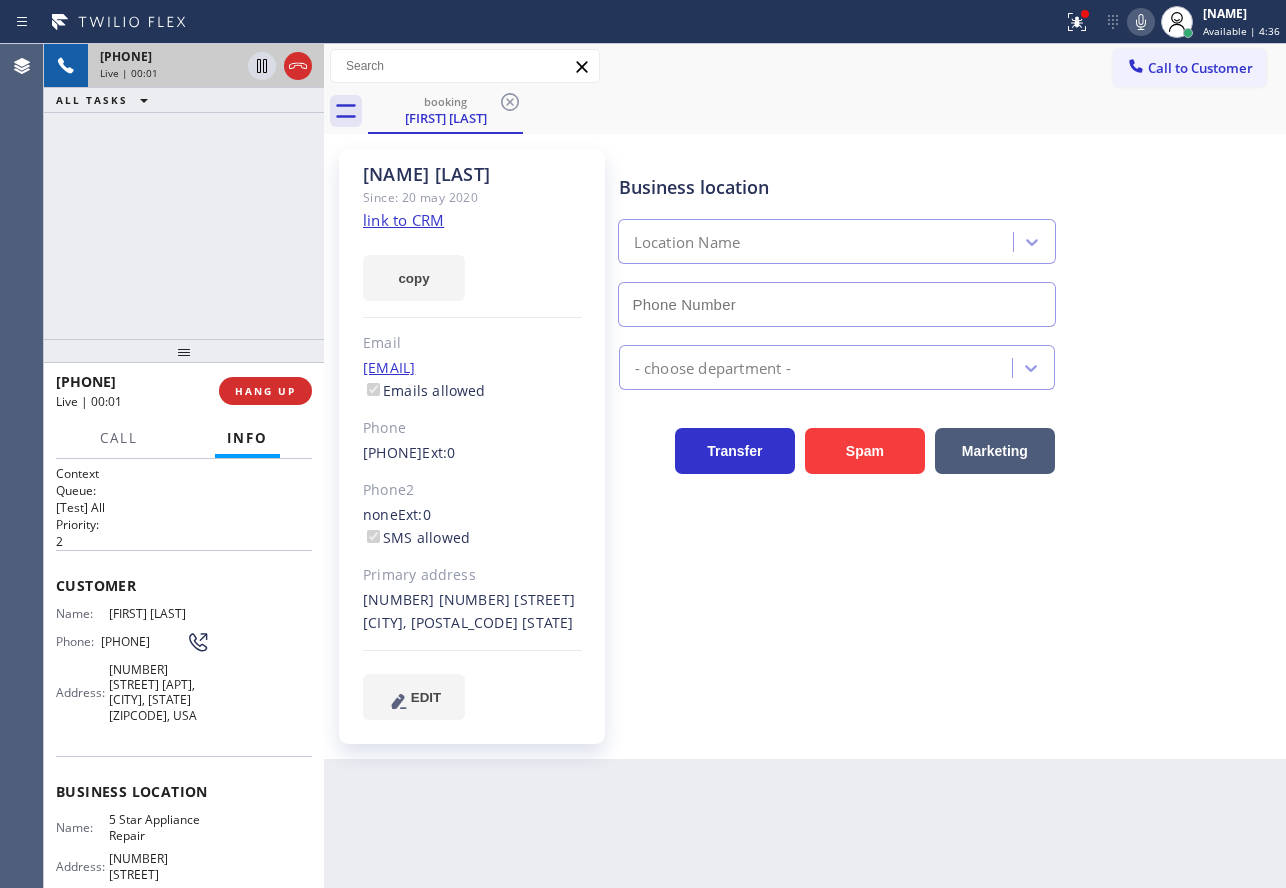 type on "[PHONE]" 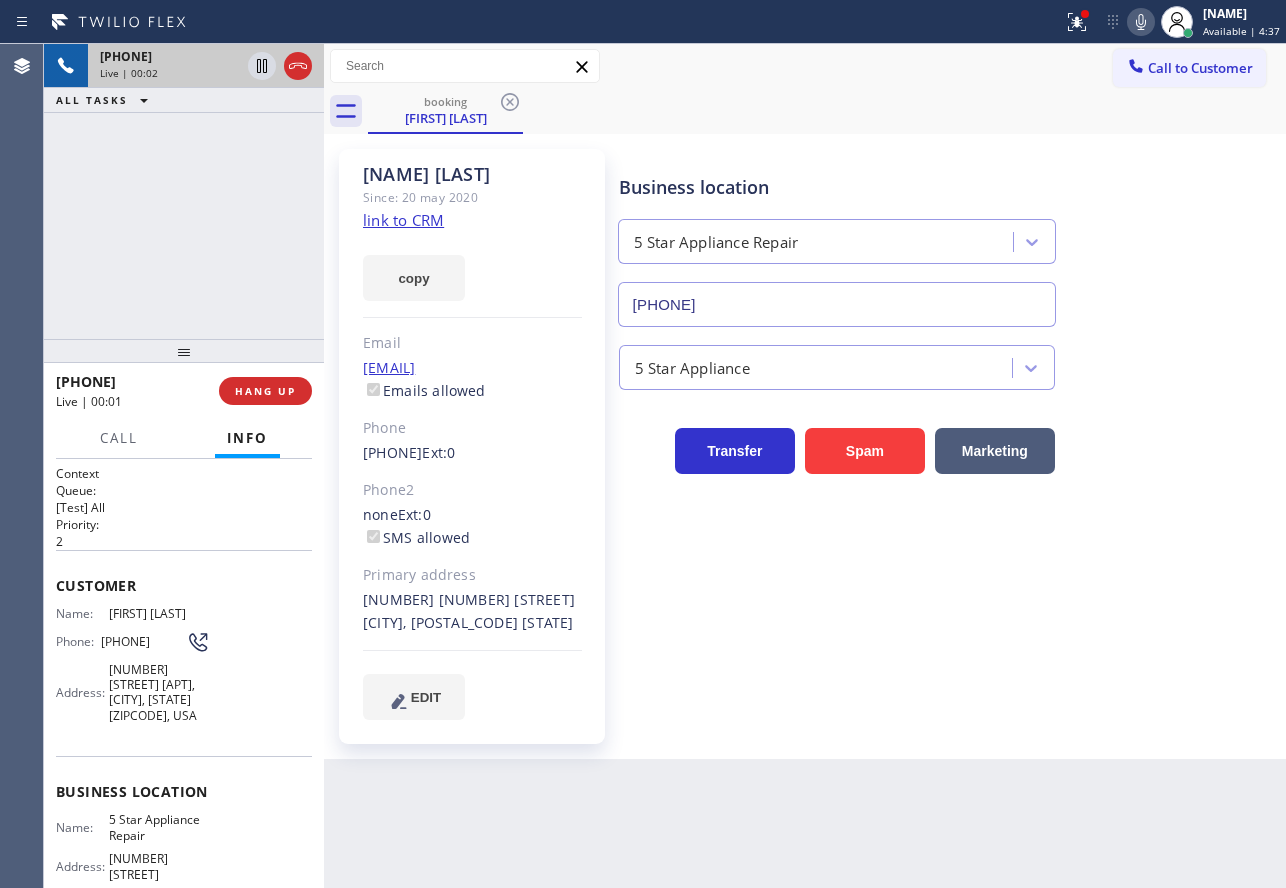 click on "link to CRM" 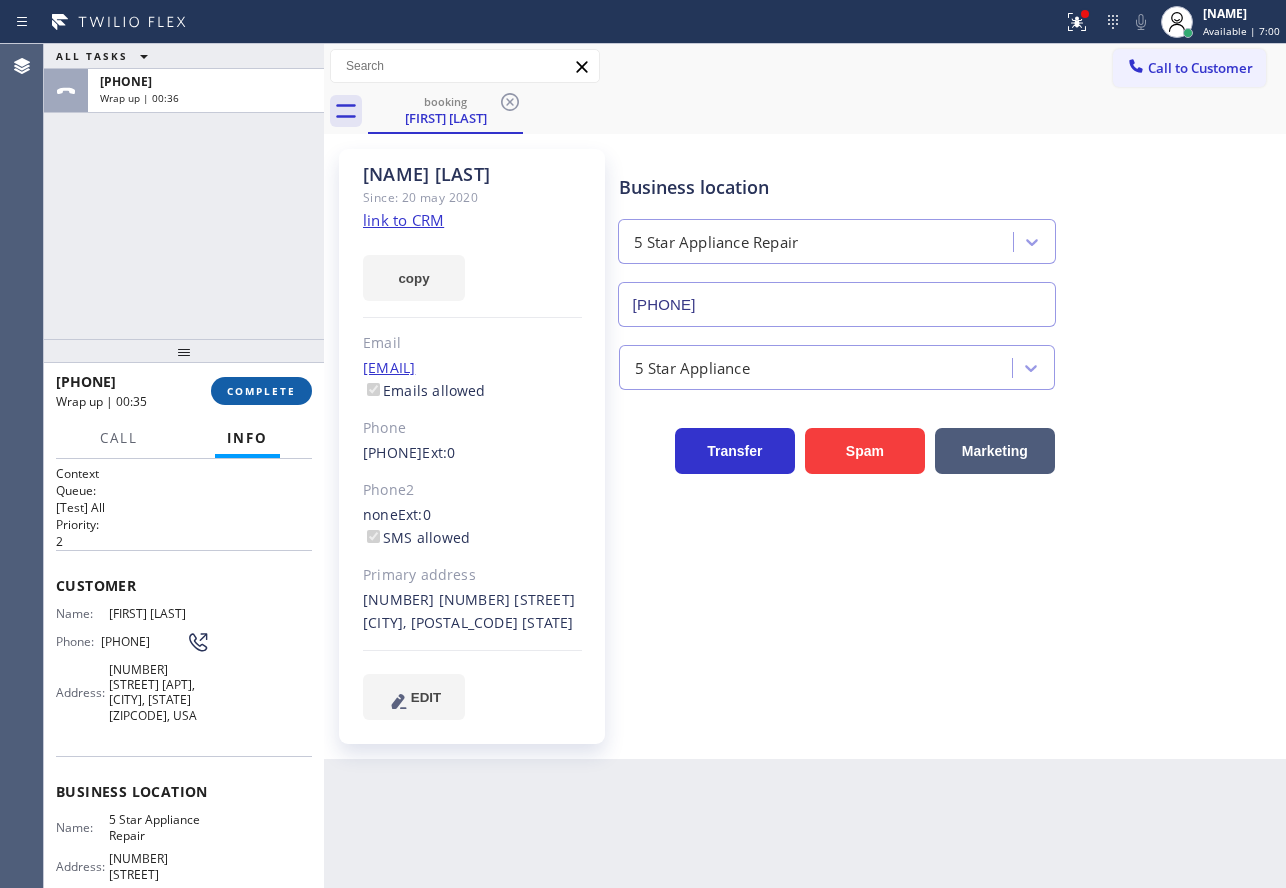 click on "COMPLETE" at bounding box center (261, 391) 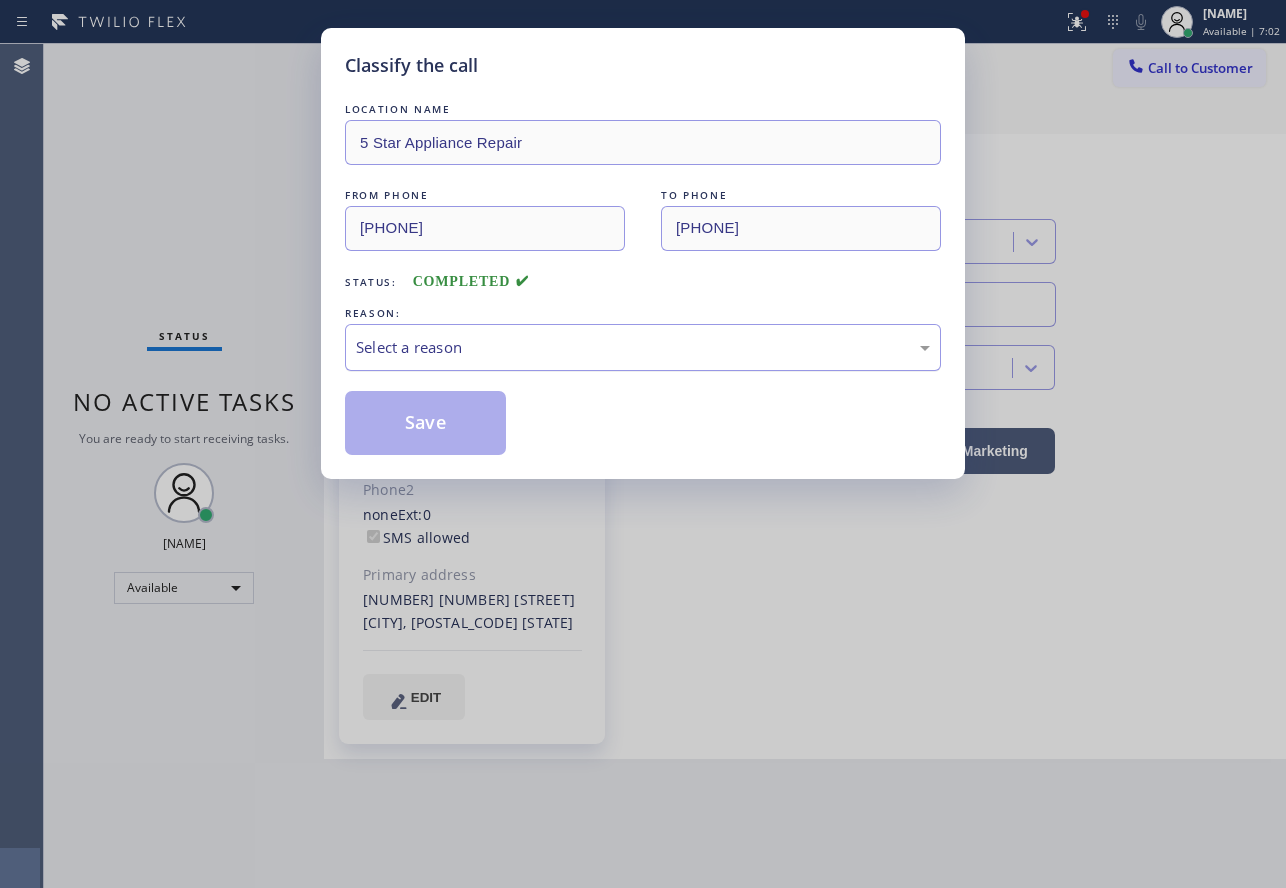 click on "Select a reason" at bounding box center [643, 347] 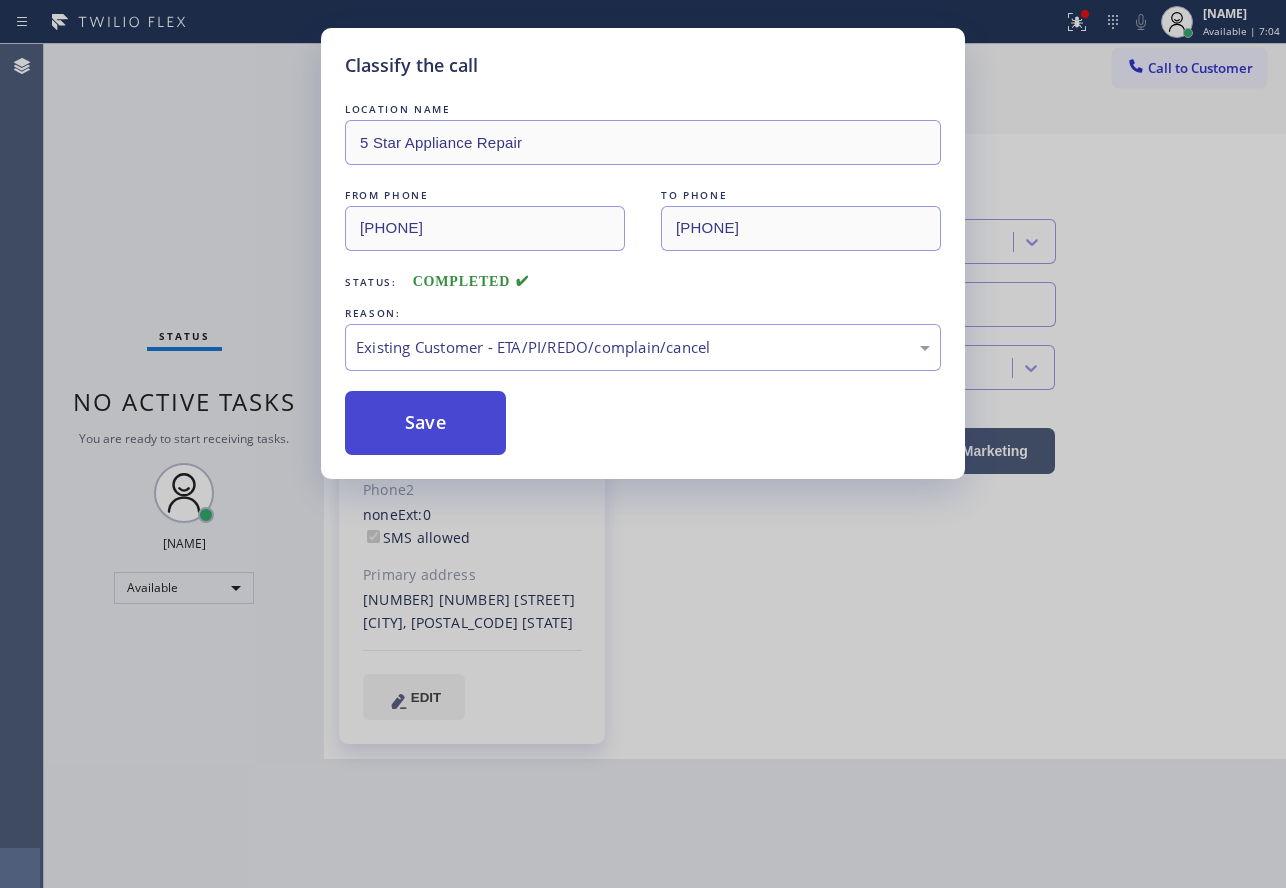 click on "Save" at bounding box center [425, 423] 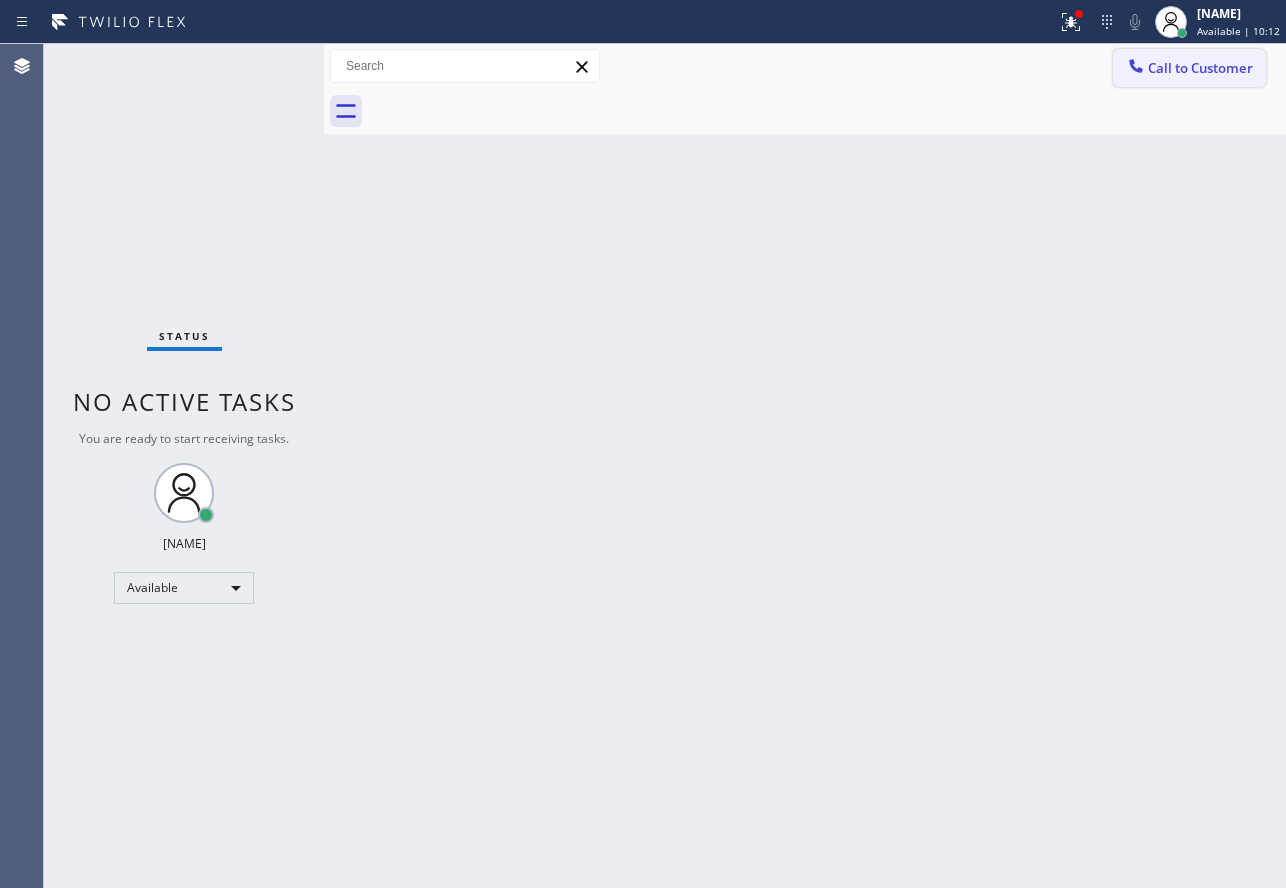 click on "Call to Customer" at bounding box center [1200, 68] 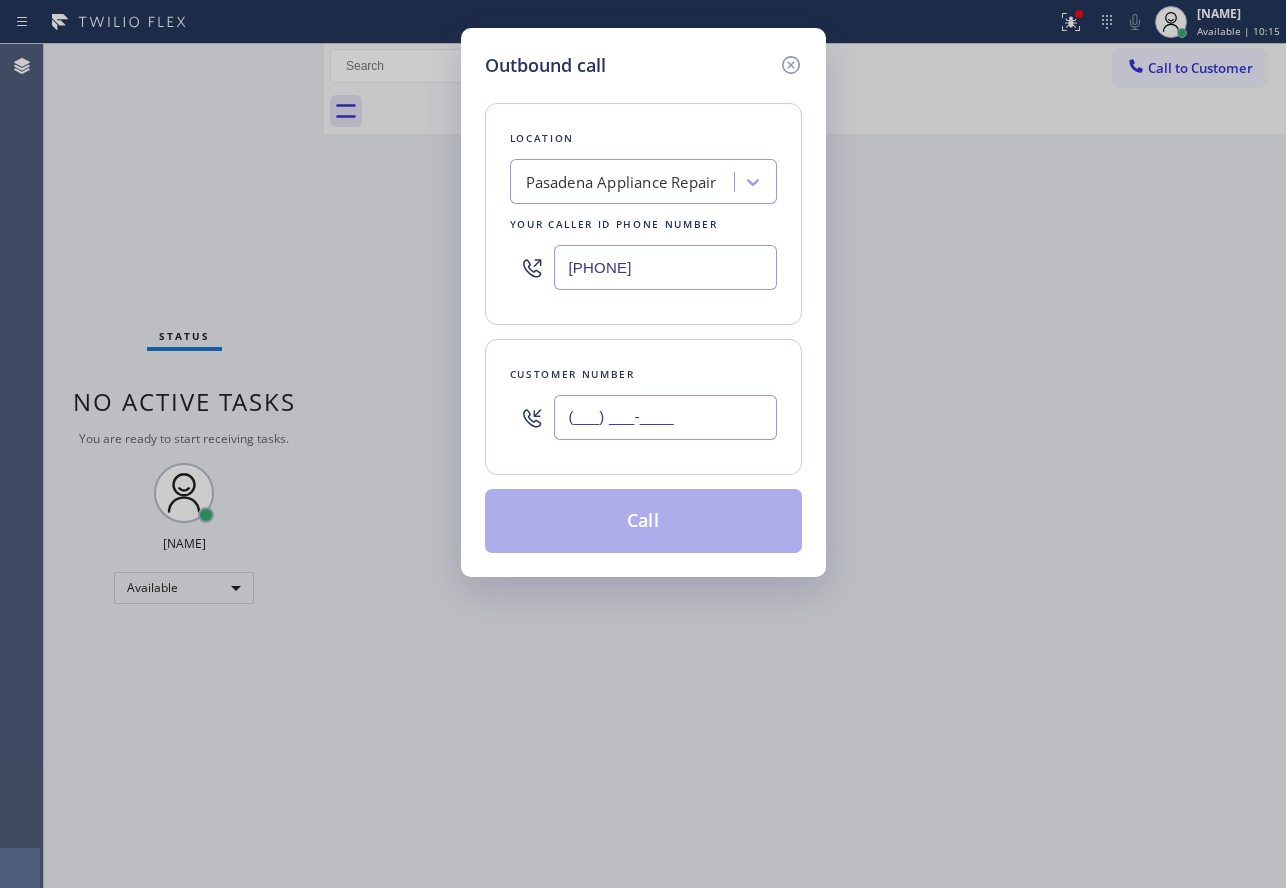 click on "(___) ___-____" at bounding box center (665, 417) 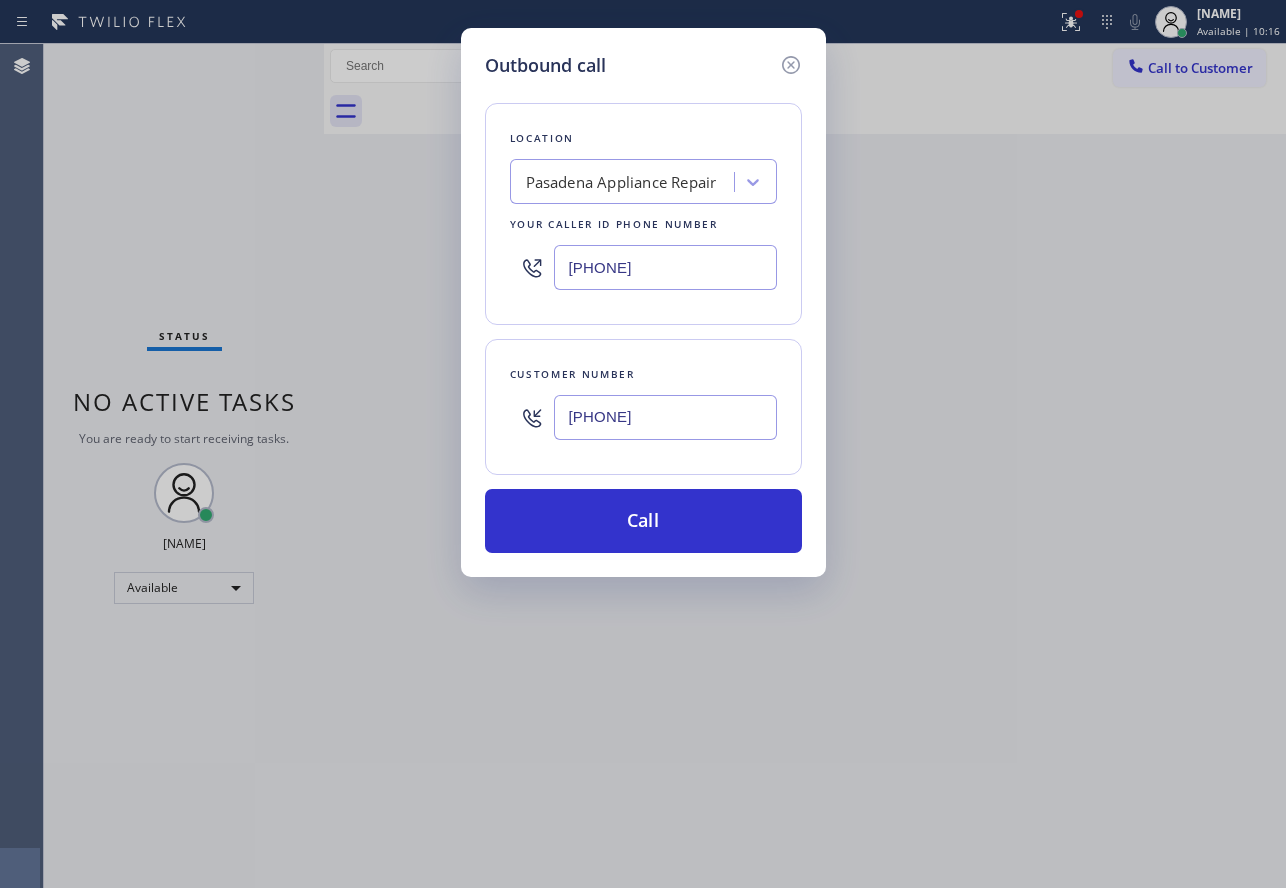 type on "[PHONE]" 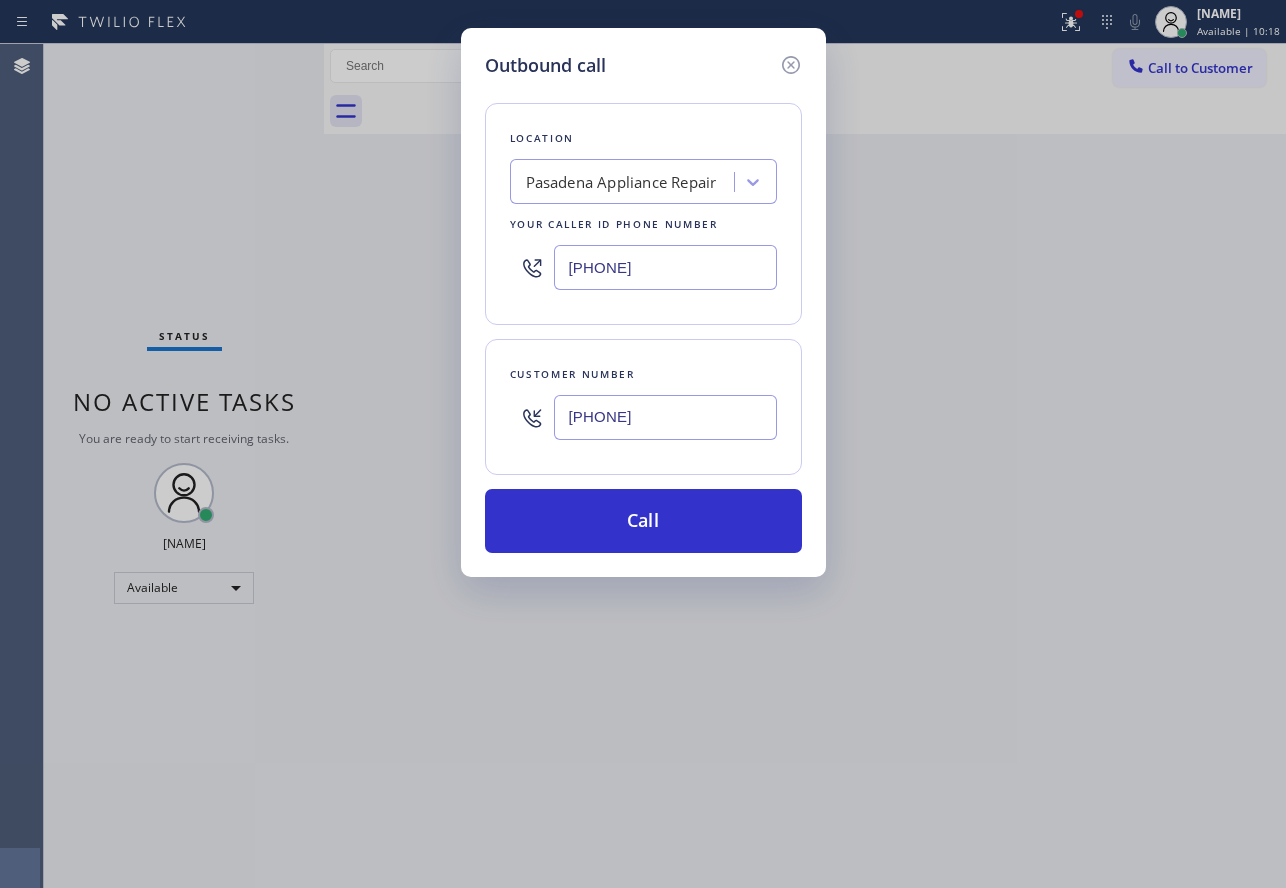 click on "Pasadena Appliance Repair" at bounding box center [621, 182] 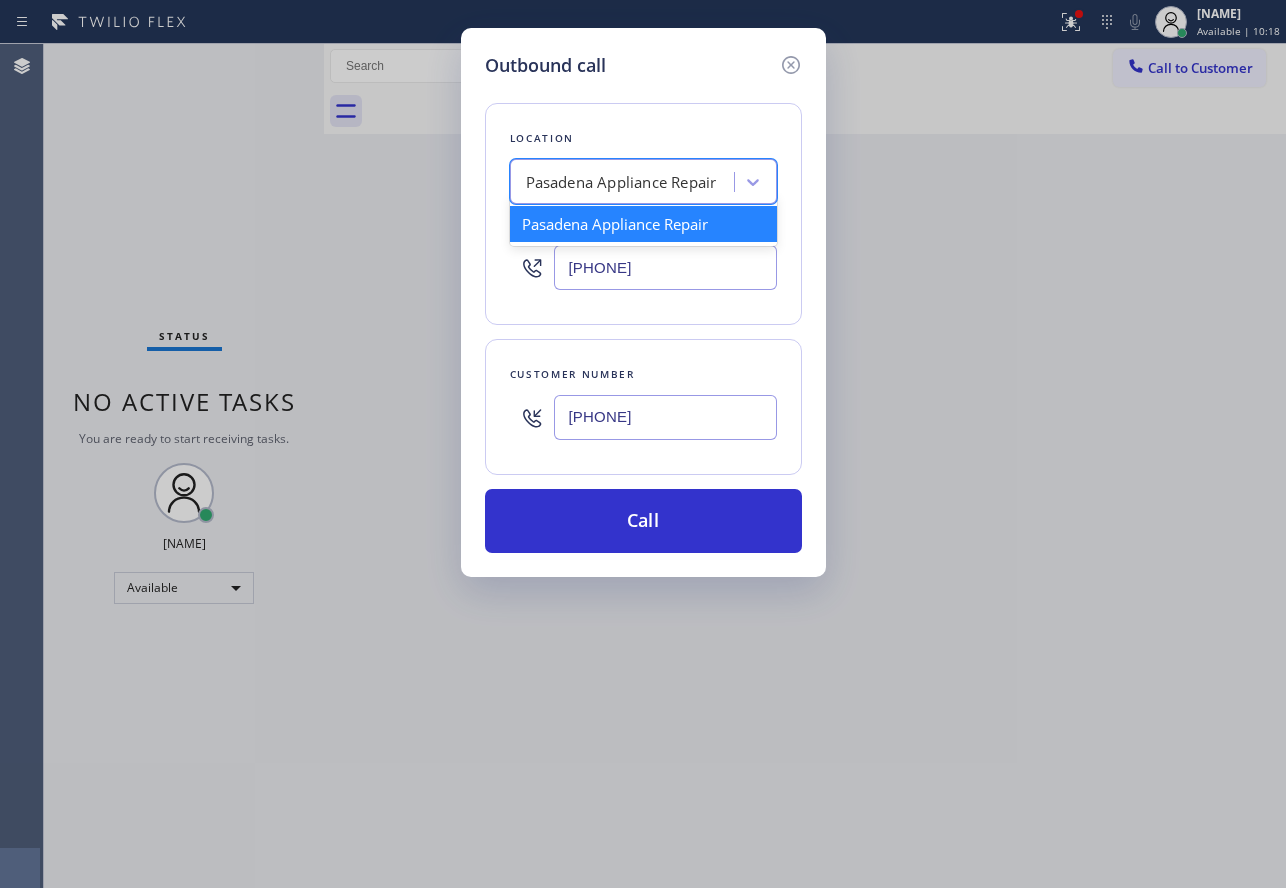 paste on "American Service Alliance Alhambra" 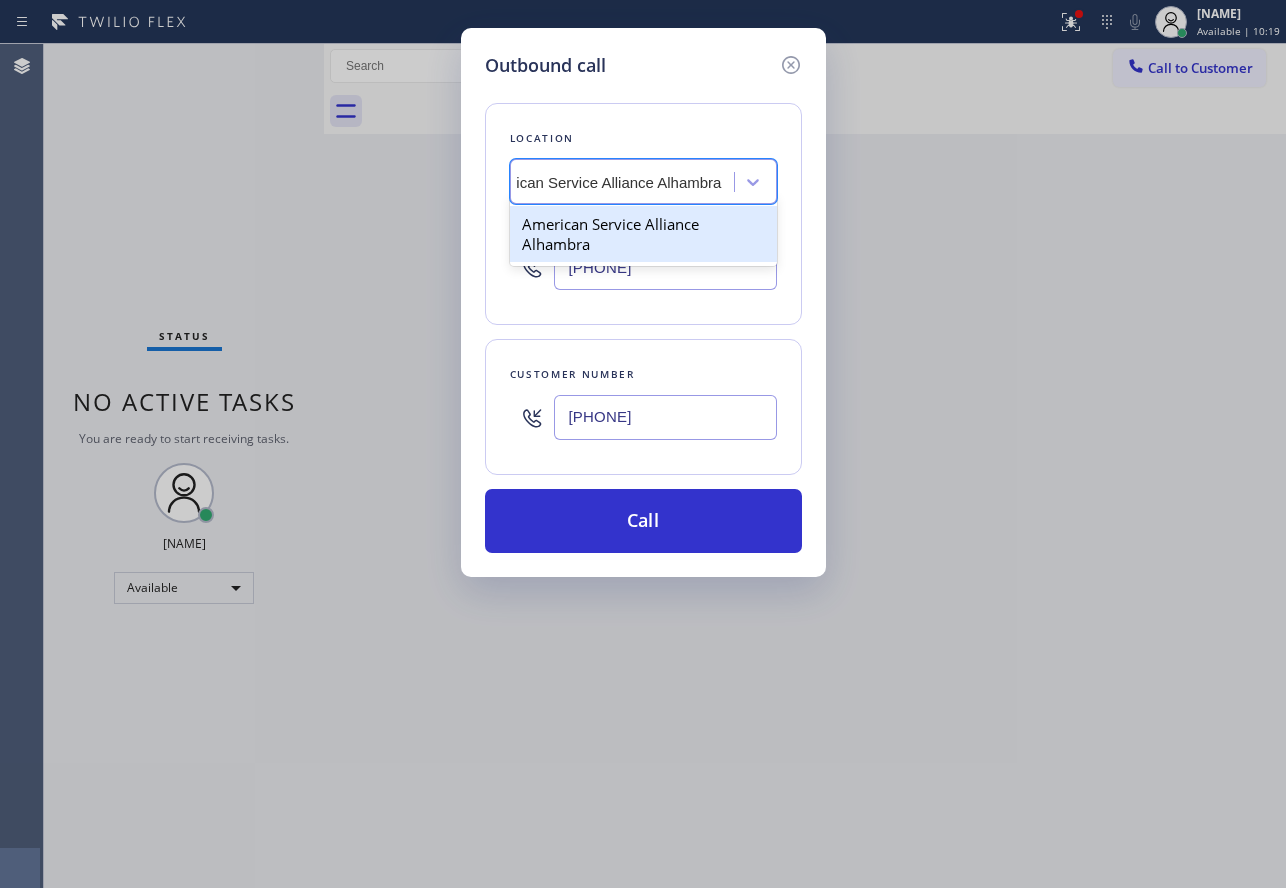 click on "American Service Alliance Alhambra" at bounding box center (643, 234) 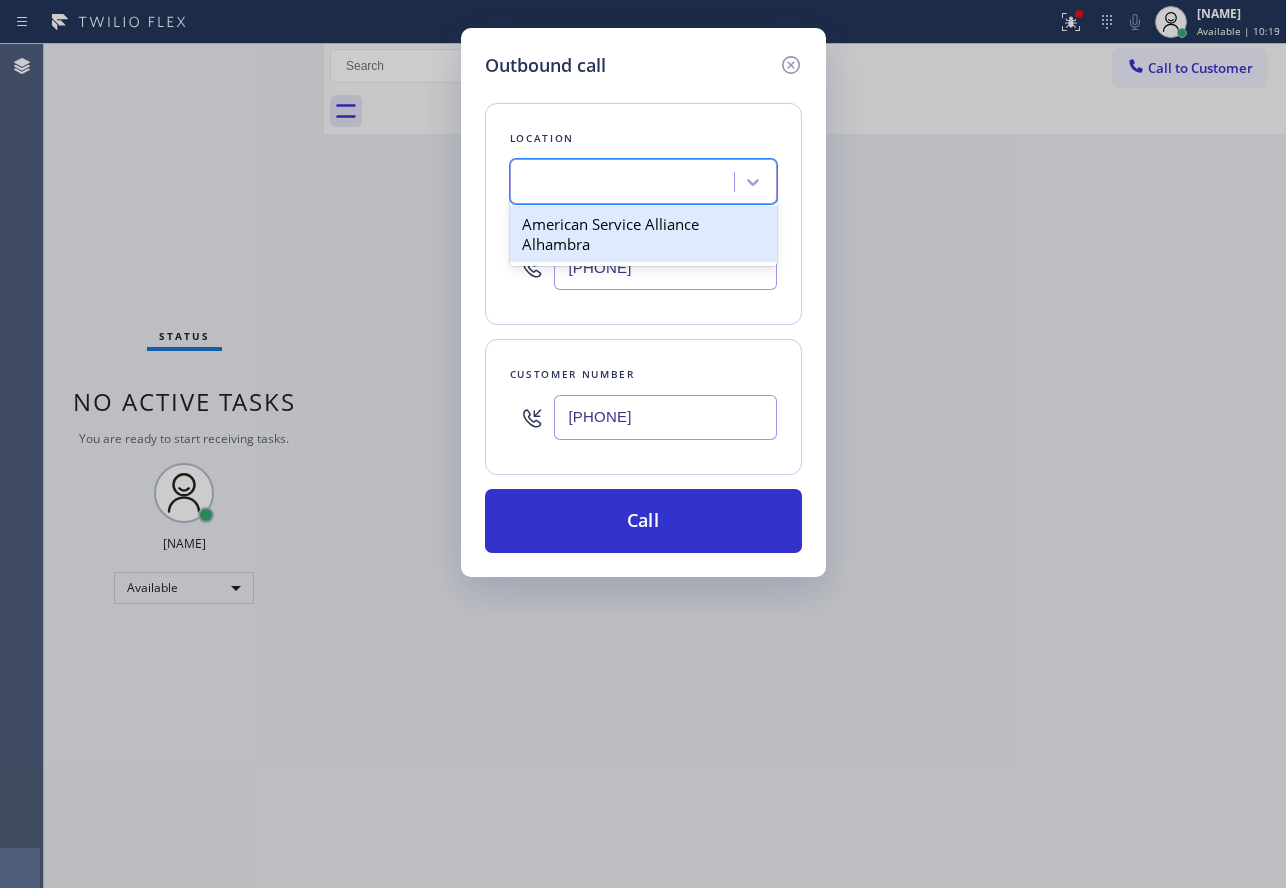 scroll, scrollTop: 0, scrollLeft: 2, axis: horizontal 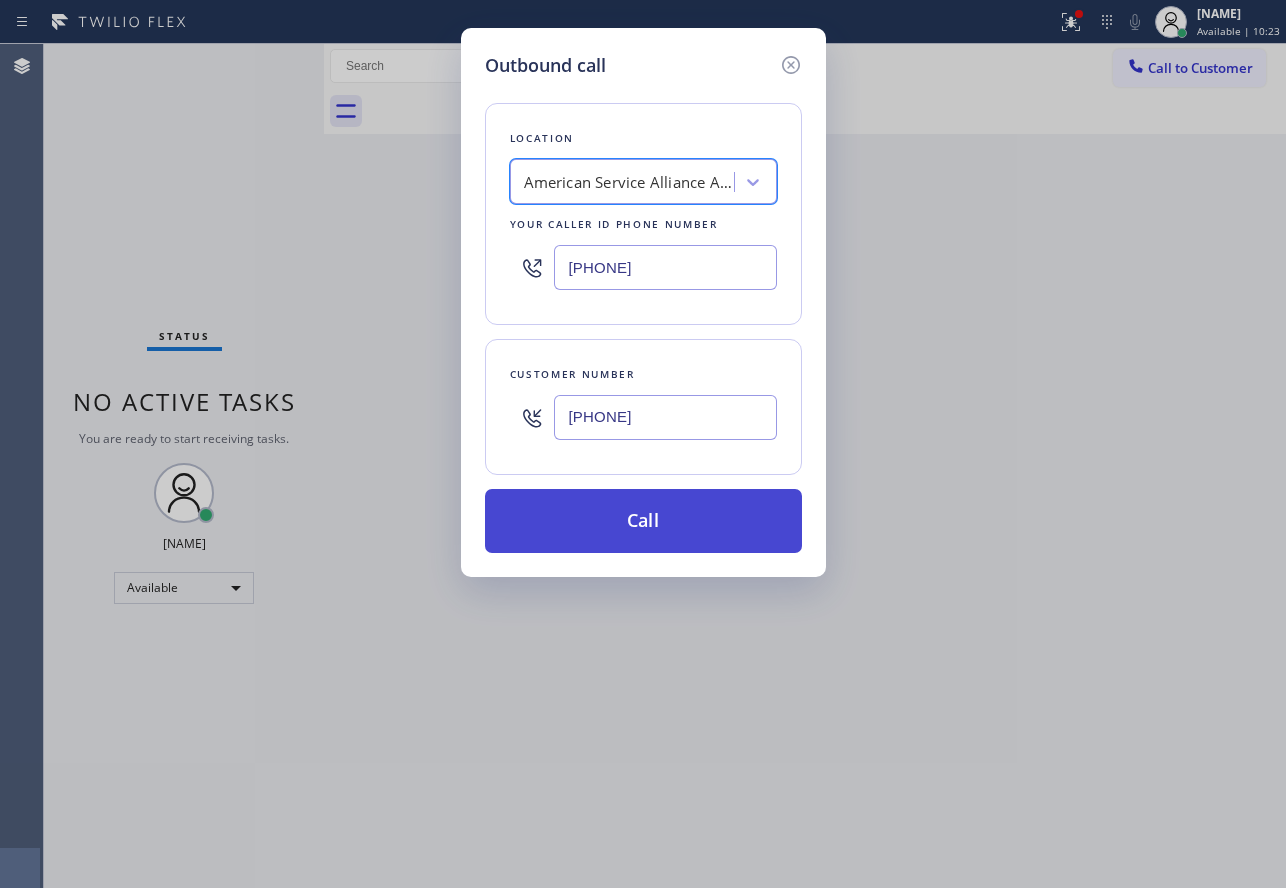 click on "Call" at bounding box center [643, 521] 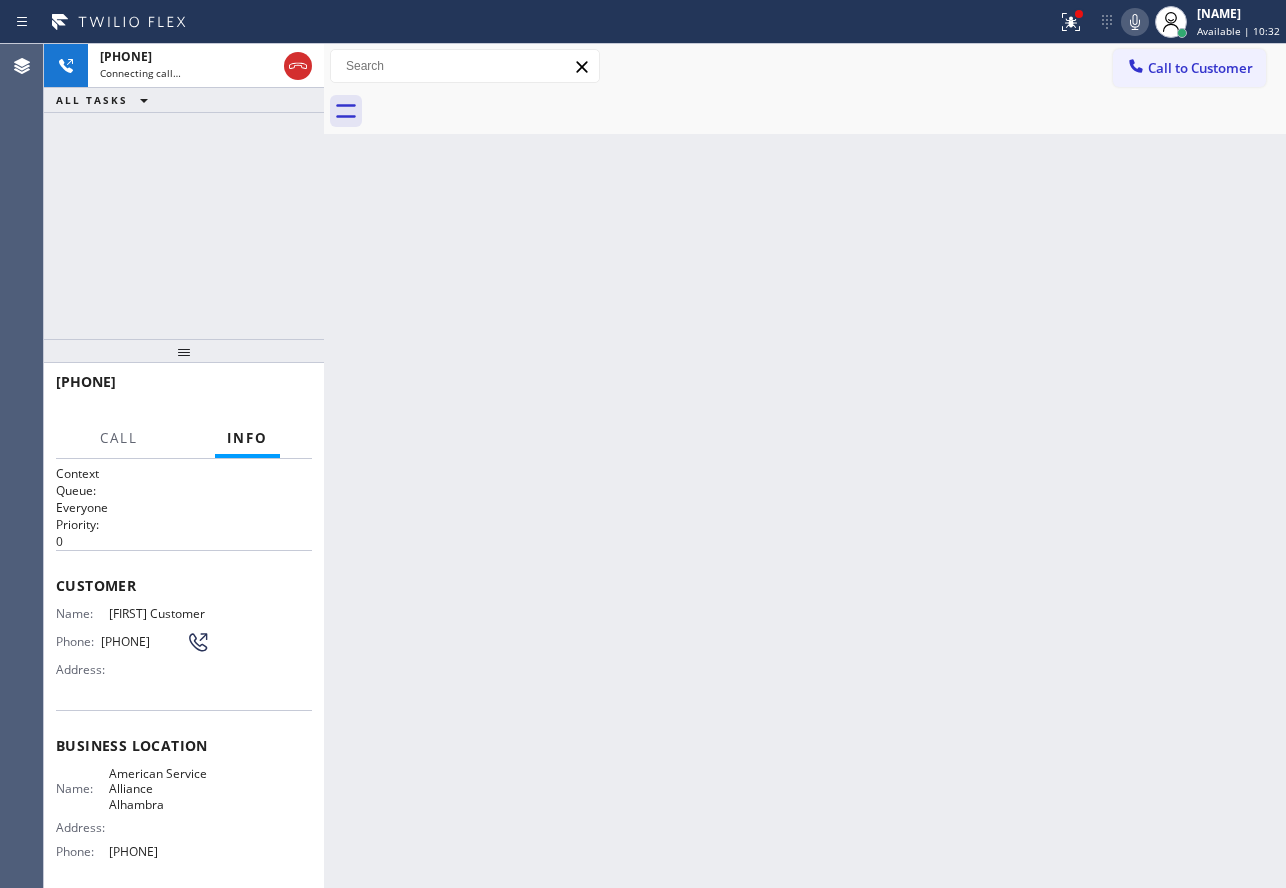 click 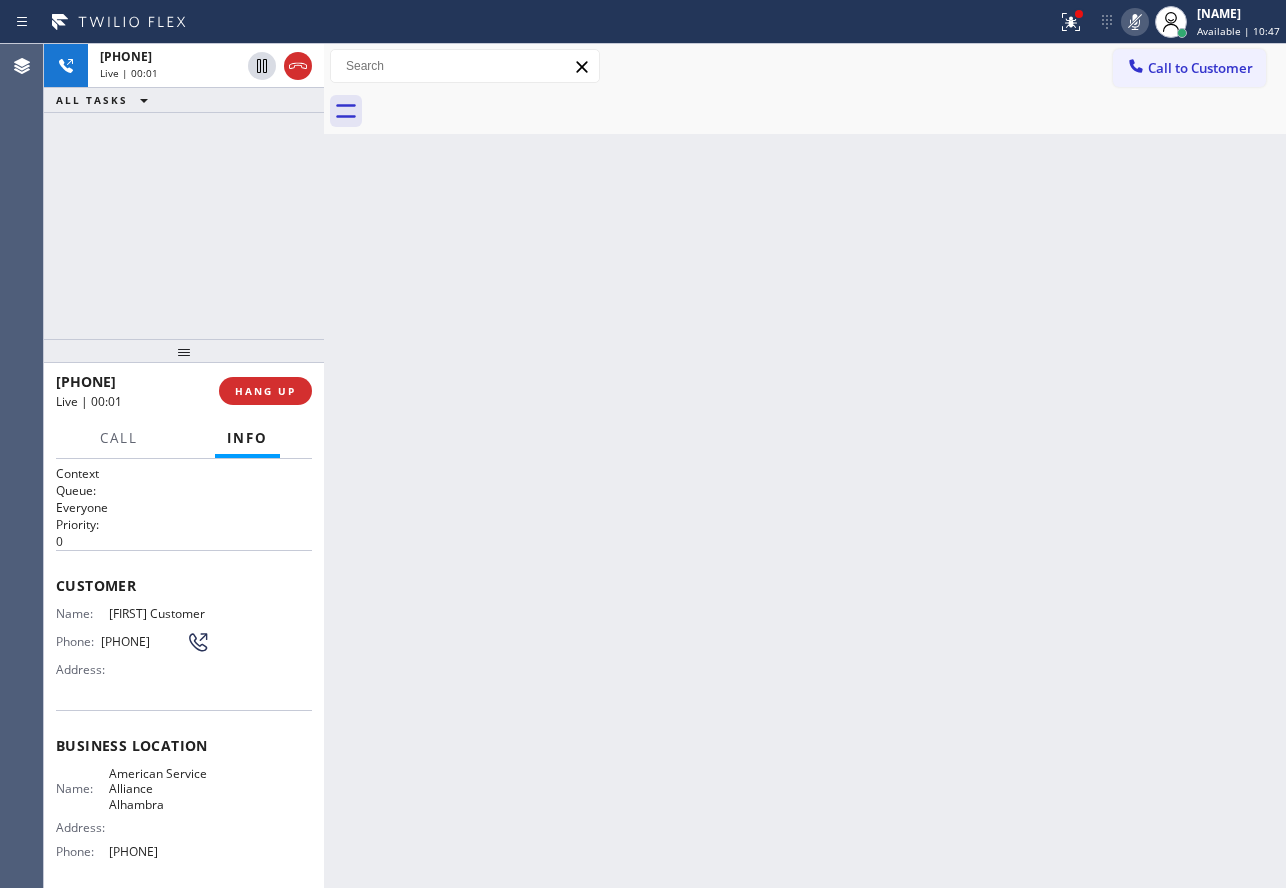 click 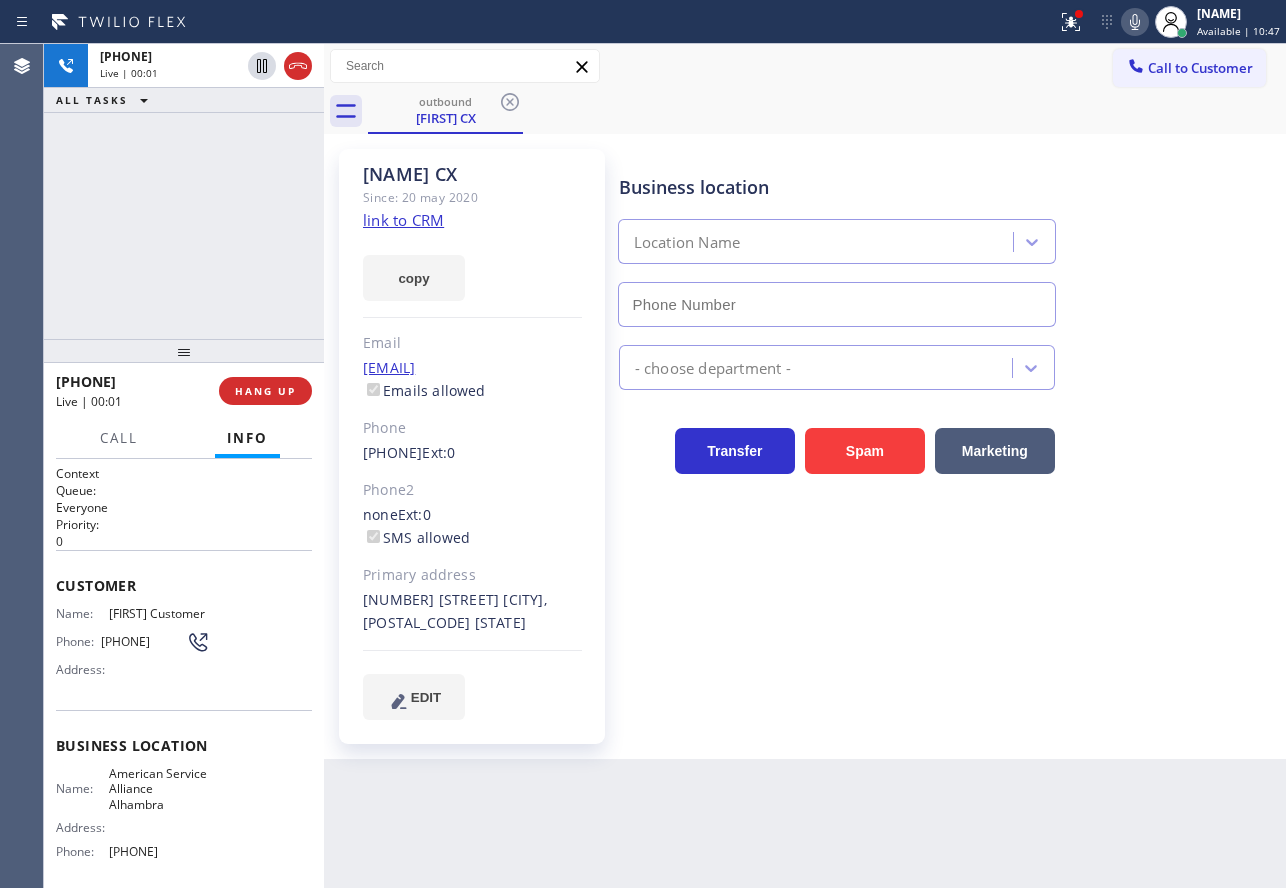 type on "[PHONE]" 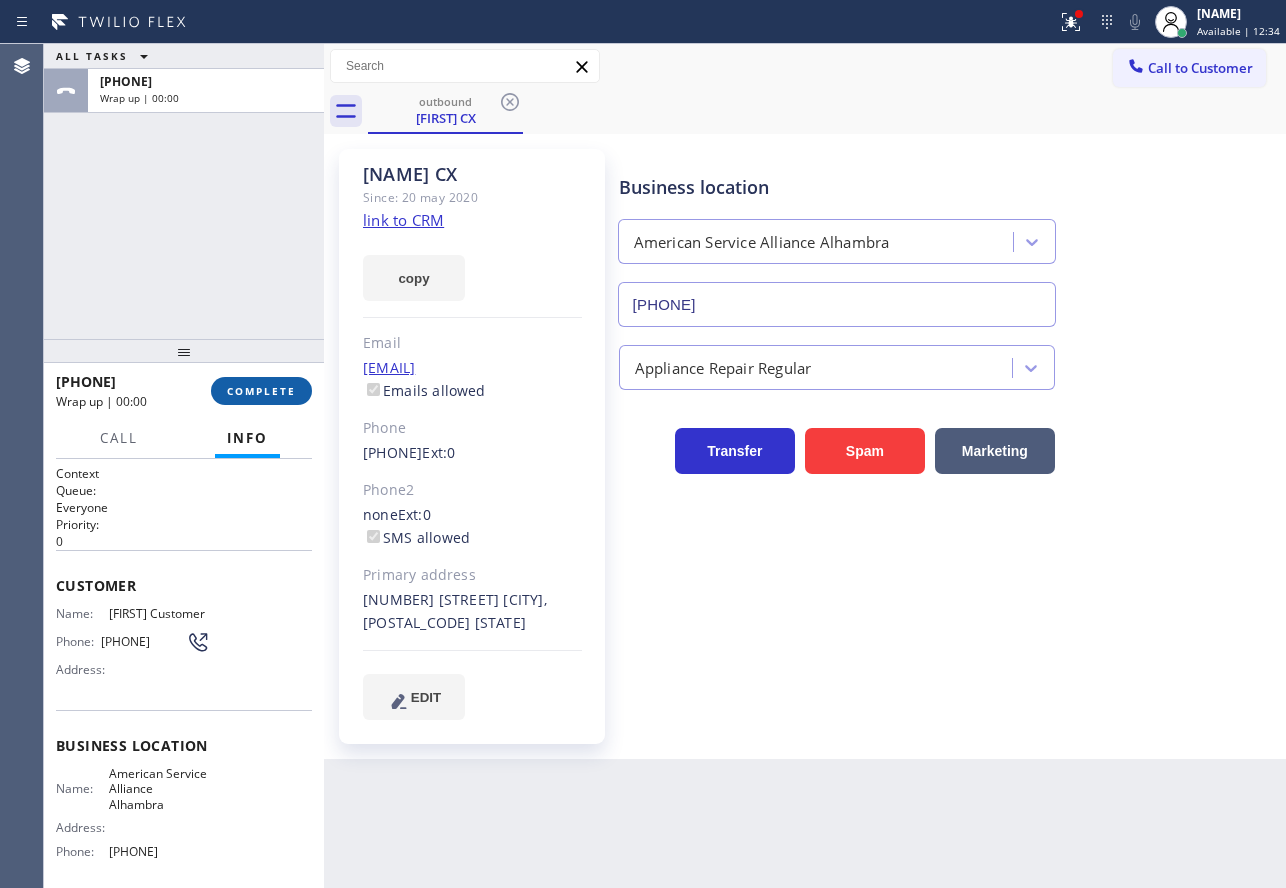 click on "COMPLETE" at bounding box center (261, 391) 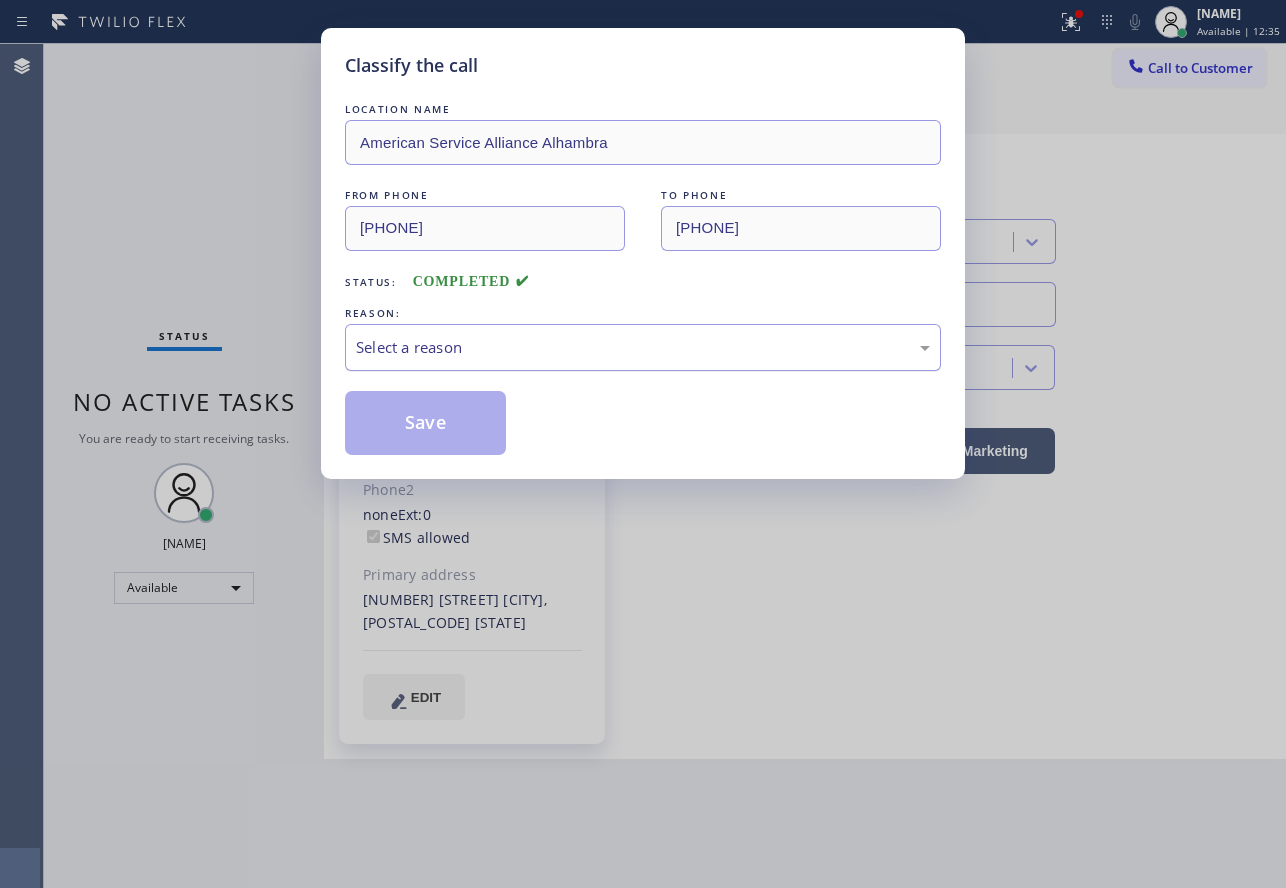 click on "Select a reason" at bounding box center (643, 347) 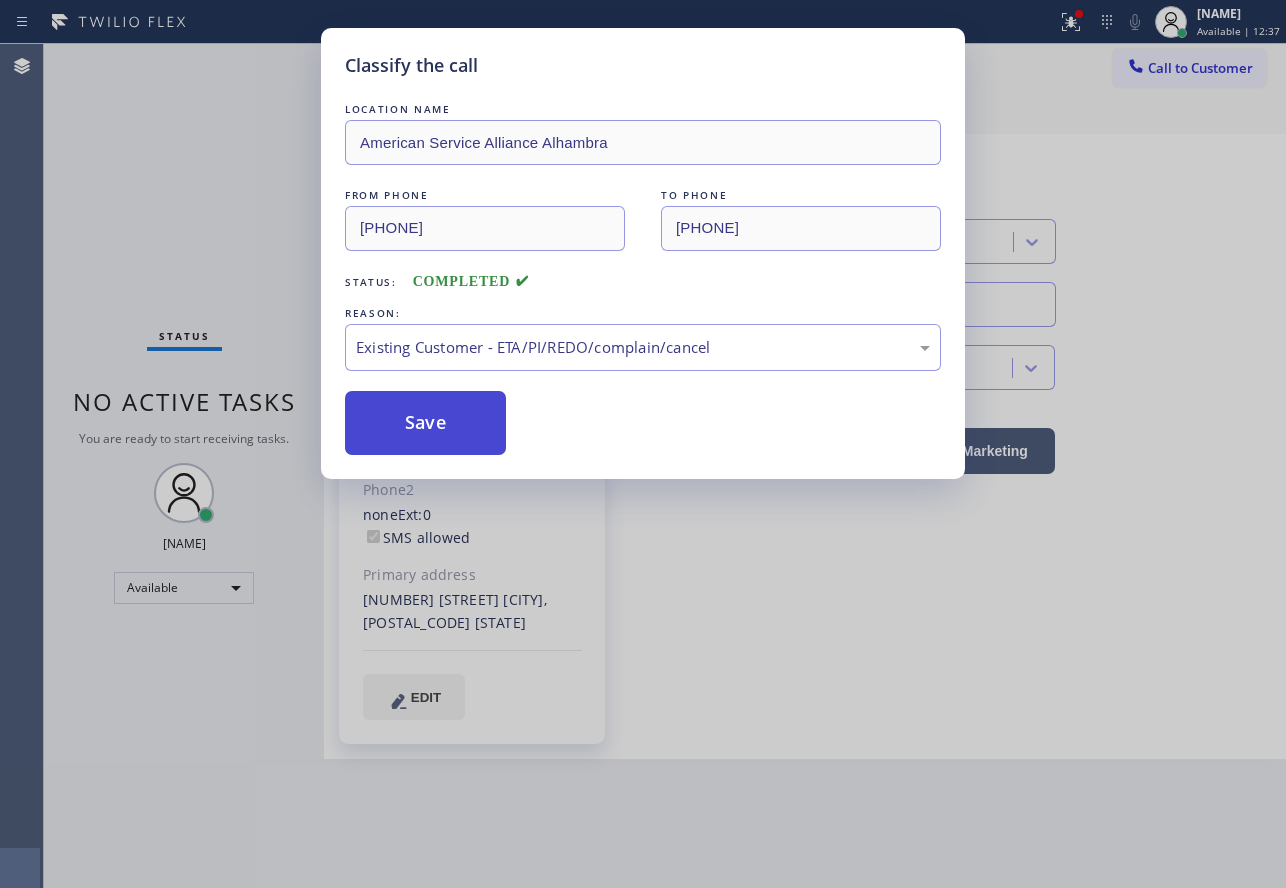click on "Save" at bounding box center [425, 423] 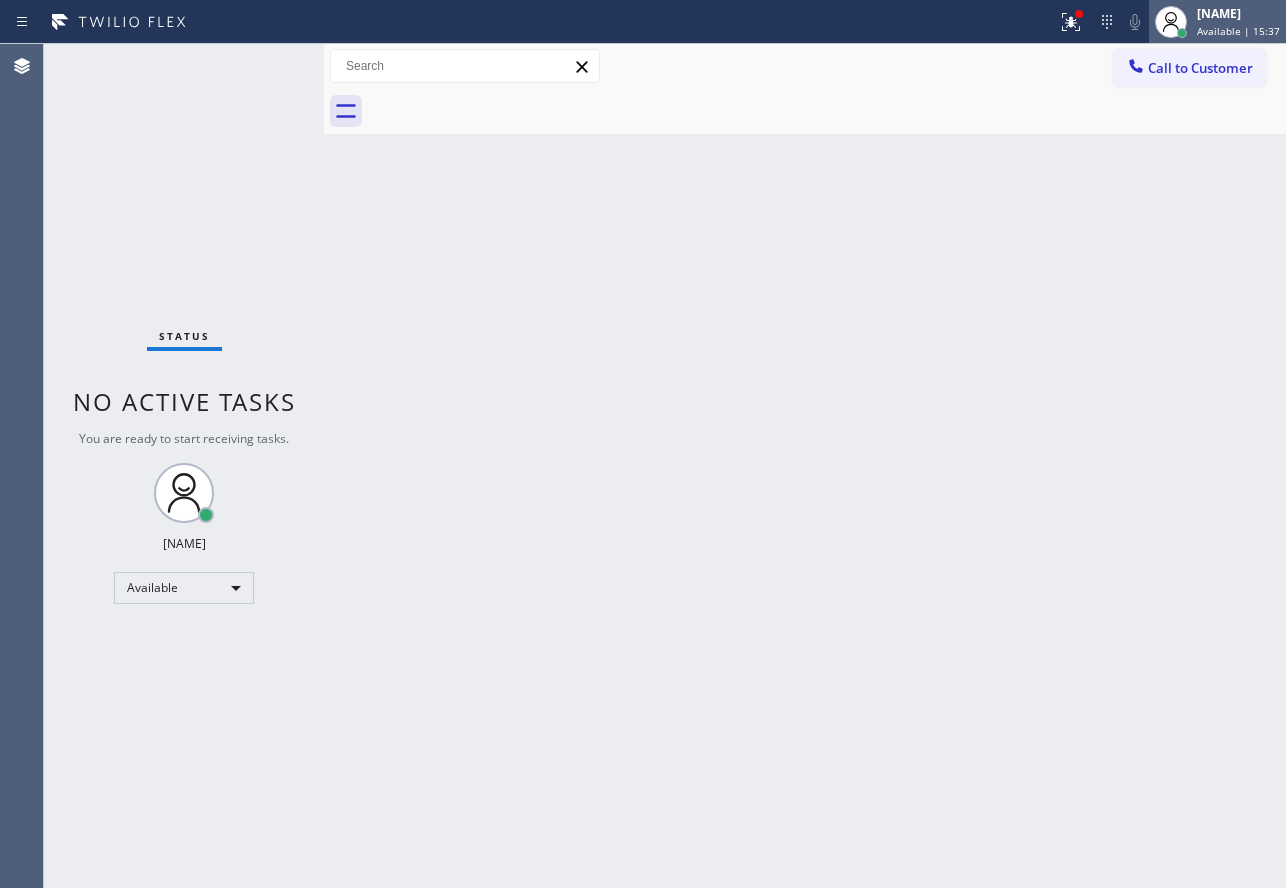 click on "[NAME]" at bounding box center [1238, 13] 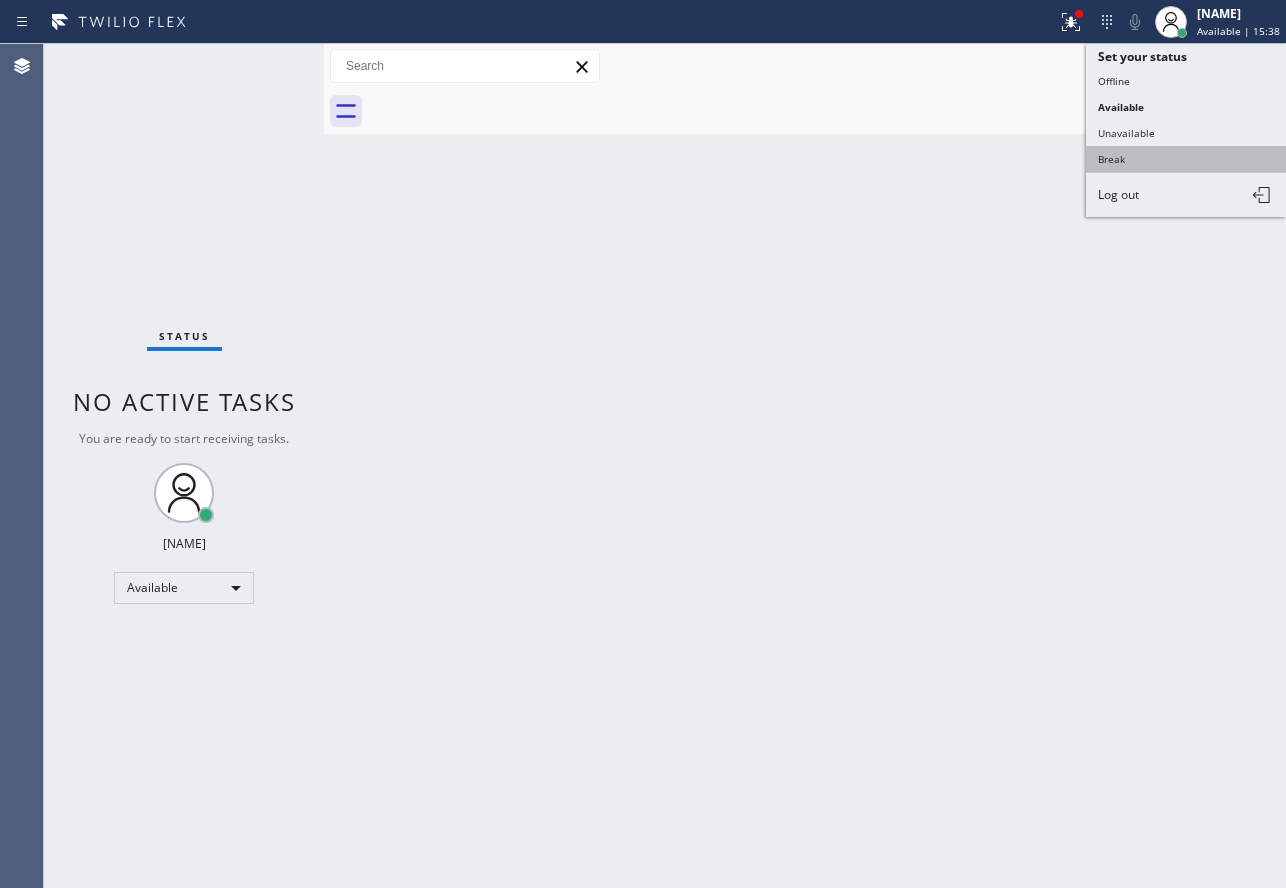 click on "Break" at bounding box center (1186, 159) 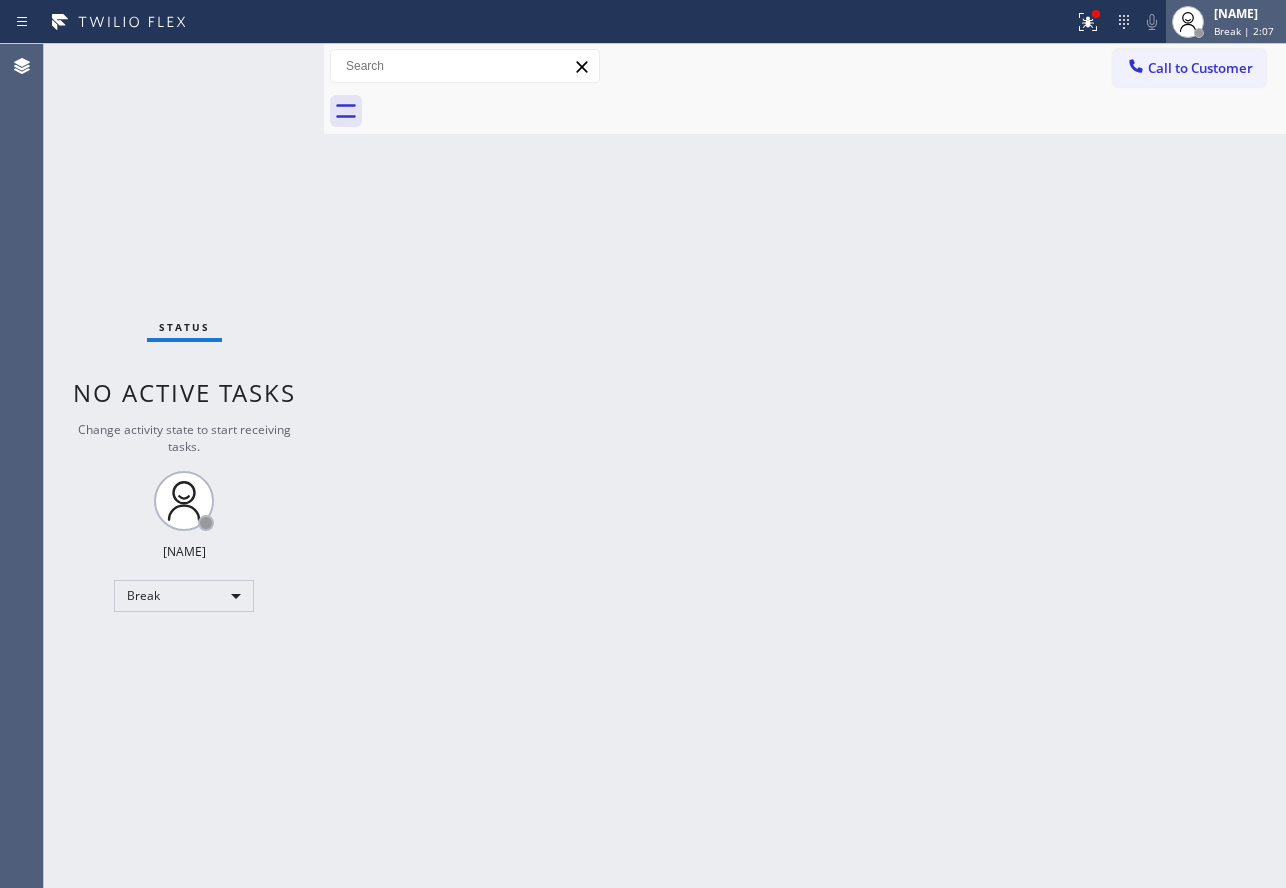 click at bounding box center (1188, 22) 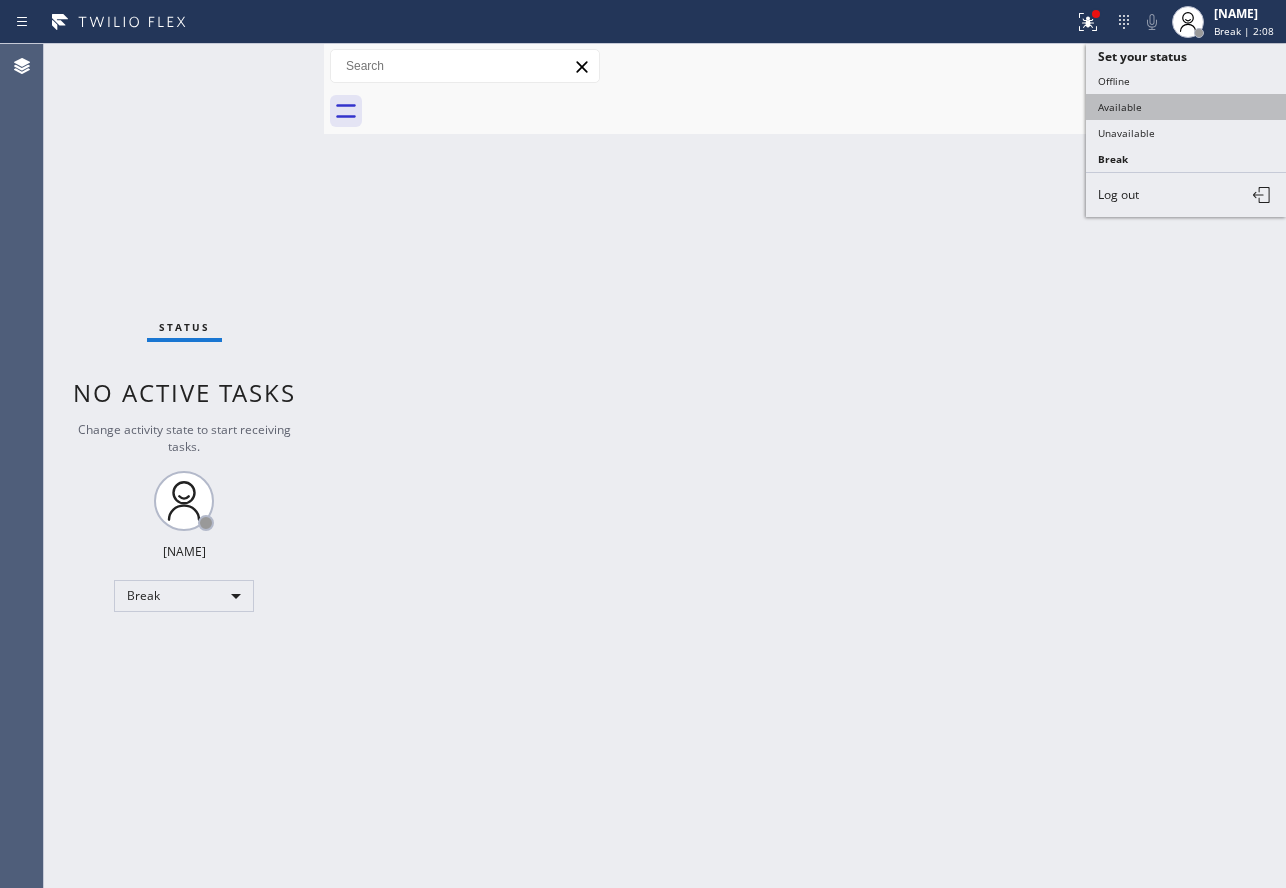 click on "Available" at bounding box center [1186, 107] 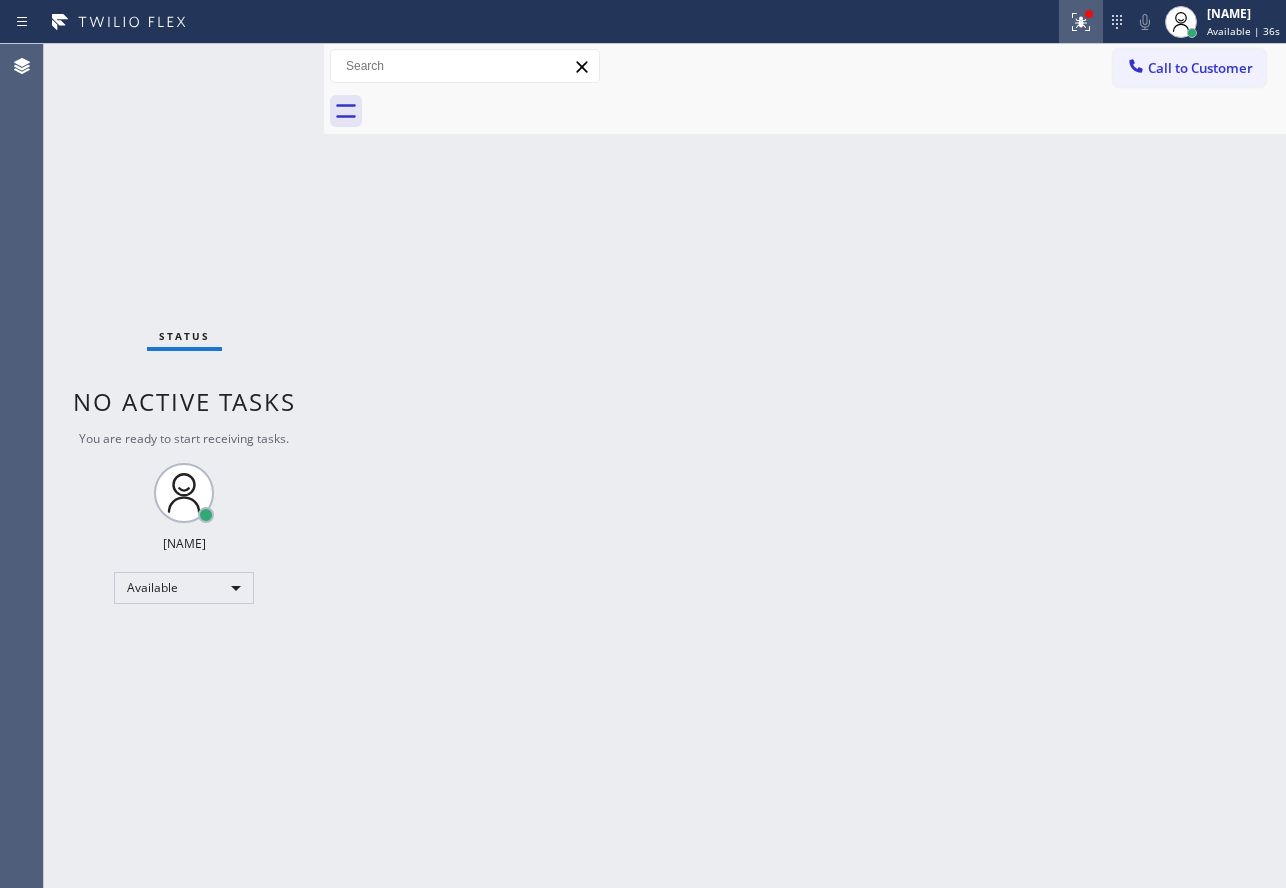 click 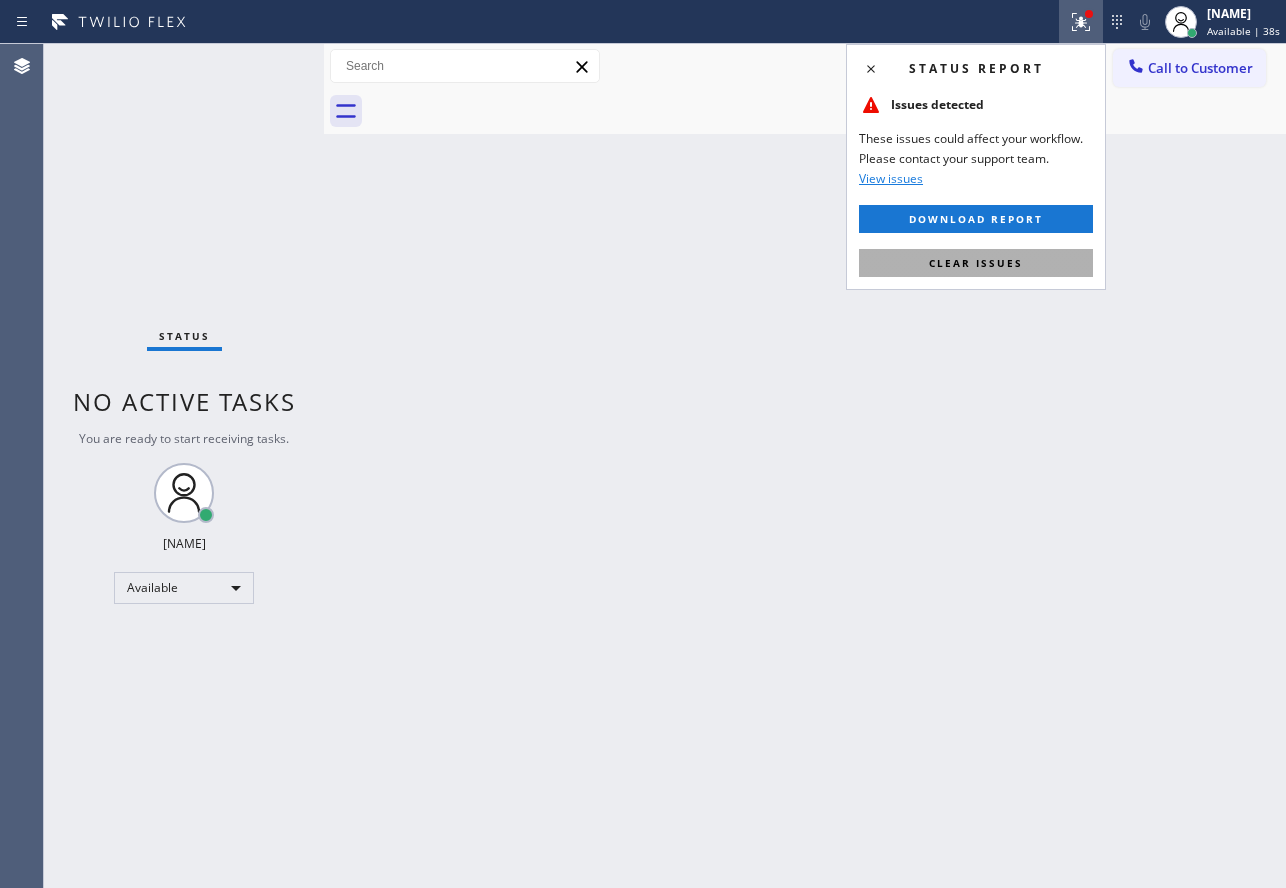 click on "Clear issues" at bounding box center [976, 263] 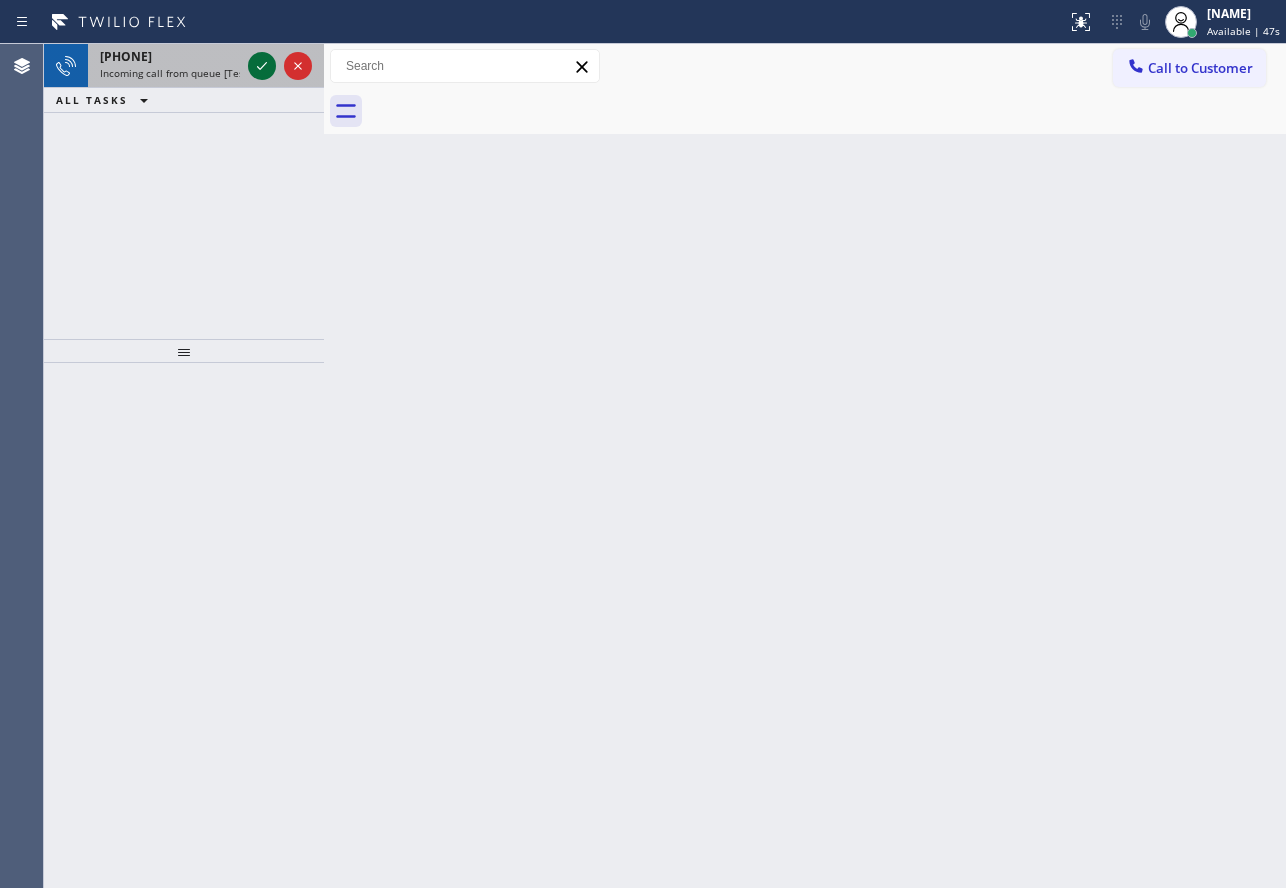 click 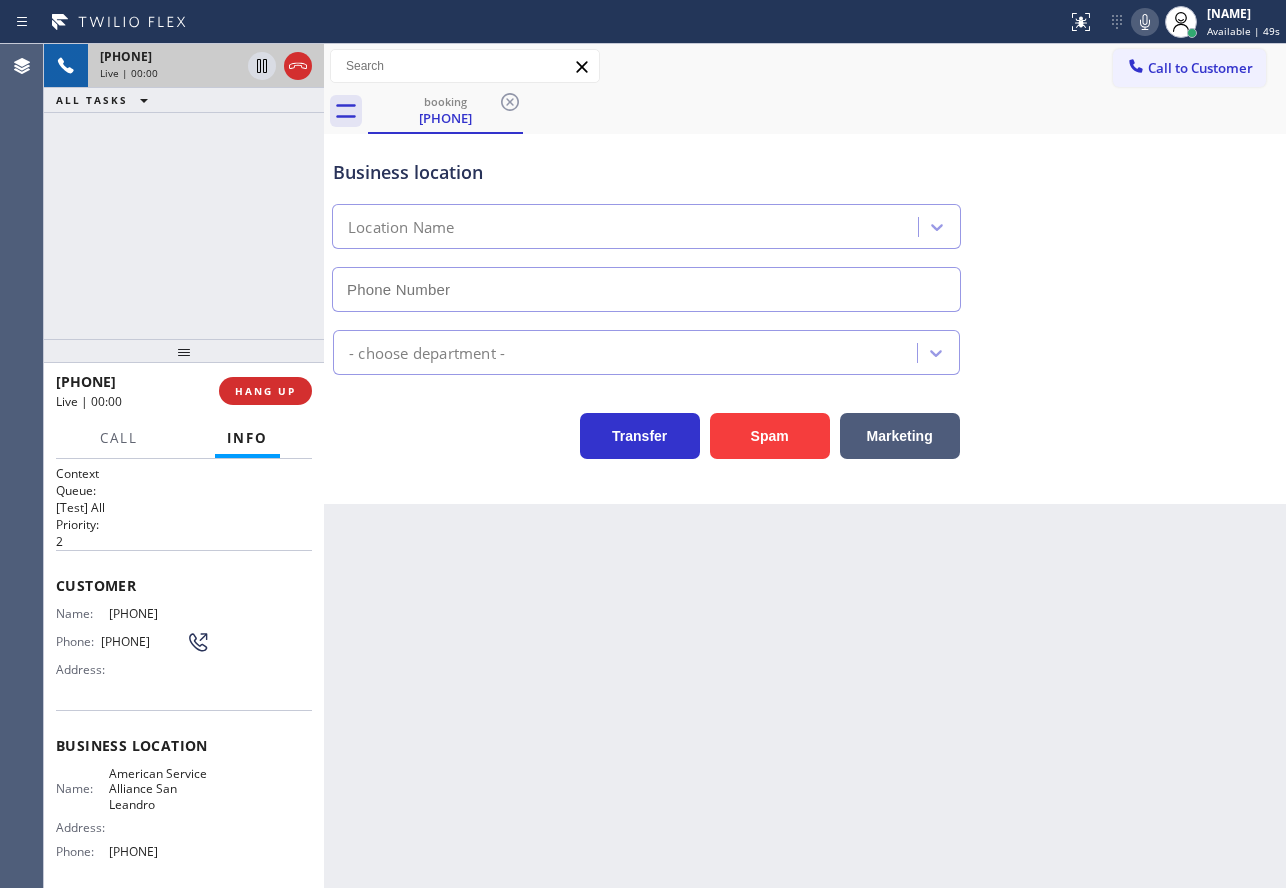 type on "[PHONE]" 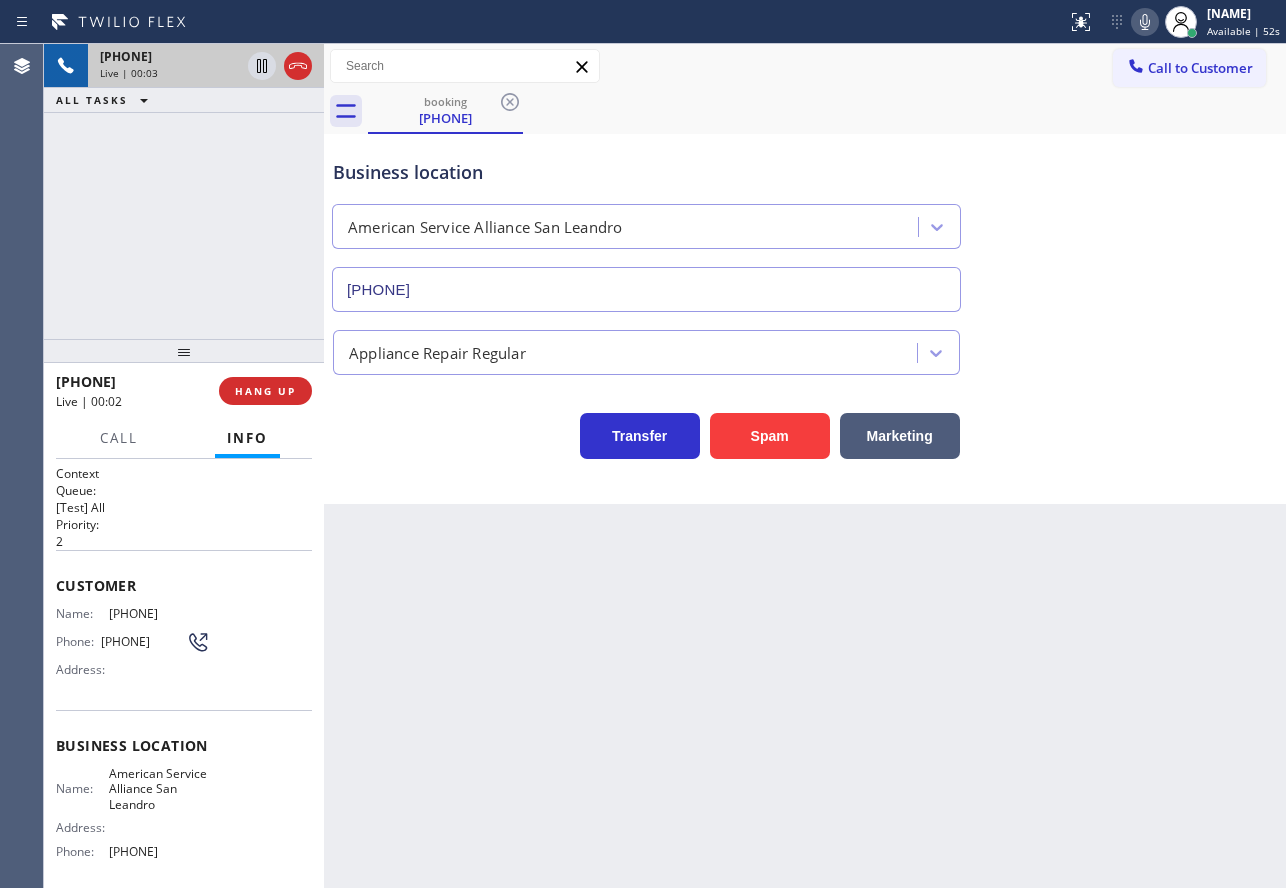 click 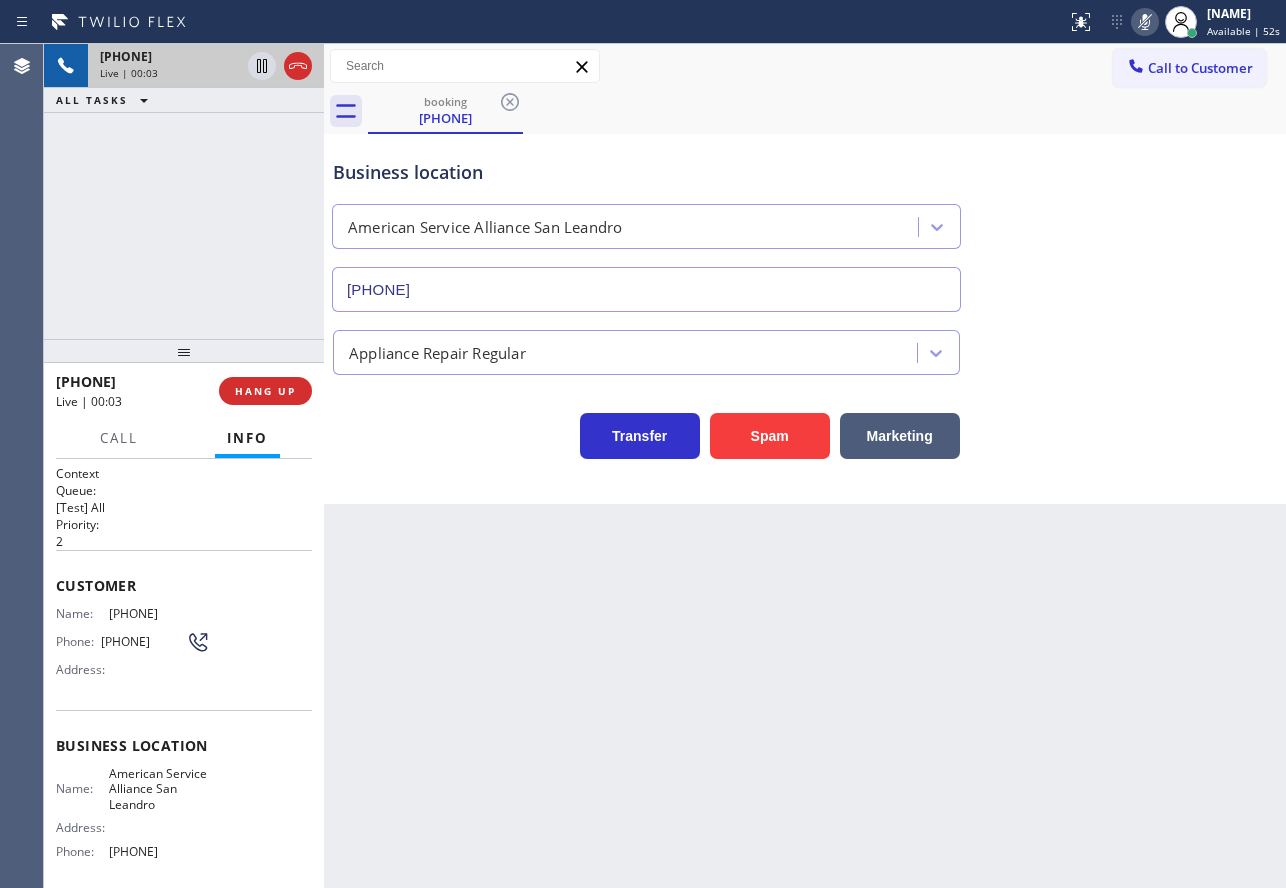 click 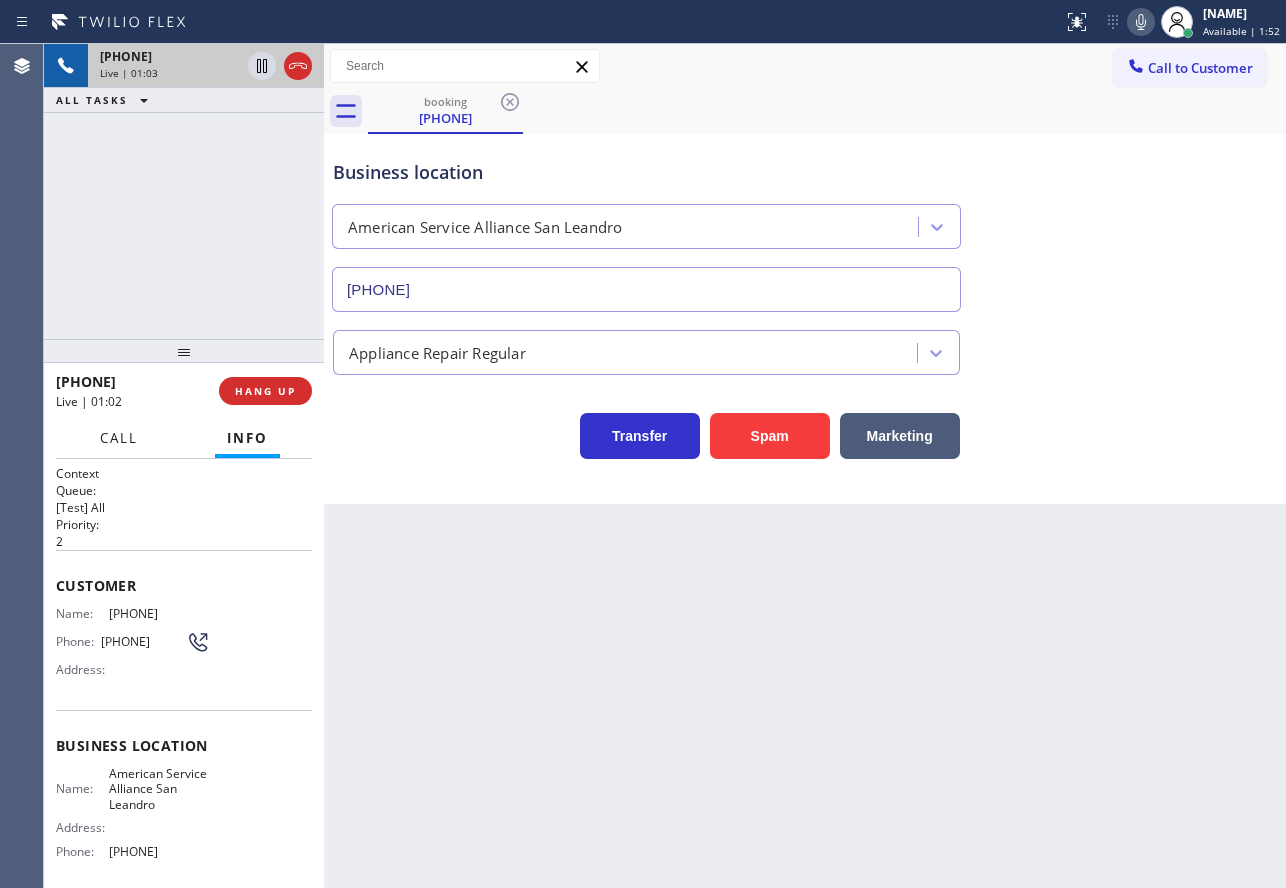 click on "Call" at bounding box center [119, 438] 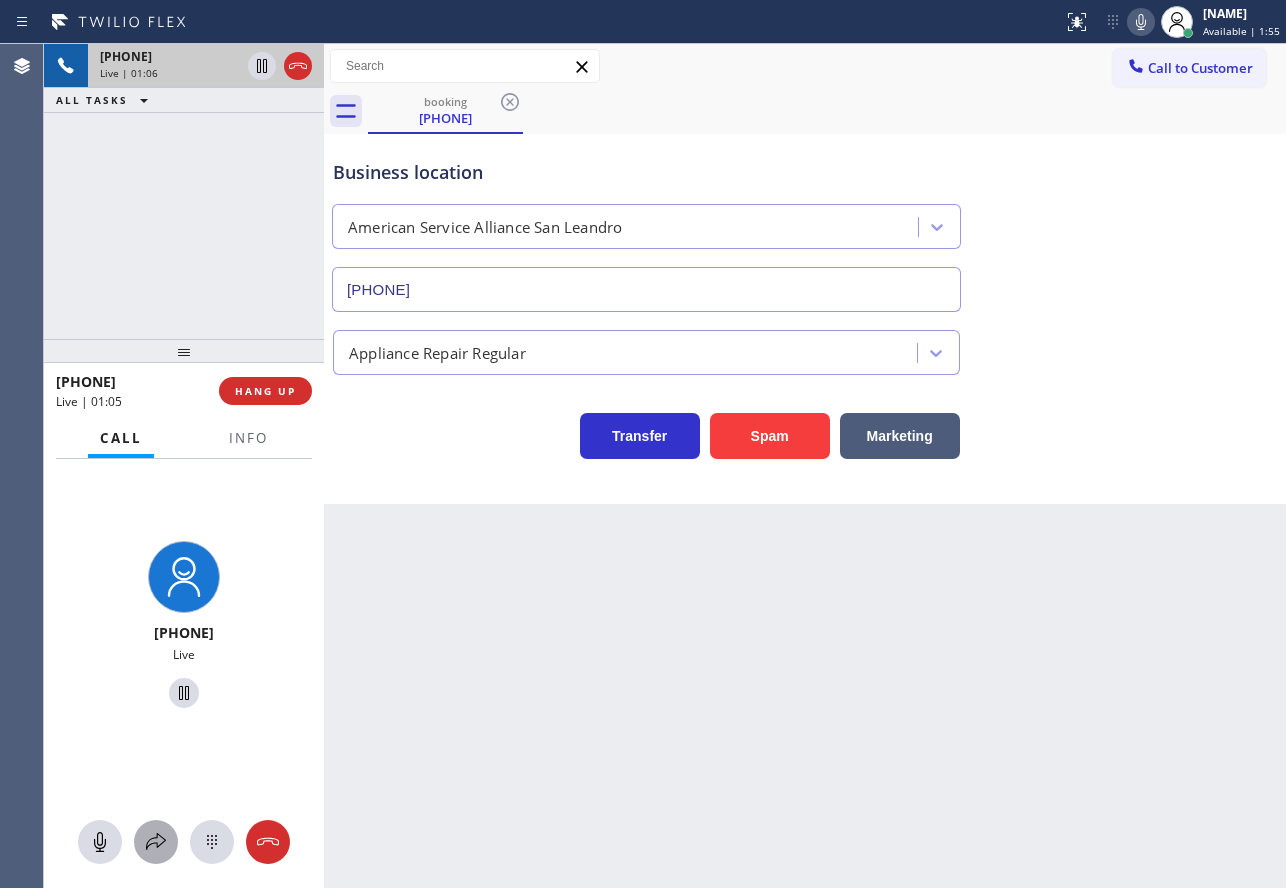 click 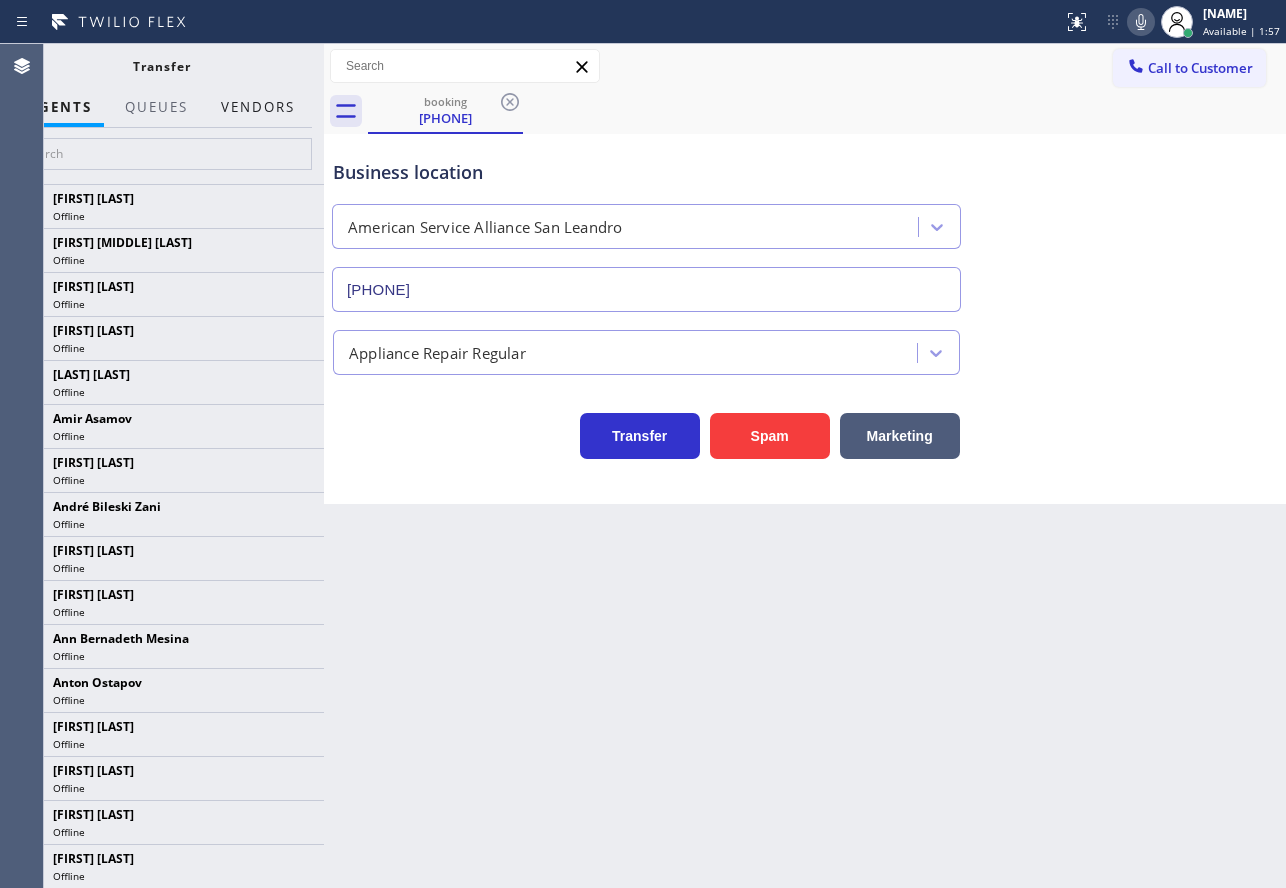 click on "Vendors" at bounding box center [258, 107] 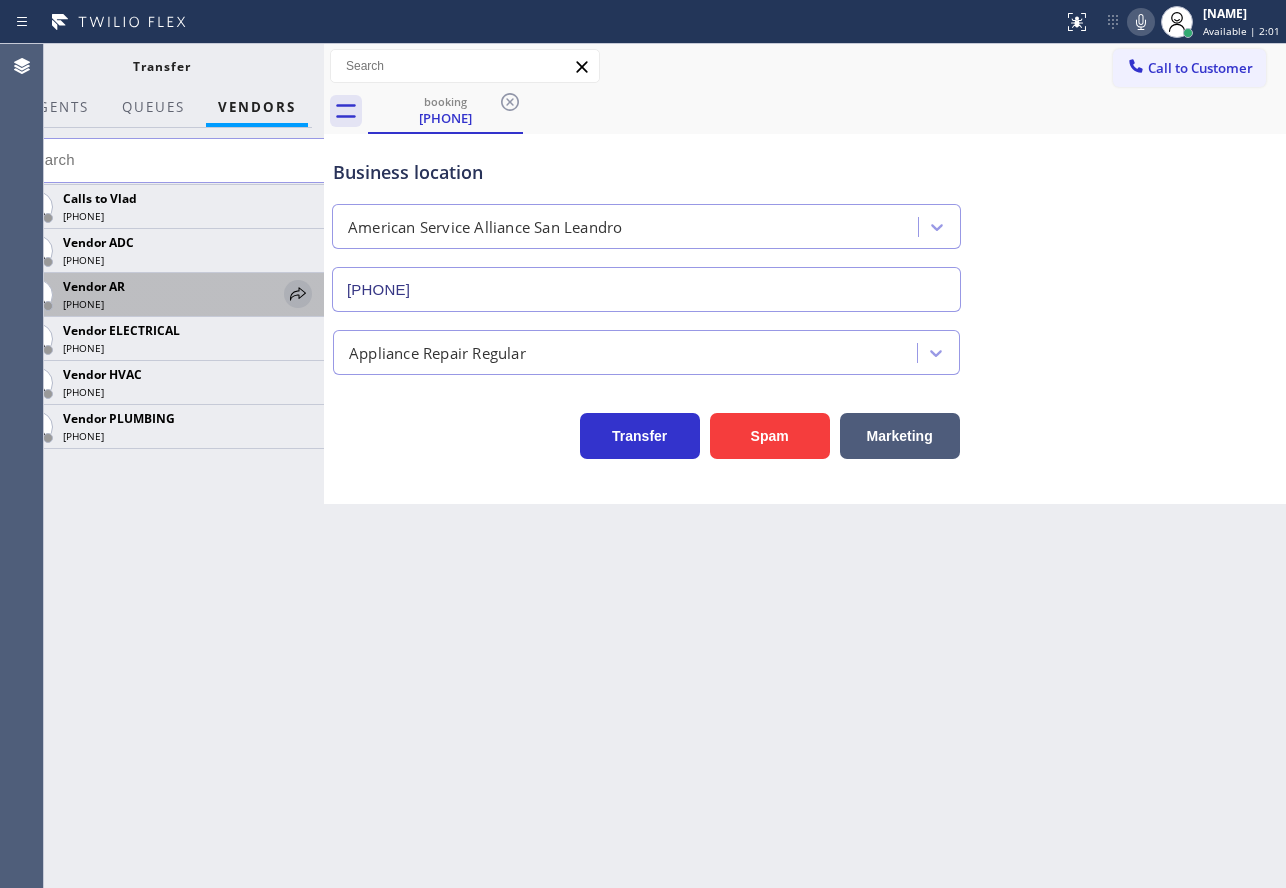 click 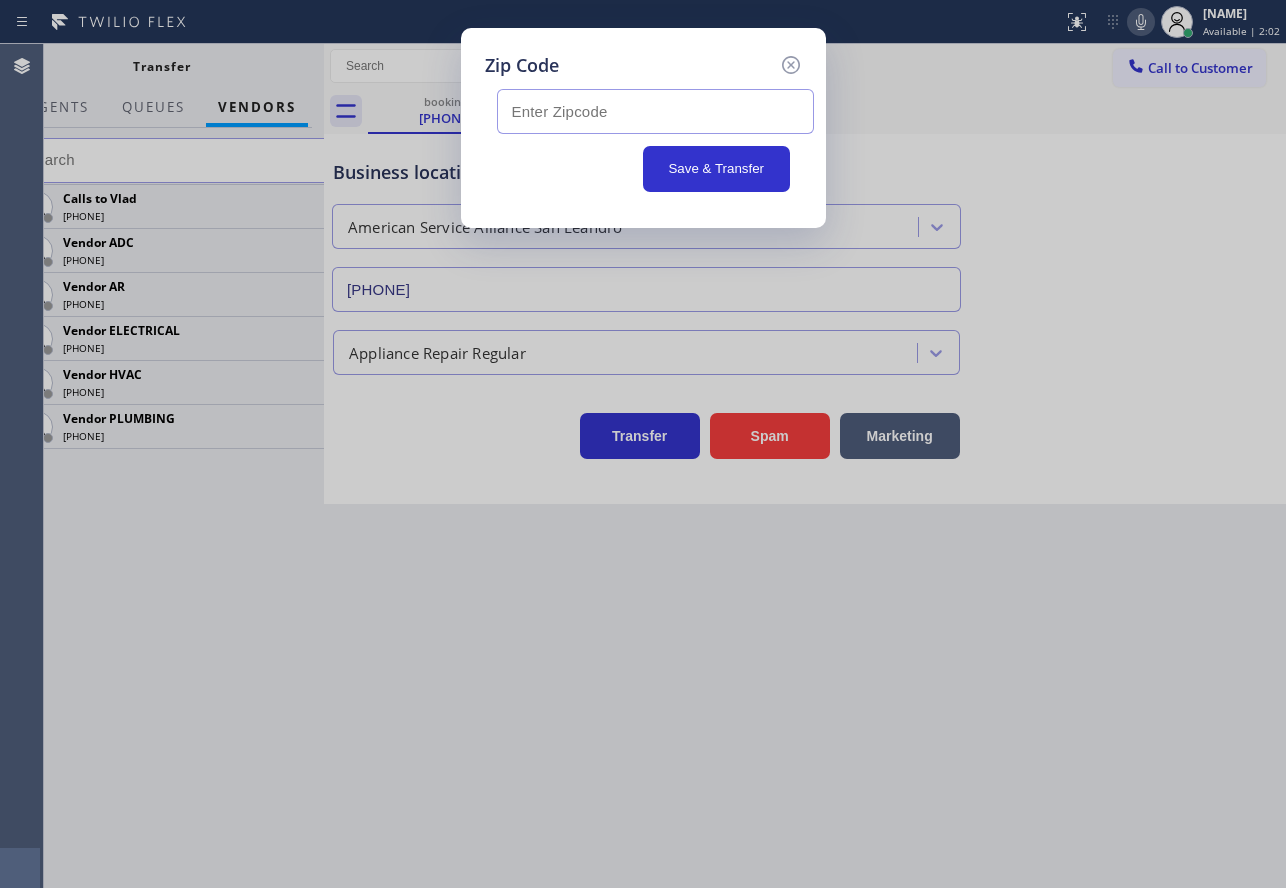 click at bounding box center (655, 111) 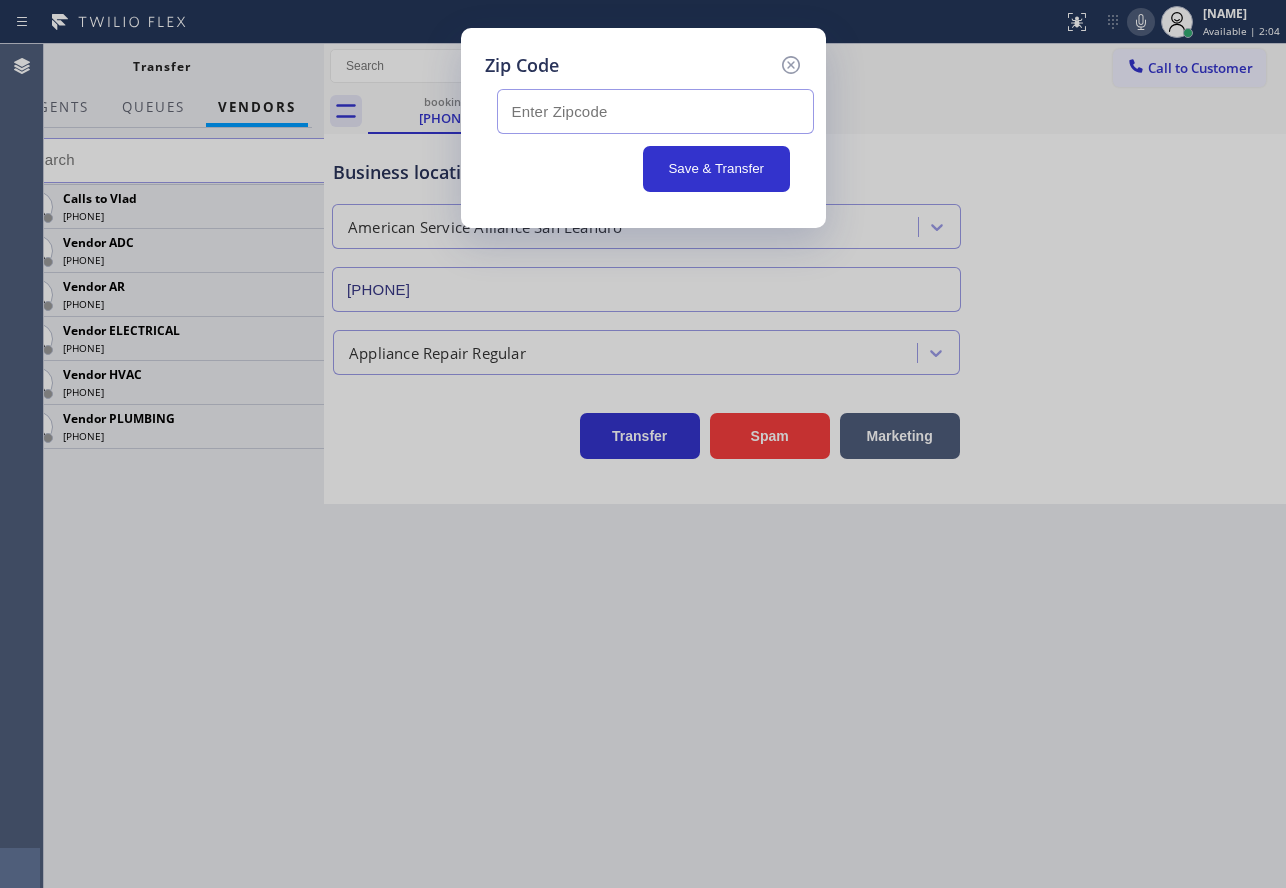 paste on "94603" 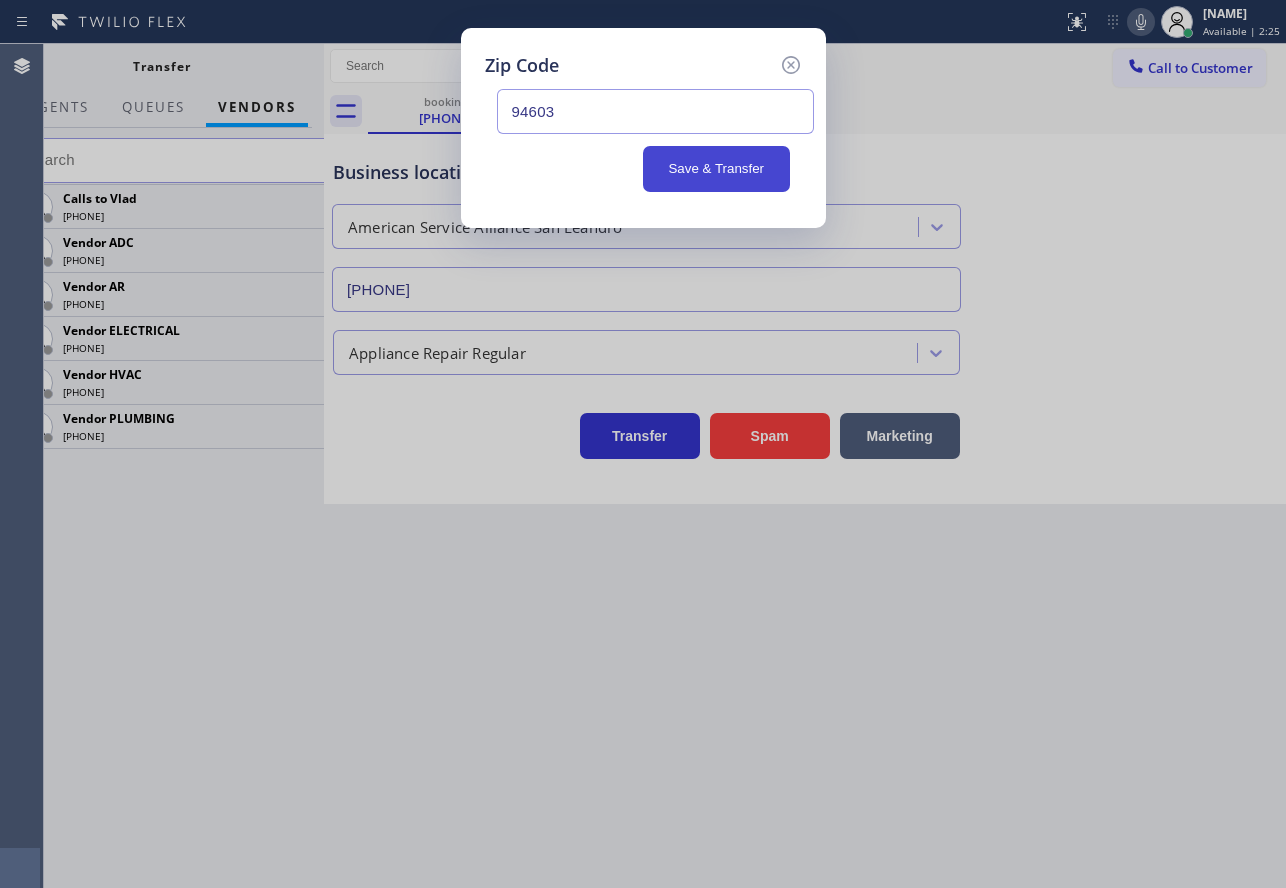 type on "94603" 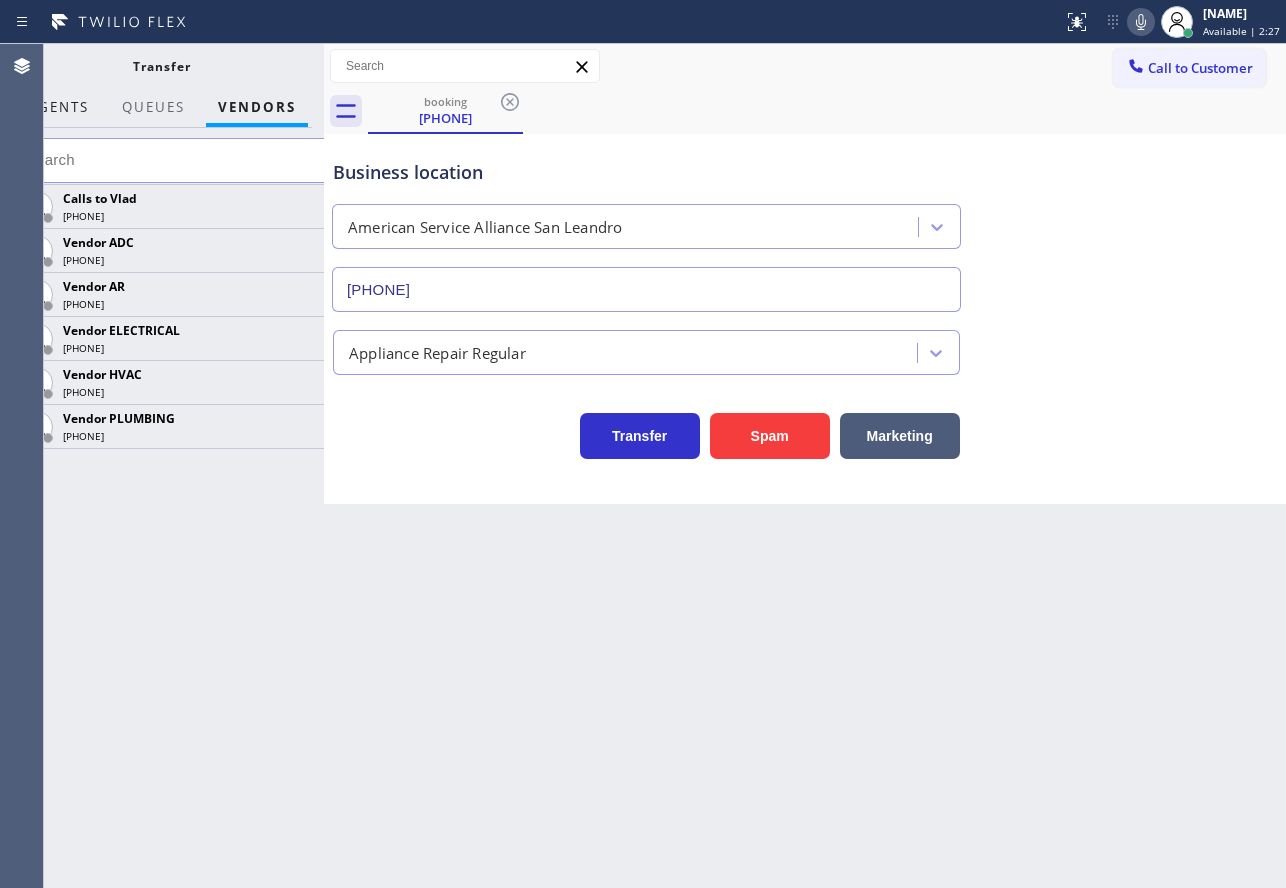 click on "AGENTS" at bounding box center [58, 107] 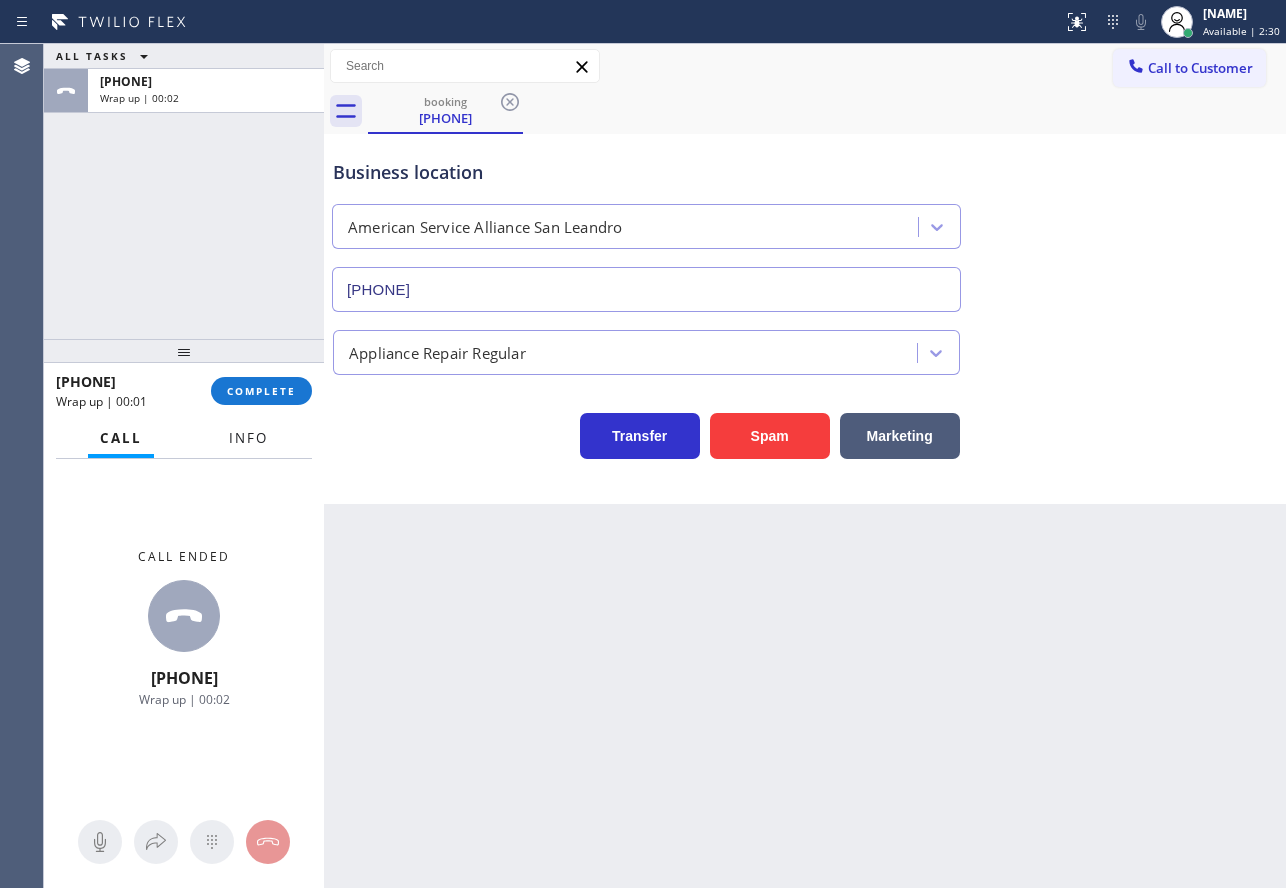 click on "Info" at bounding box center (248, 438) 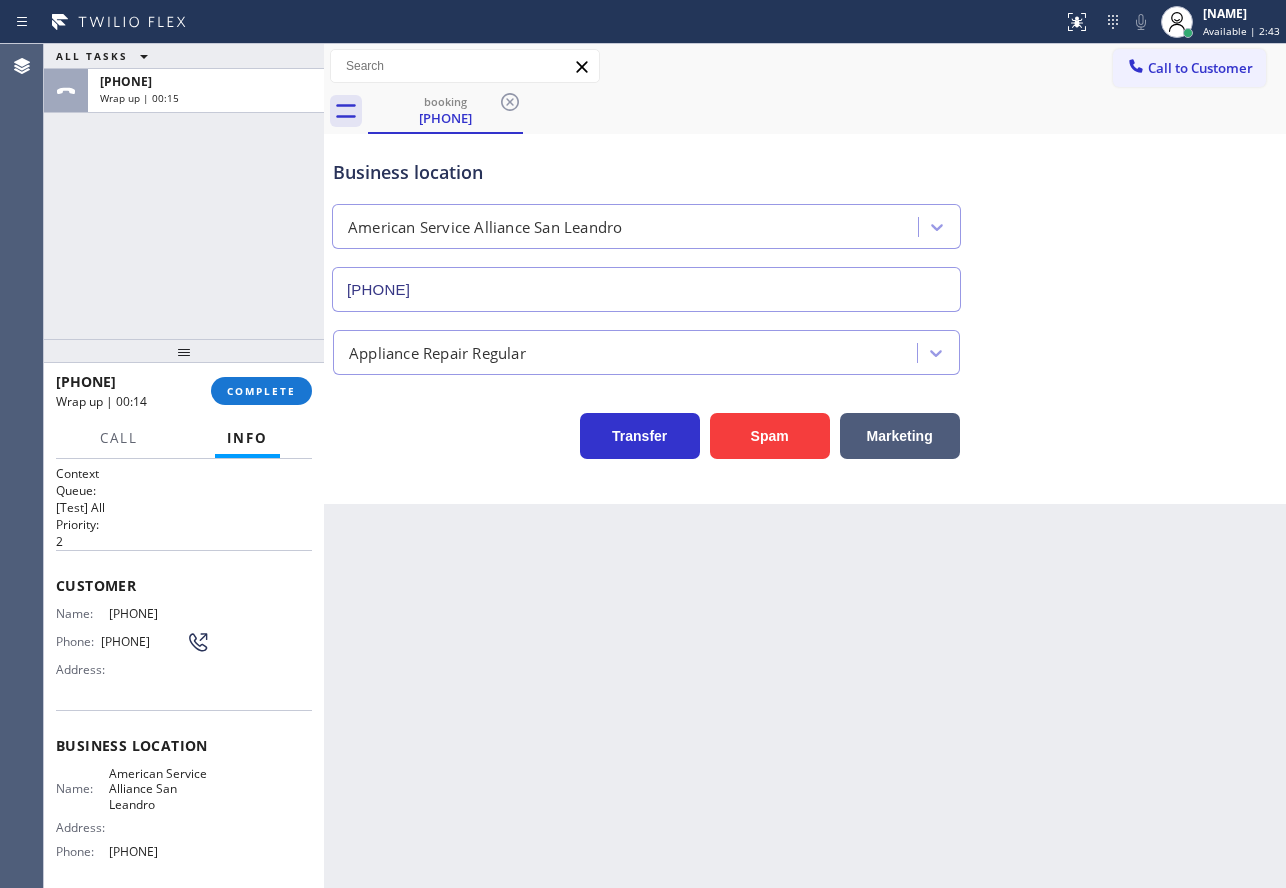 click on "Customer Name: [PHONE] Phone: [PHONE] Address:" at bounding box center (184, 630) 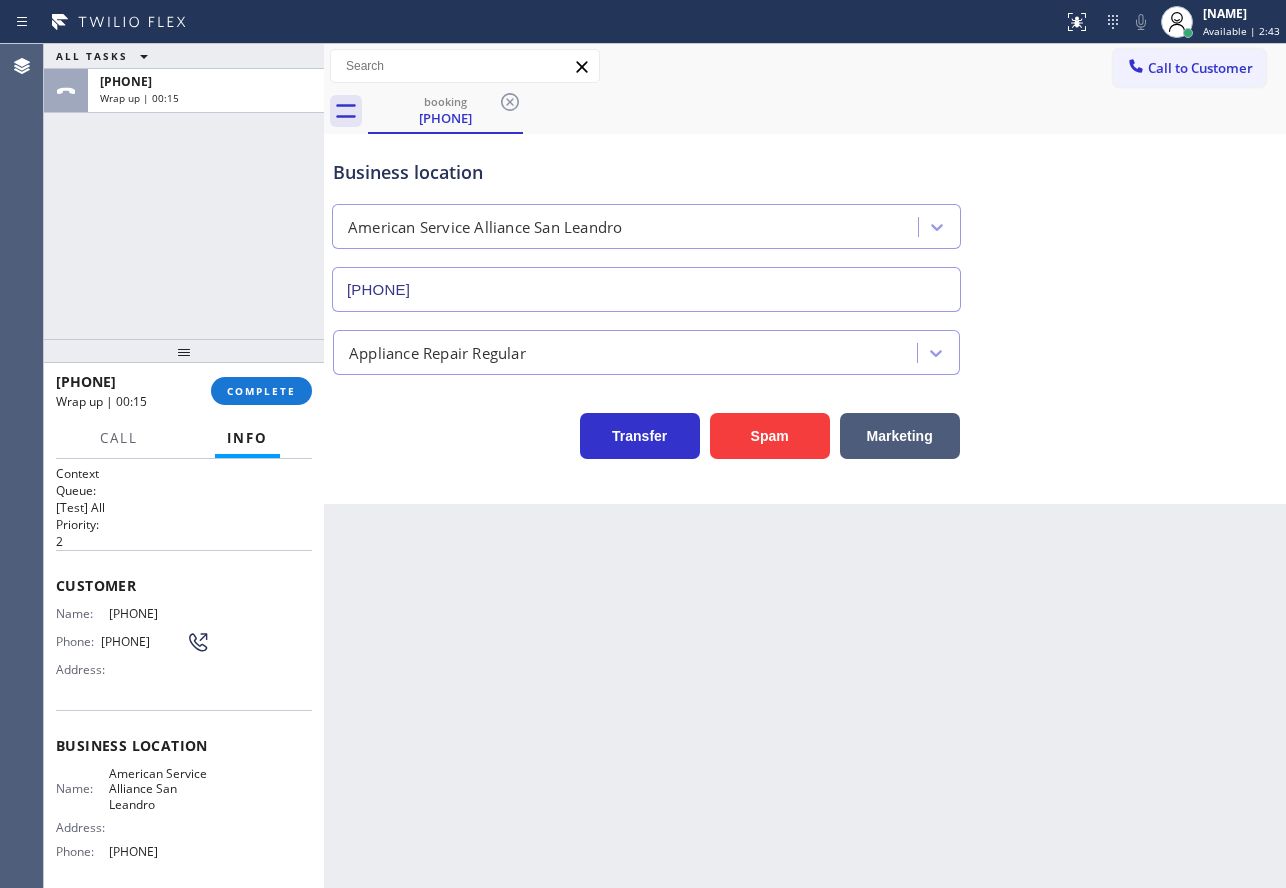 click on "[PHONE]" at bounding box center (159, 613) 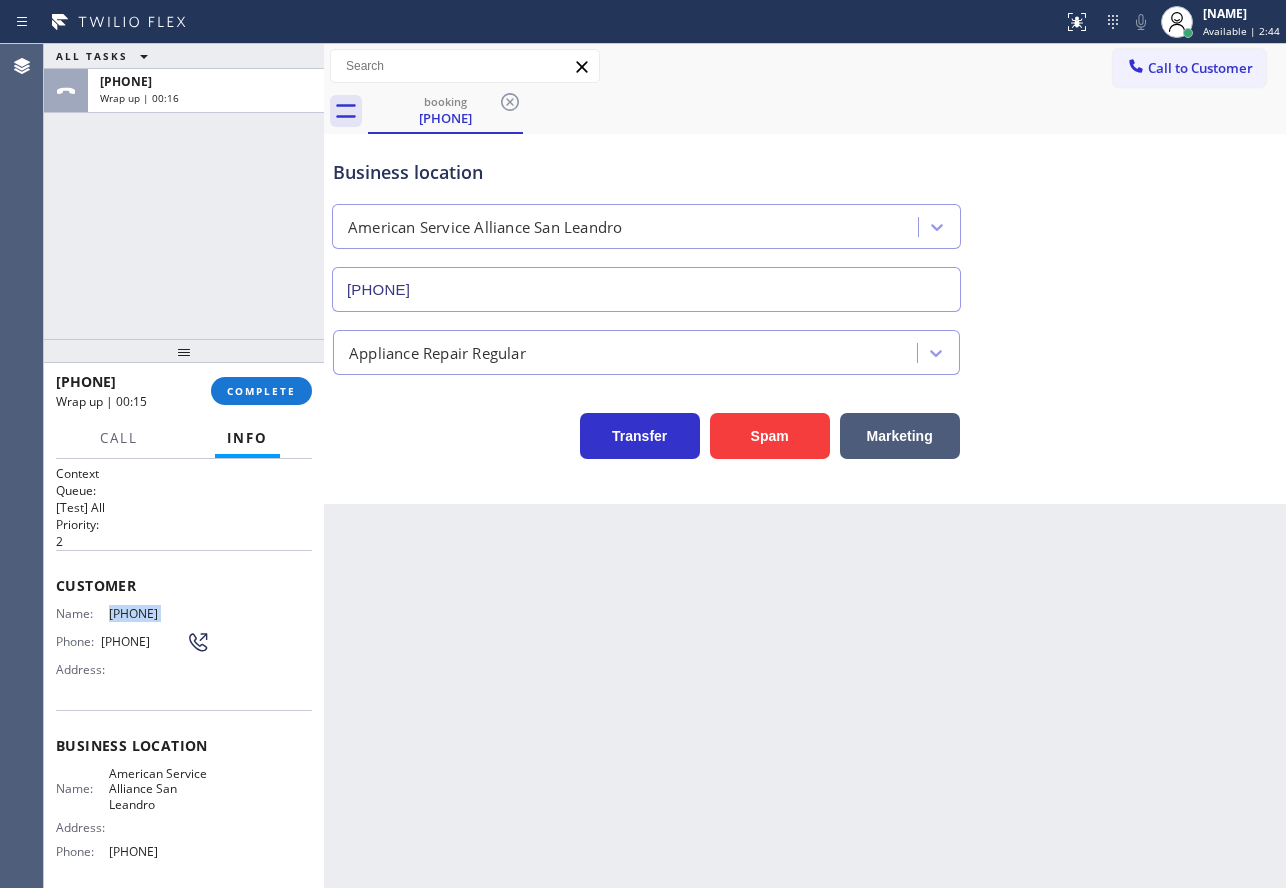 click on "[PHONE]" at bounding box center [159, 613] 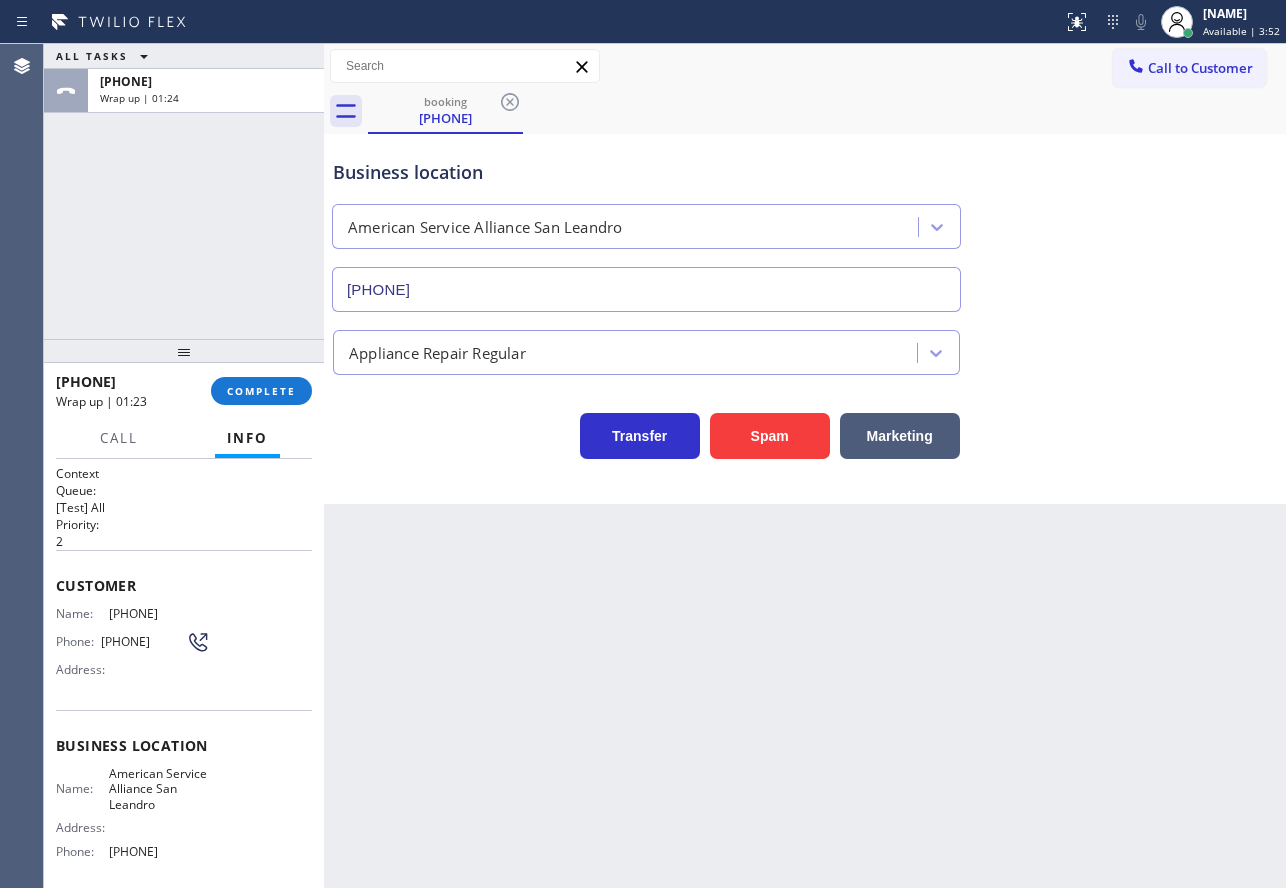 click on "Name: American Service Alliance [CITY] Address: Phone: [PHONE]" at bounding box center [133, 816] 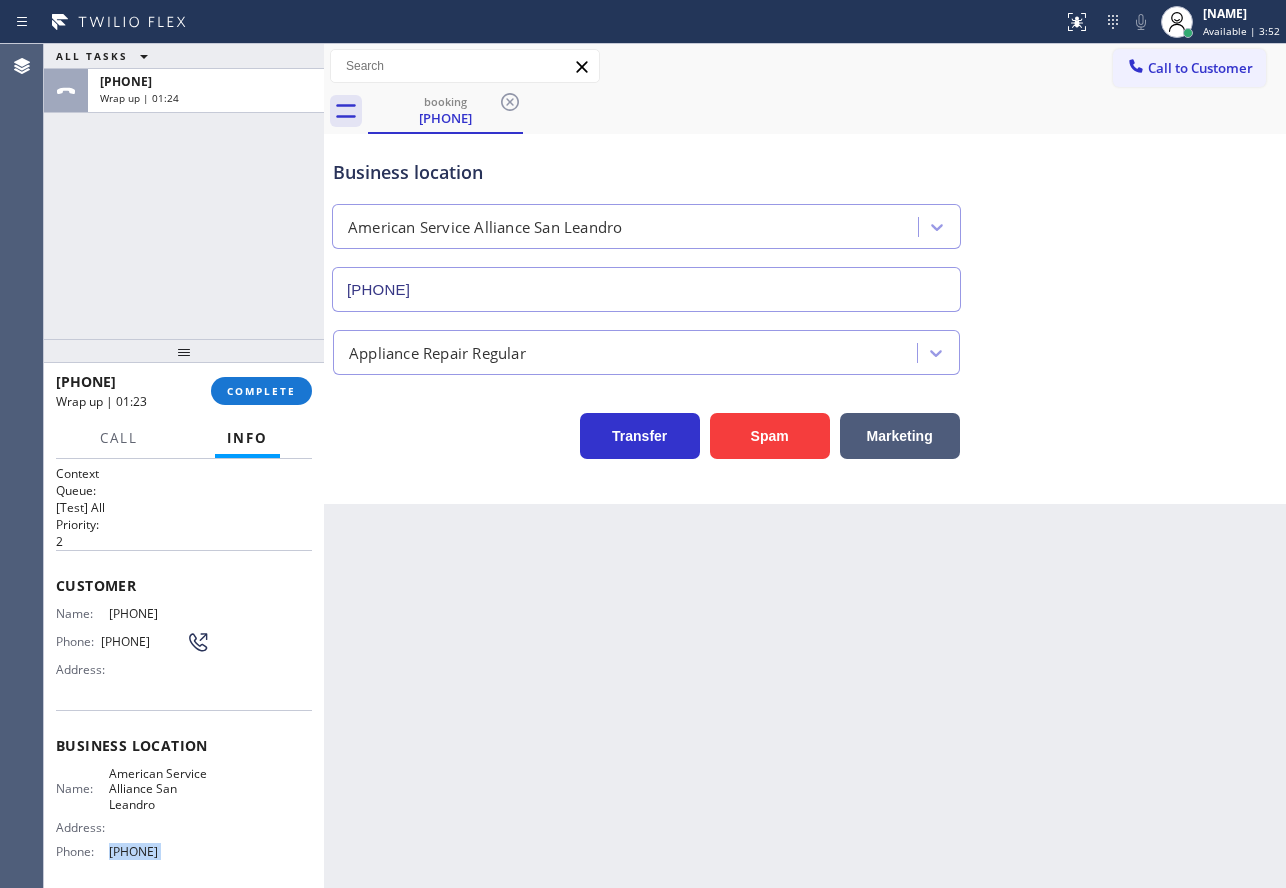 click on "Name: American Service Alliance [CITY] Address: Phone: [PHONE]" at bounding box center [133, 816] 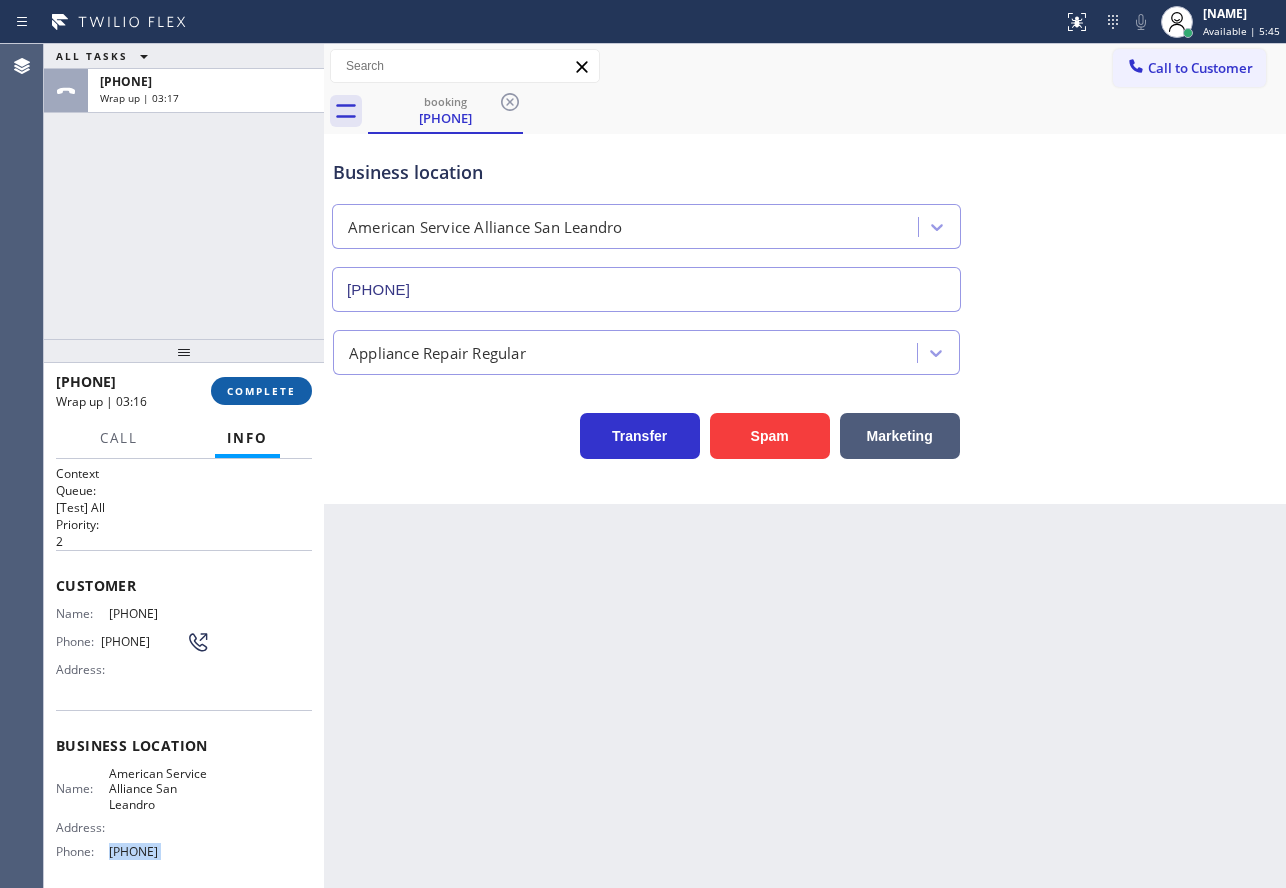 click on "COMPLETE" at bounding box center (261, 391) 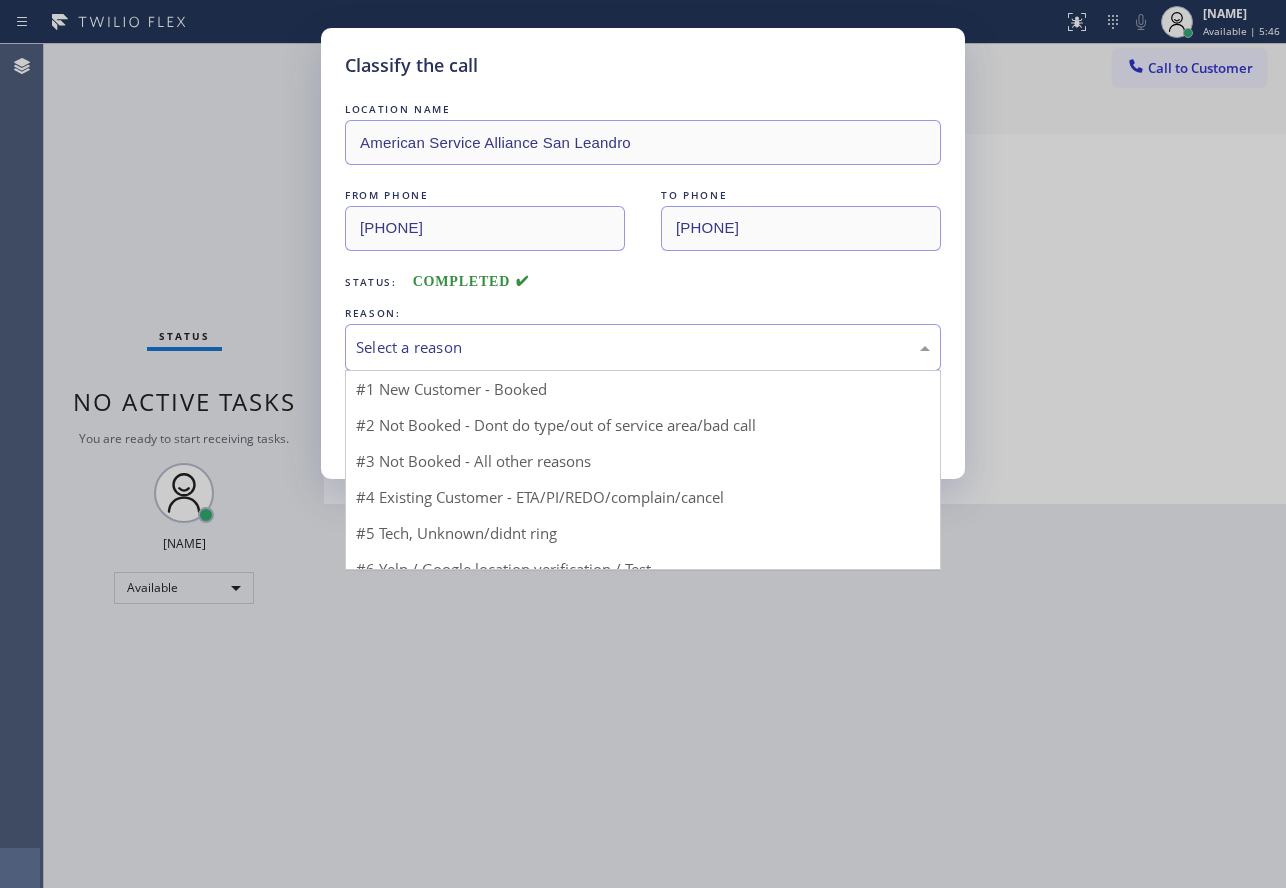 click on "Select a reason" at bounding box center [643, 347] 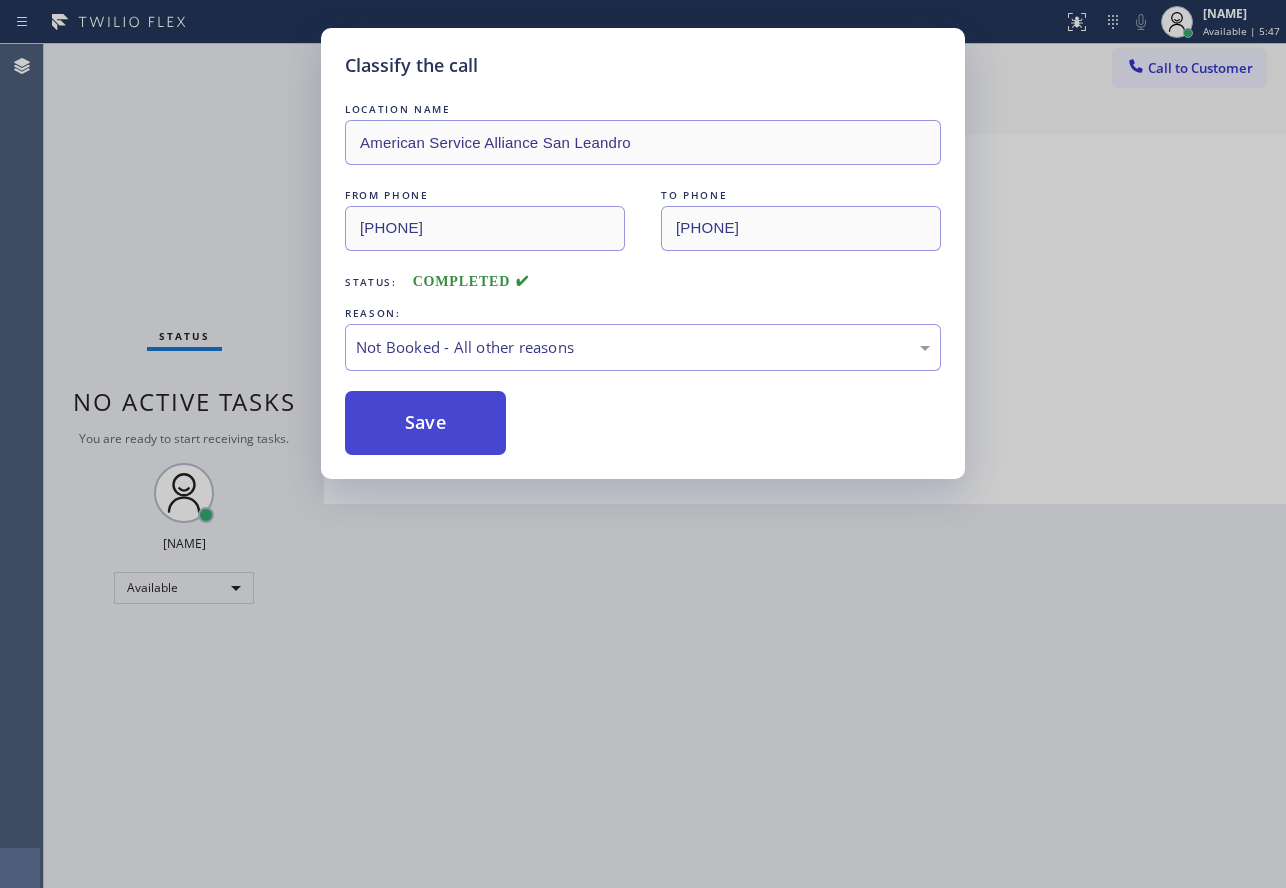click on "Save" at bounding box center (425, 423) 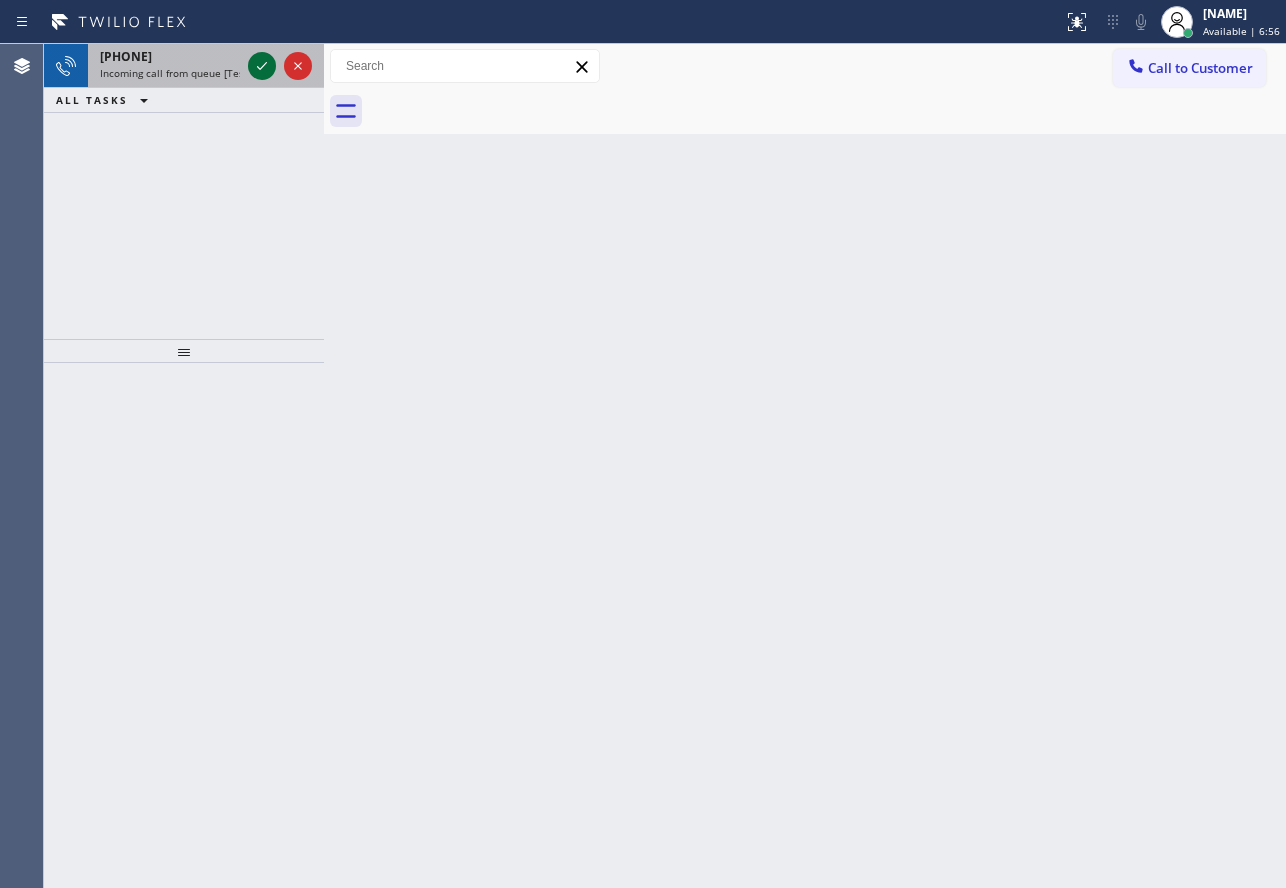click 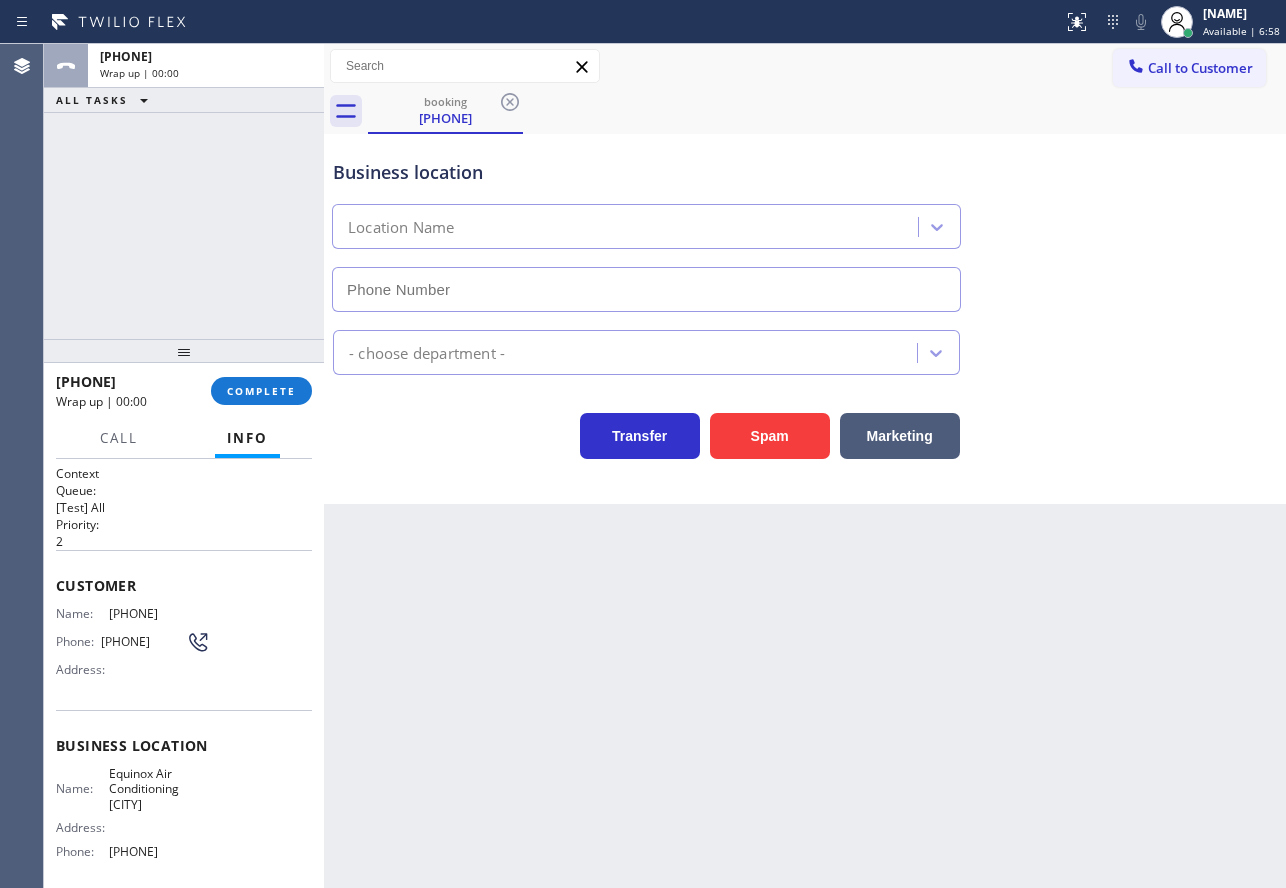 type on "[PHONE]" 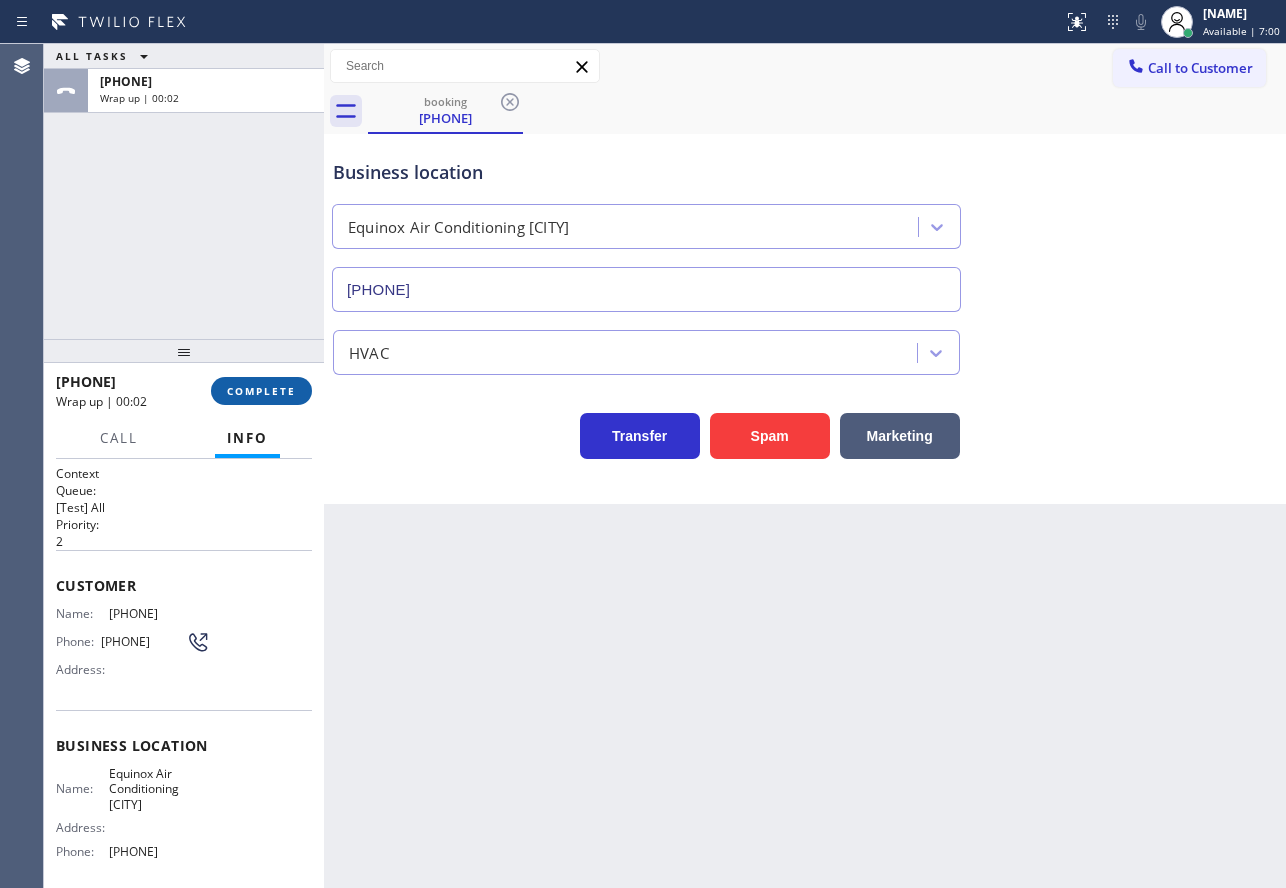 click on "COMPLETE" at bounding box center (261, 391) 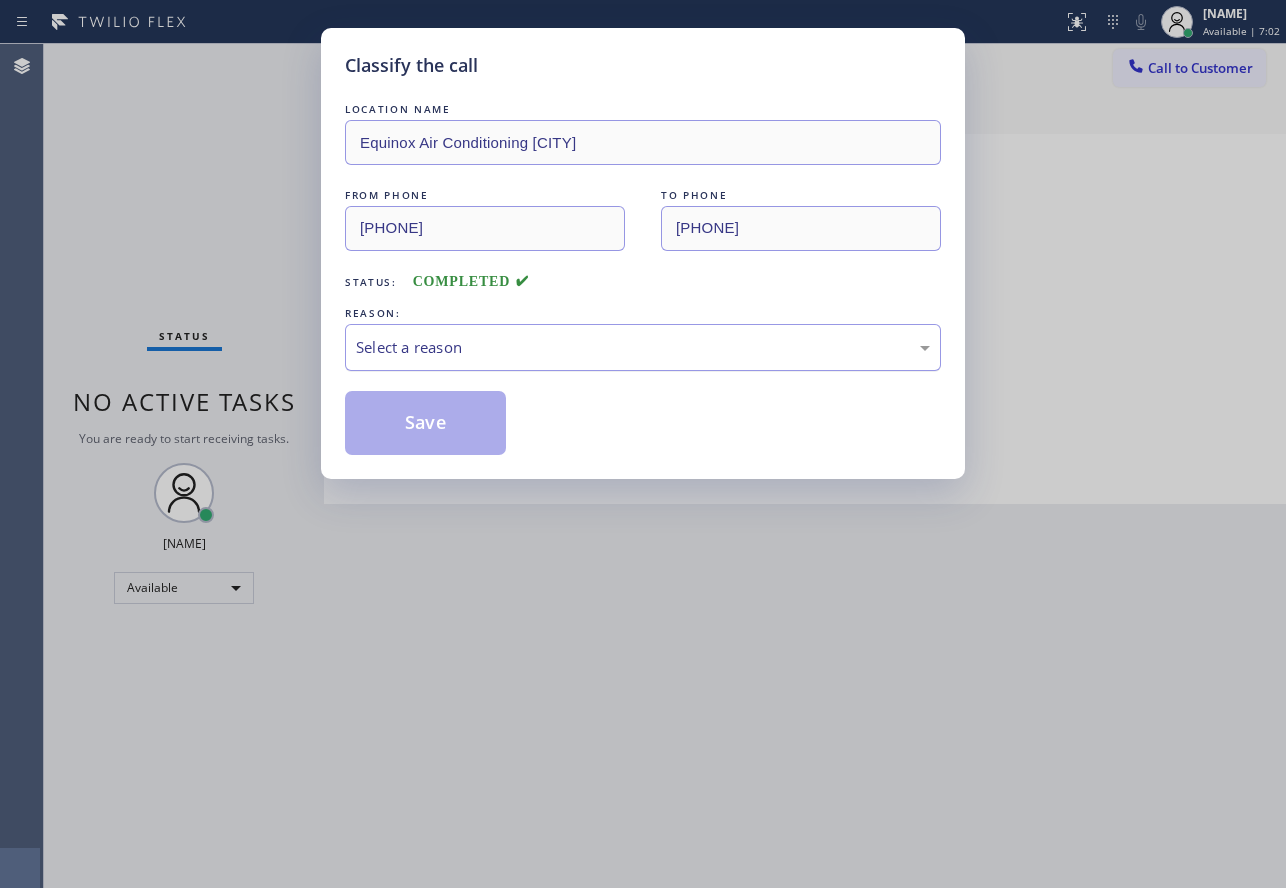 click on "Select a reason" at bounding box center (643, 347) 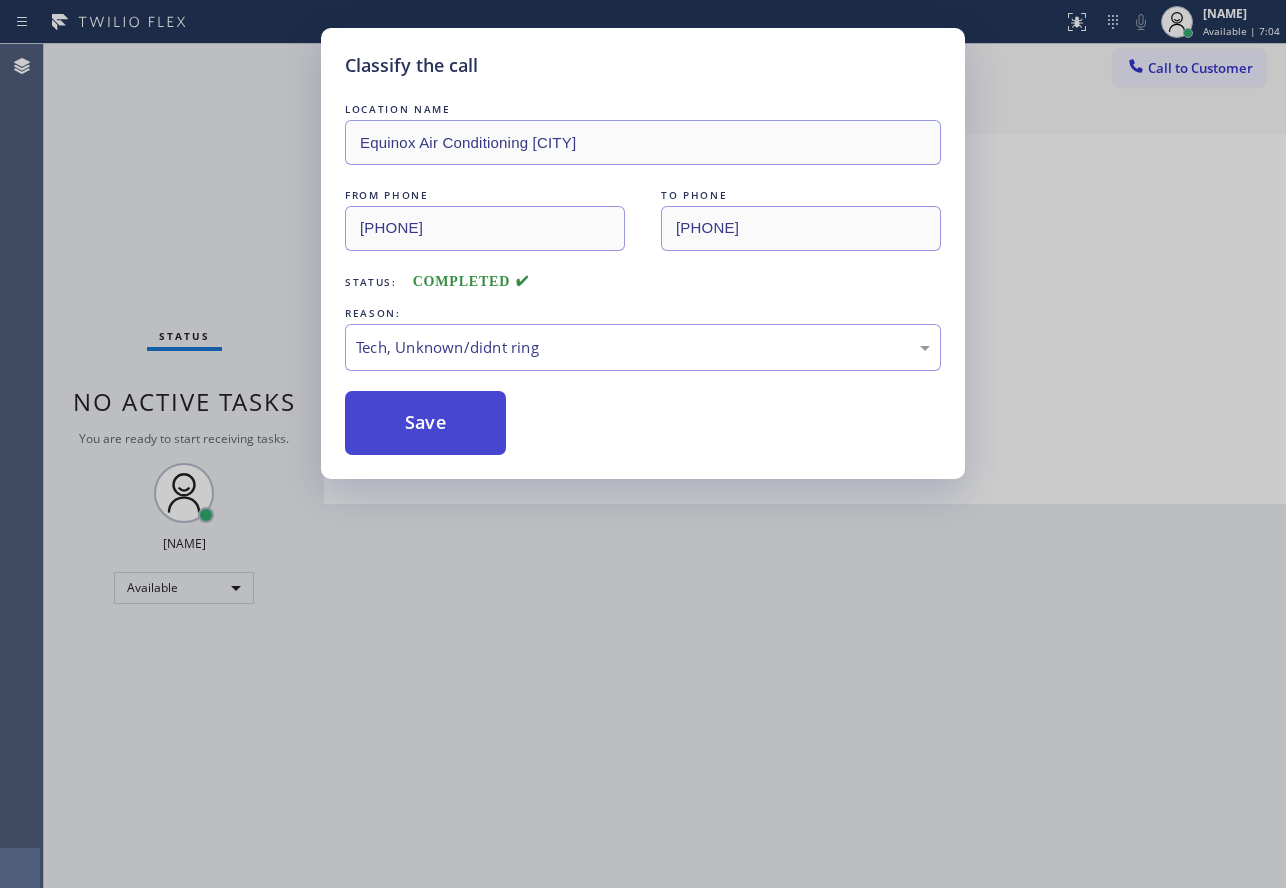 click on "Save" at bounding box center [425, 423] 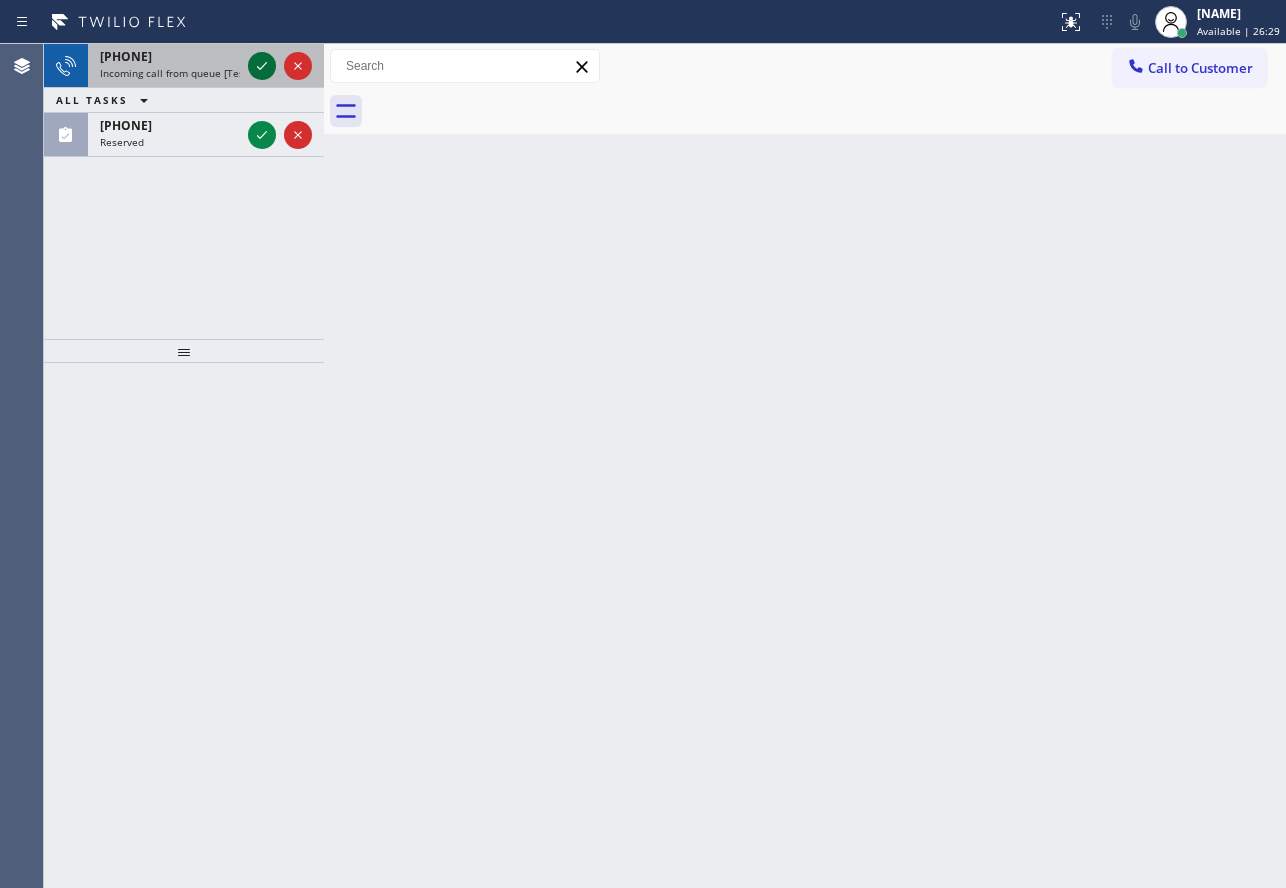 click 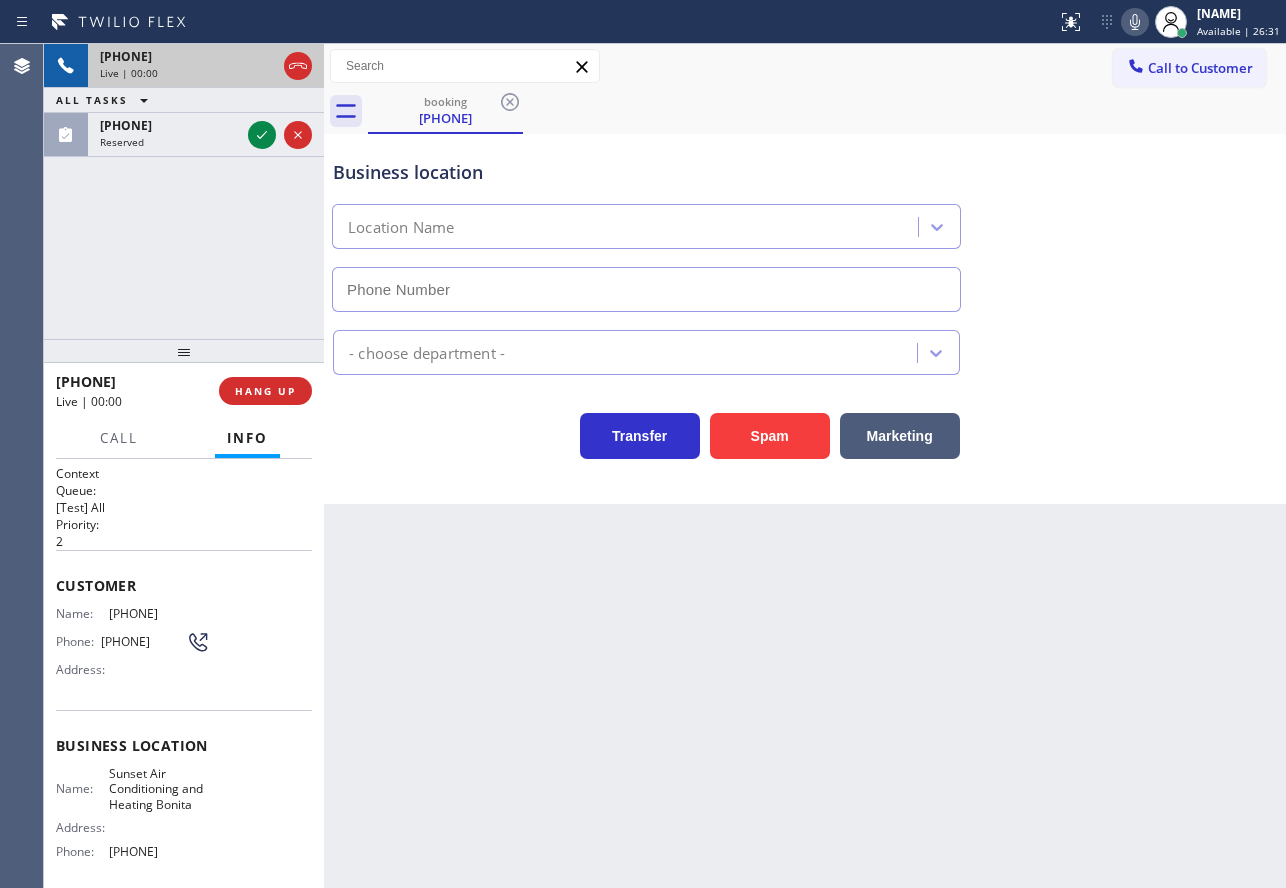 type on "[PHONE]" 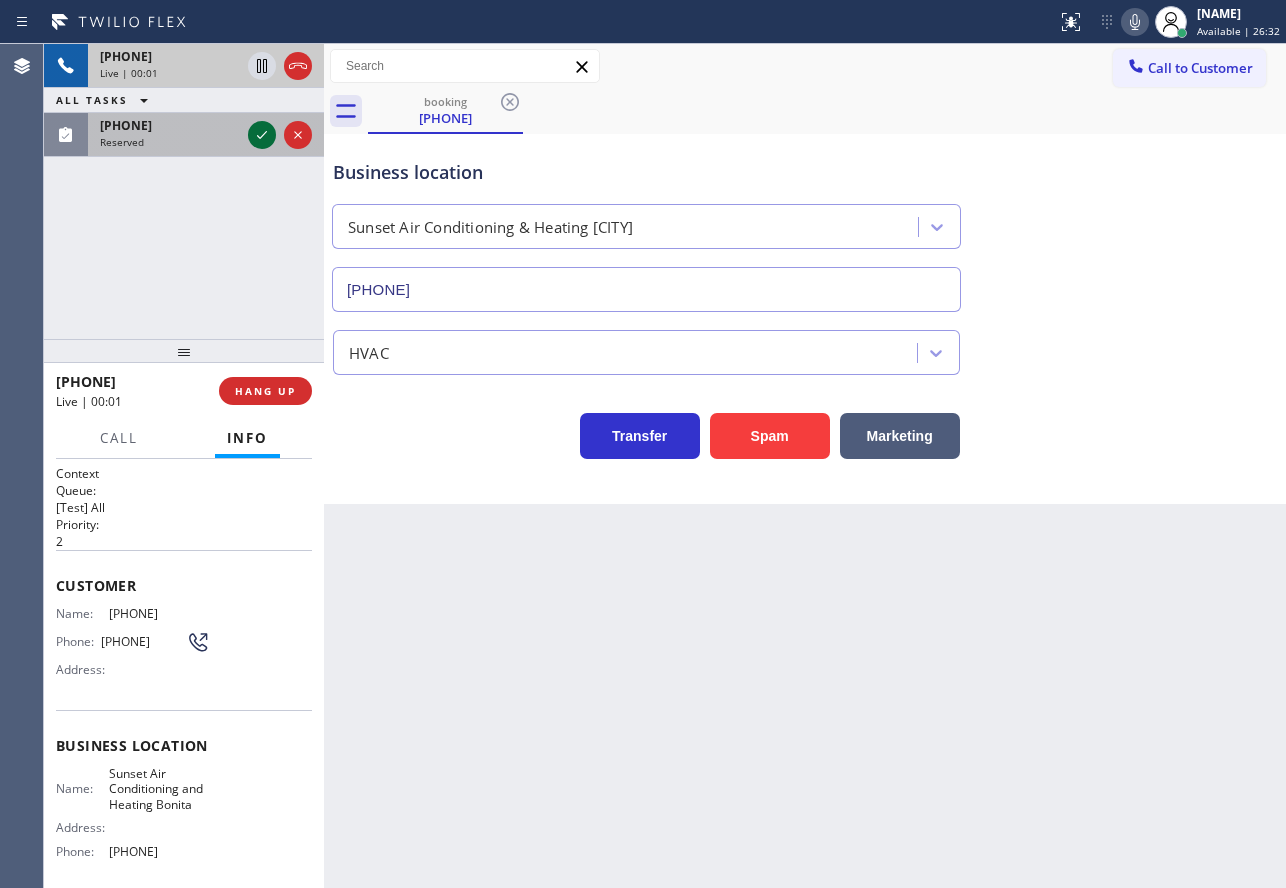 click 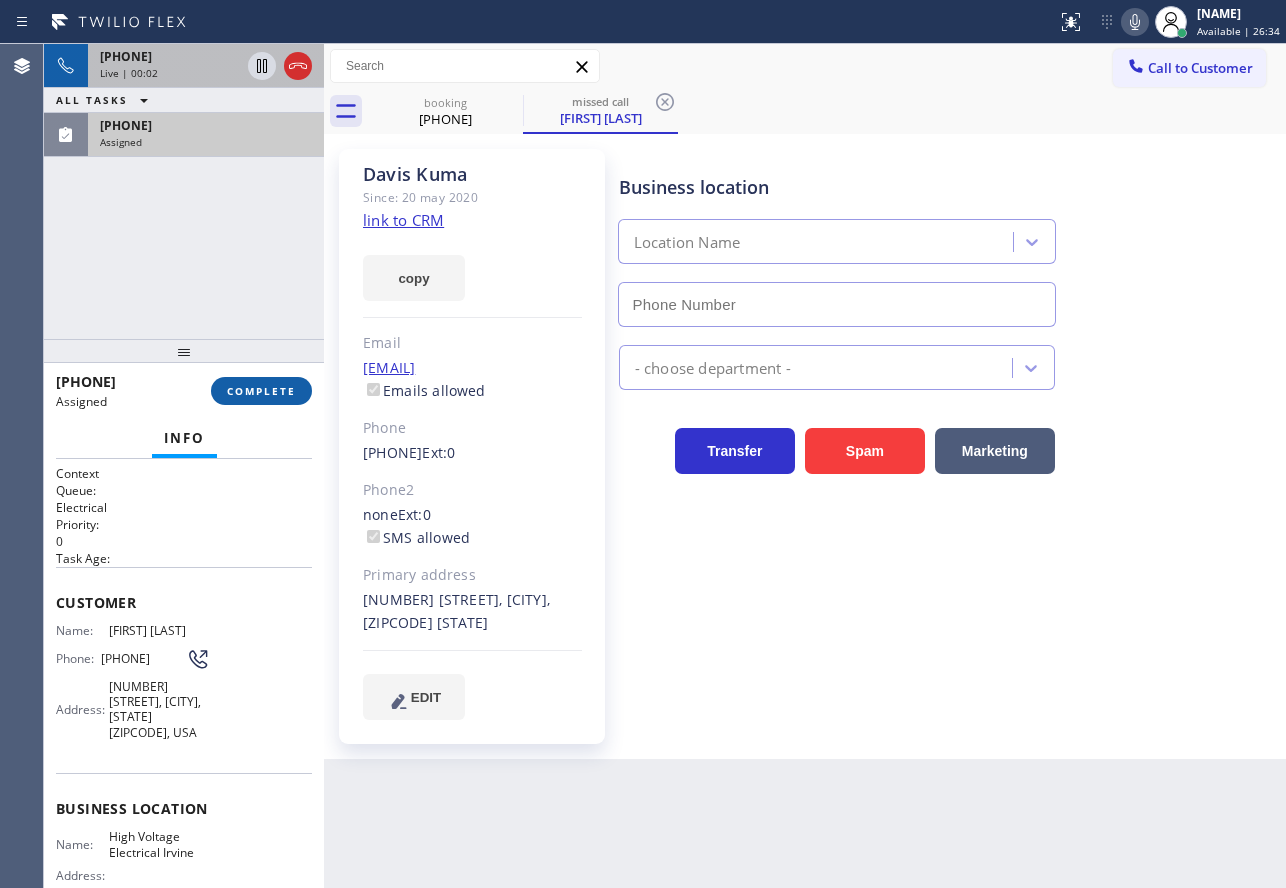 type on "[PHONE]" 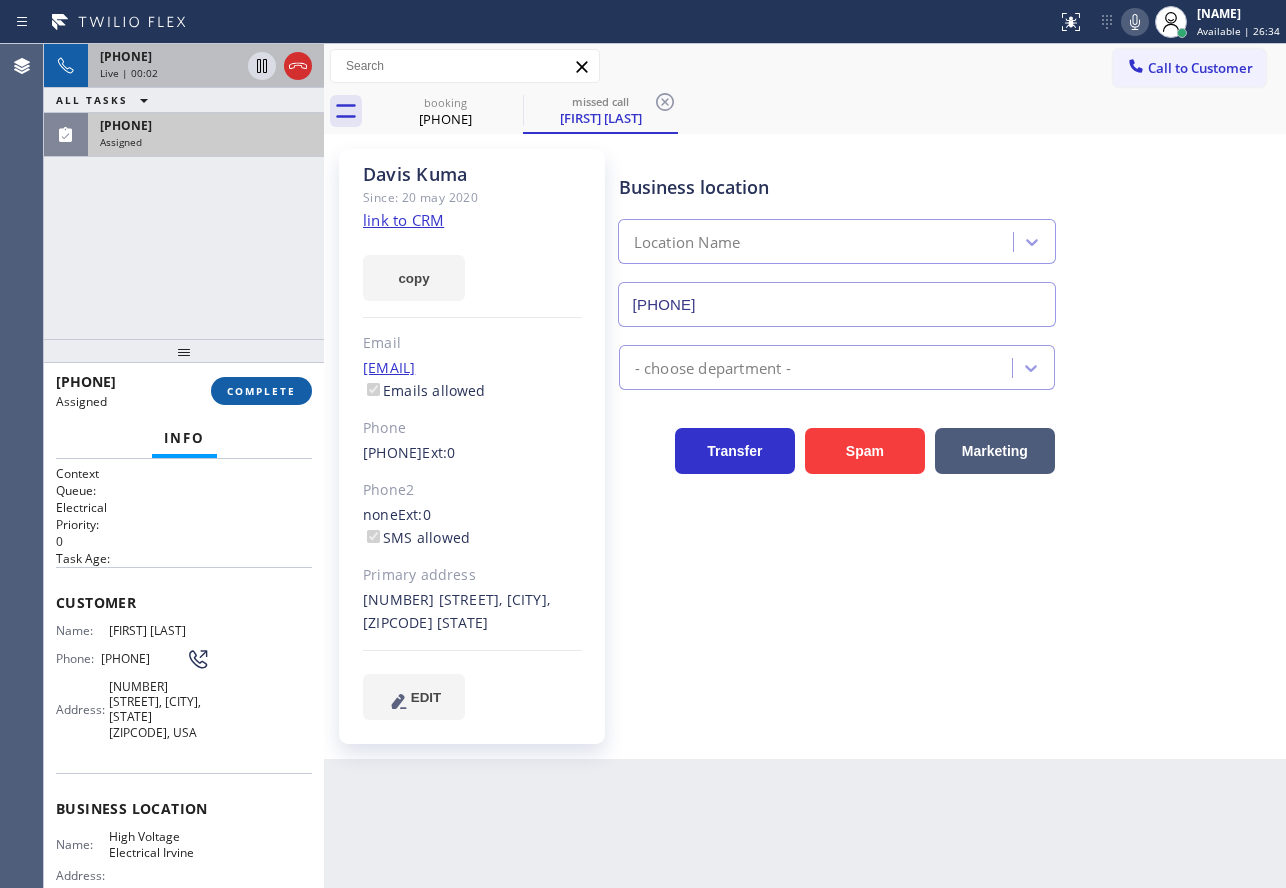 click on "COMPLETE" at bounding box center (261, 391) 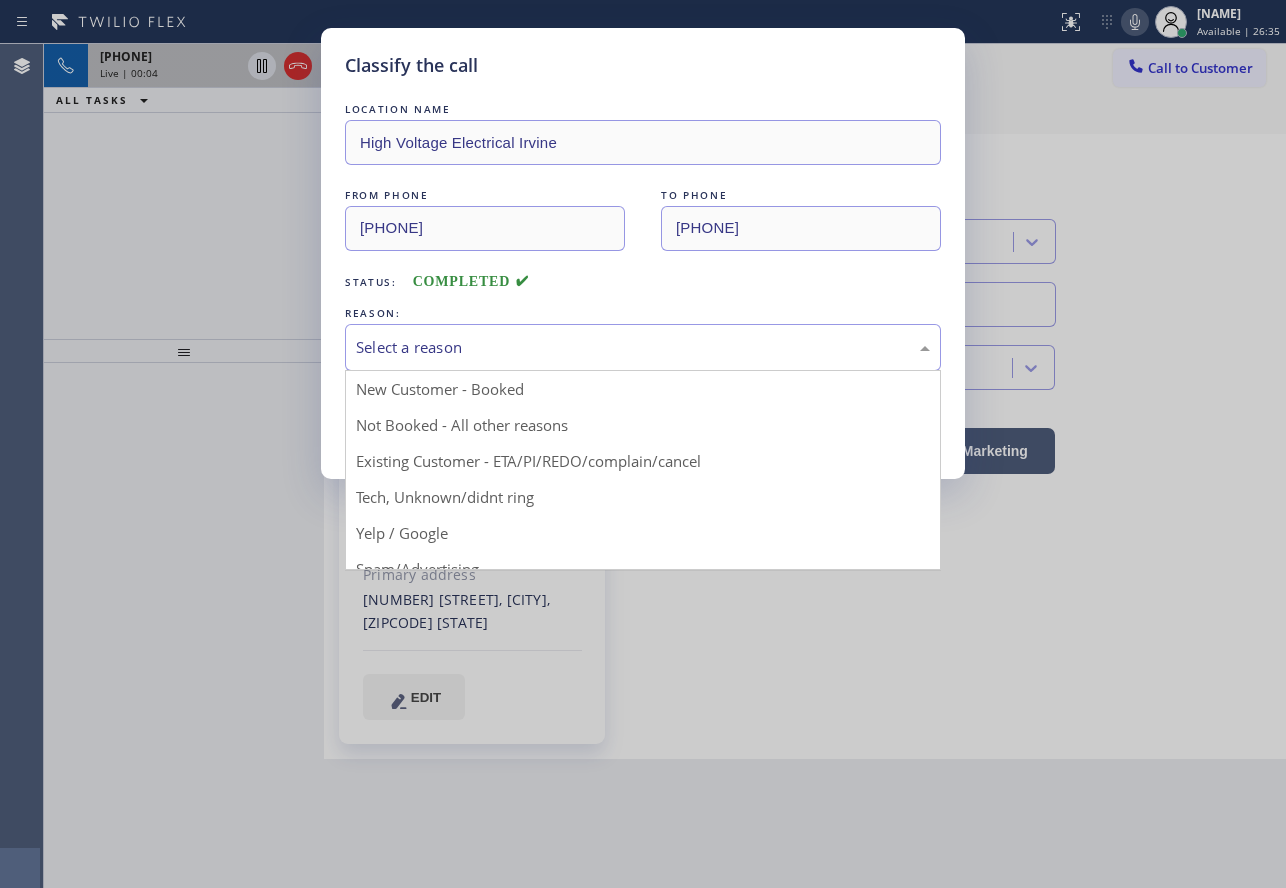 click on "Select a reason" at bounding box center (643, 347) 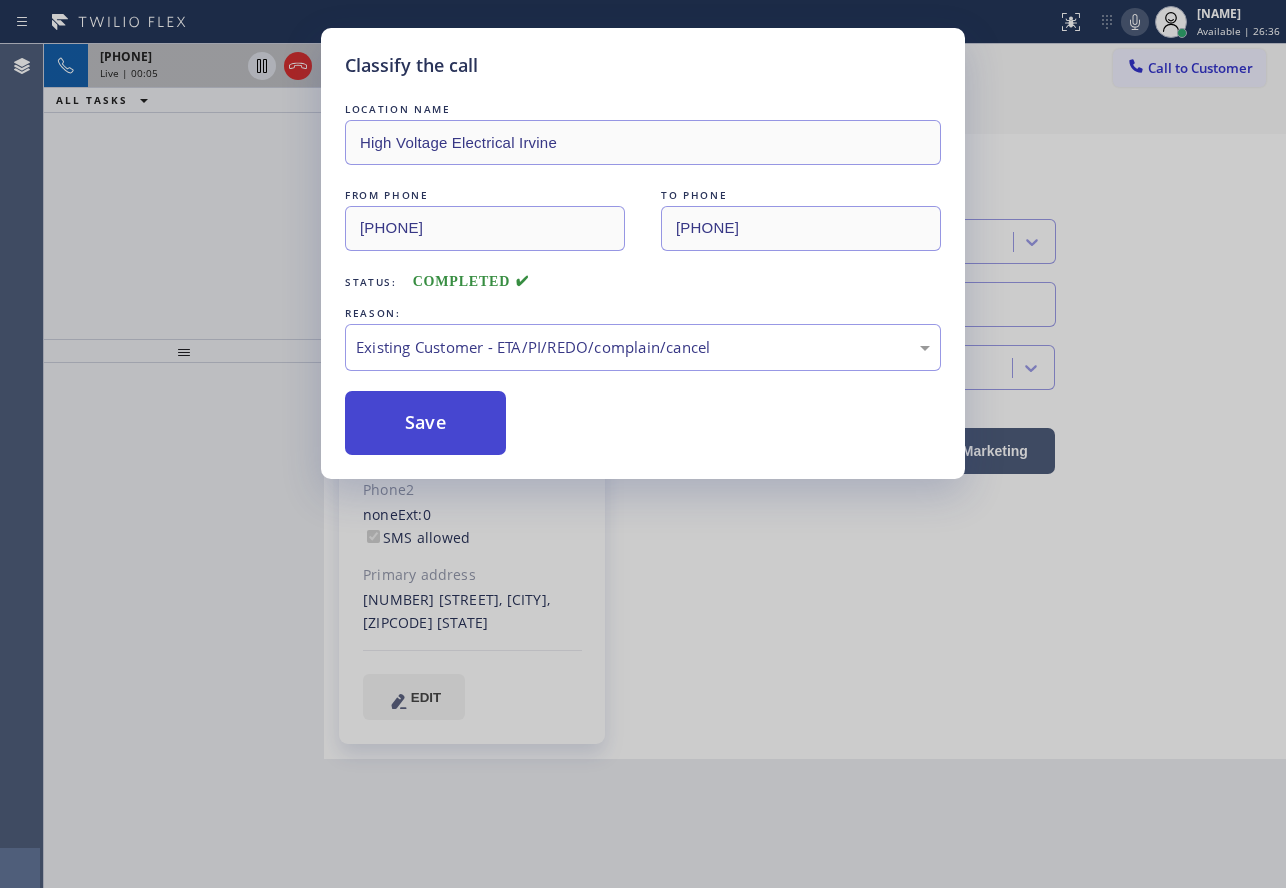click on "Save" at bounding box center (425, 423) 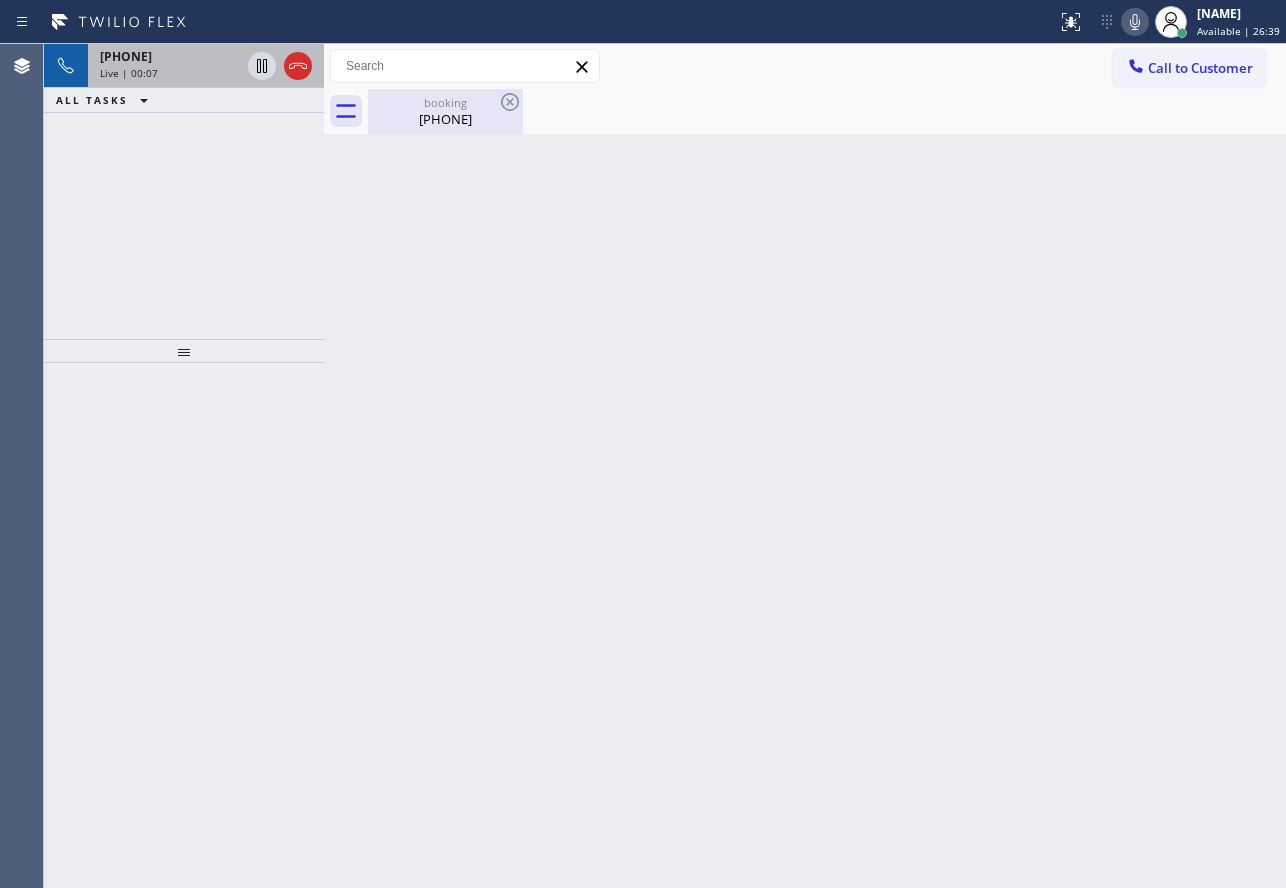 click on "booking" at bounding box center (445, 102) 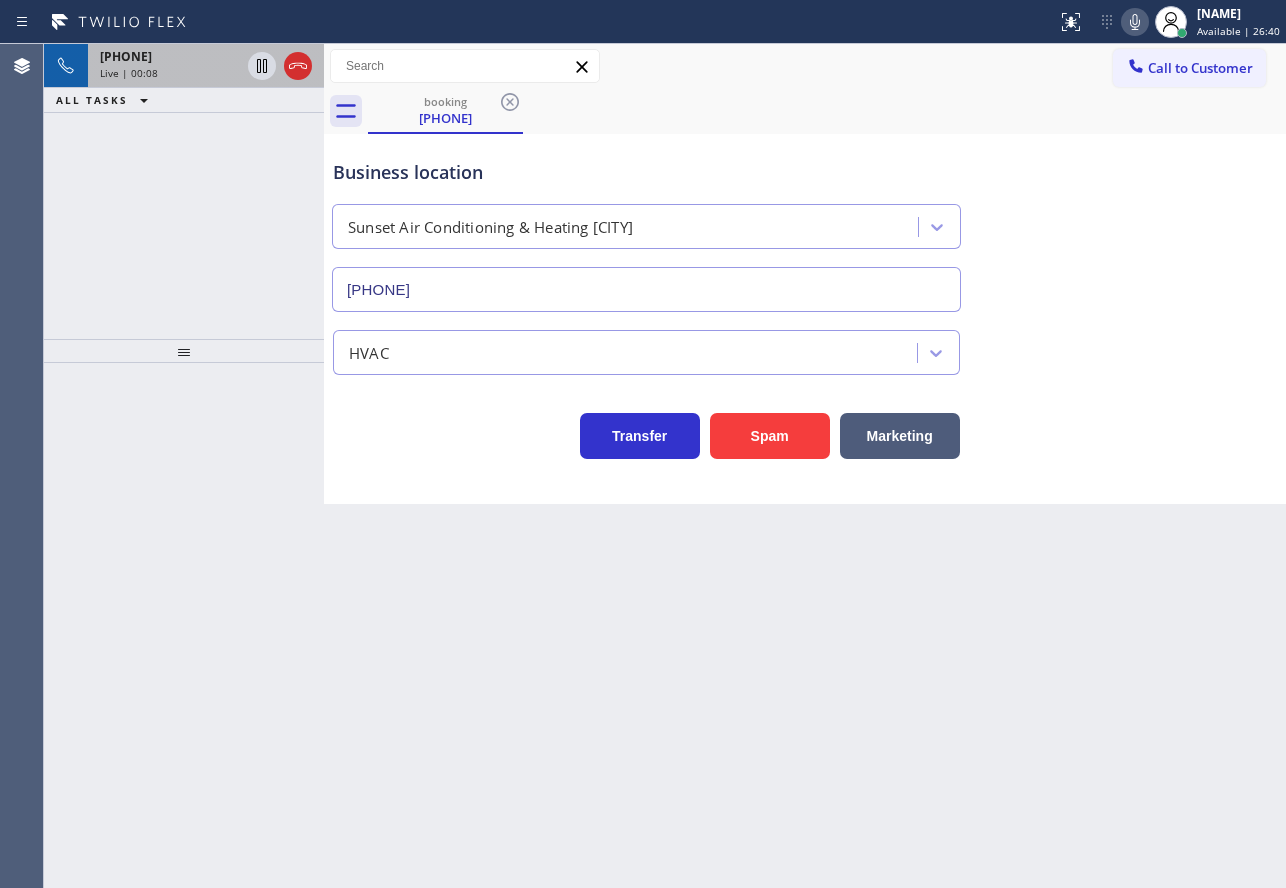 click on "[PHONE]" at bounding box center (126, 56) 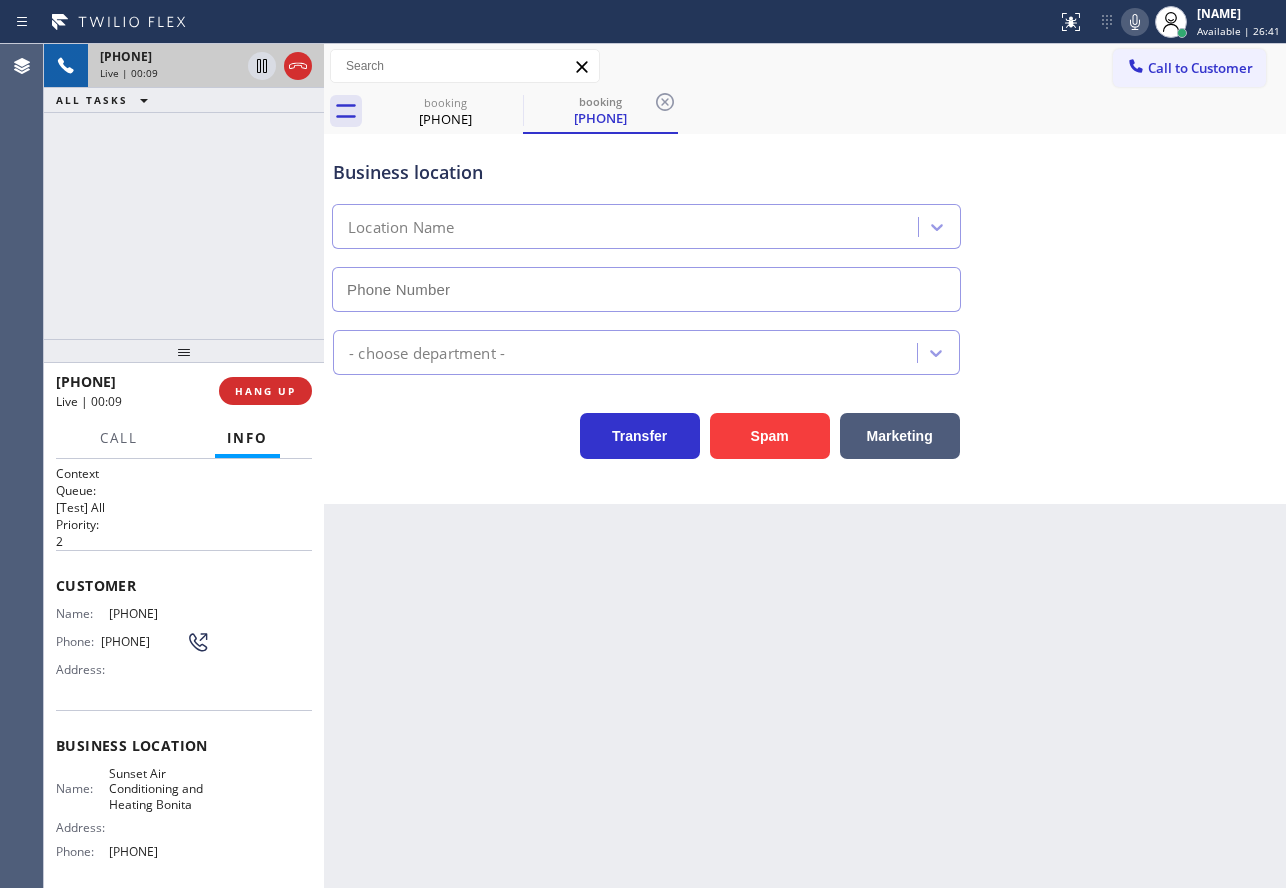 type on "[PHONE]" 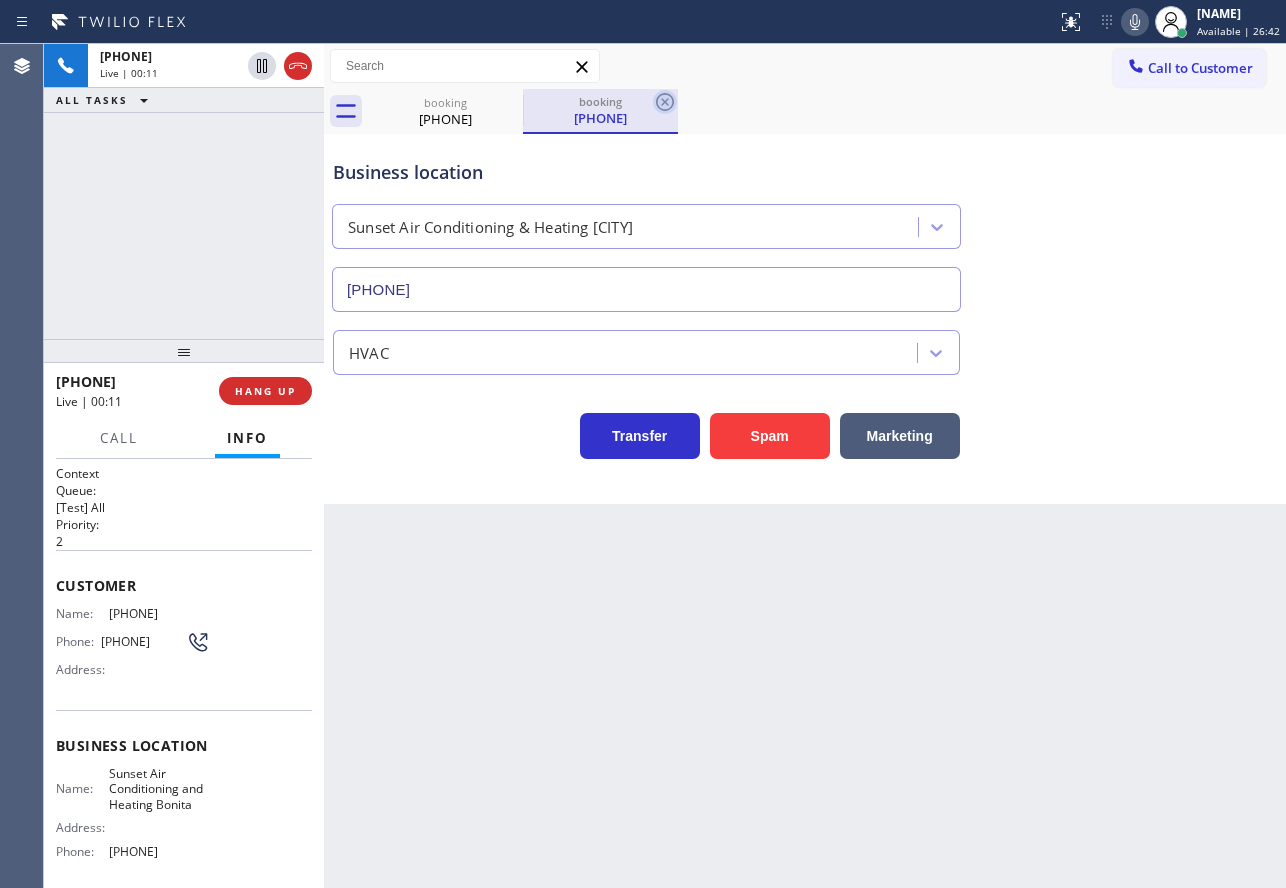 click 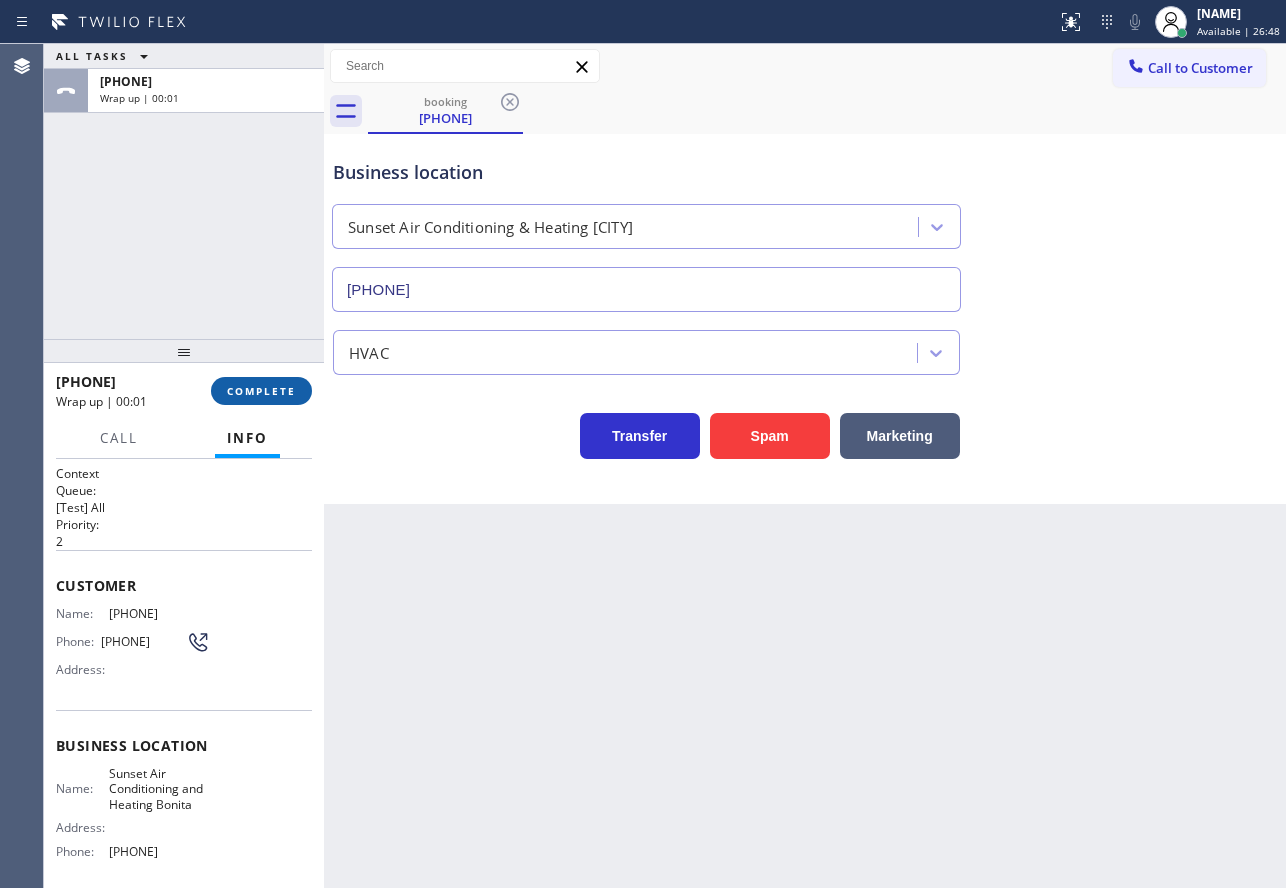 click on "COMPLETE" at bounding box center (261, 391) 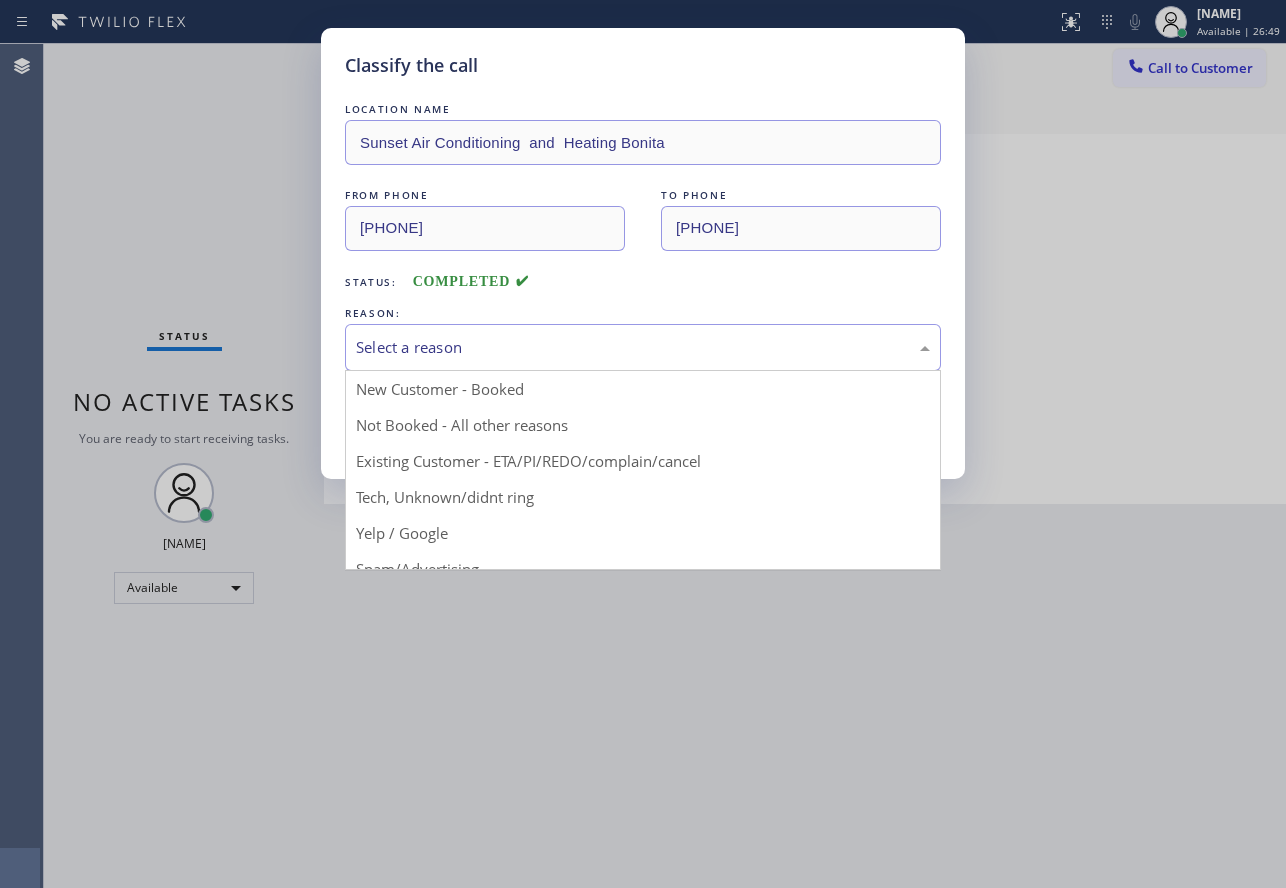 click on "Select a reason" at bounding box center [643, 347] 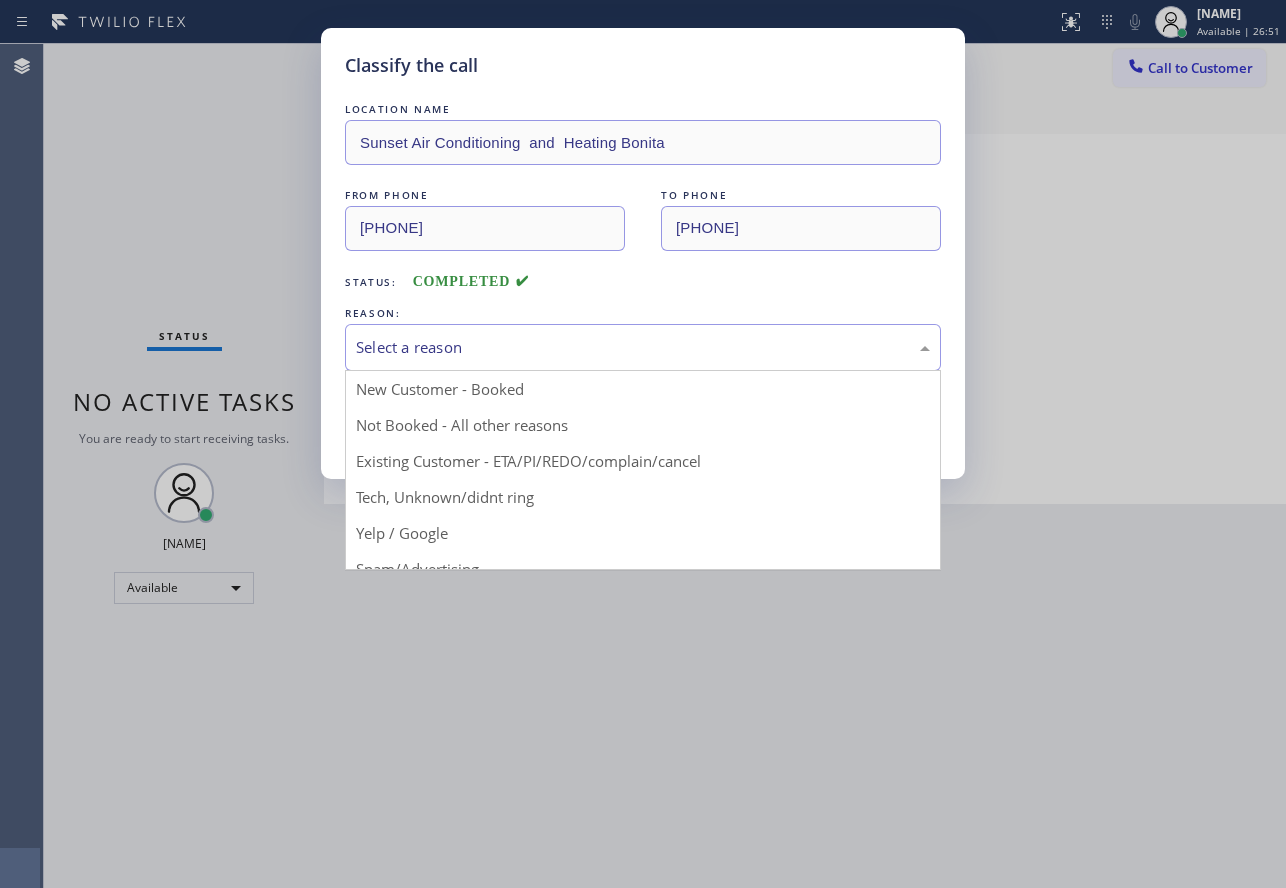 drag, startPoint x: 458, startPoint y: 494, endPoint x: 456, endPoint y: 484, distance: 10.198039 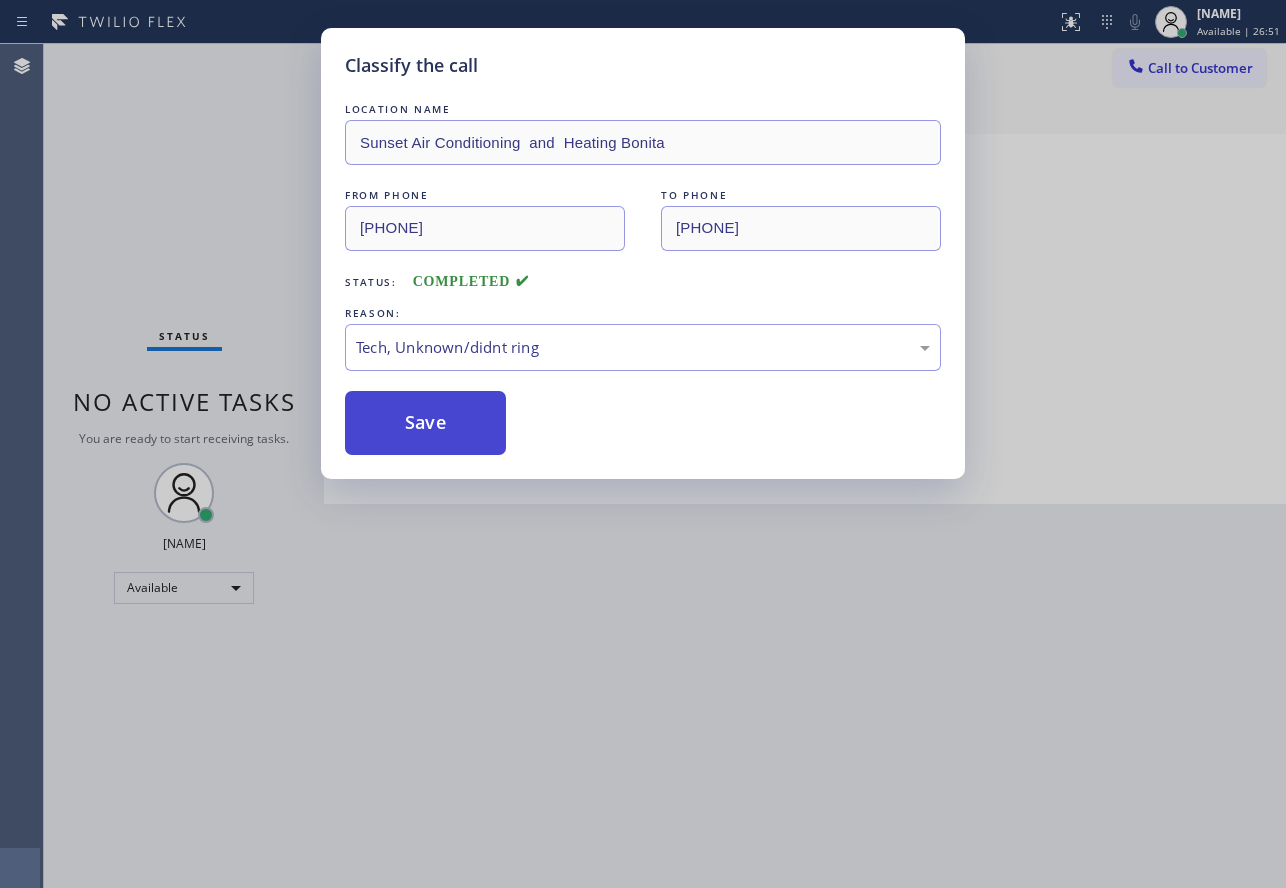 click on "Save" at bounding box center (425, 423) 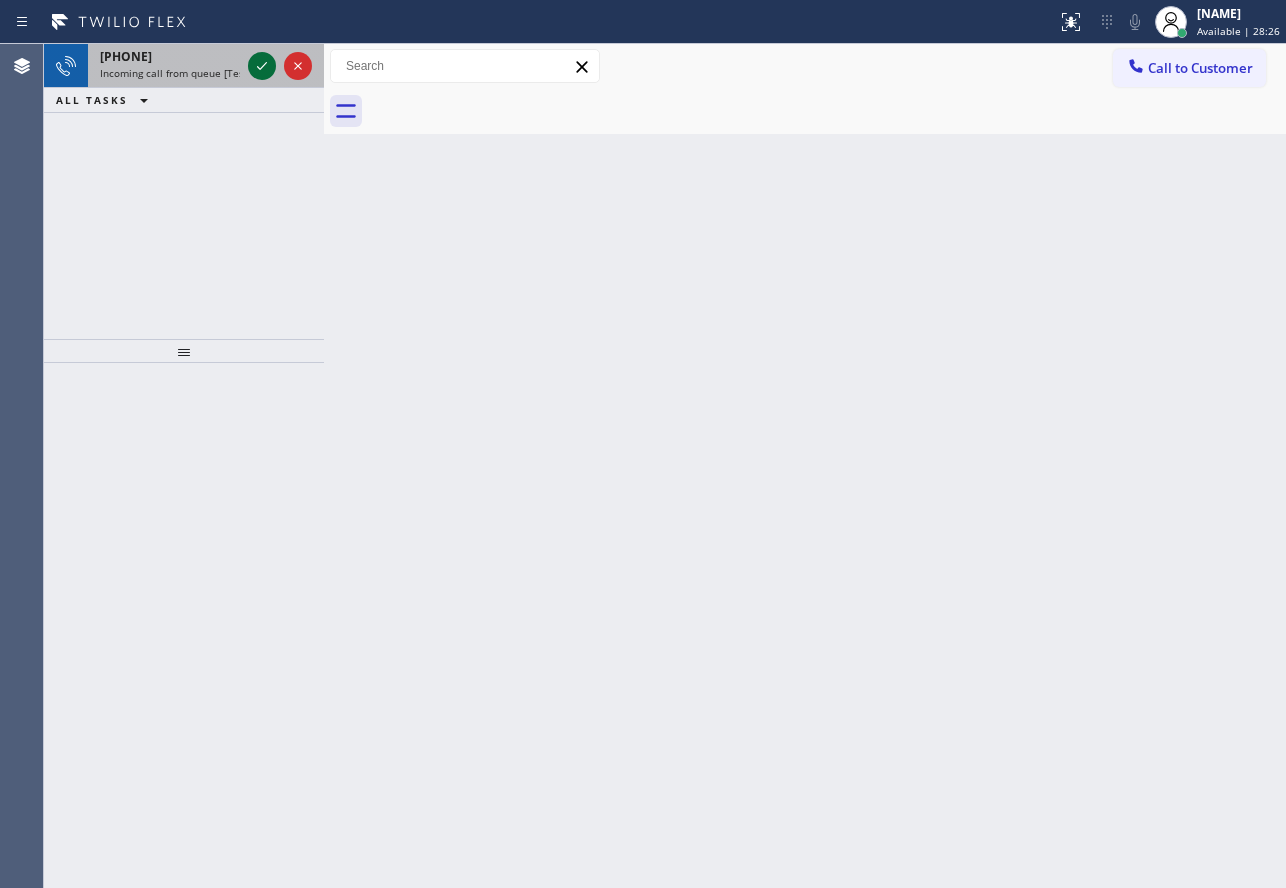 click 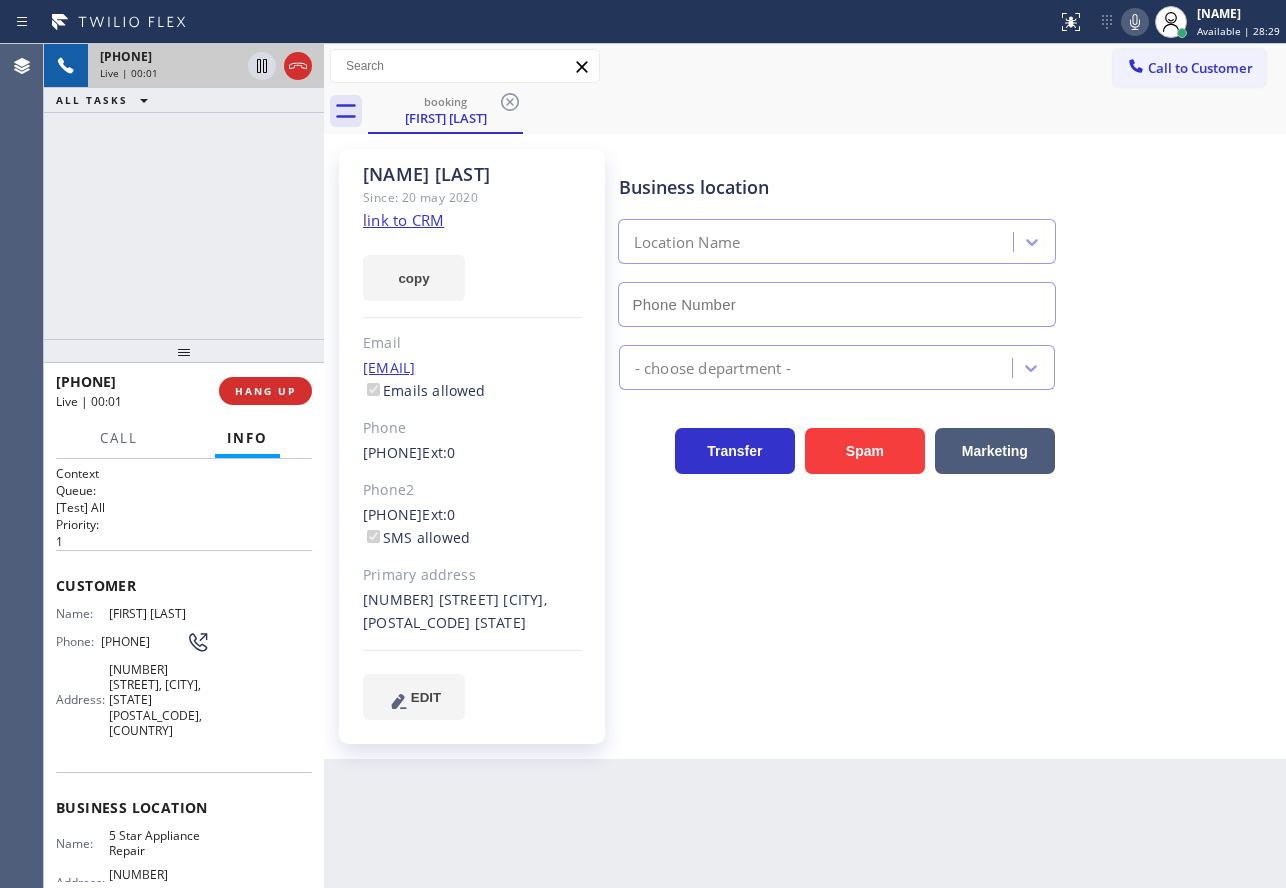 type on "[PHONE]" 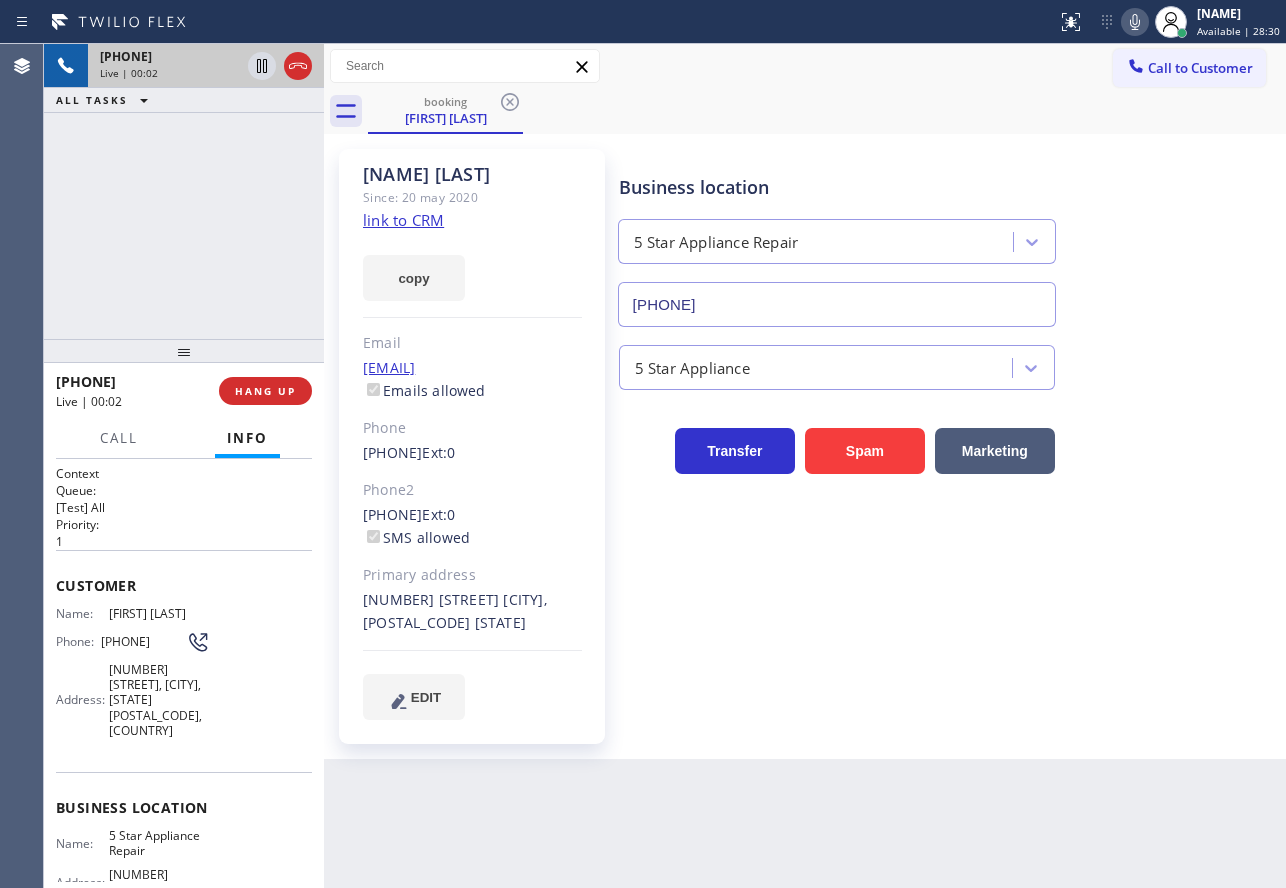 click on "link to CRM" 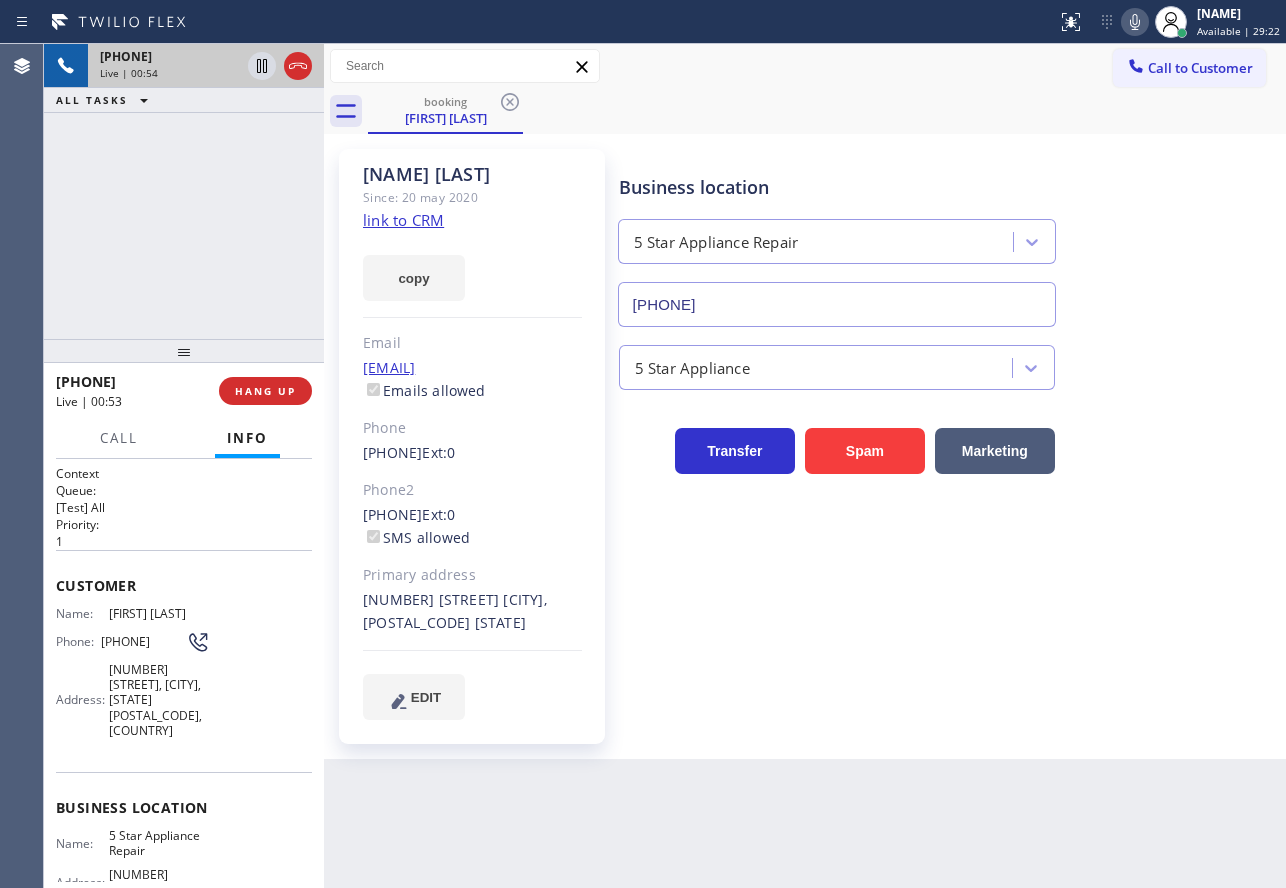 click 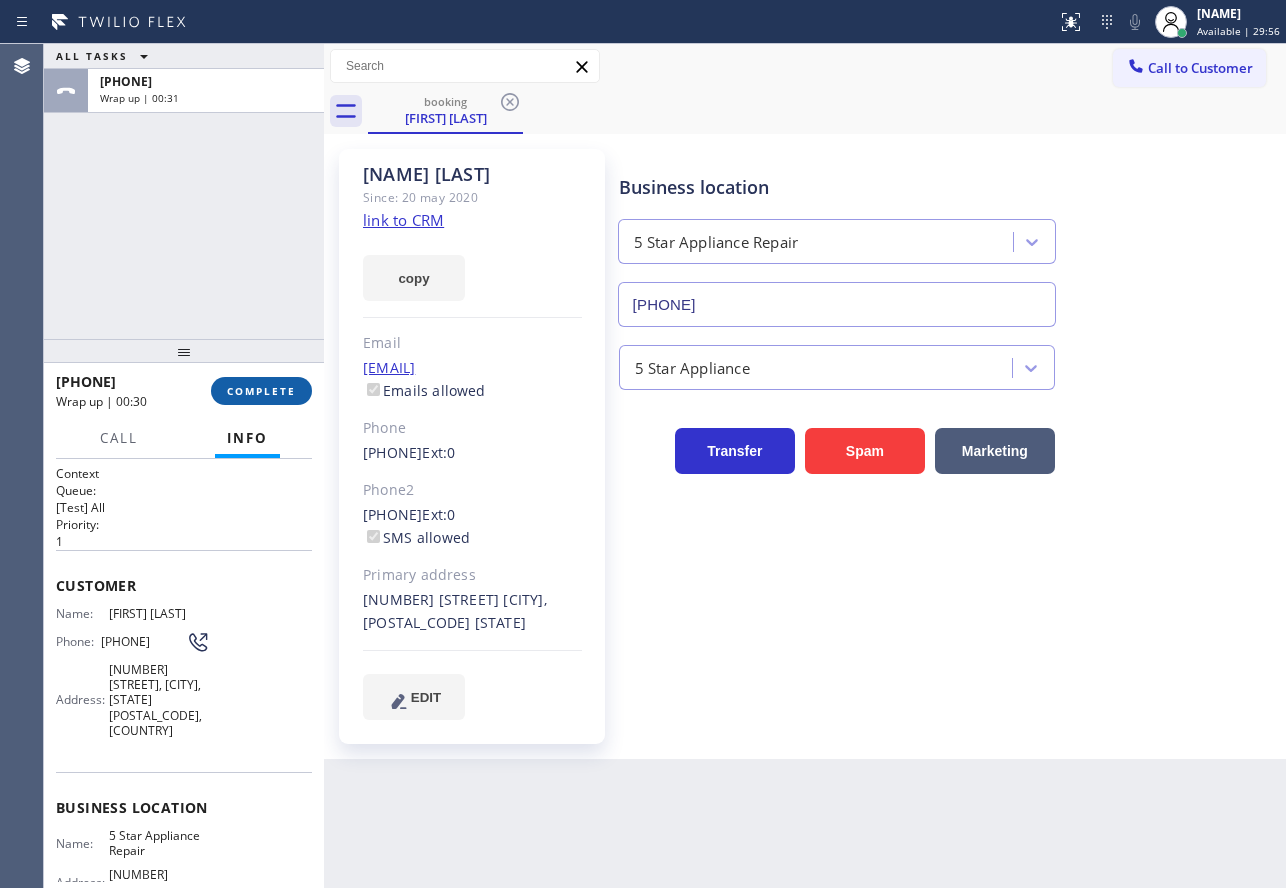 click on "COMPLETE" at bounding box center (261, 391) 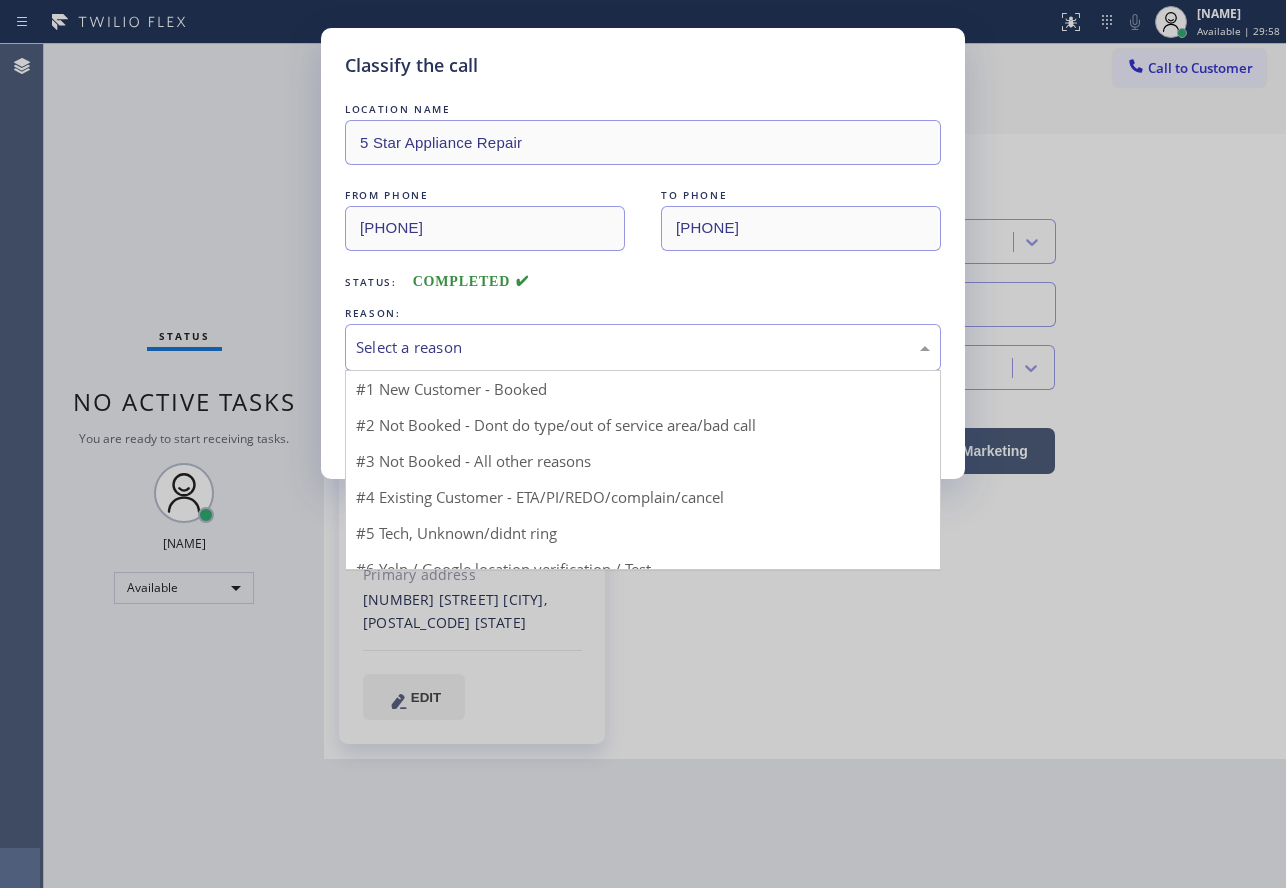 click on "Select a reason" at bounding box center [643, 347] 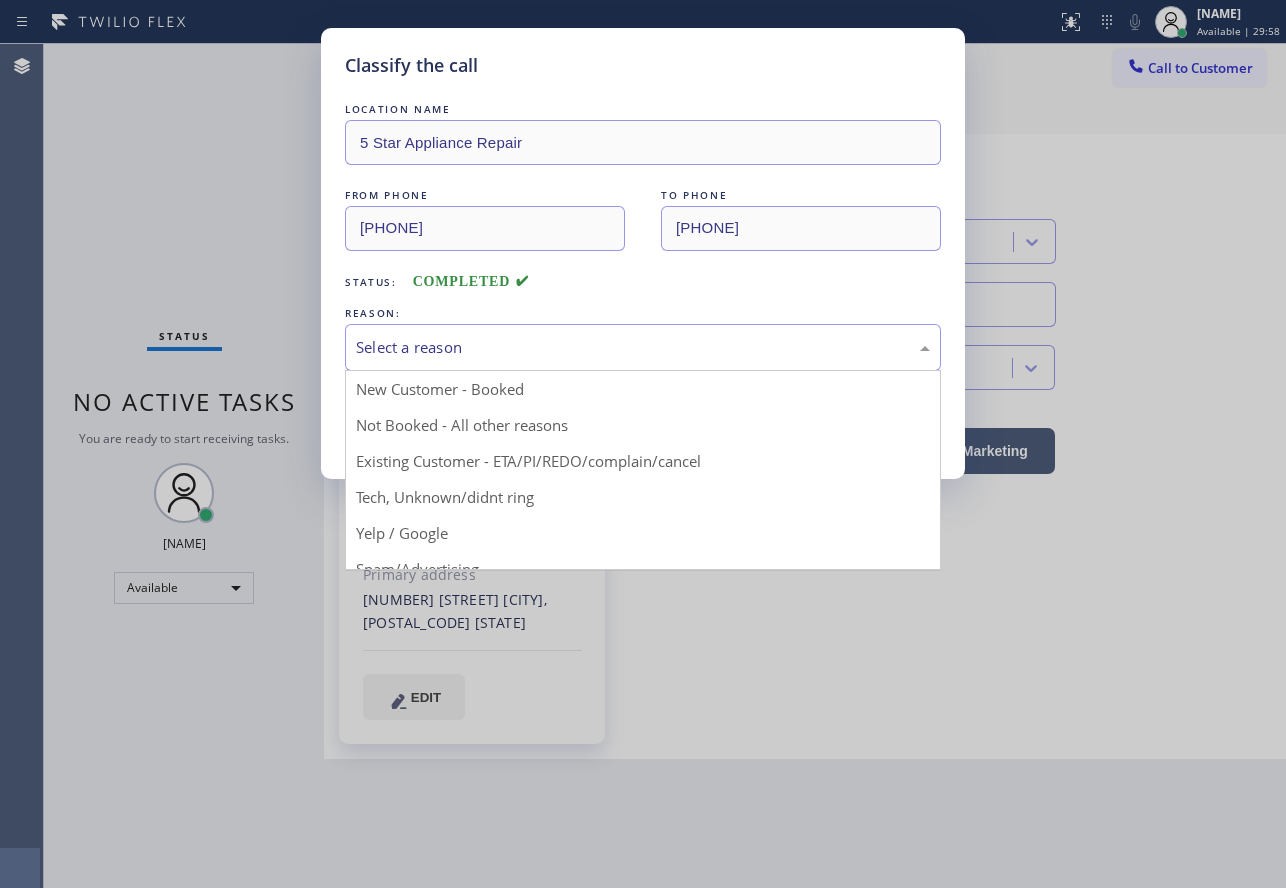 drag, startPoint x: 435, startPoint y: 463, endPoint x: 432, endPoint y: 437, distance: 26.172504 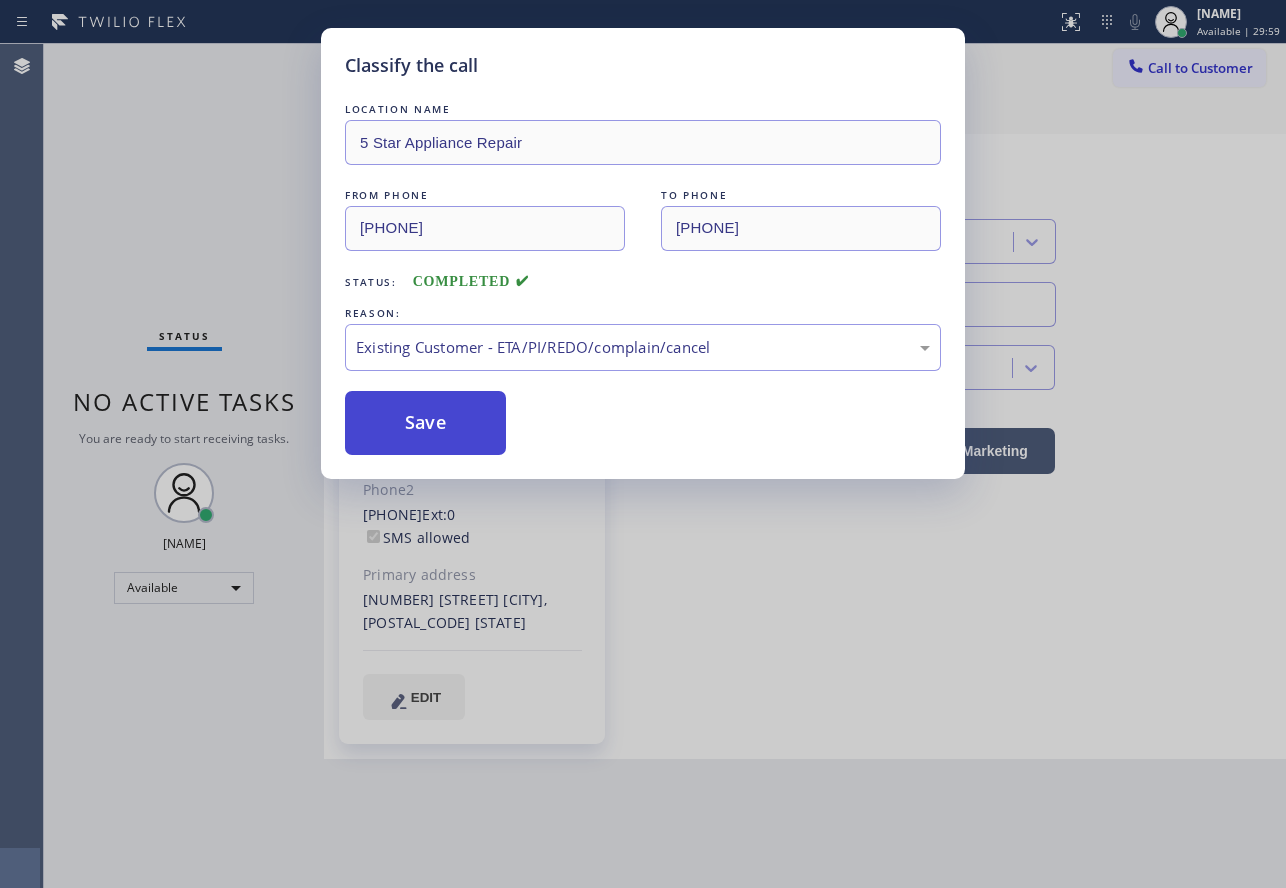 click on "Save" at bounding box center [425, 423] 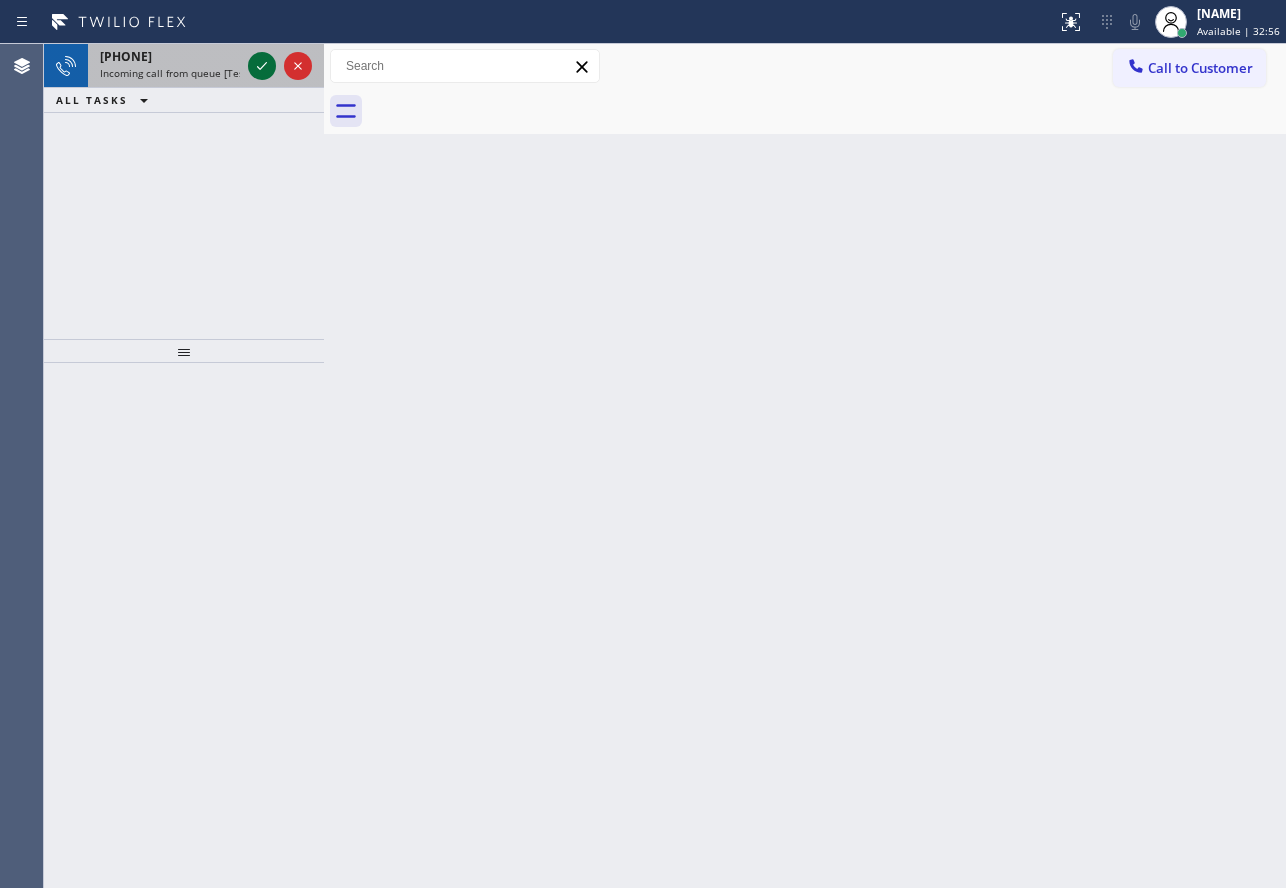 click 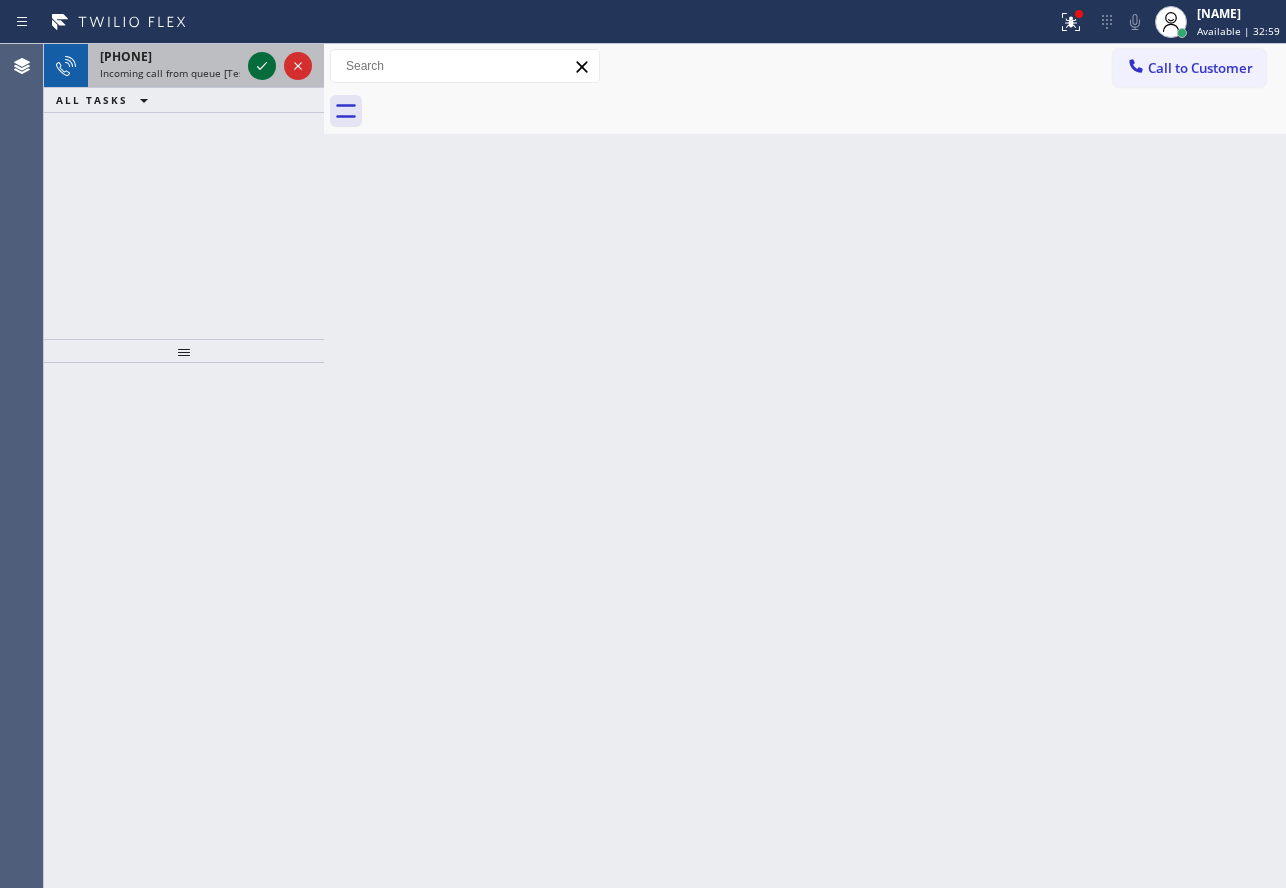 click 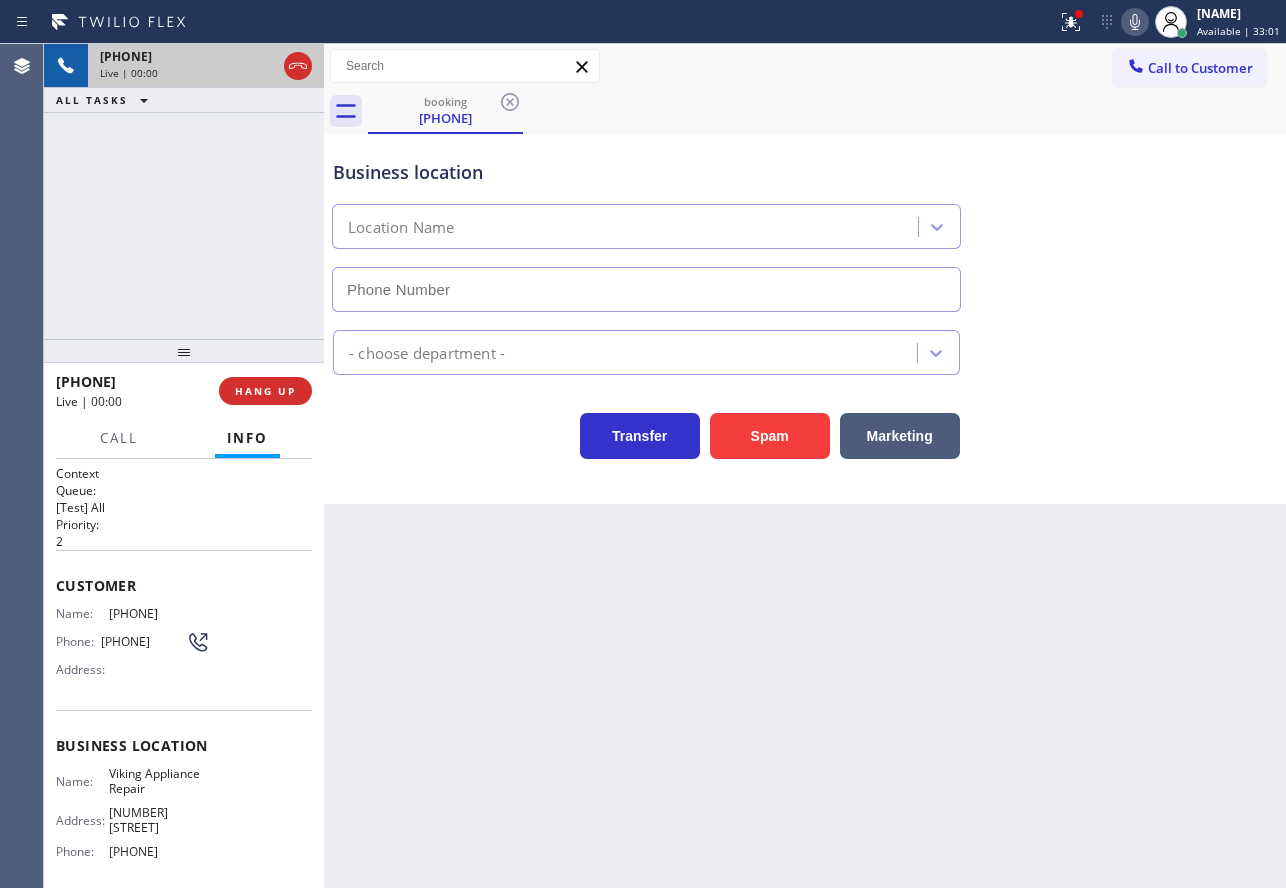type on "[PHONE]" 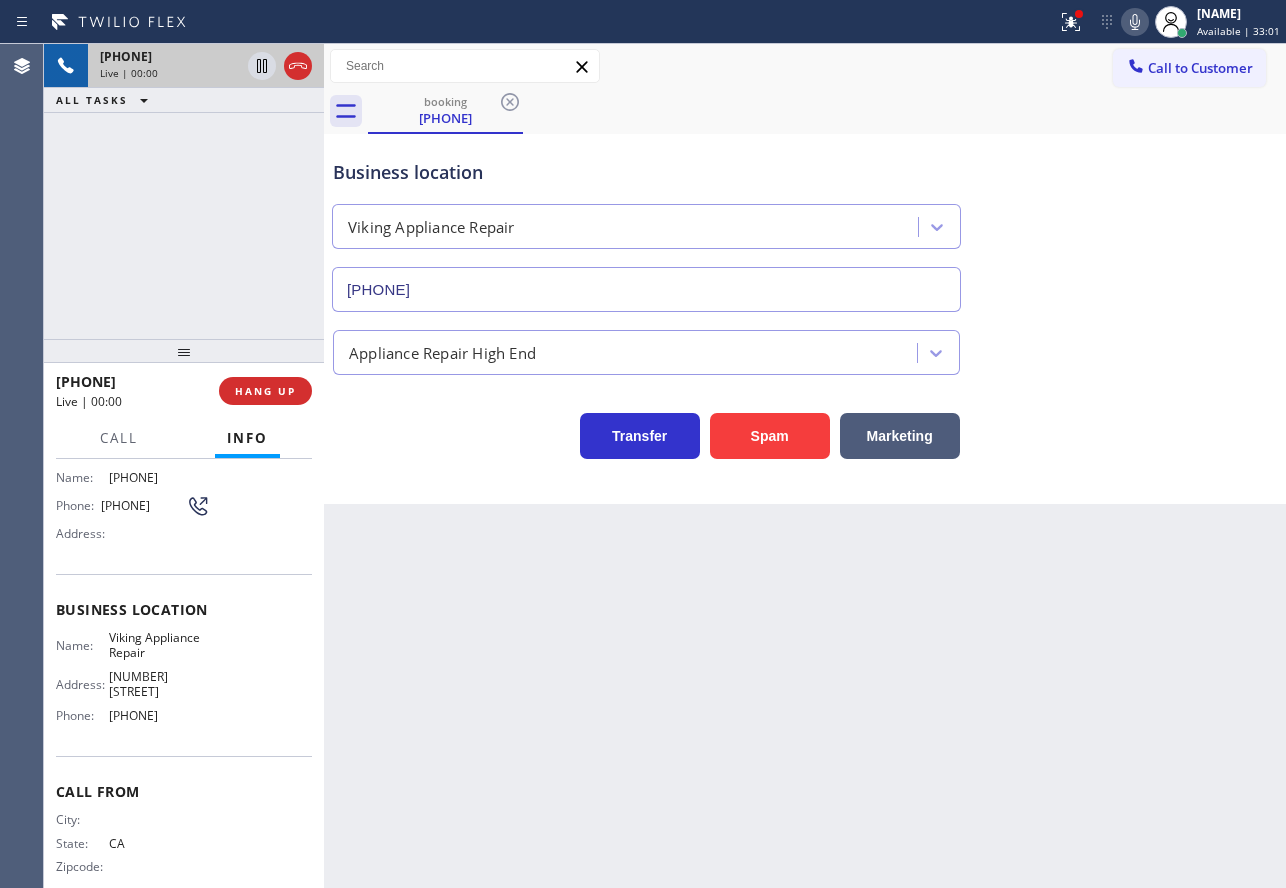 scroll, scrollTop: 153, scrollLeft: 0, axis: vertical 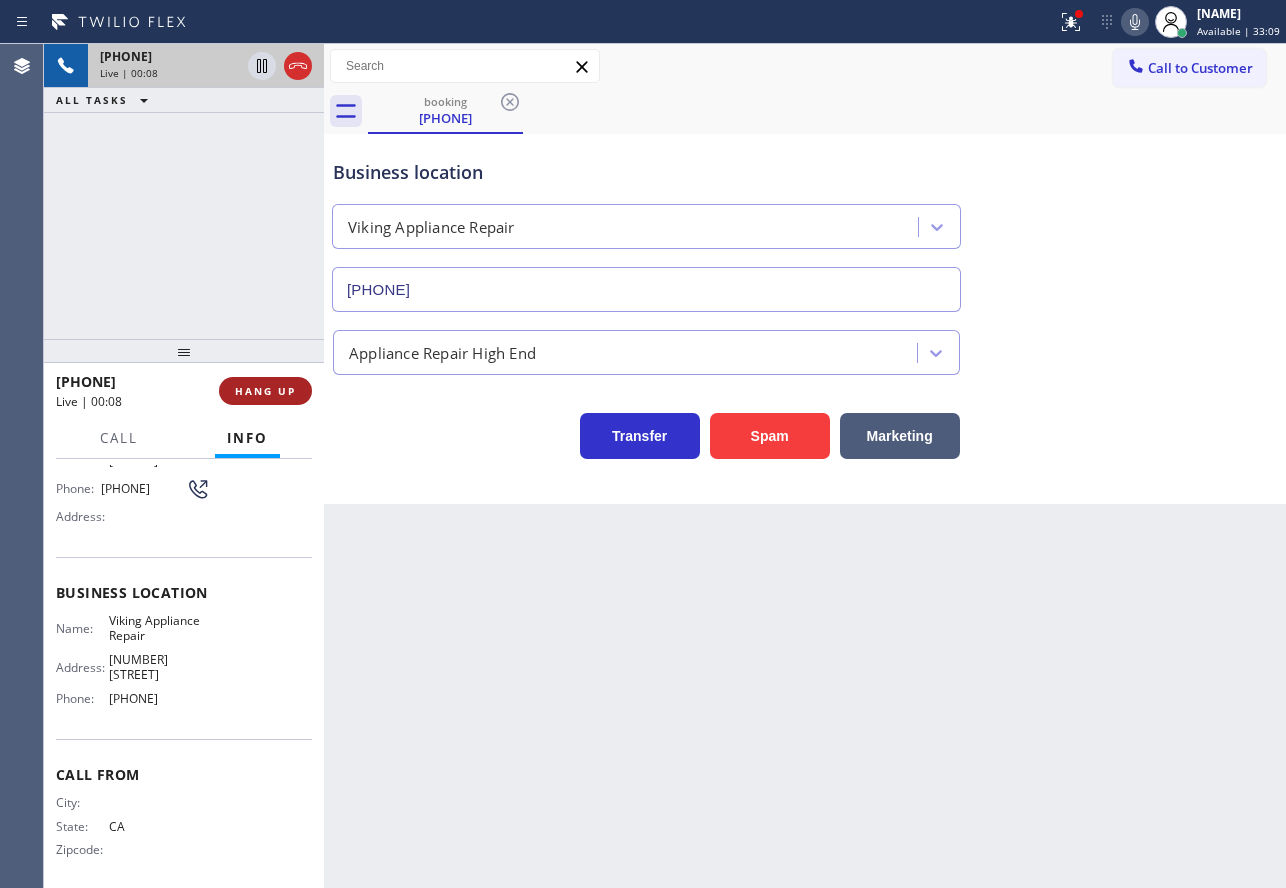 click on "HANG UP" at bounding box center (265, 391) 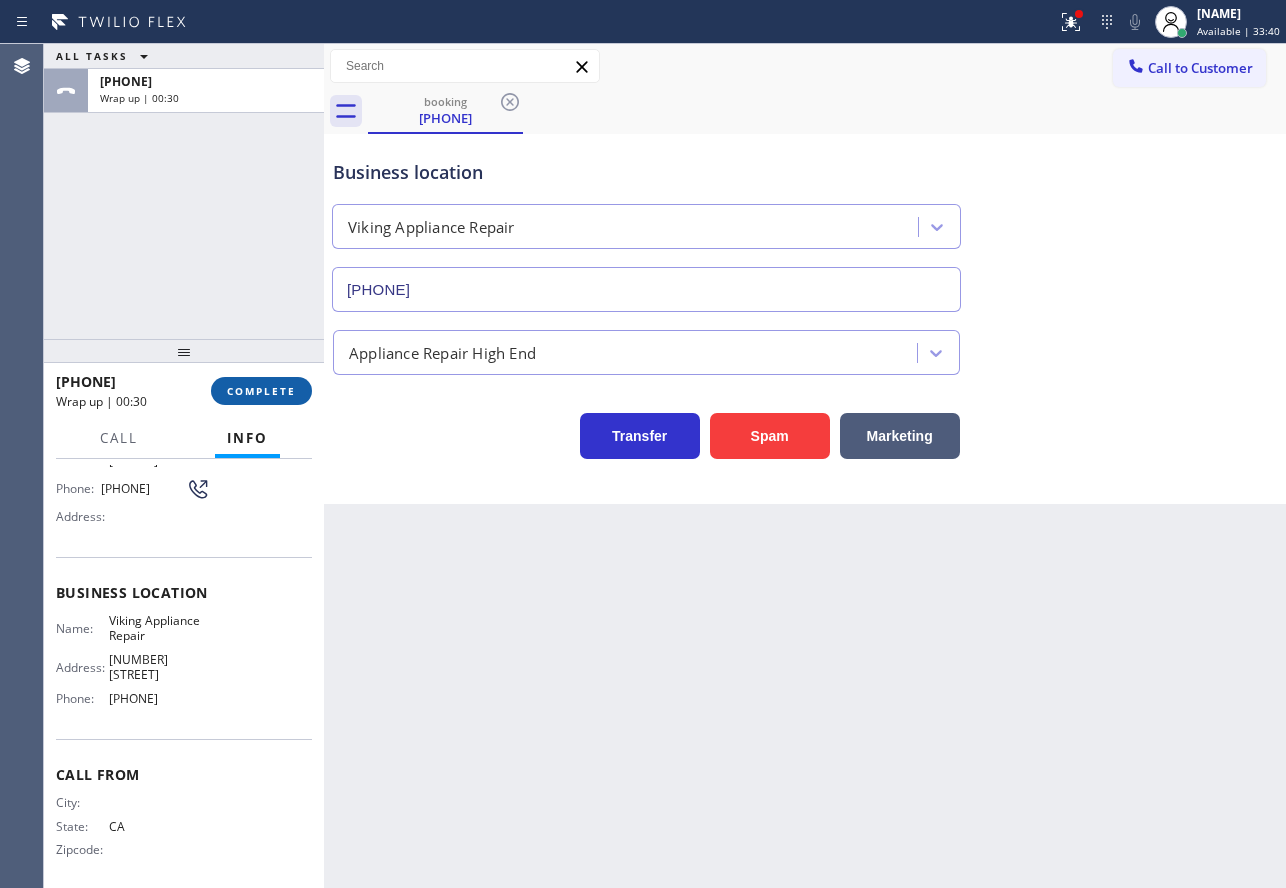 click on "COMPLETE" at bounding box center (261, 391) 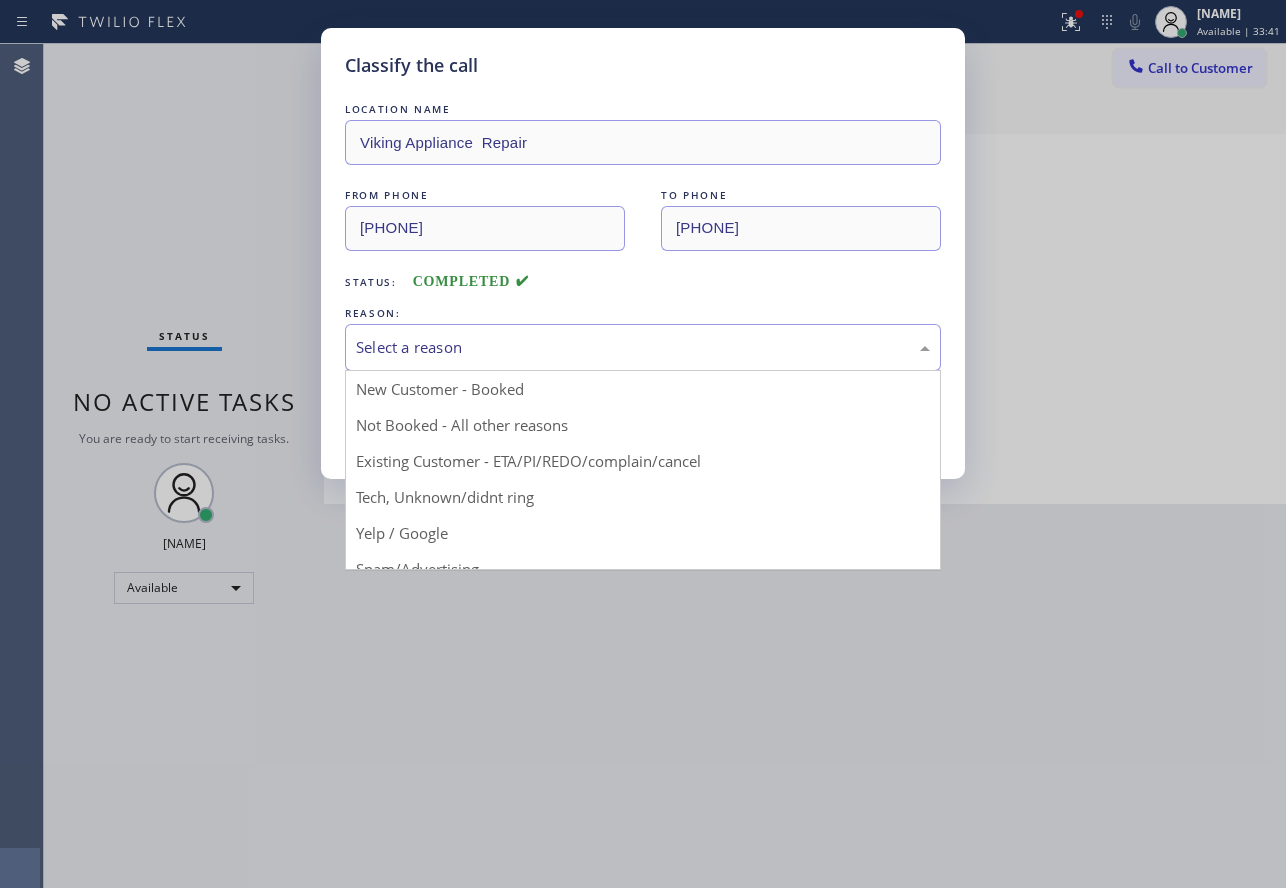 click on "Select a reason" at bounding box center (643, 347) 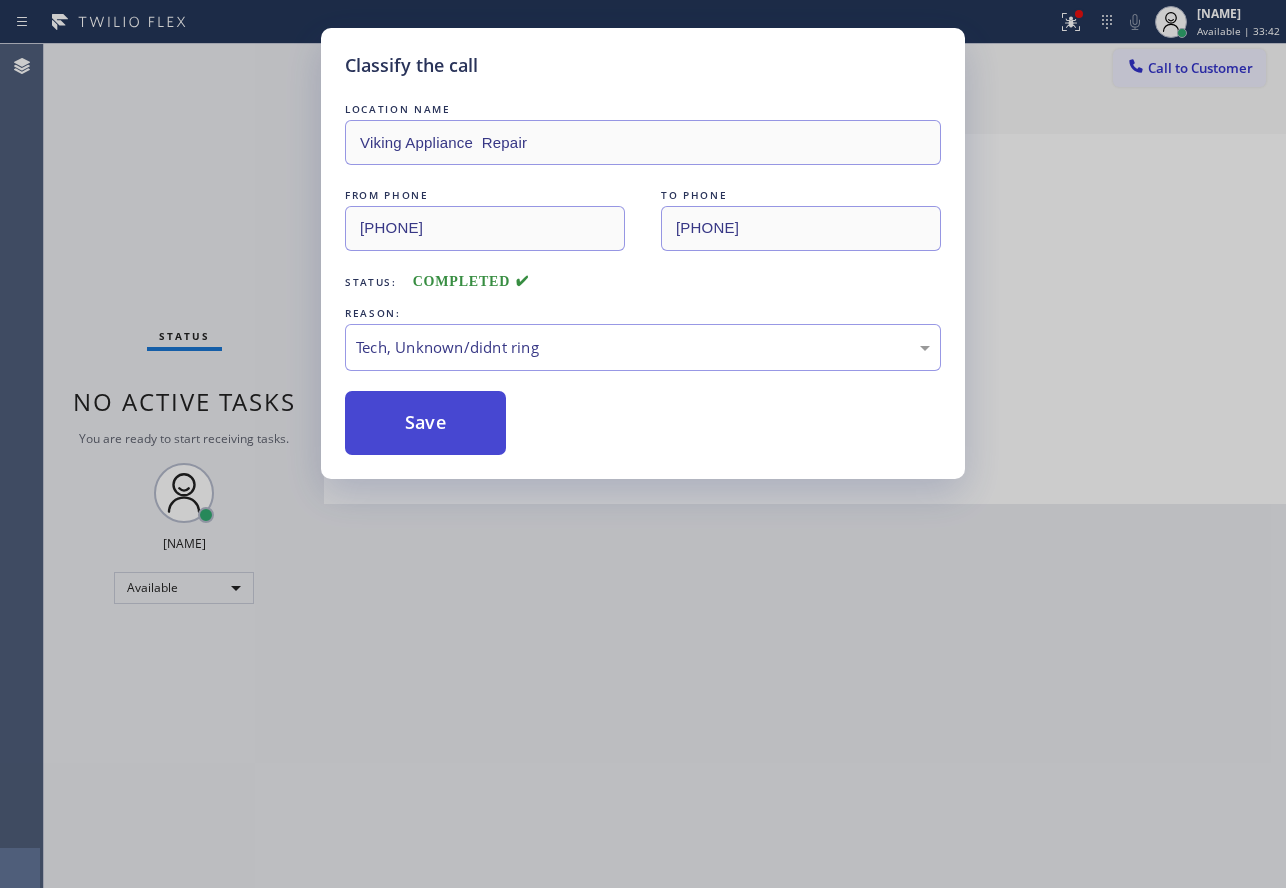 click on "Save" at bounding box center (425, 423) 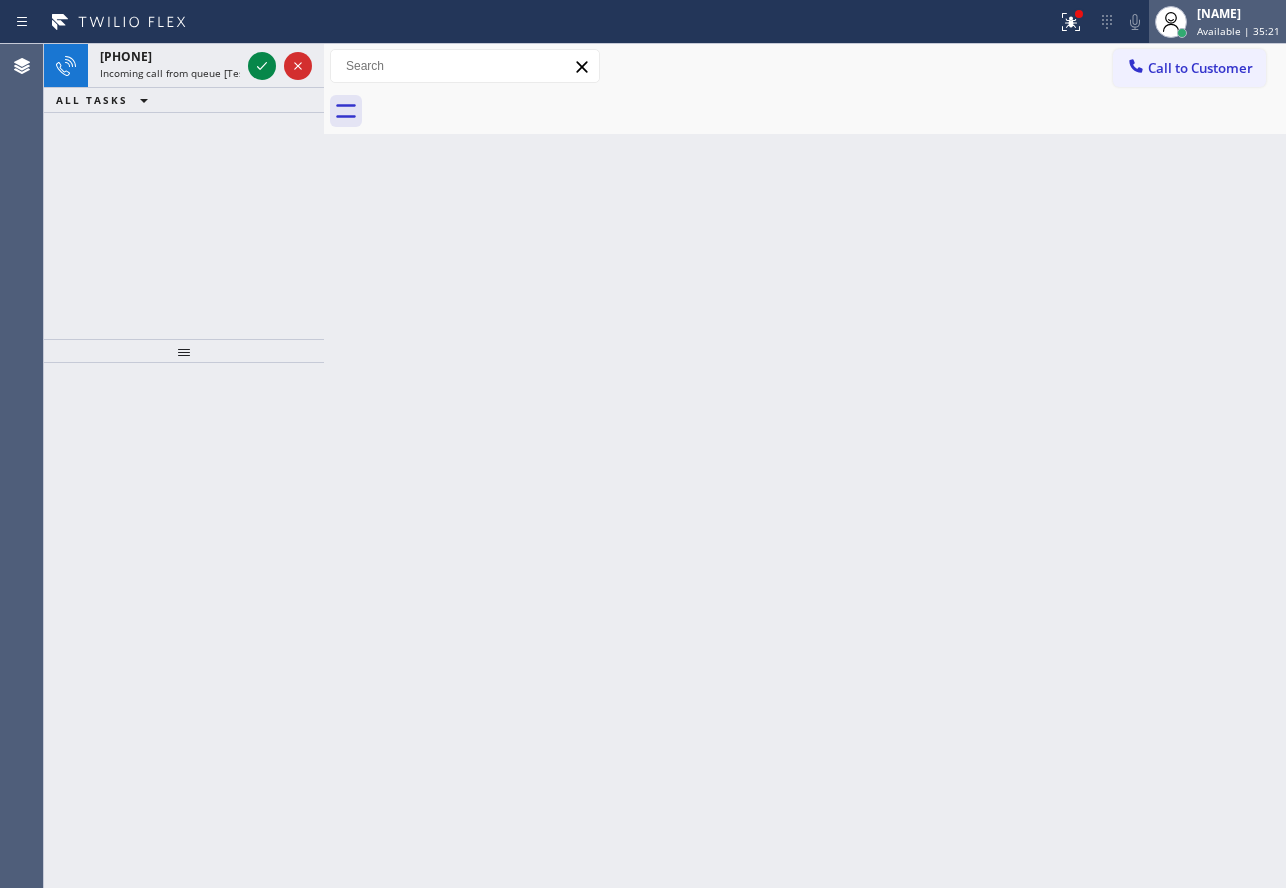 click on "Available | 35:21" at bounding box center (1238, 31) 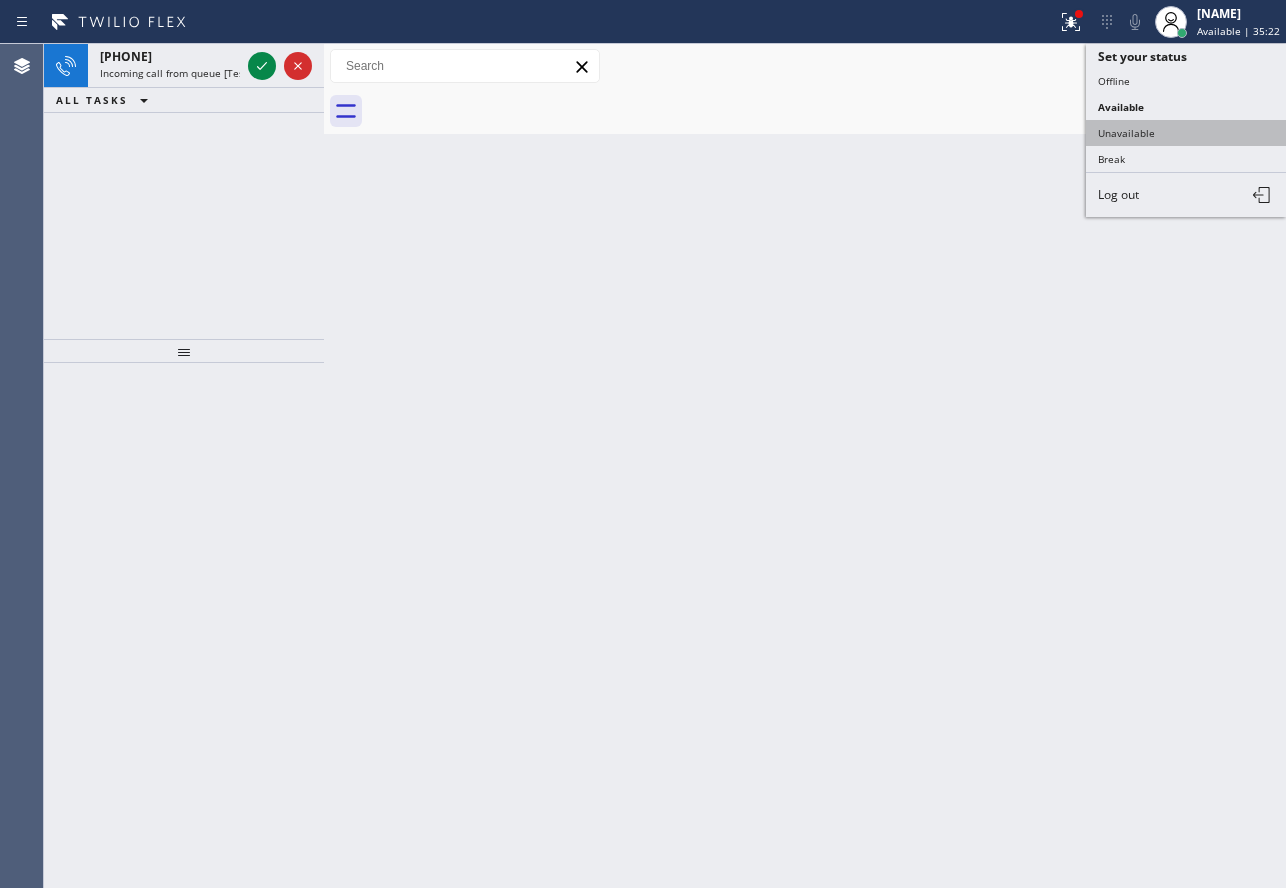 click on "Unavailable" at bounding box center [1186, 133] 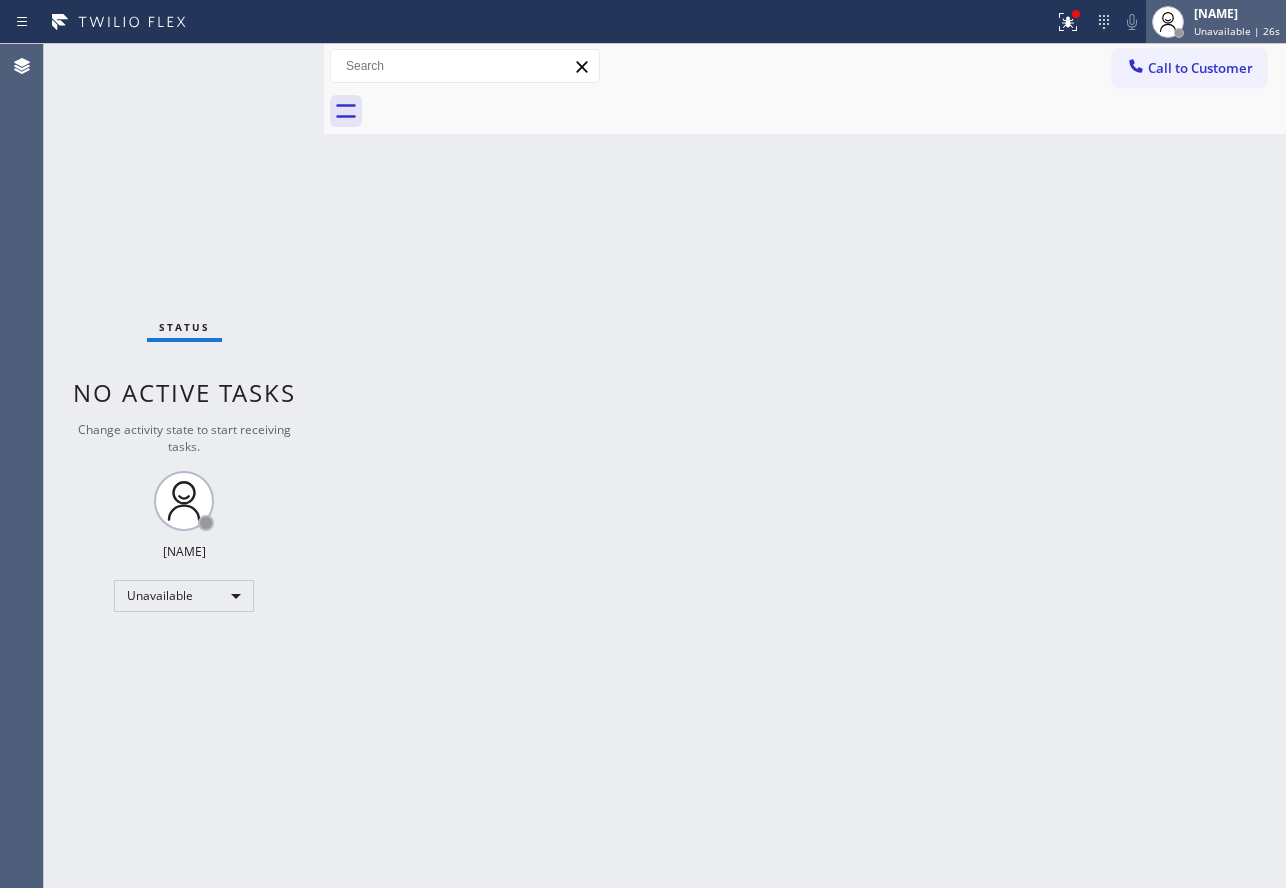 click 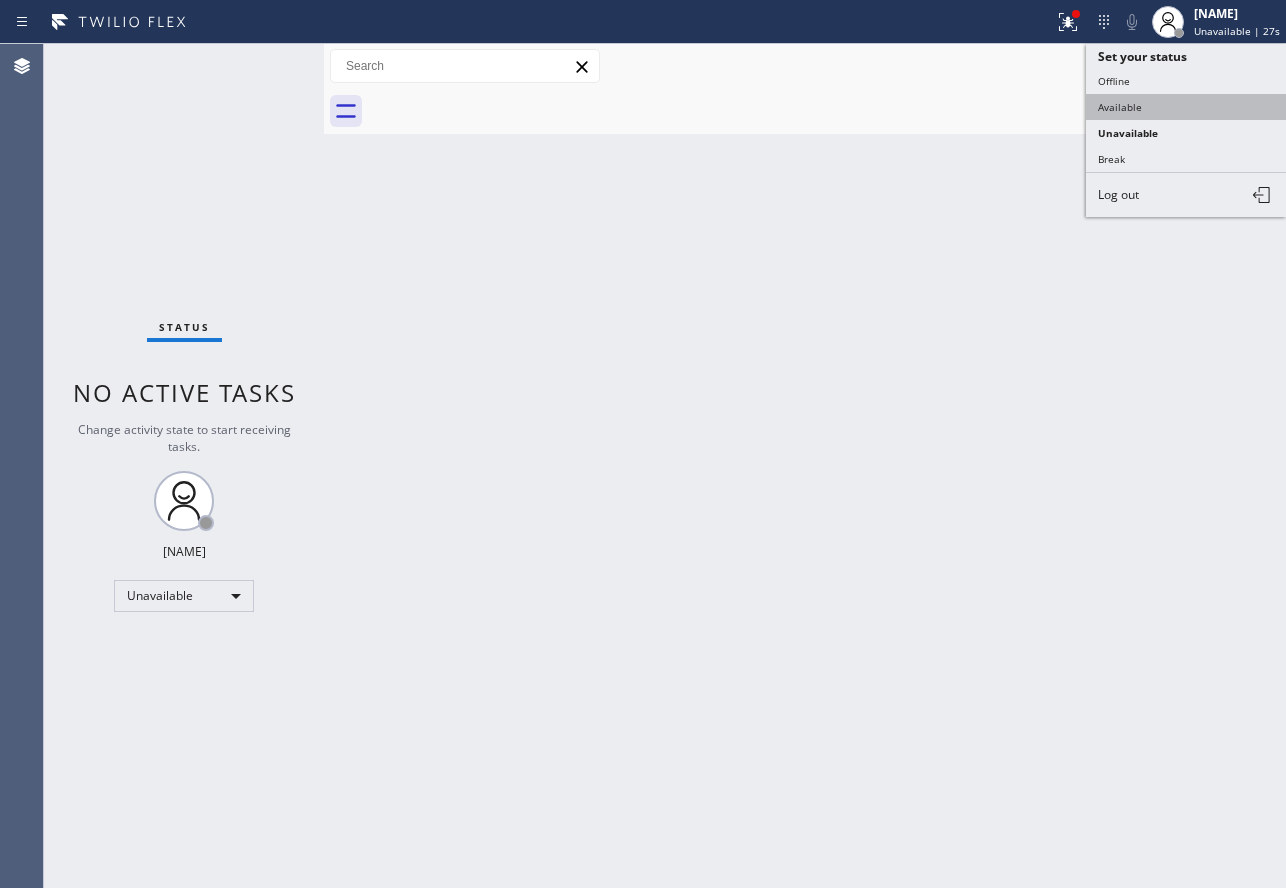 click on "Available" at bounding box center [1186, 107] 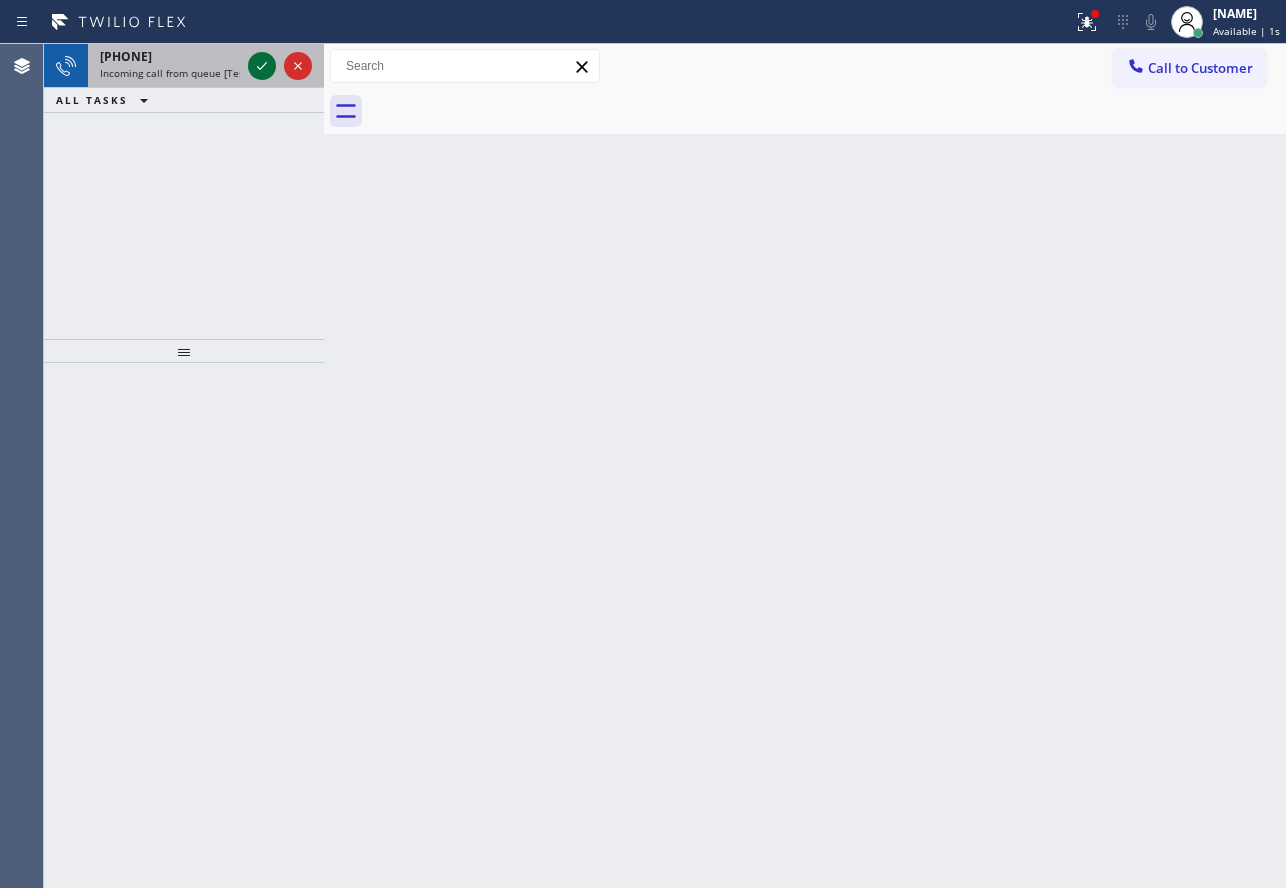 click 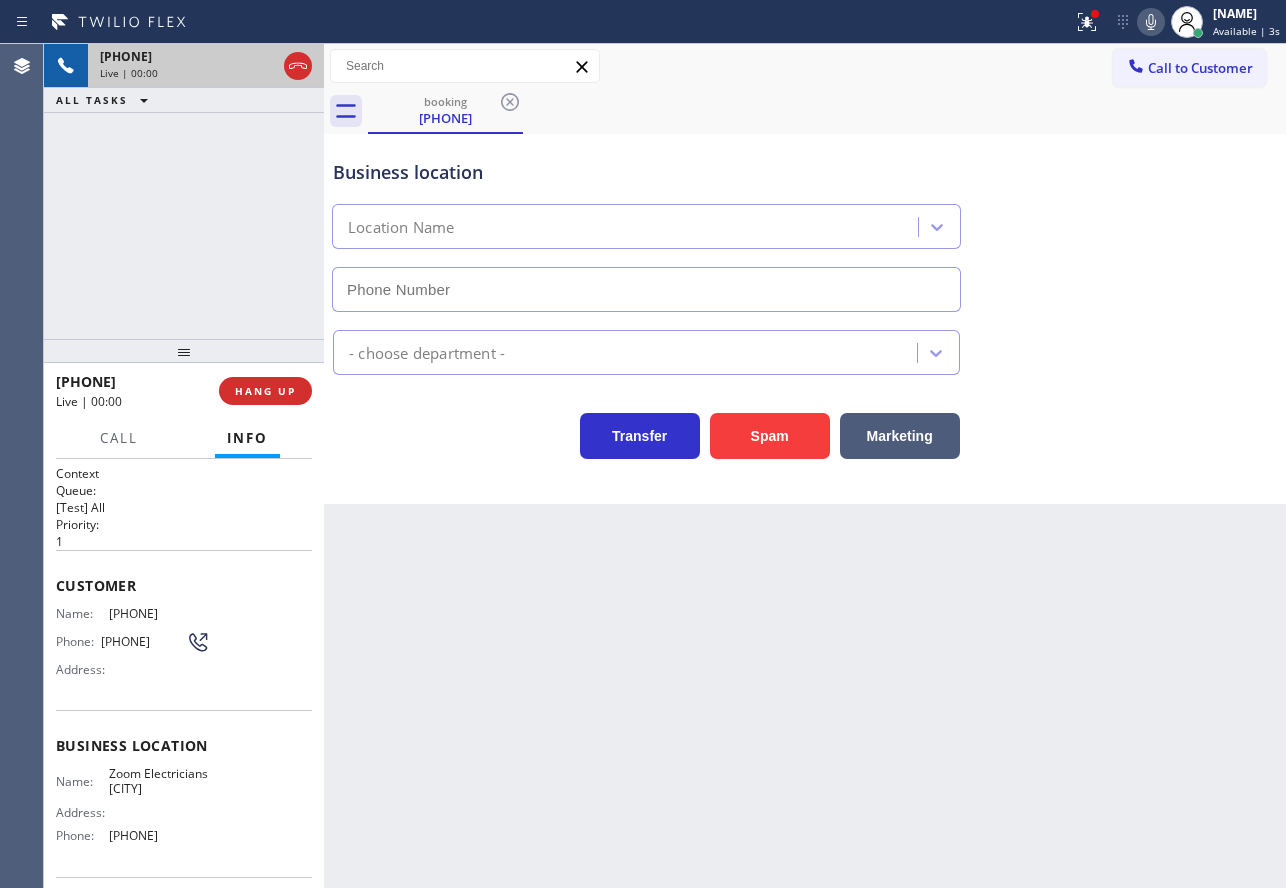 type on "[PHONE]" 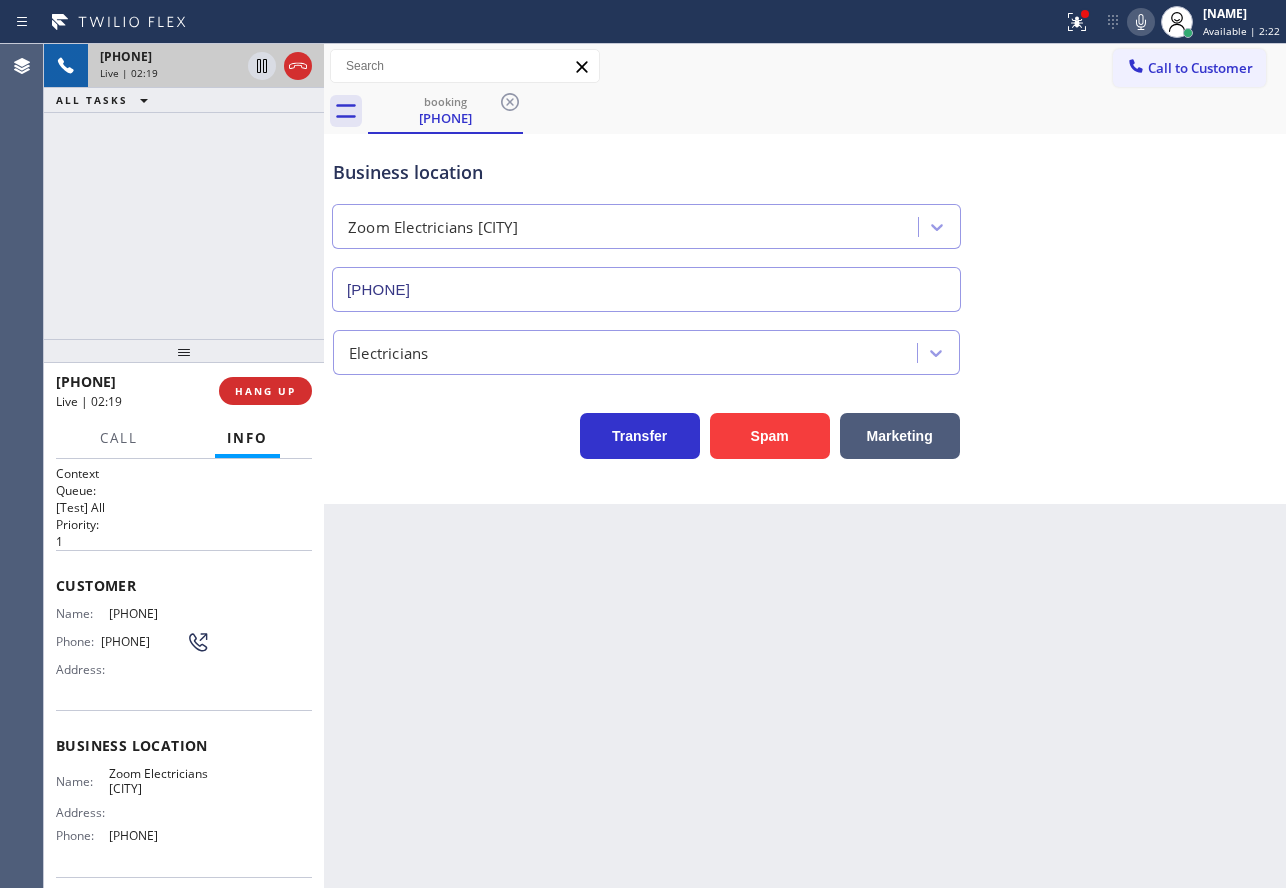 click 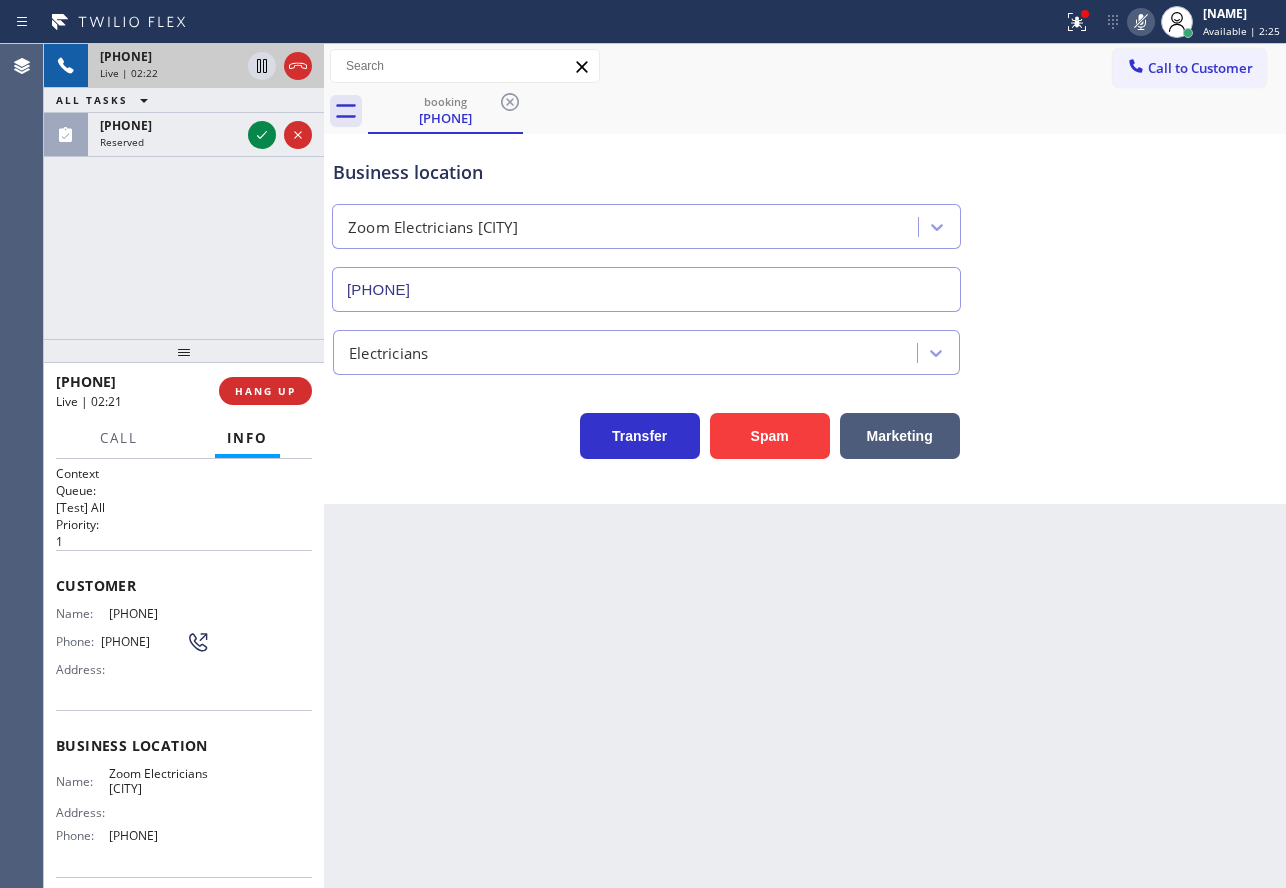 click 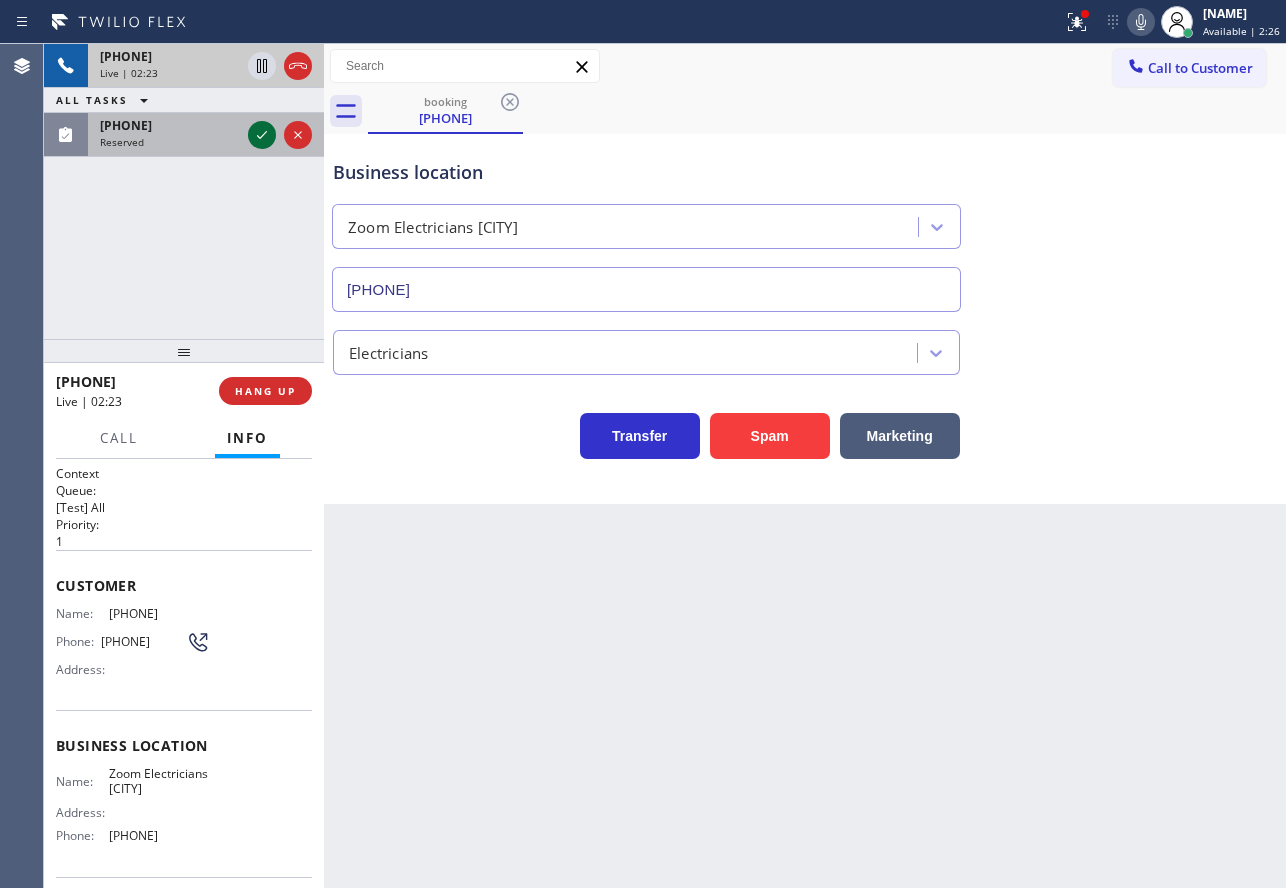 click 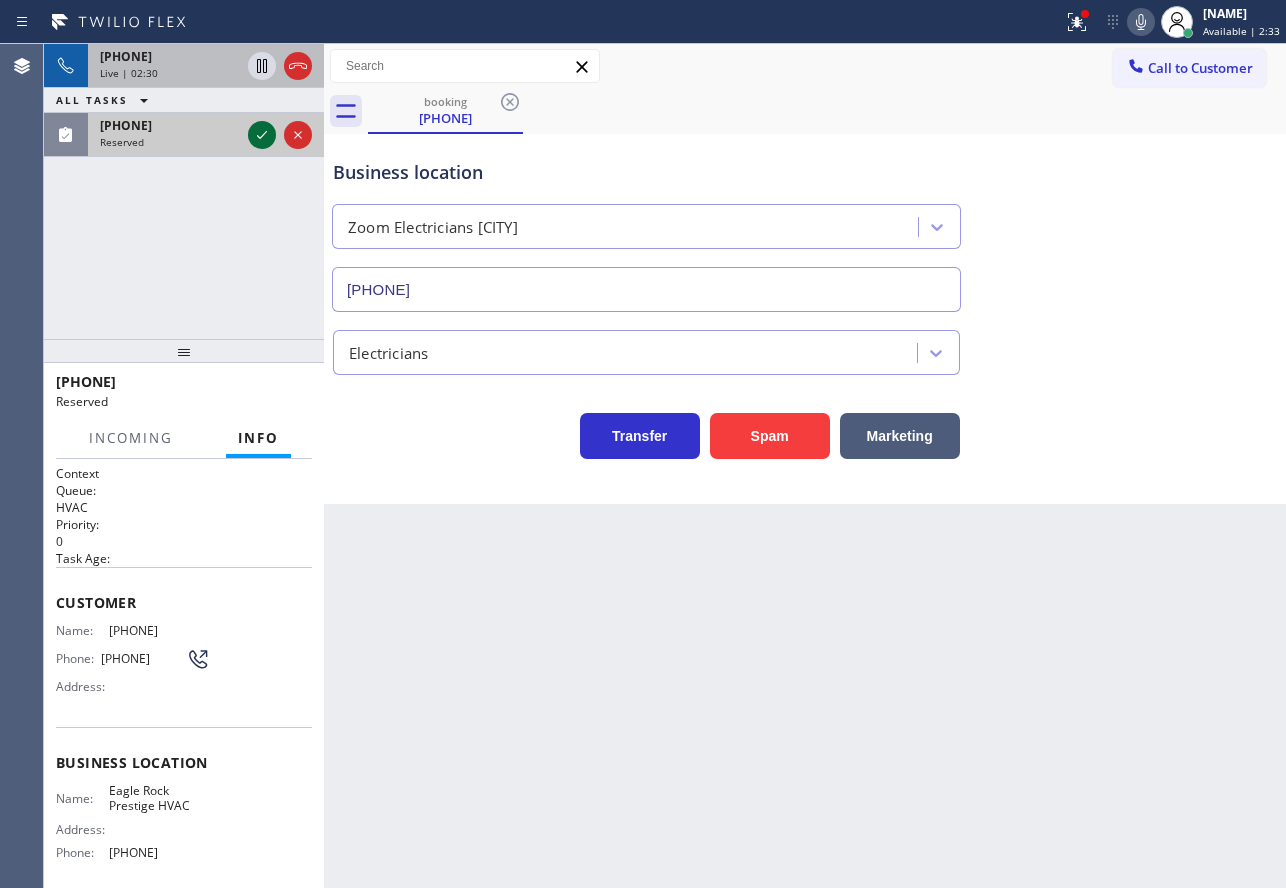 click 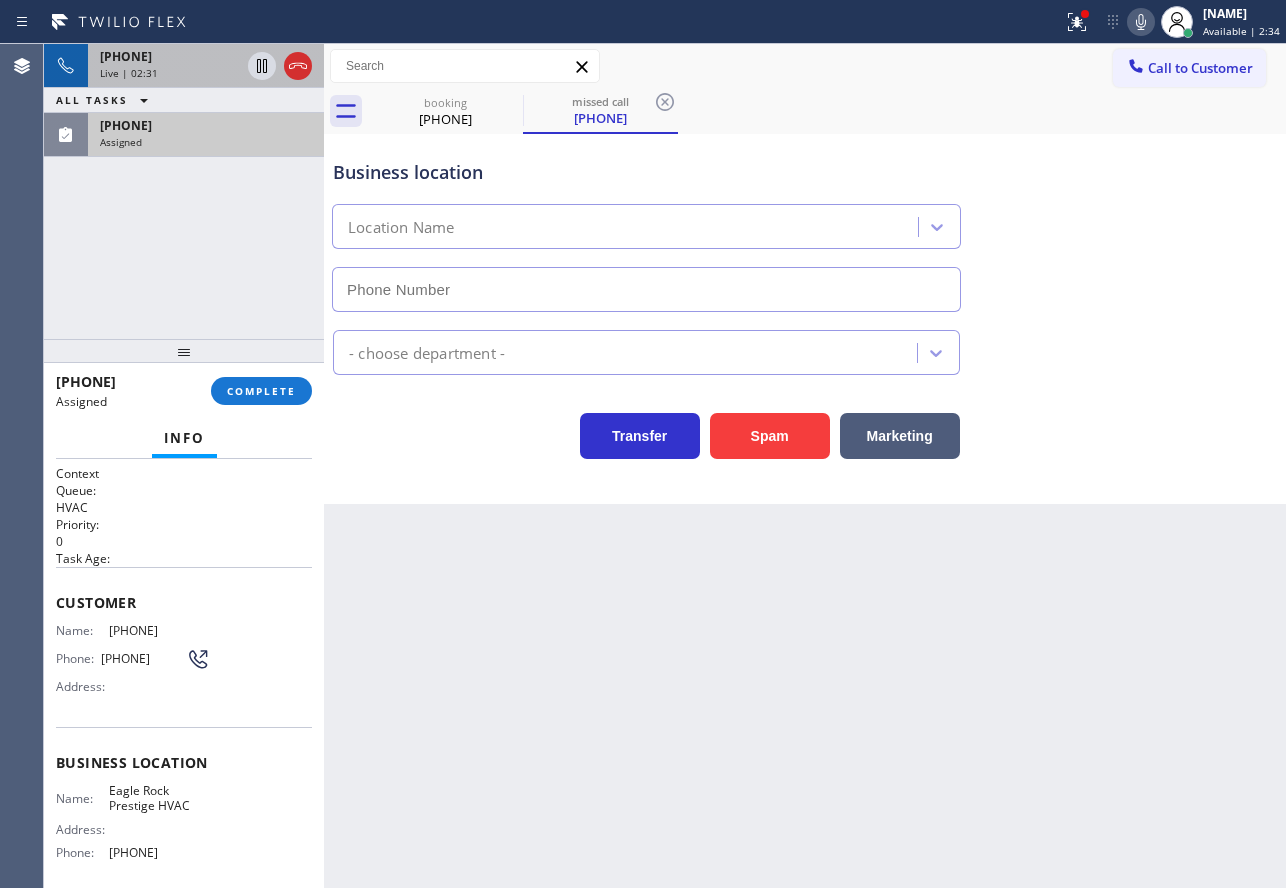 type on "[PHONE]" 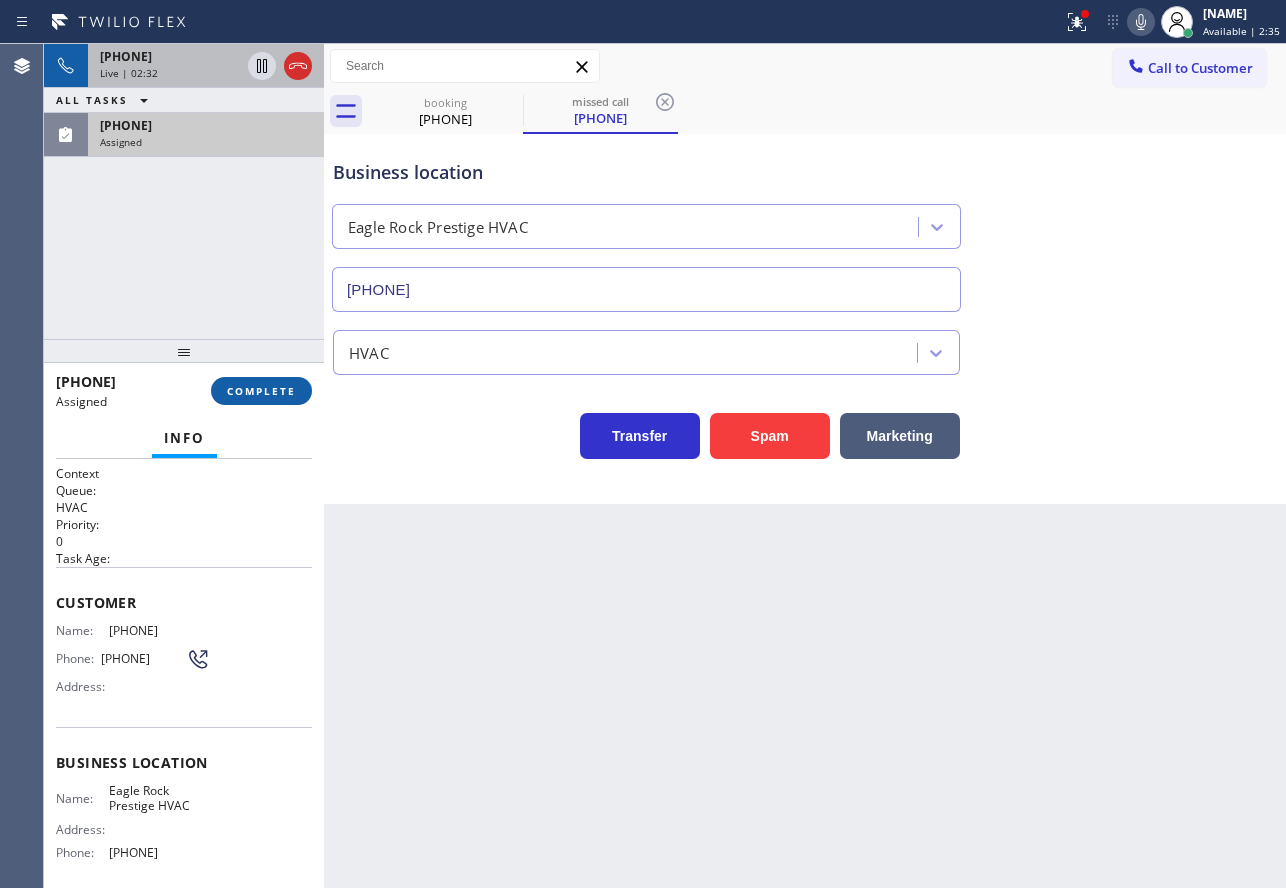 click on "COMPLETE" at bounding box center (261, 391) 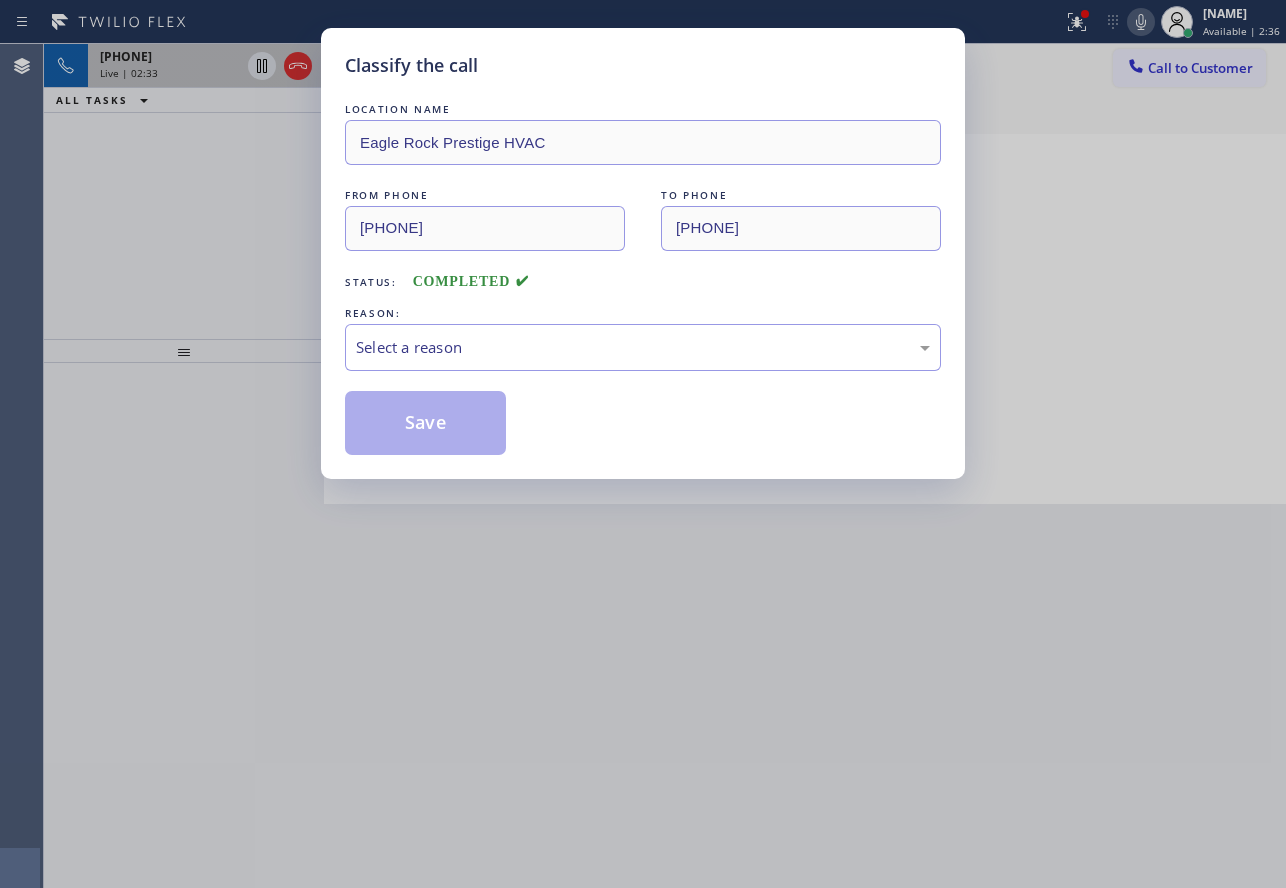 click on "Select a reason" at bounding box center [643, 347] 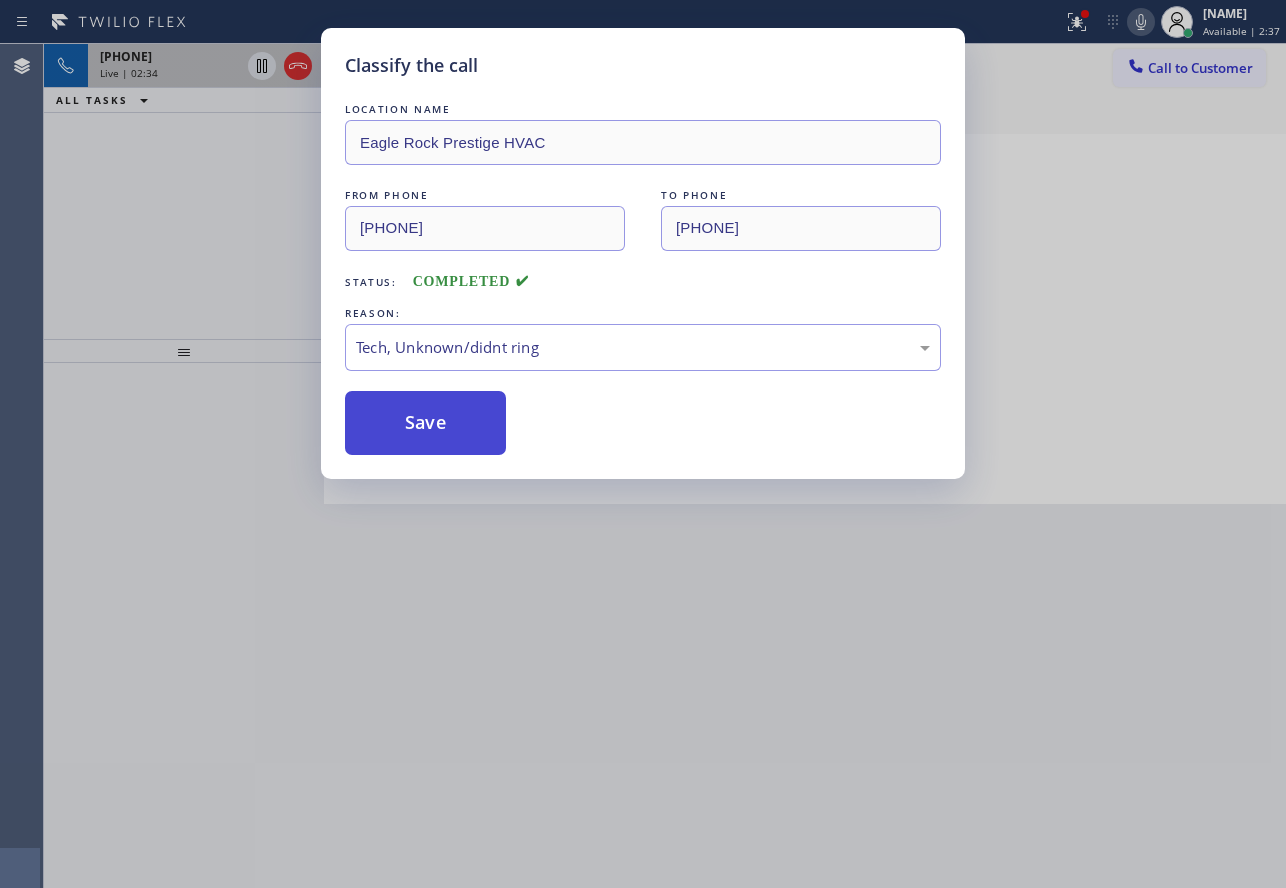 click on "Save" at bounding box center (425, 423) 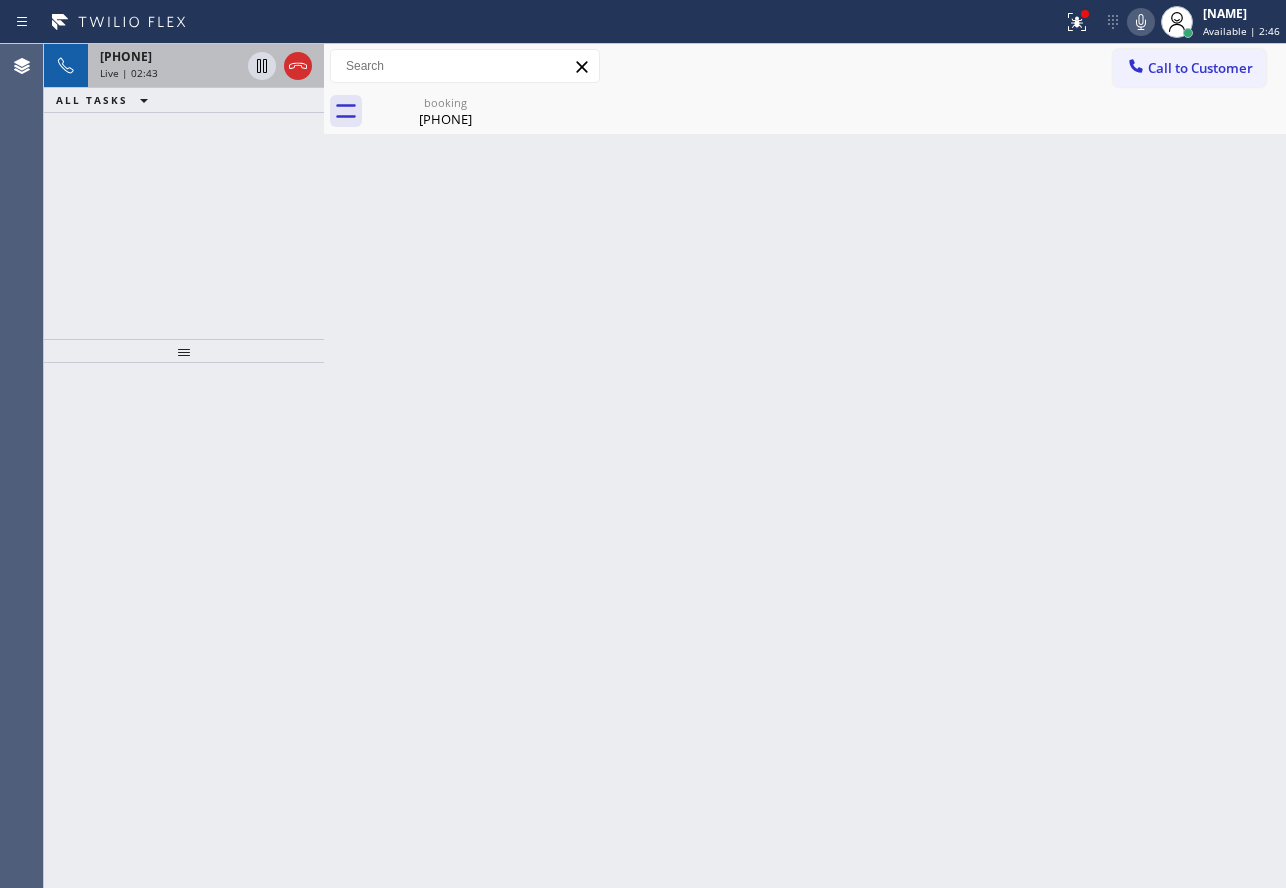 click 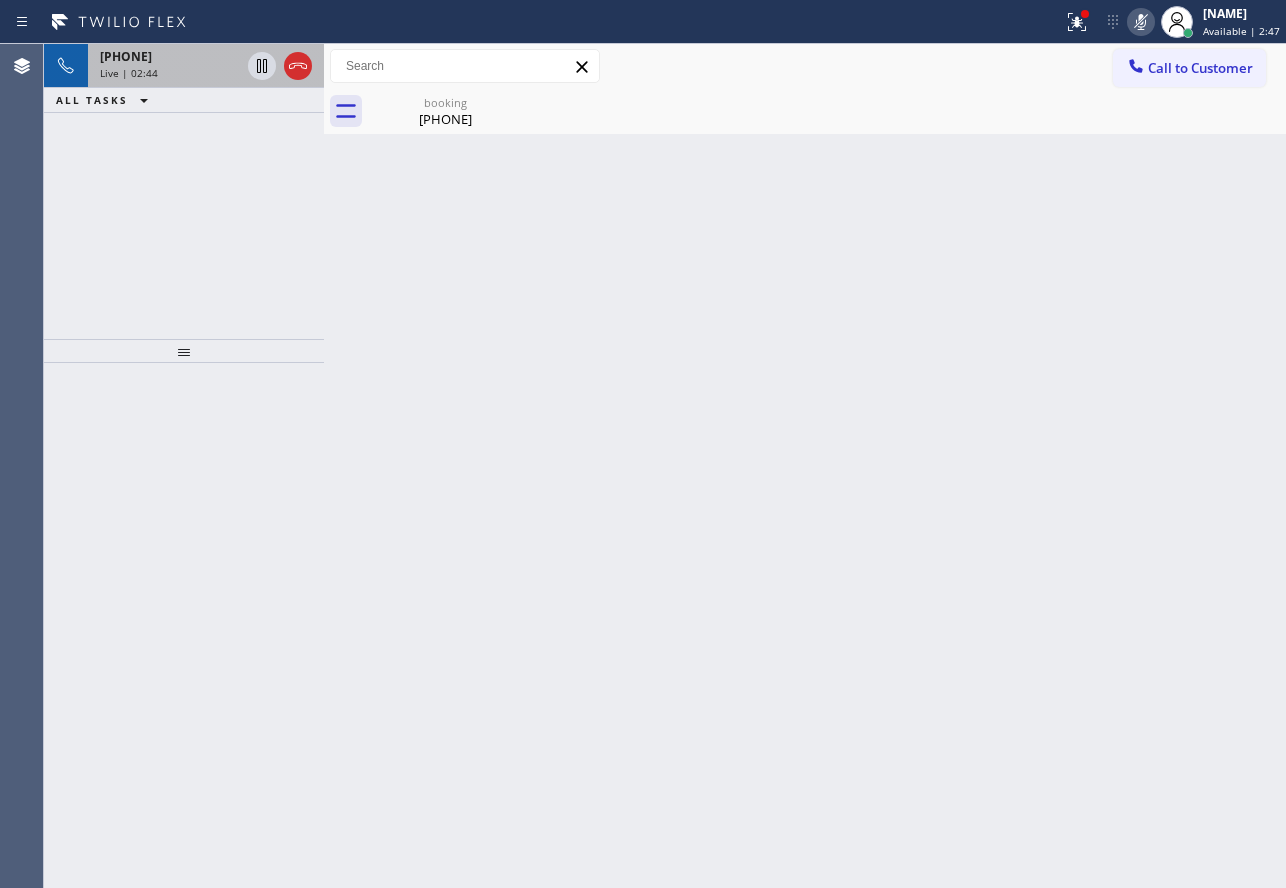 click 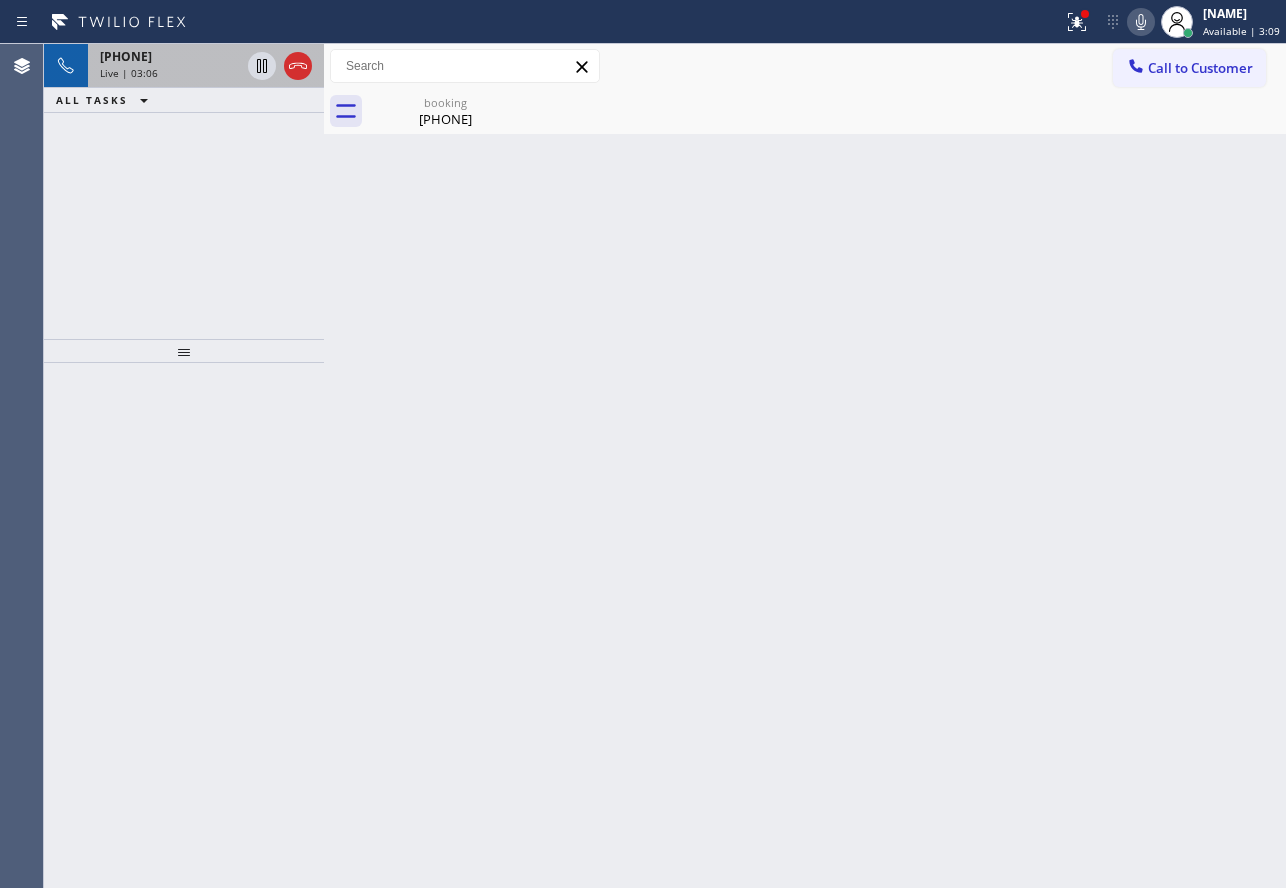 click 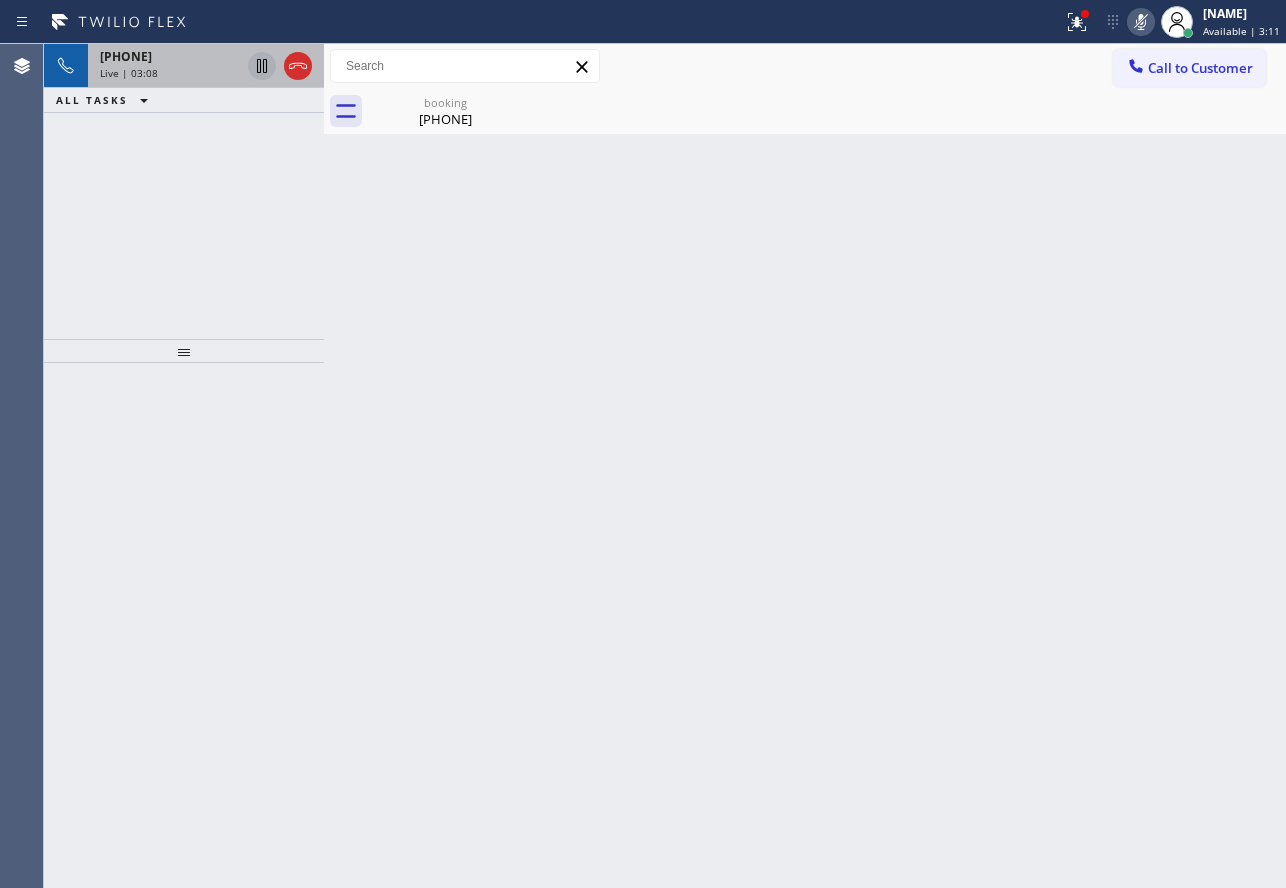 click 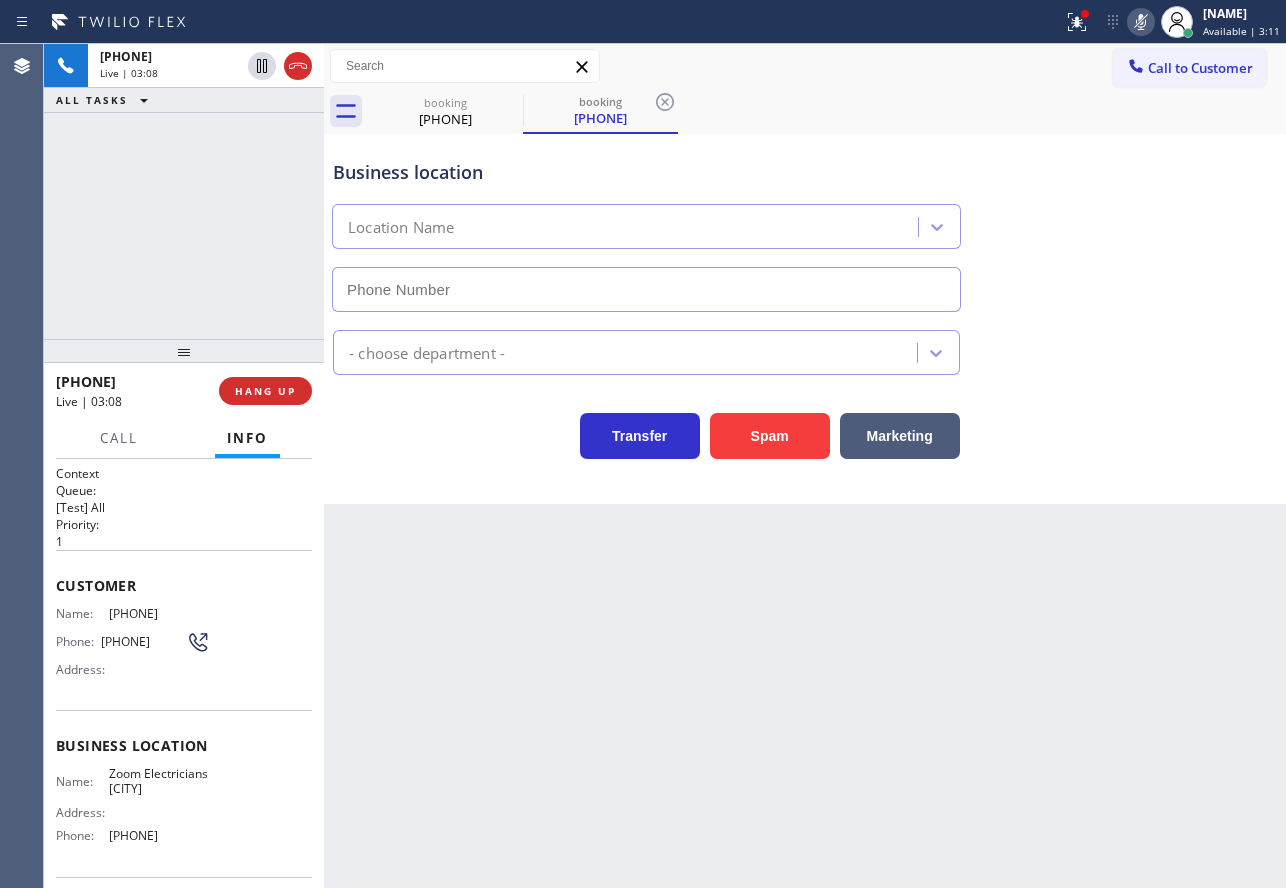 type on "[PHONE]" 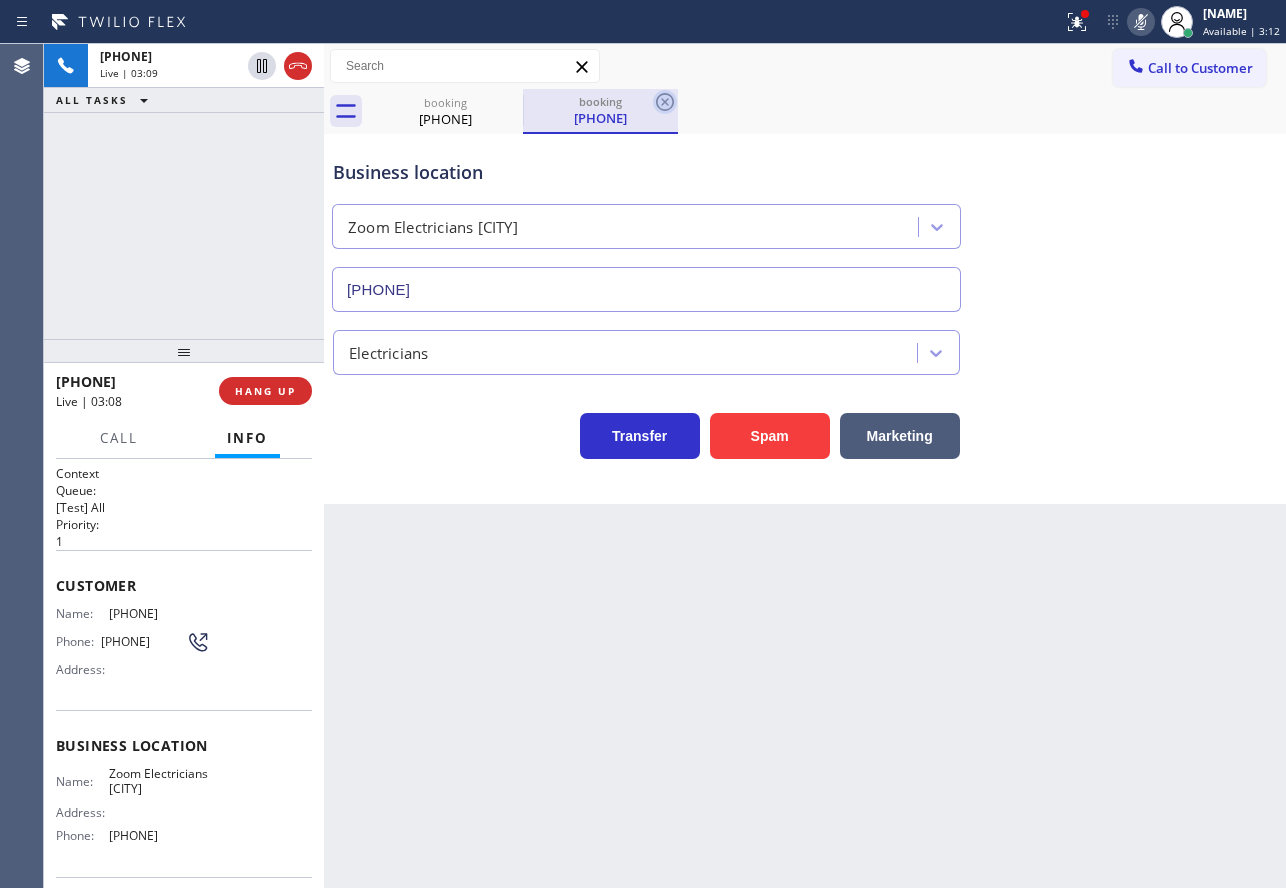 click 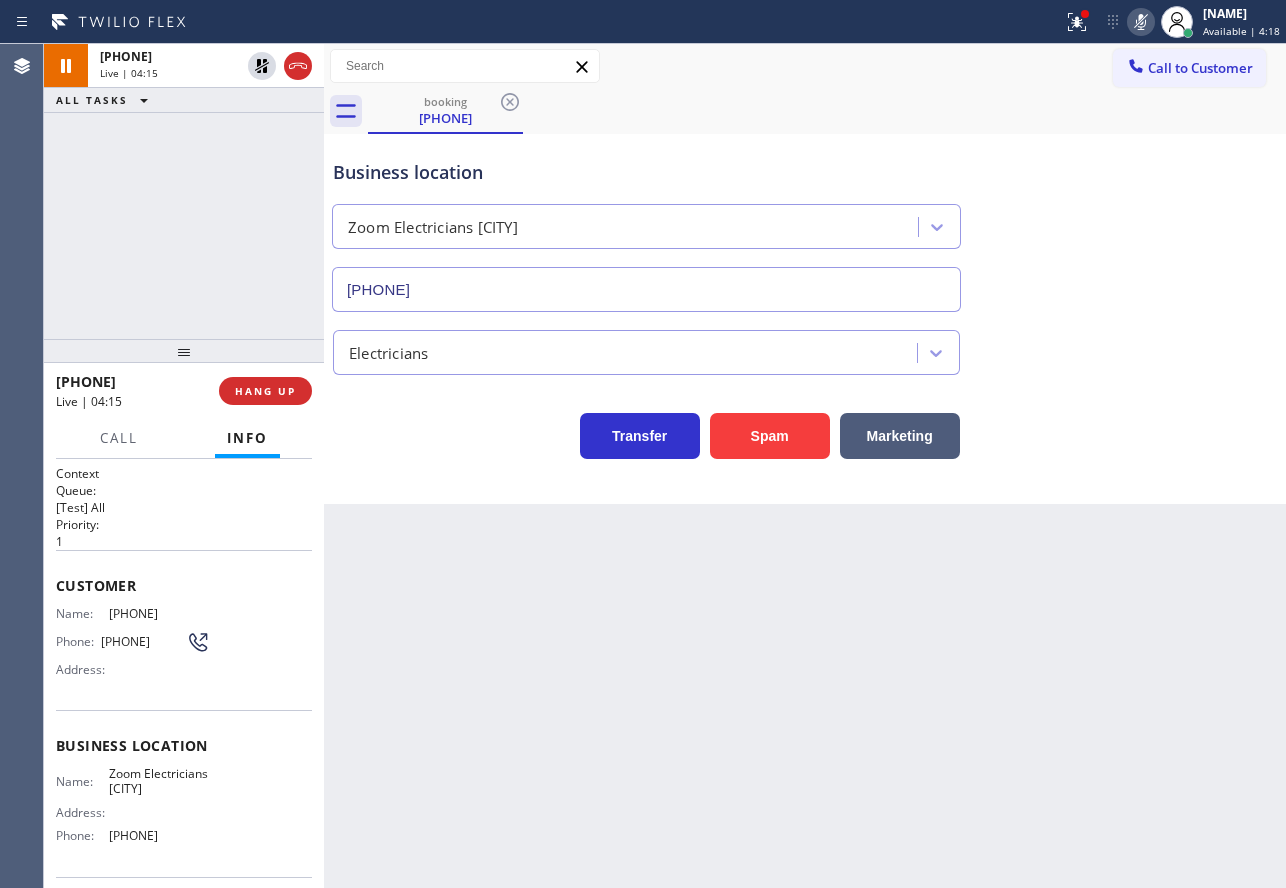 click on "[PHONE]" at bounding box center [159, 613] 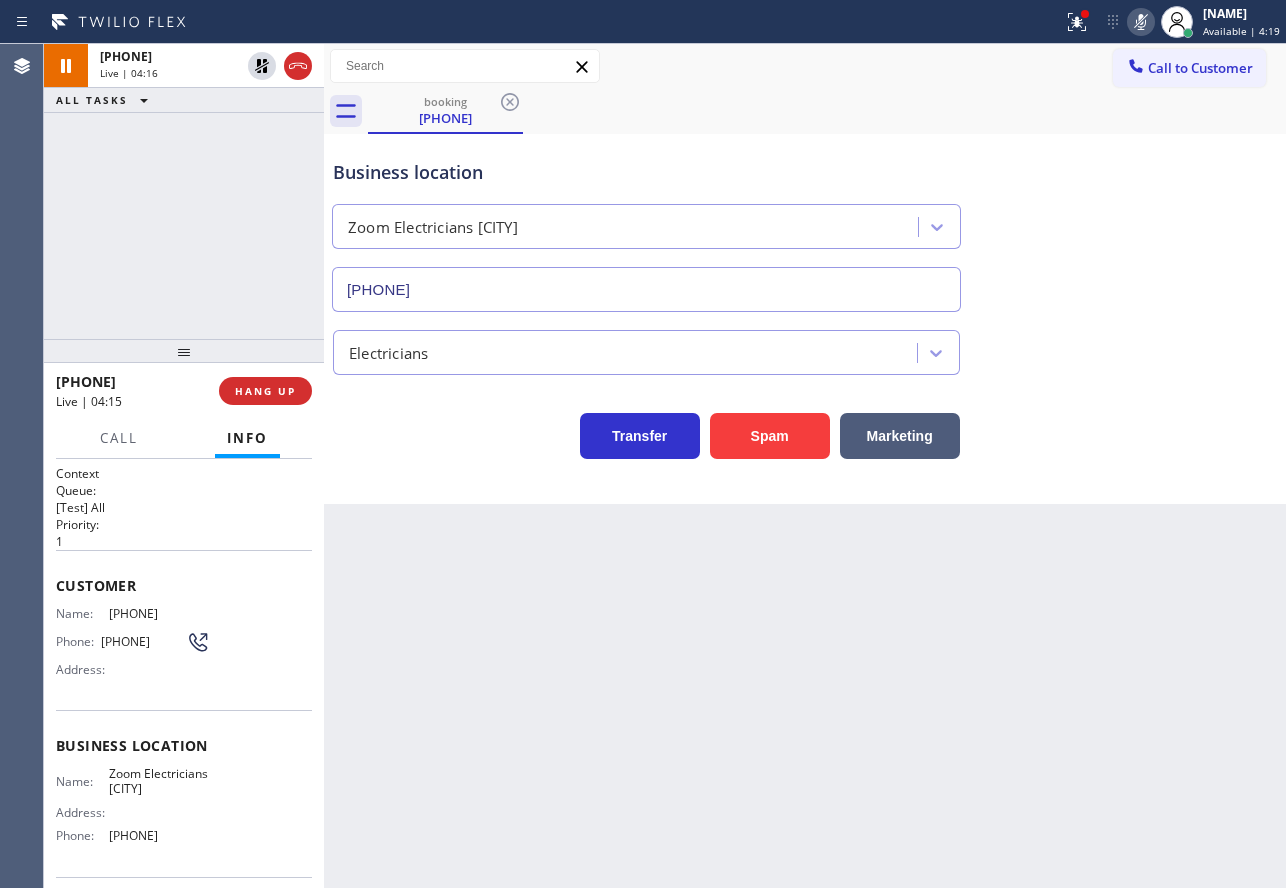 click on "[PHONE]" at bounding box center (159, 613) 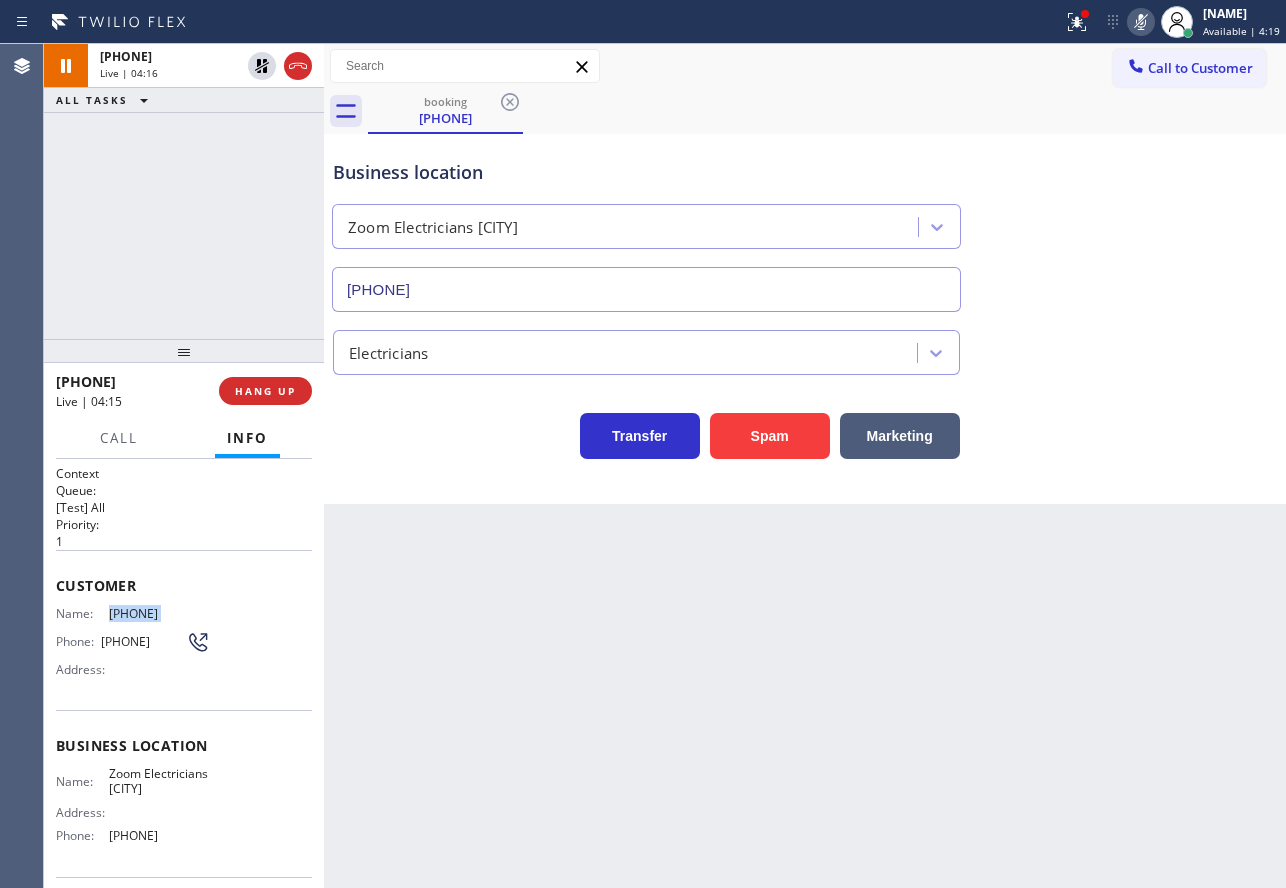 click on "[PHONE]" at bounding box center [159, 613] 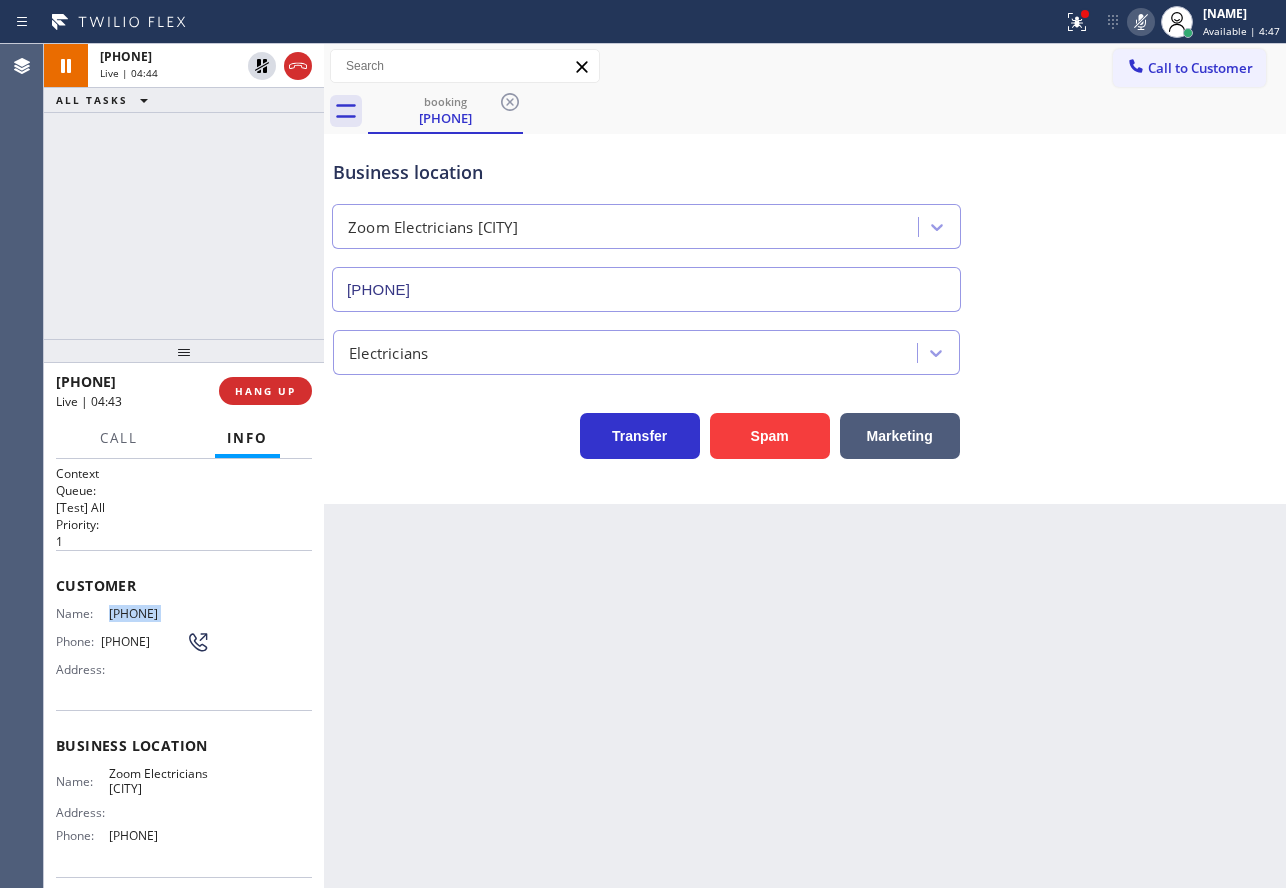 click 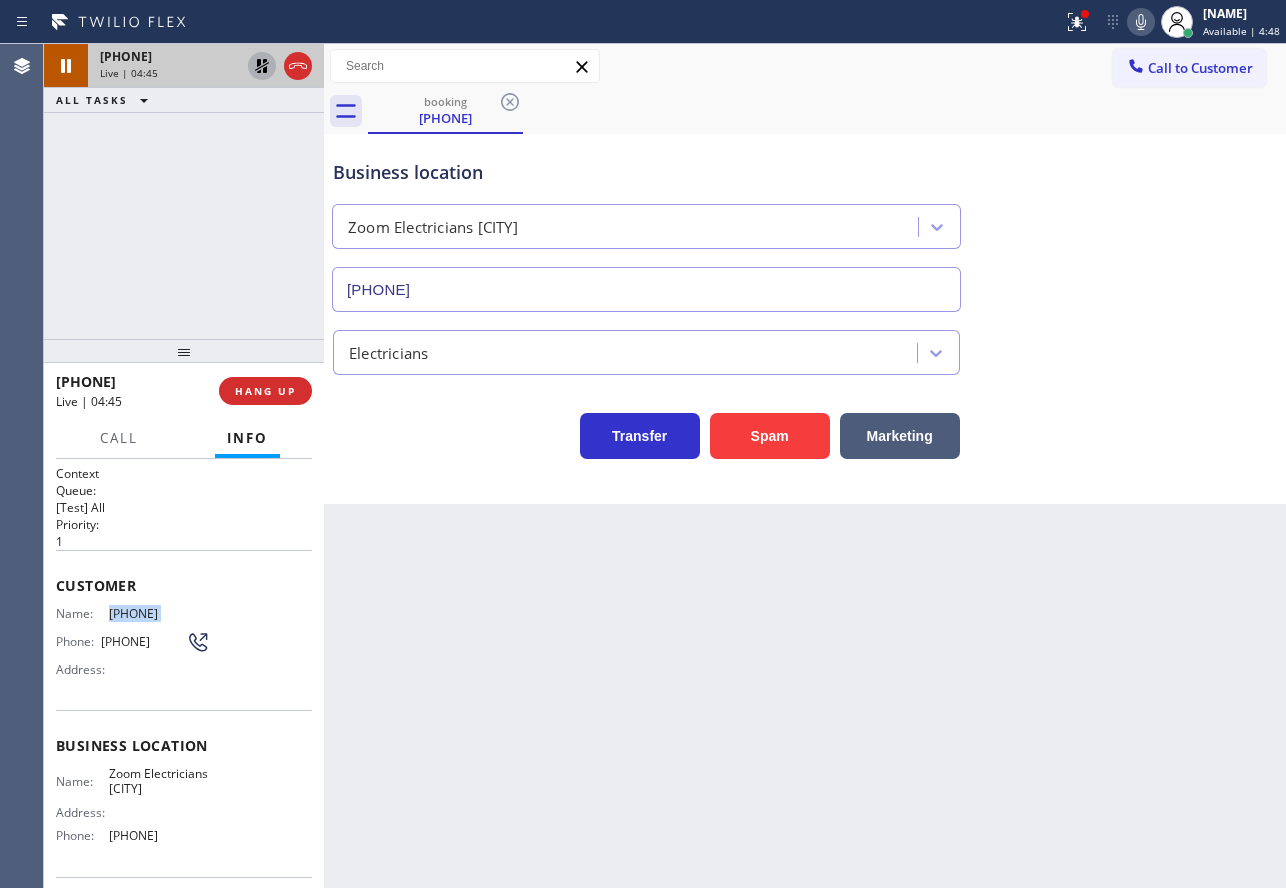click 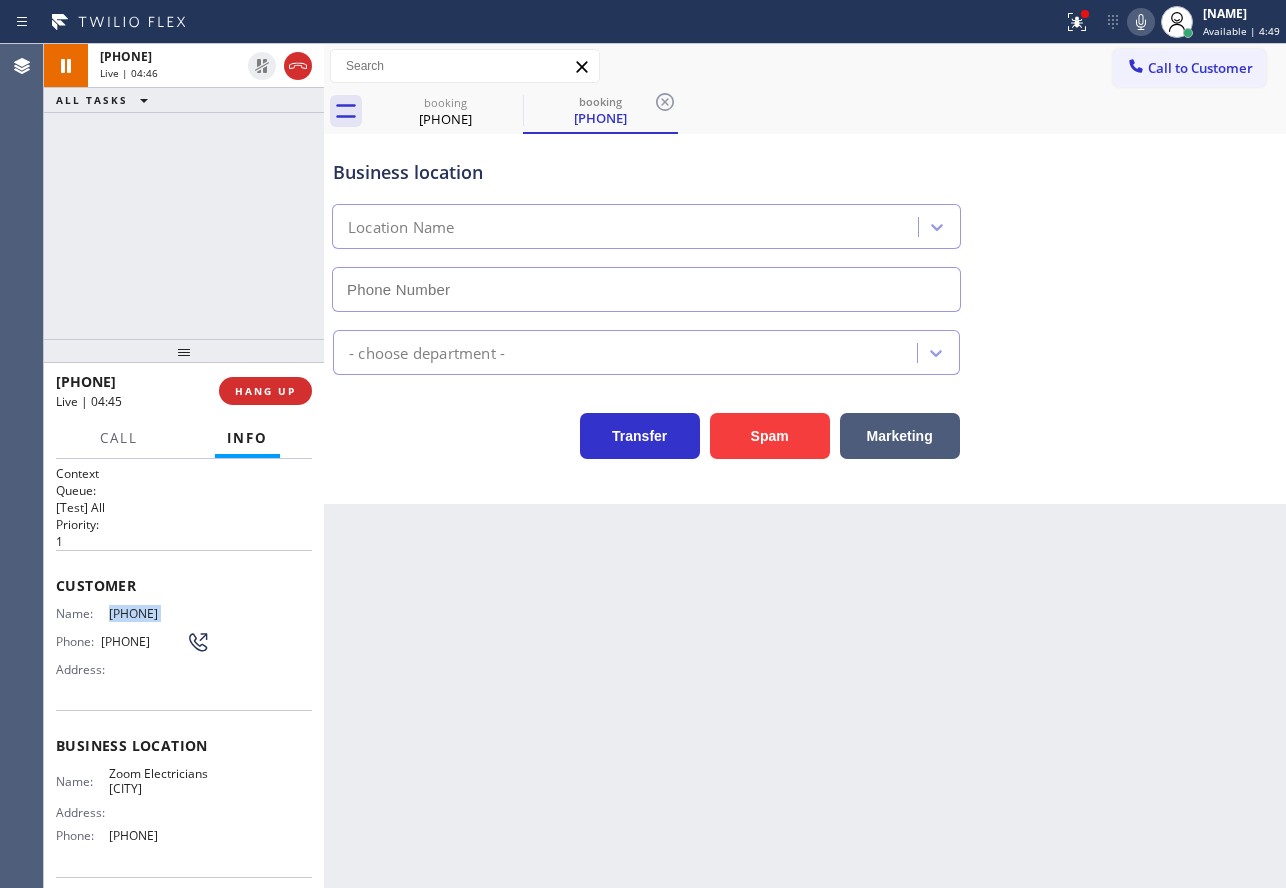 type on "[PHONE]" 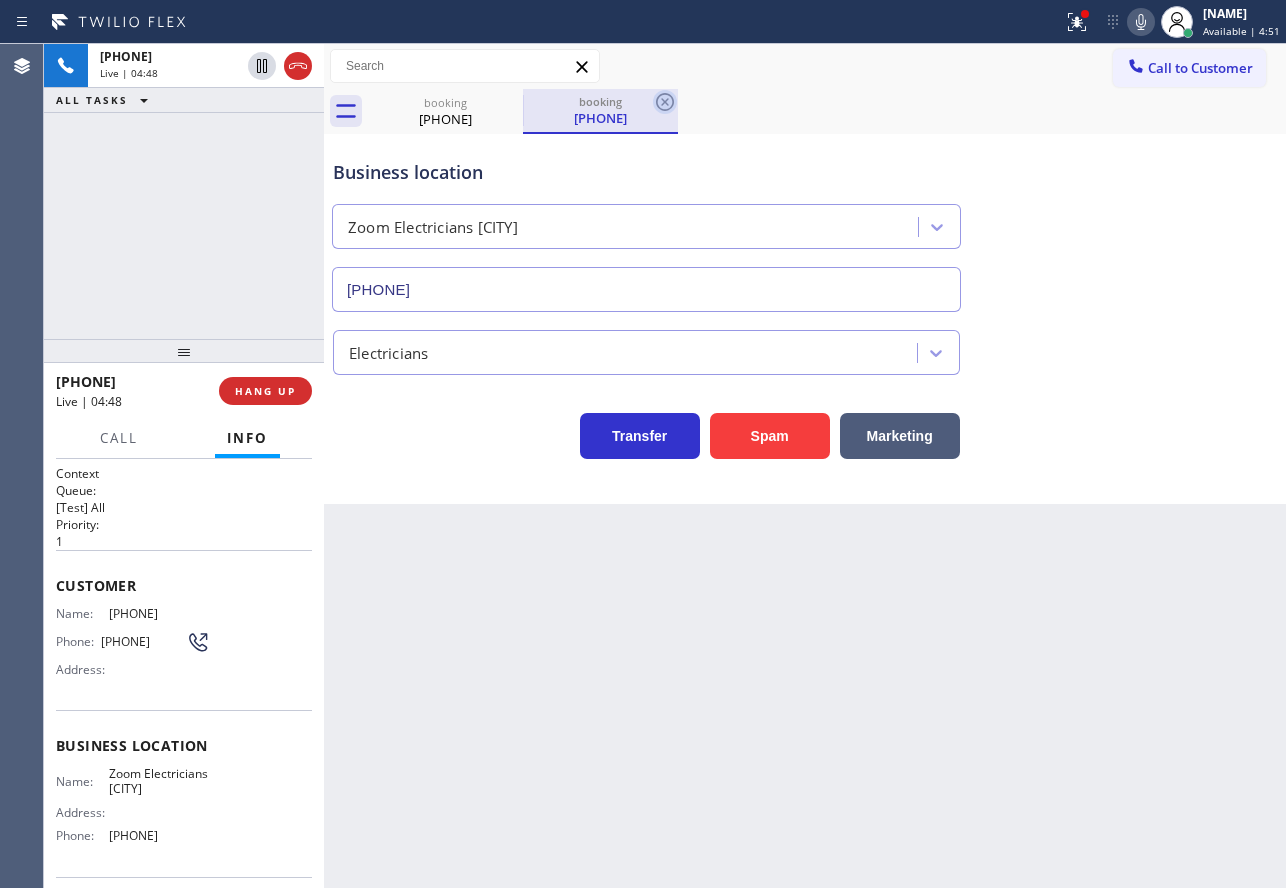 click 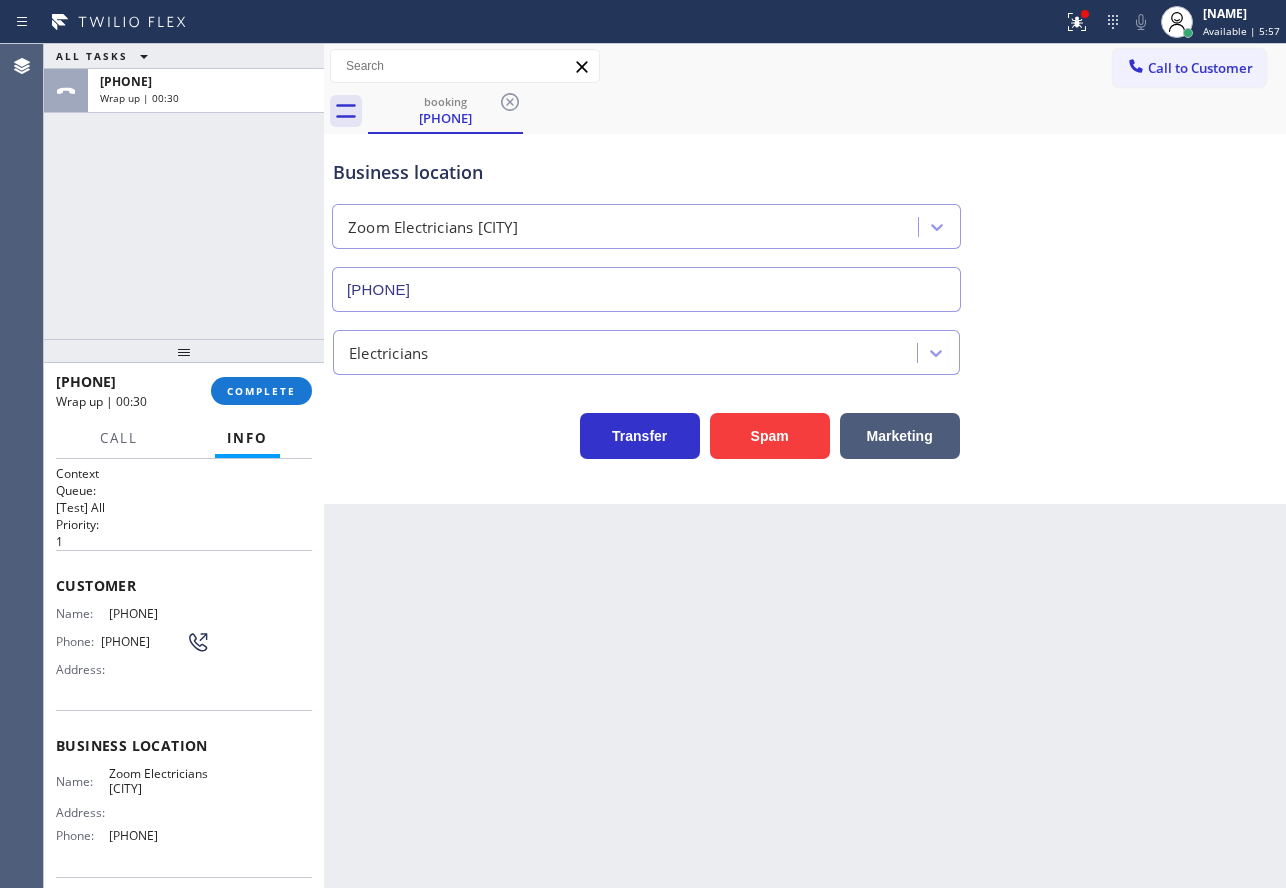 click on "[PHONE]" at bounding box center [159, 835] 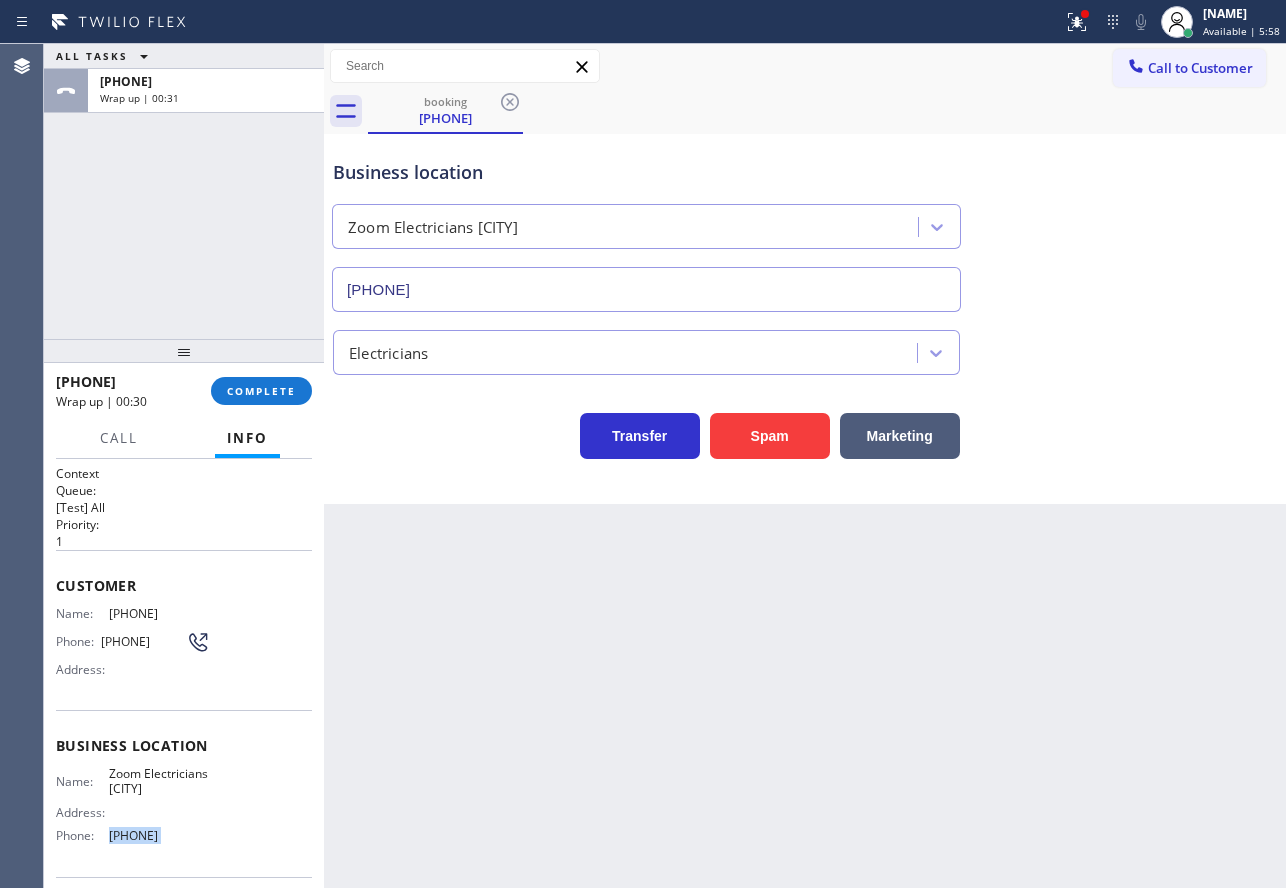 click on "[PHONE]" at bounding box center (159, 835) 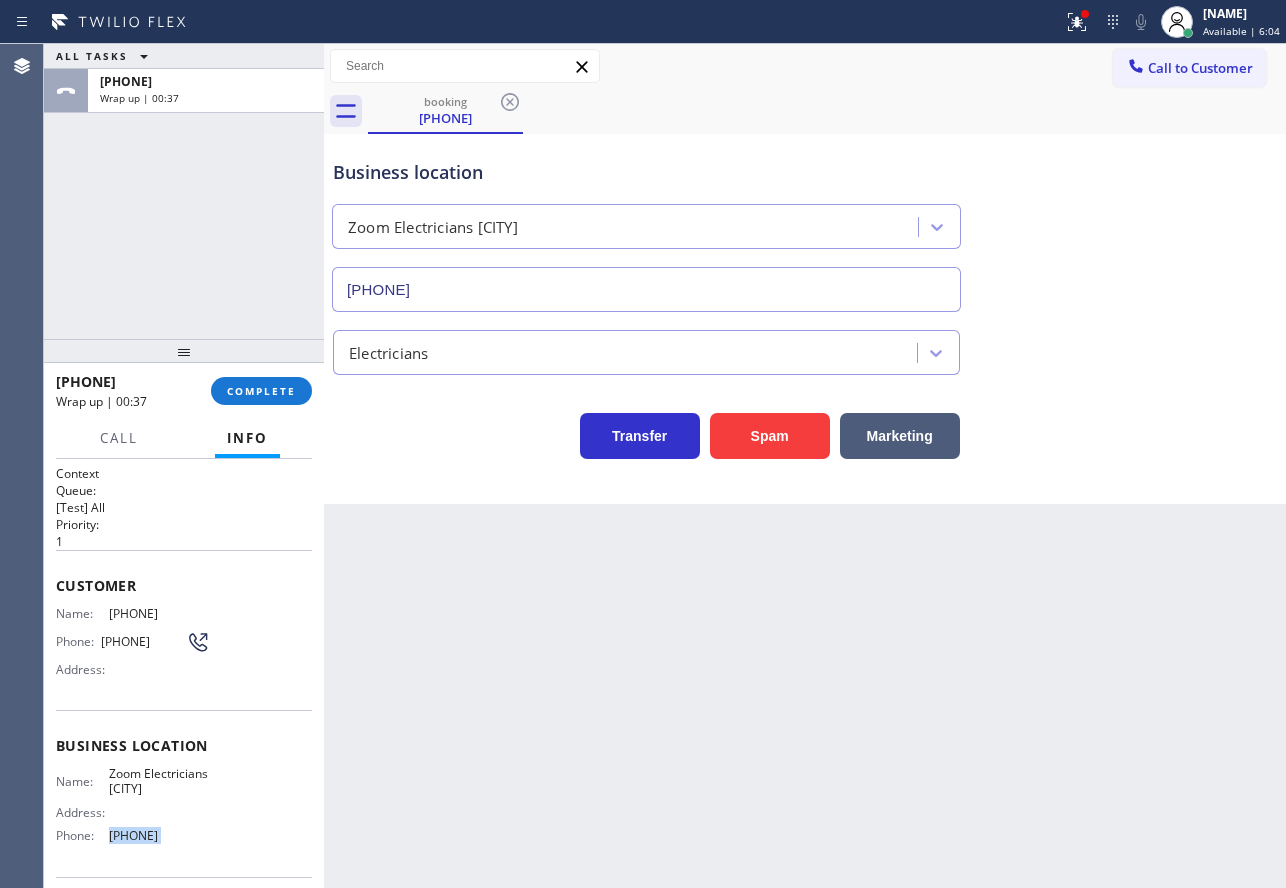 drag, startPoint x: 160, startPoint y: 814, endPoint x: 108, endPoint y: 776, distance: 64.40497 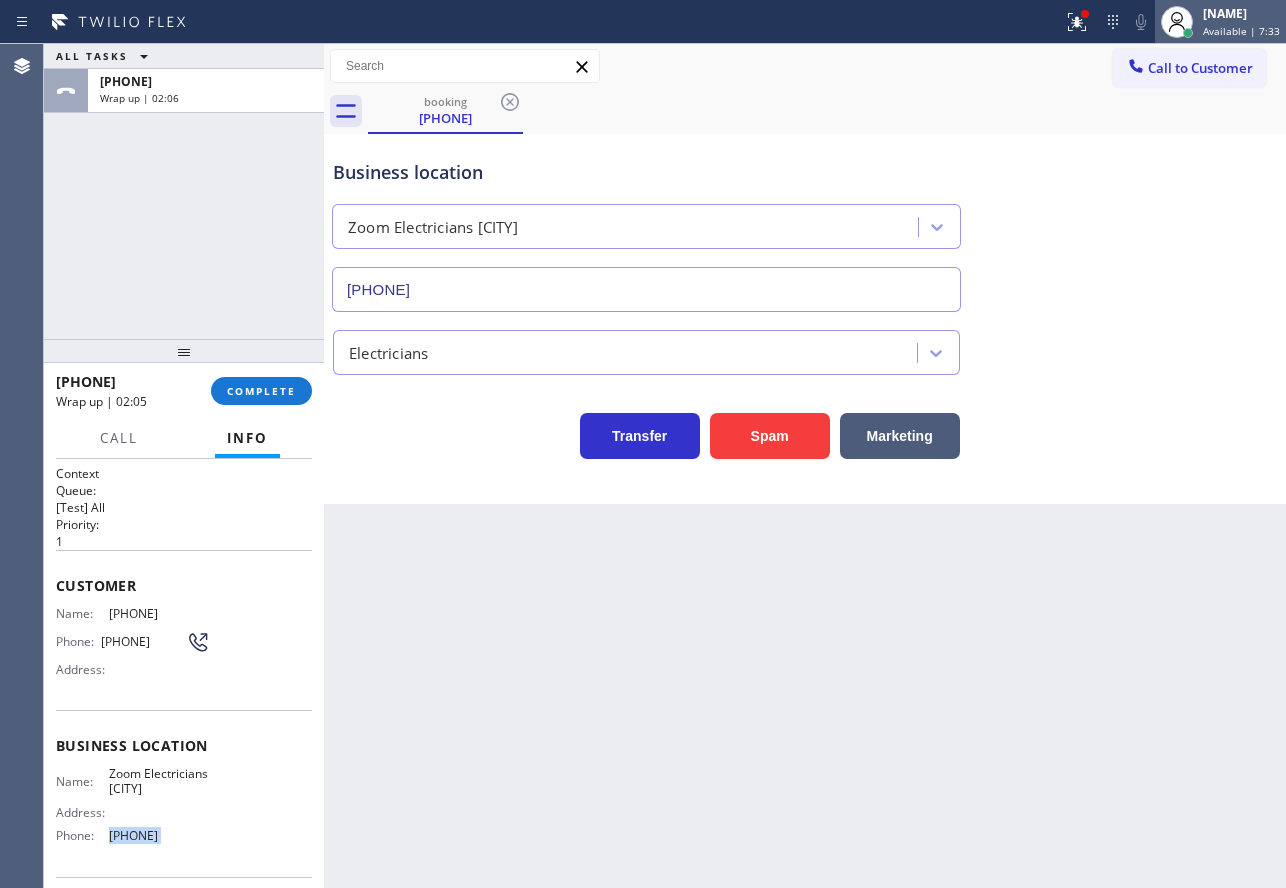 click on "[NAME]" at bounding box center [1241, 13] 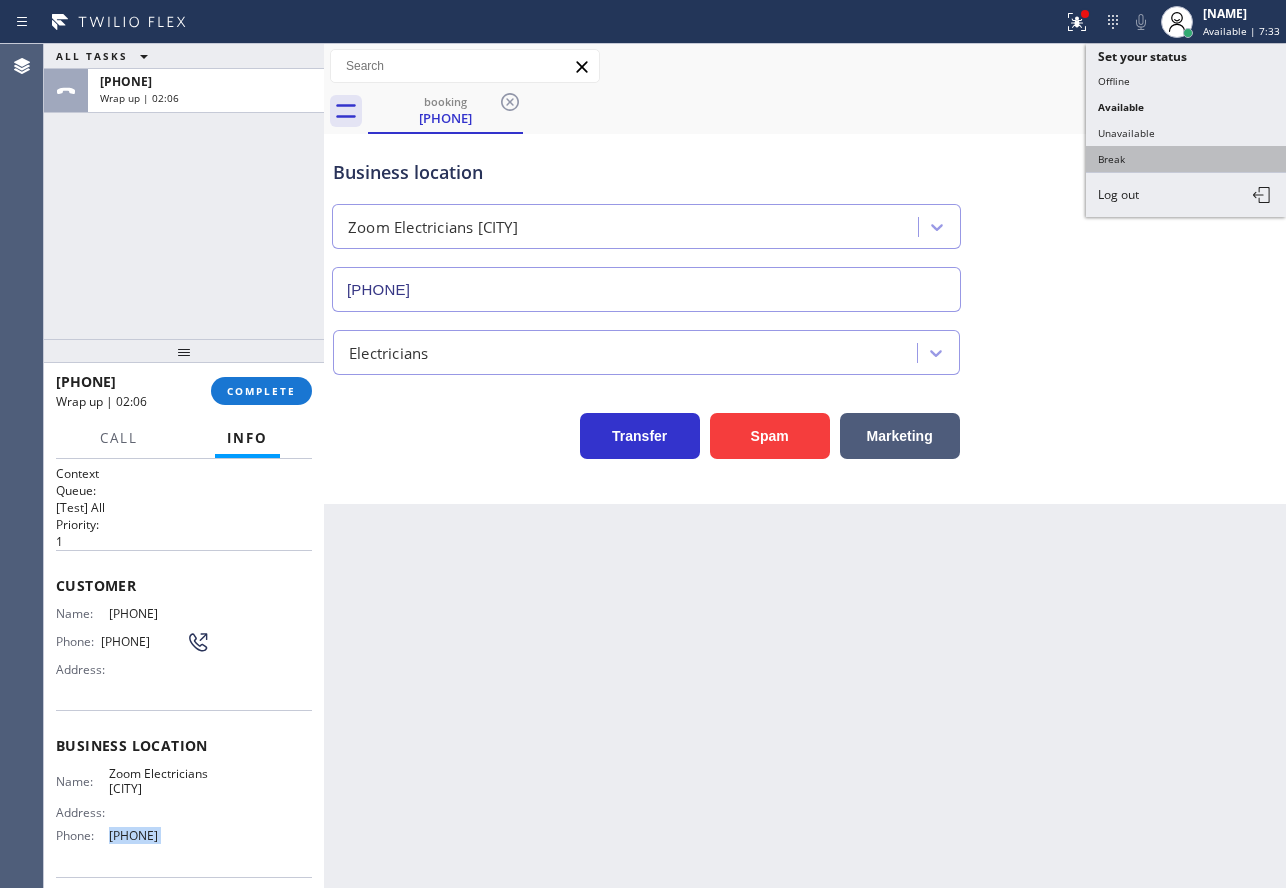 click on "Break" at bounding box center [1186, 159] 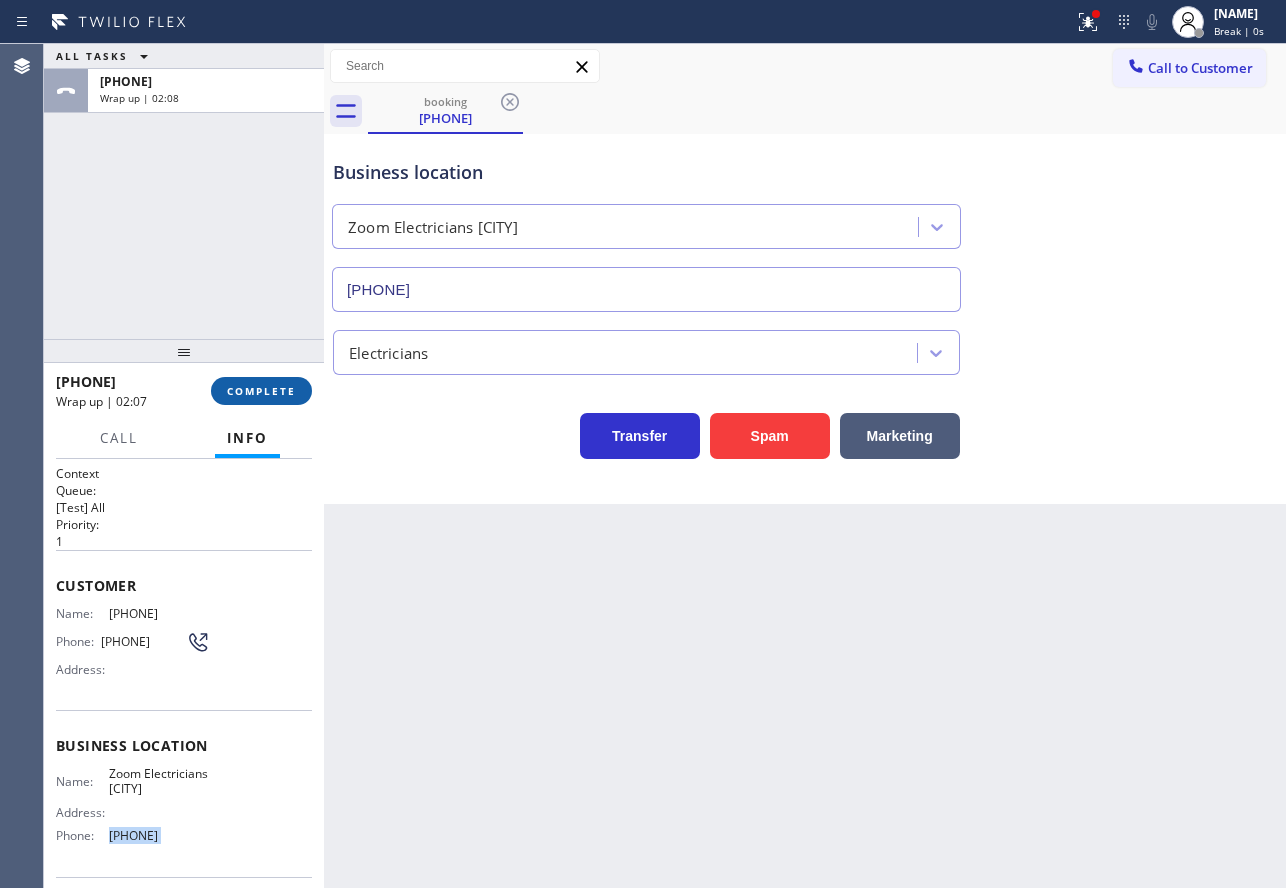 click on "COMPLETE" at bounding box center [261, 391] 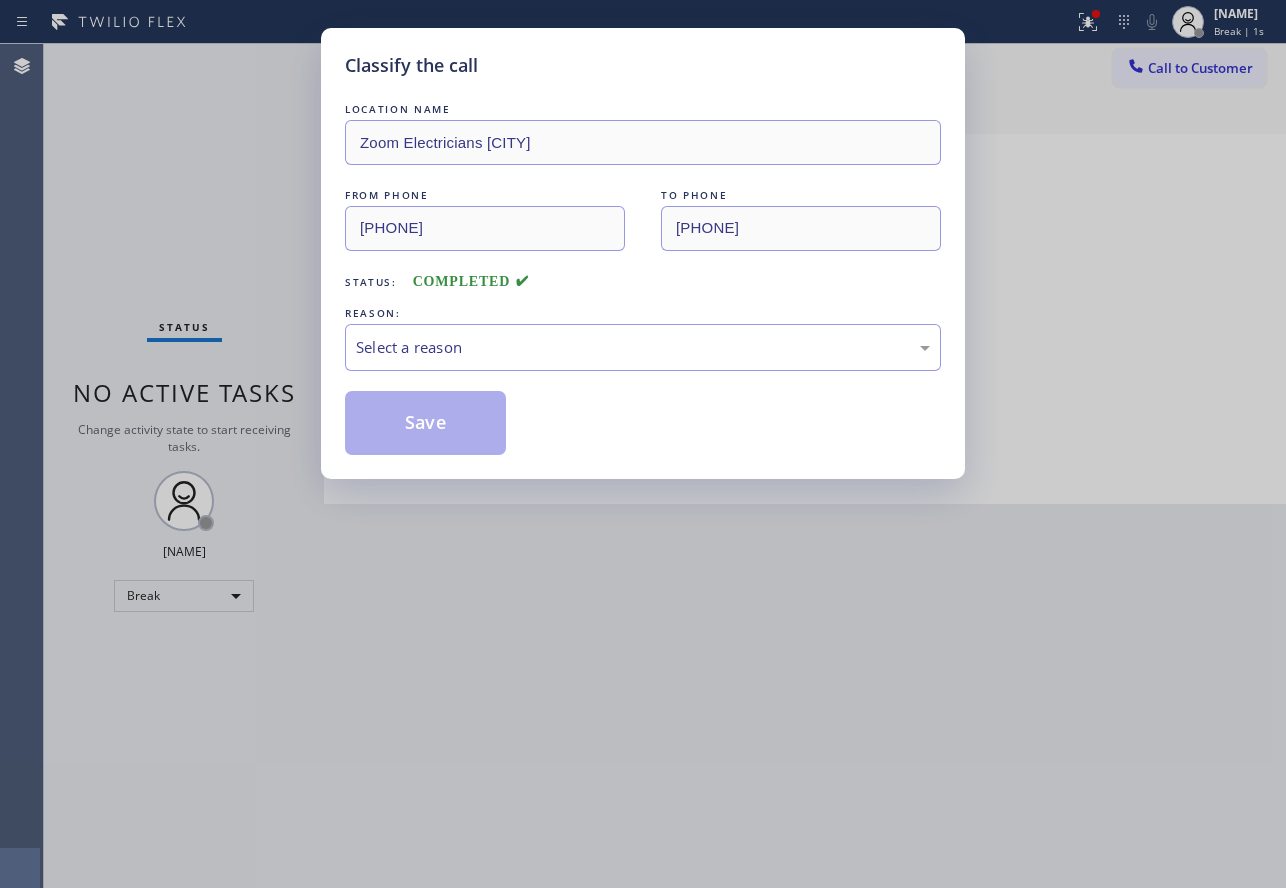 click on "REASON:" at bounding box center [643, 313] 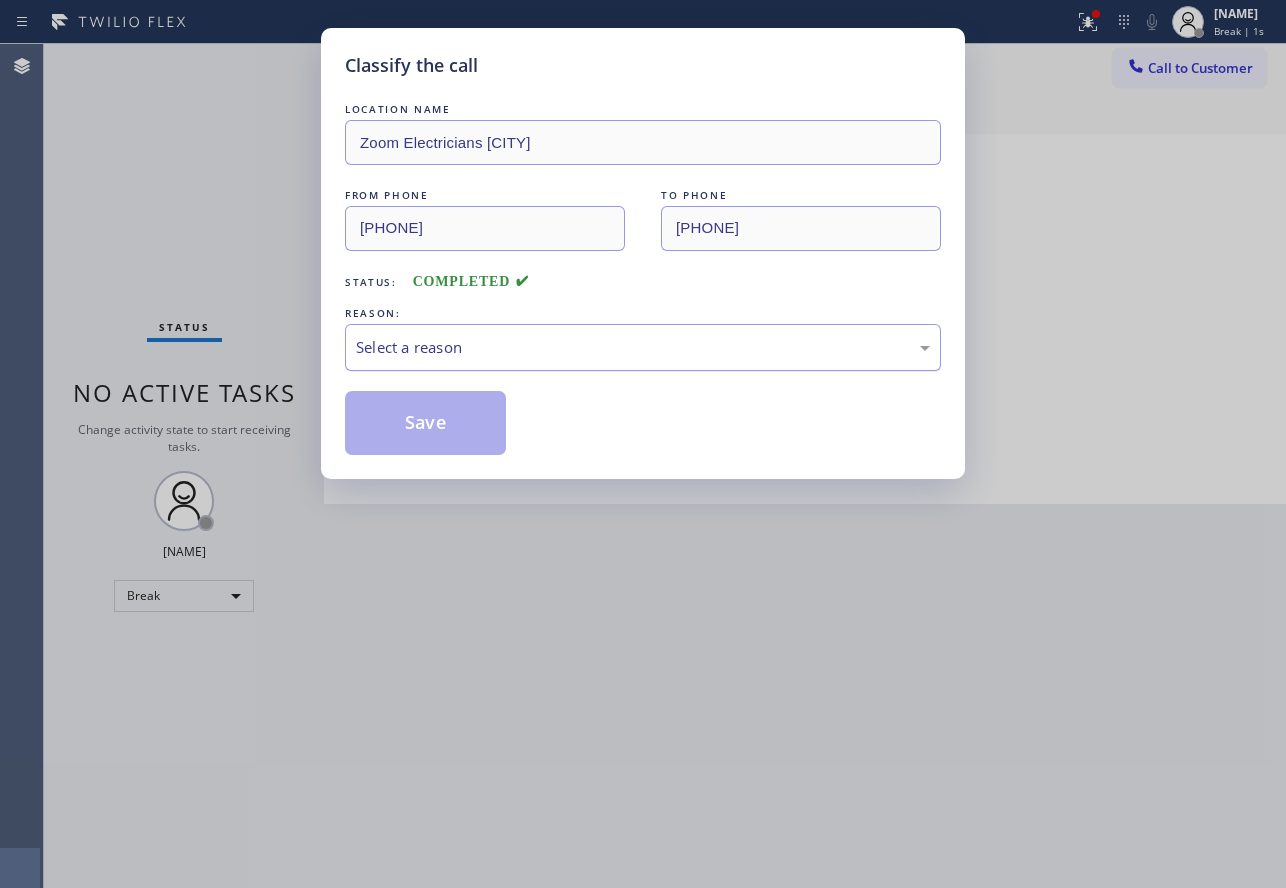 click on "Select a reason" at bounding box center (643, 347) 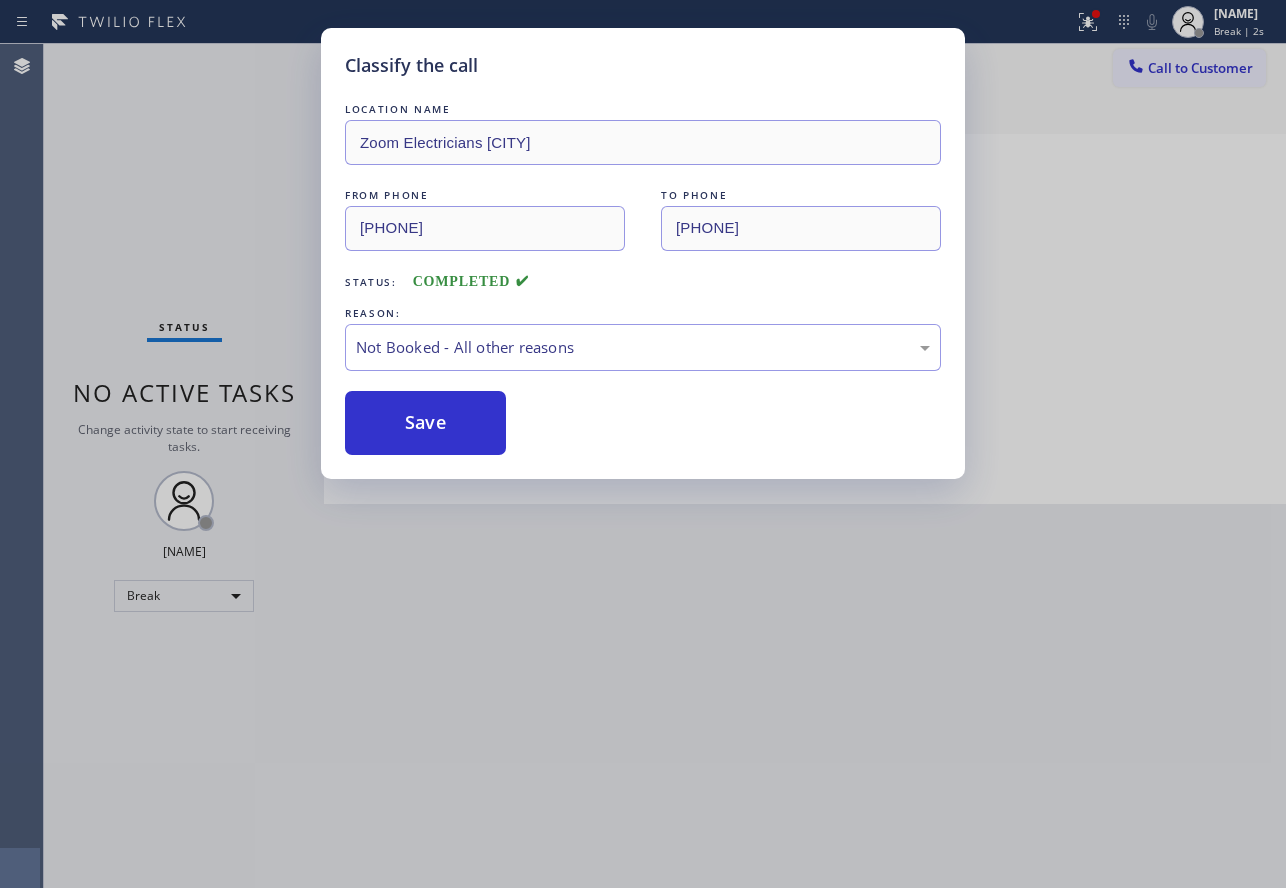 click on "Save" at bounding box center (425, 423) 